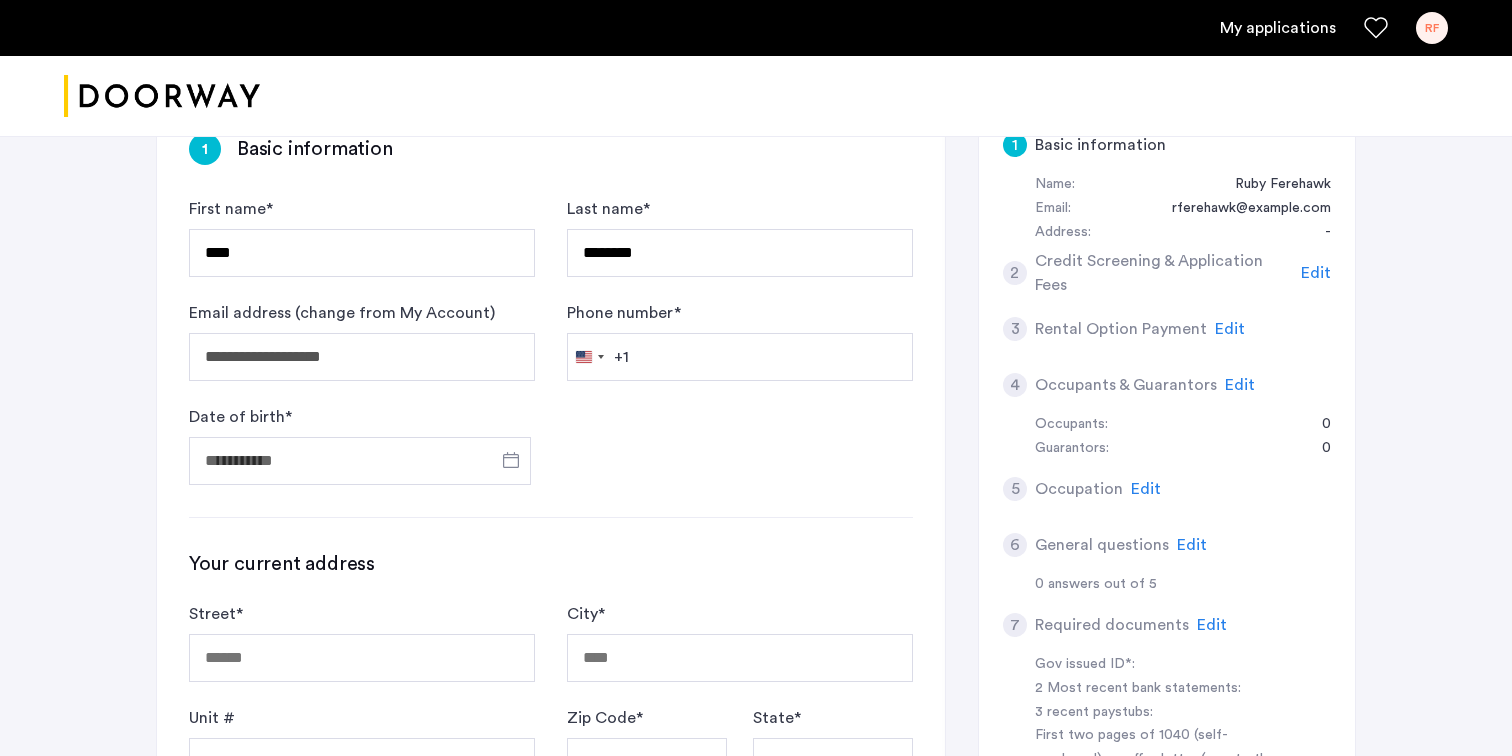 scroll, scrollTop: 0, scrollLeft: 0, axis: both 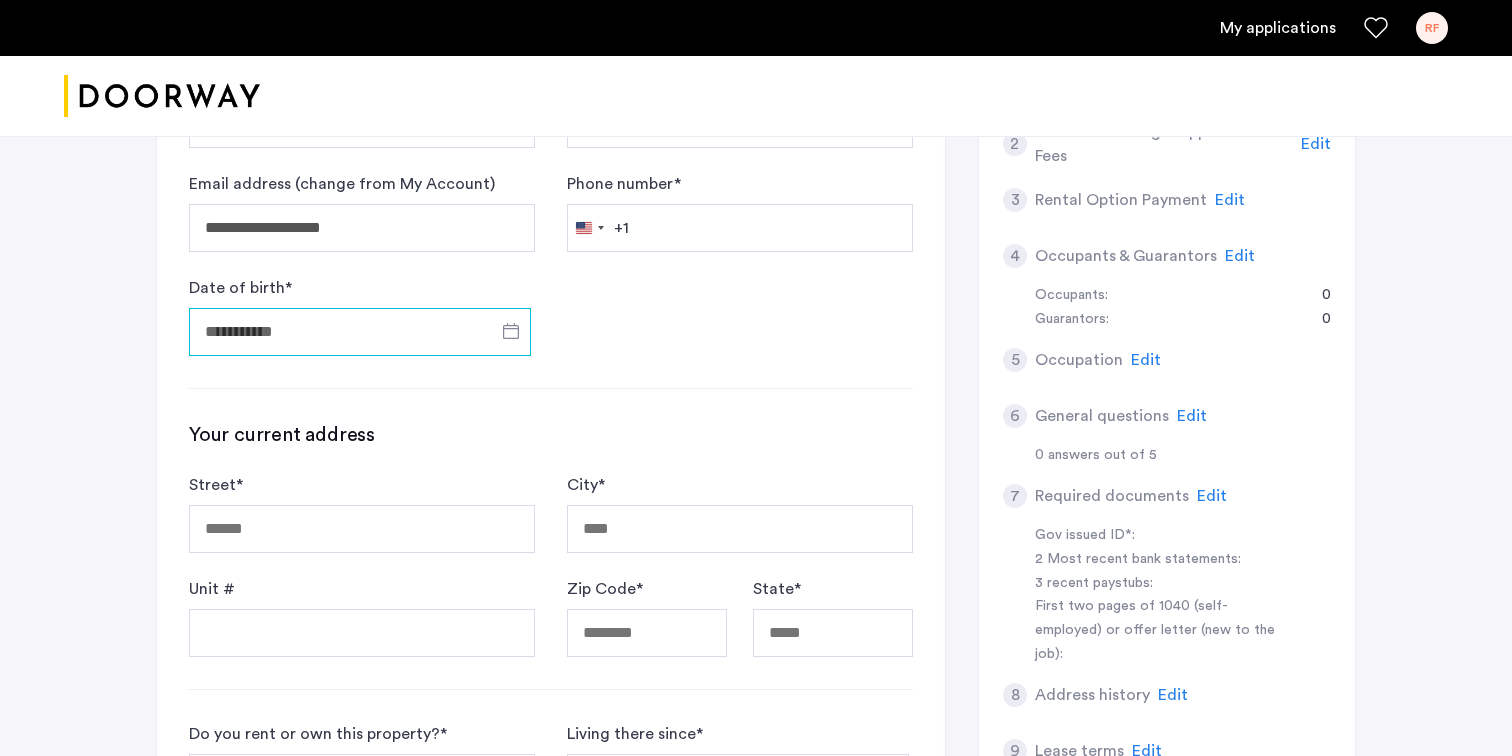 click on "Date of birth  *" at bounding box center [360, 332] 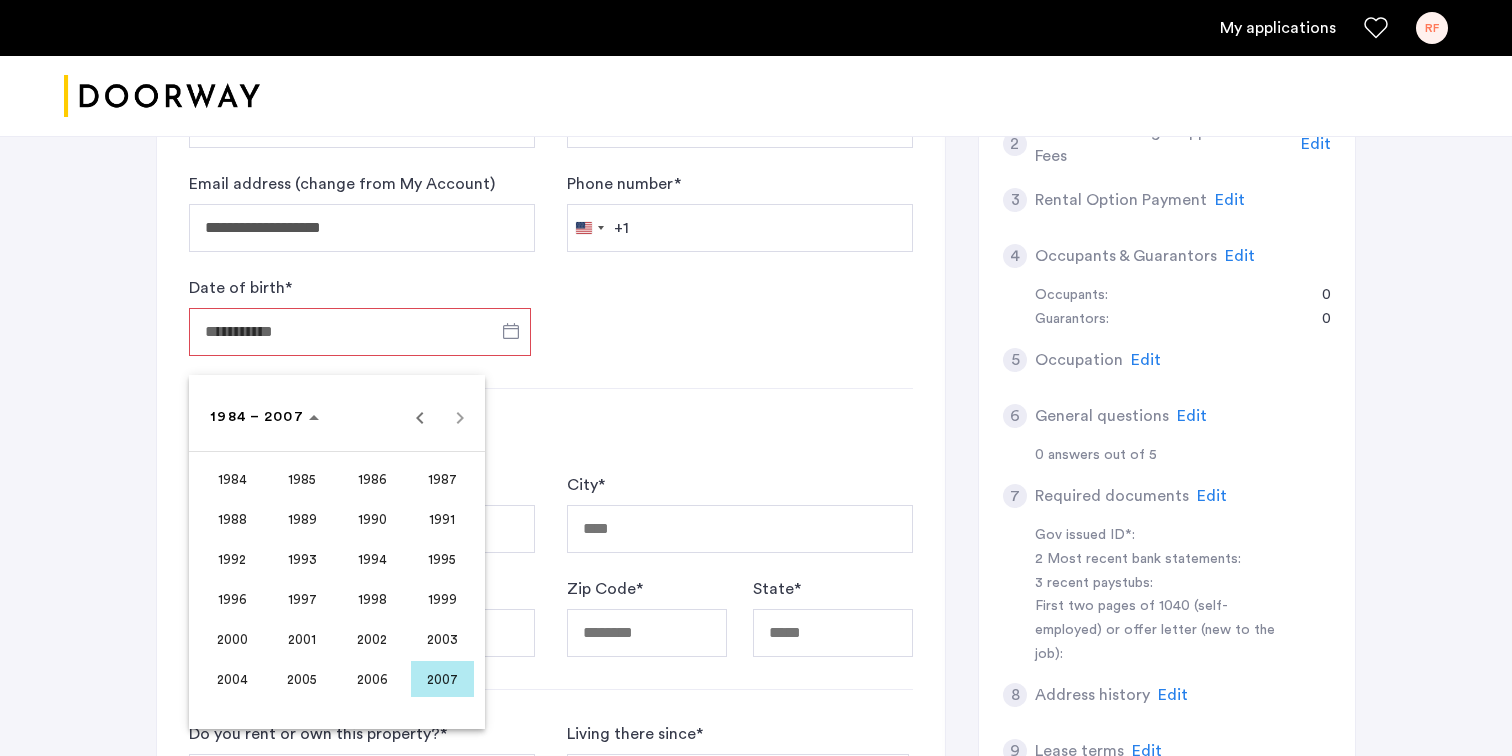 click on "2000" at bounding box center [232, 639] 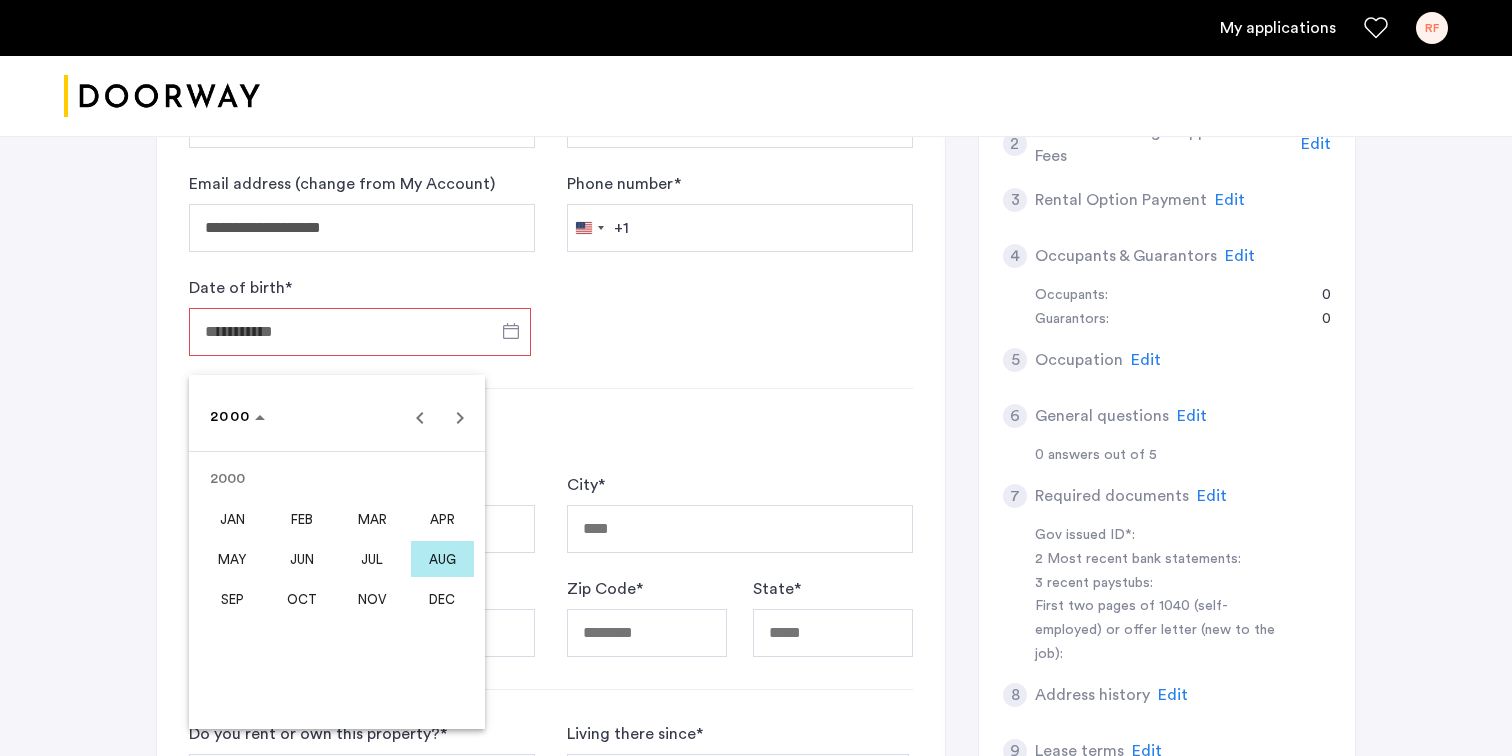click on "JUN" at bounding box center [302, 559] 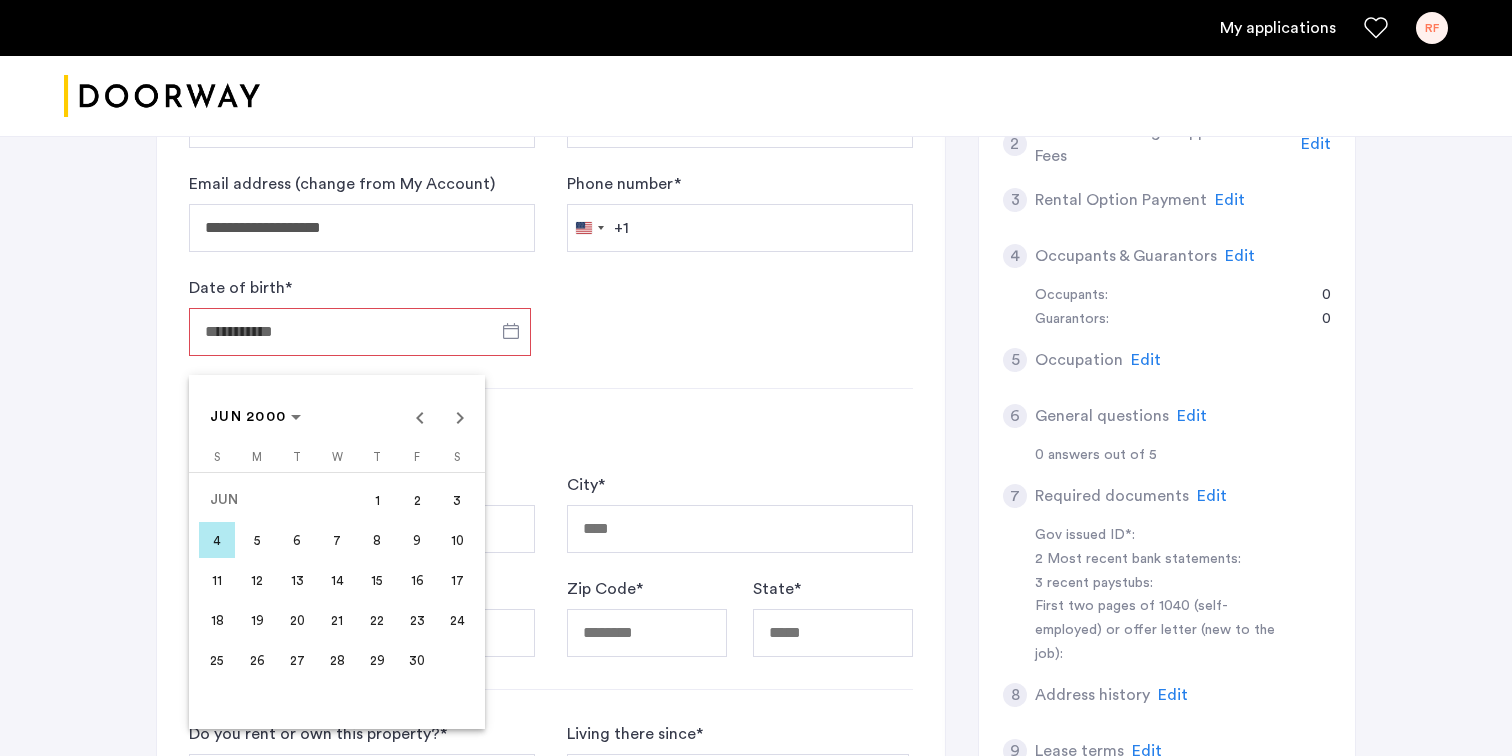 click on "2" at bounding box center [417, 500] 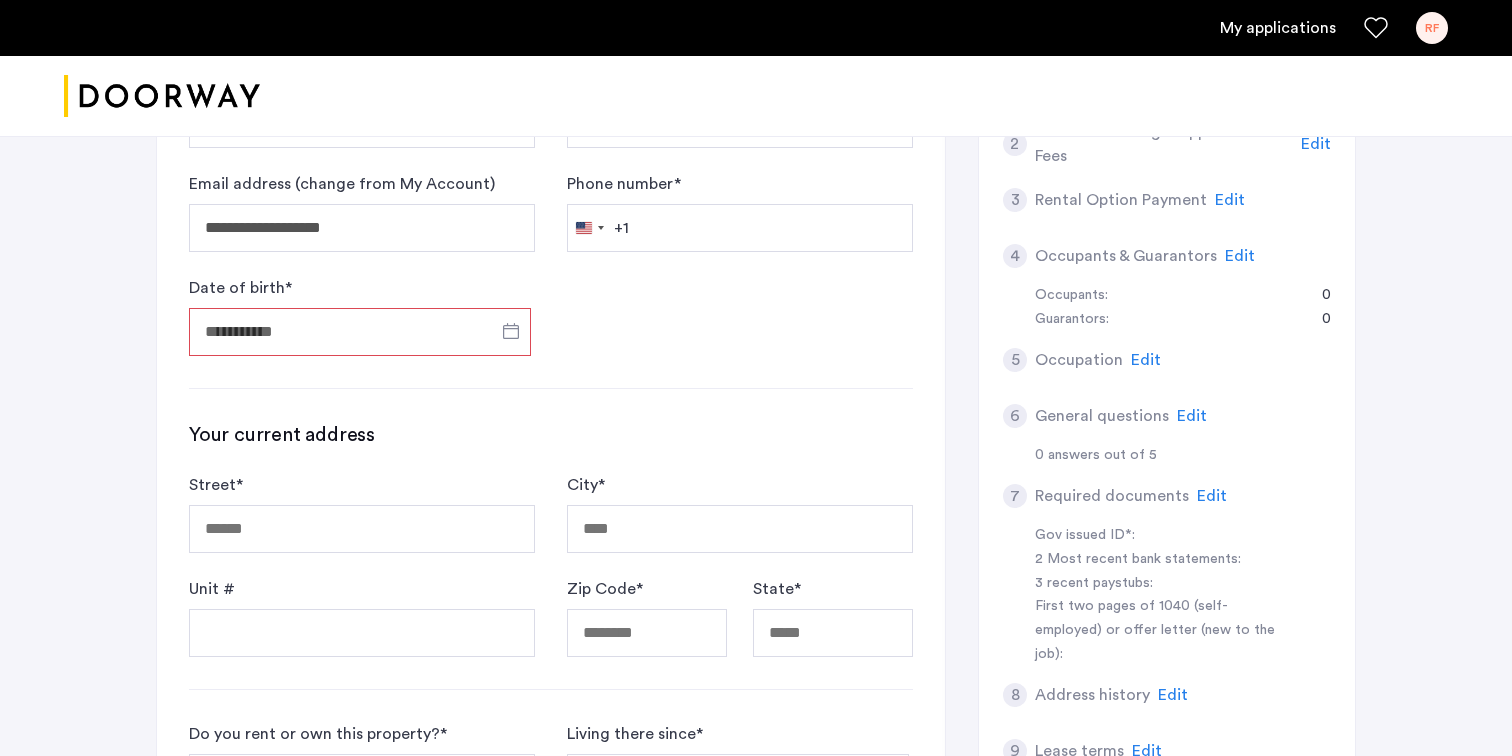 type on "**********" 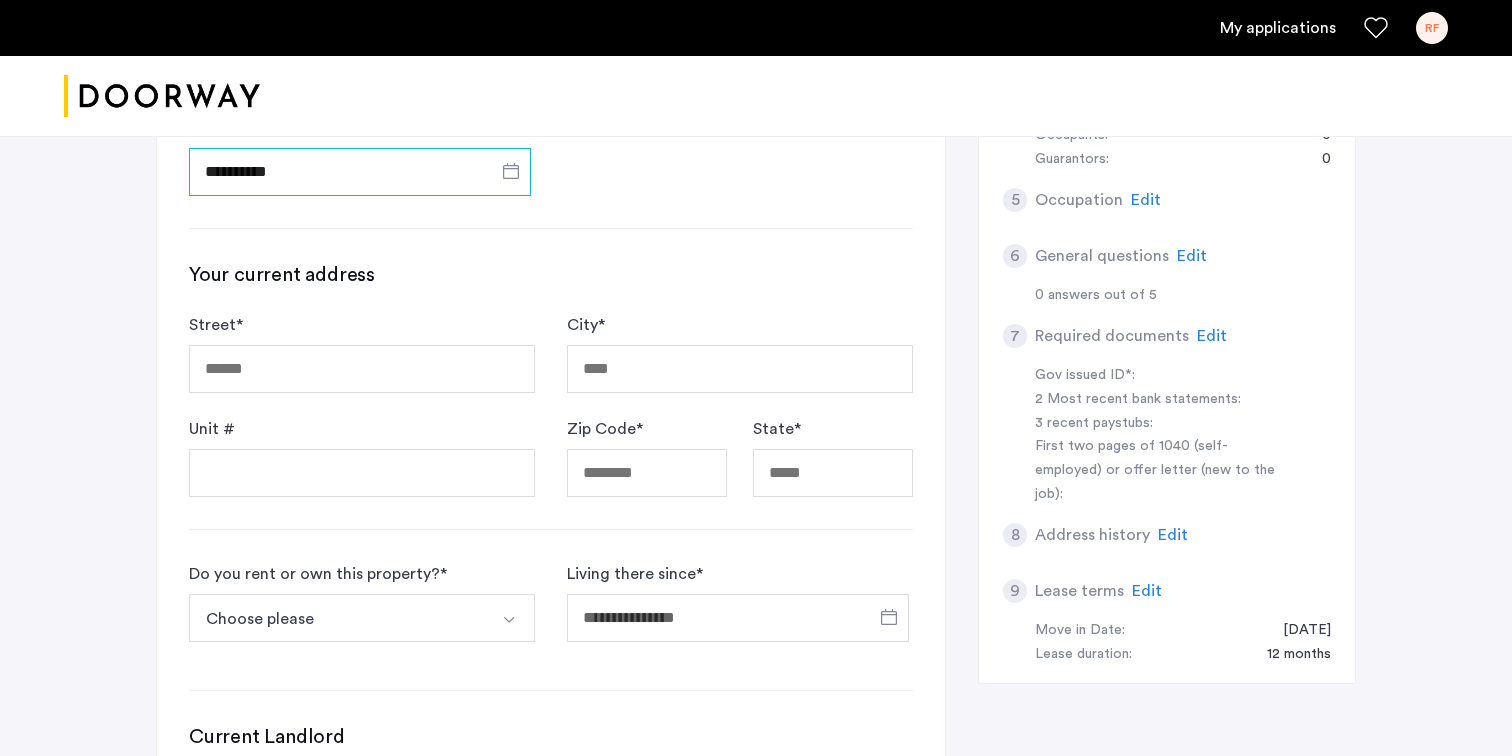 scroll, scrollTop: 660, scrollLeft: 0, axis: vertical 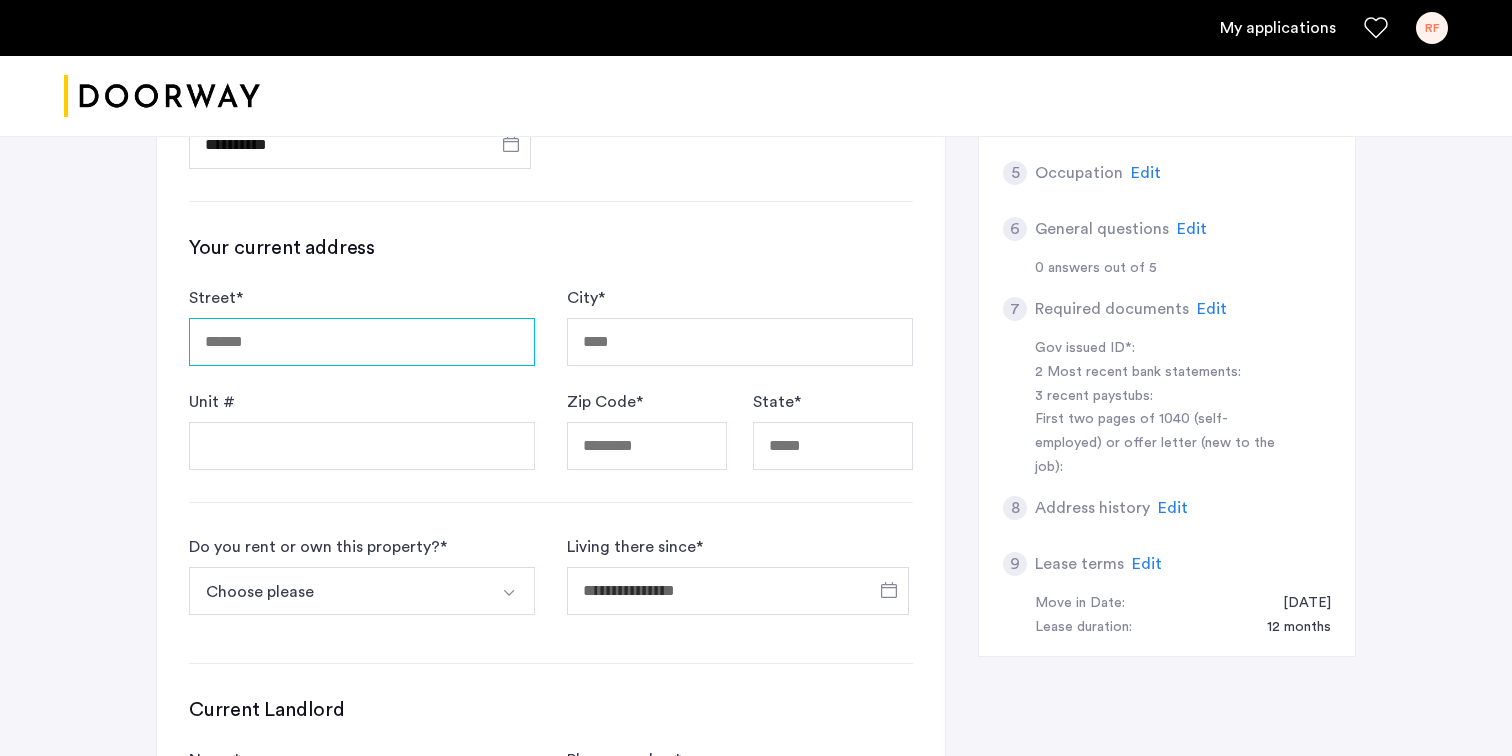 click on "Street  *" at bounding box center (362, 342) 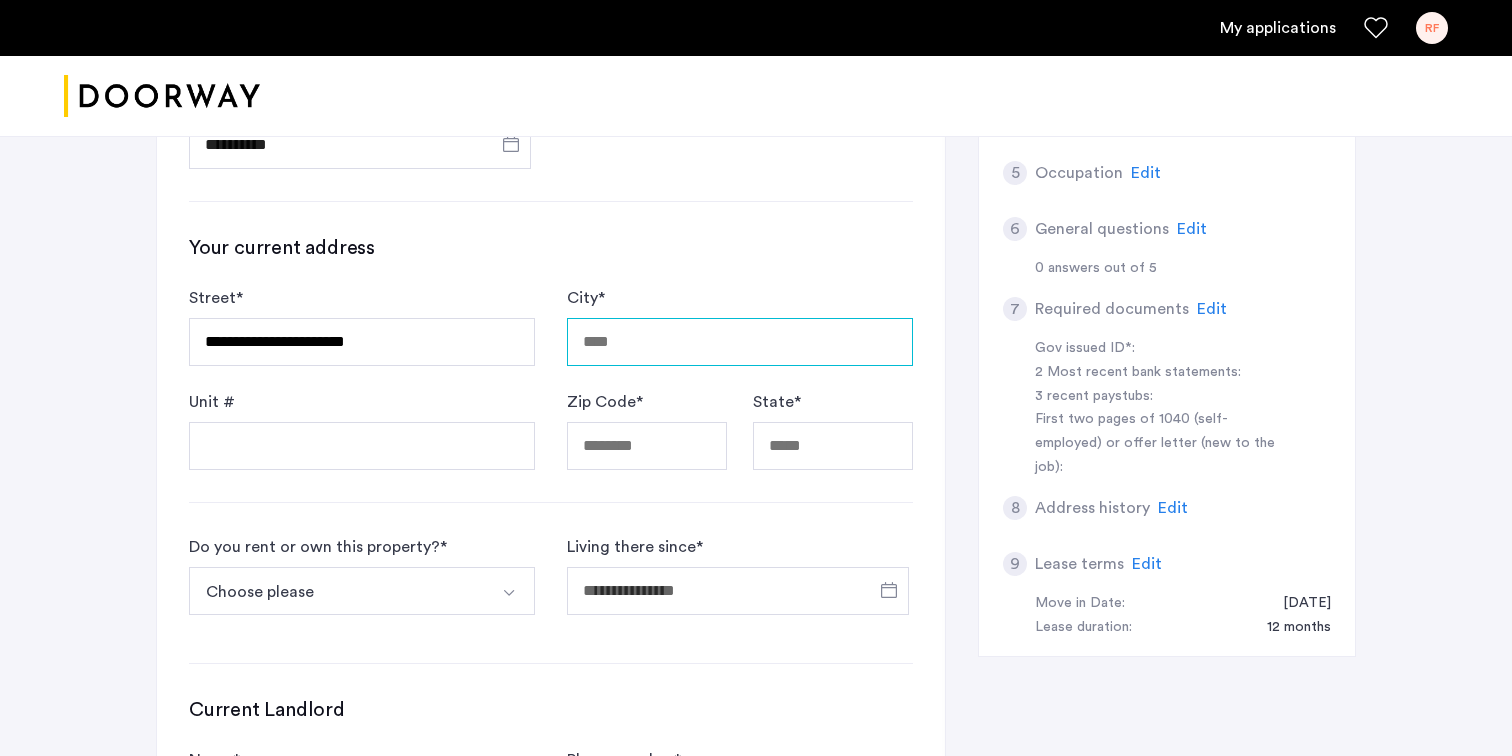 type on "**********" 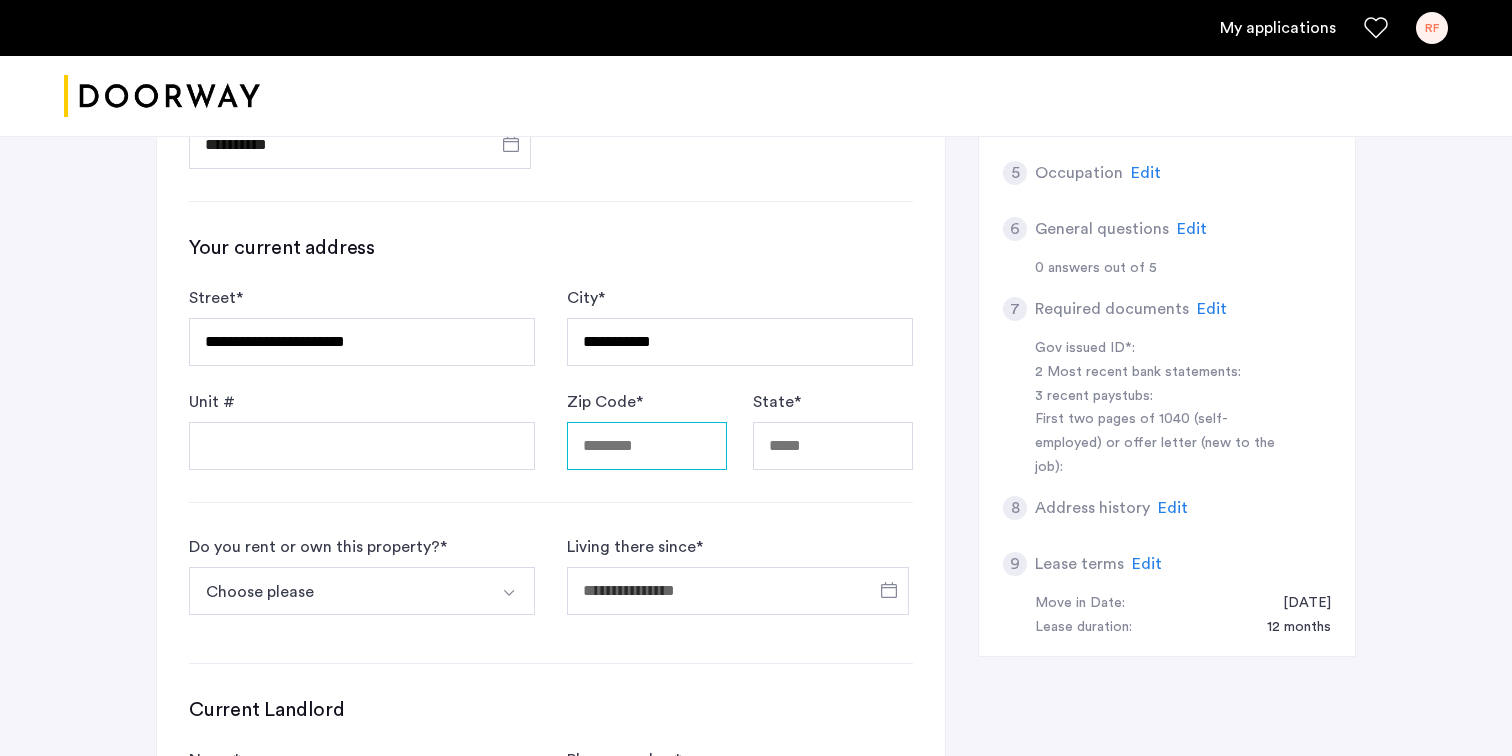 type on "*****" 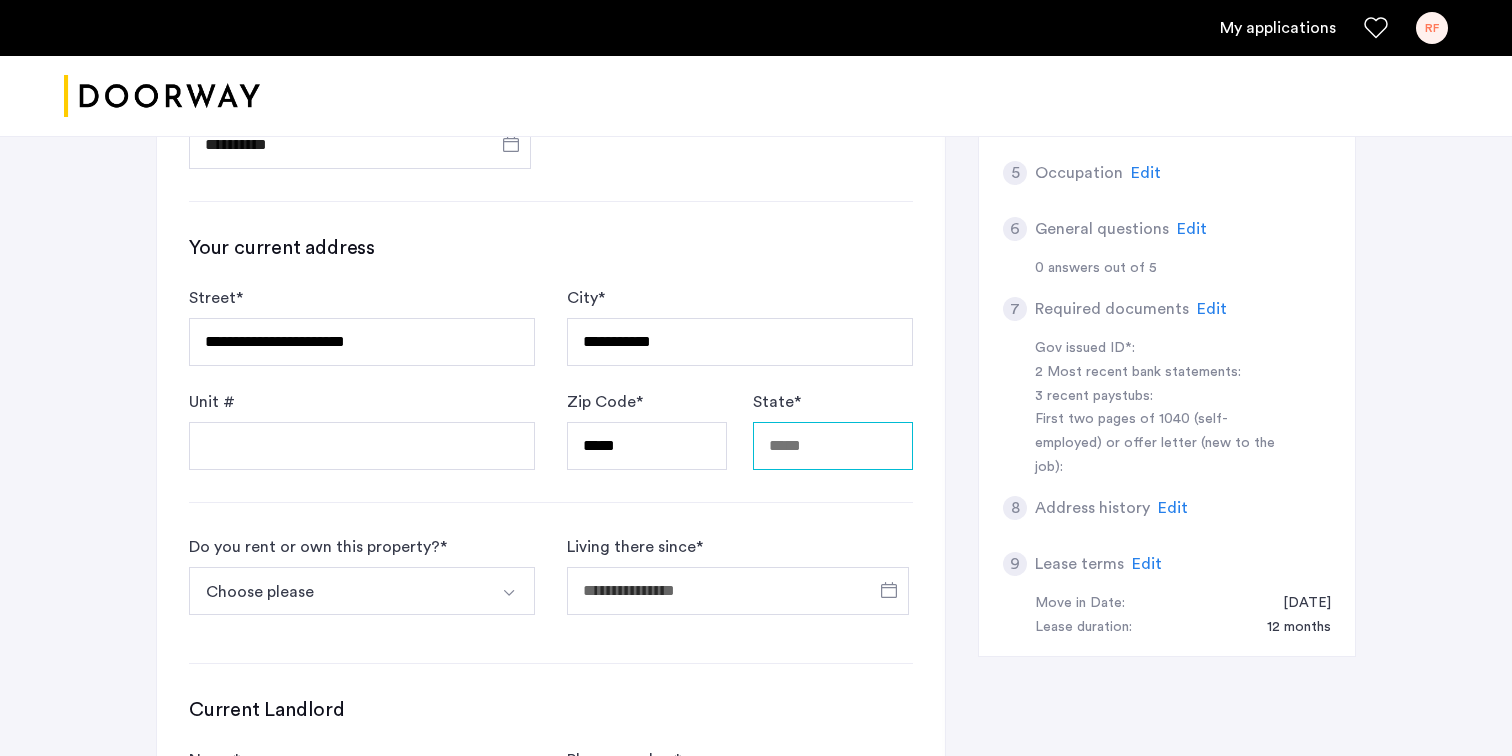 type on "**********" 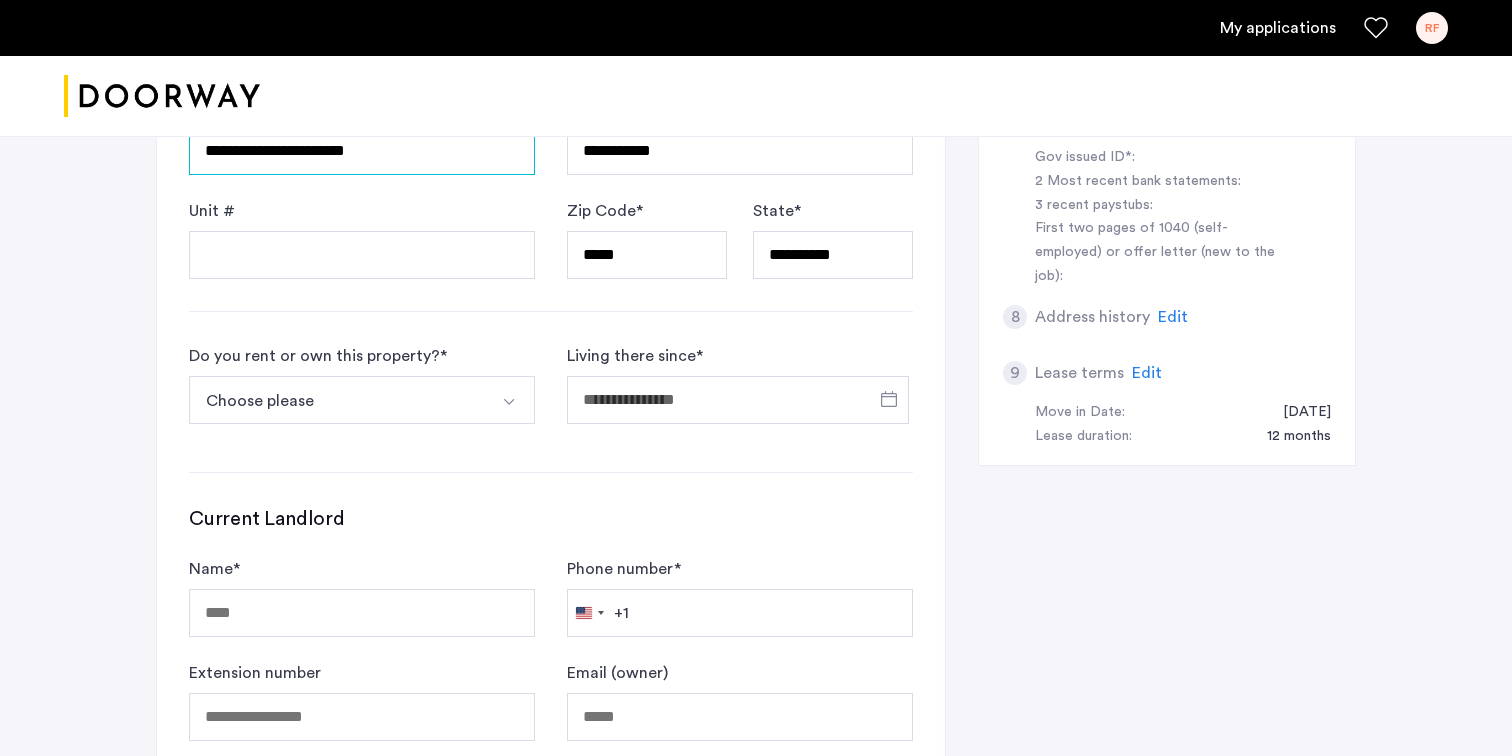 scroll, scrollTop: 881, scrollLeft: 0, axis: vertical 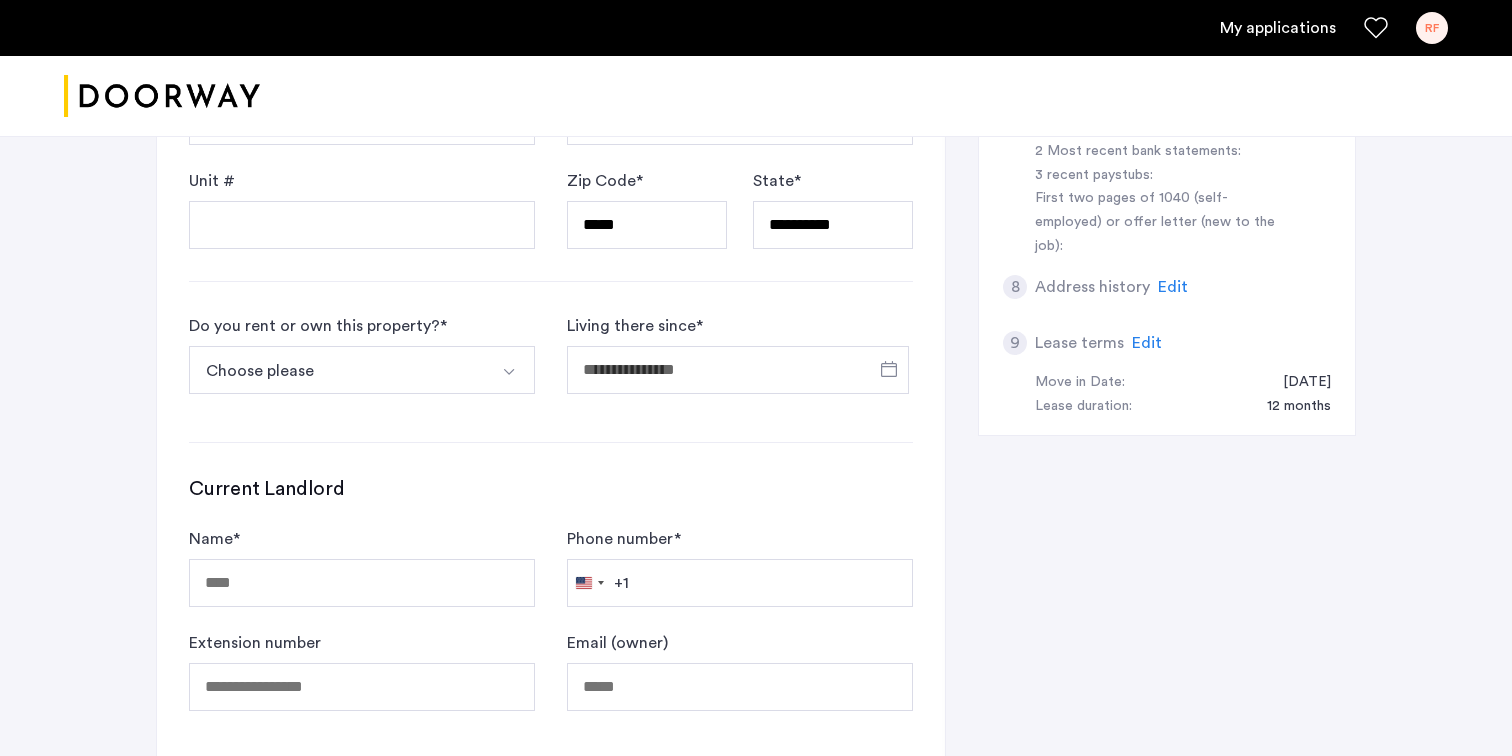 click on "Choose please" at bounding box center [338, 370] 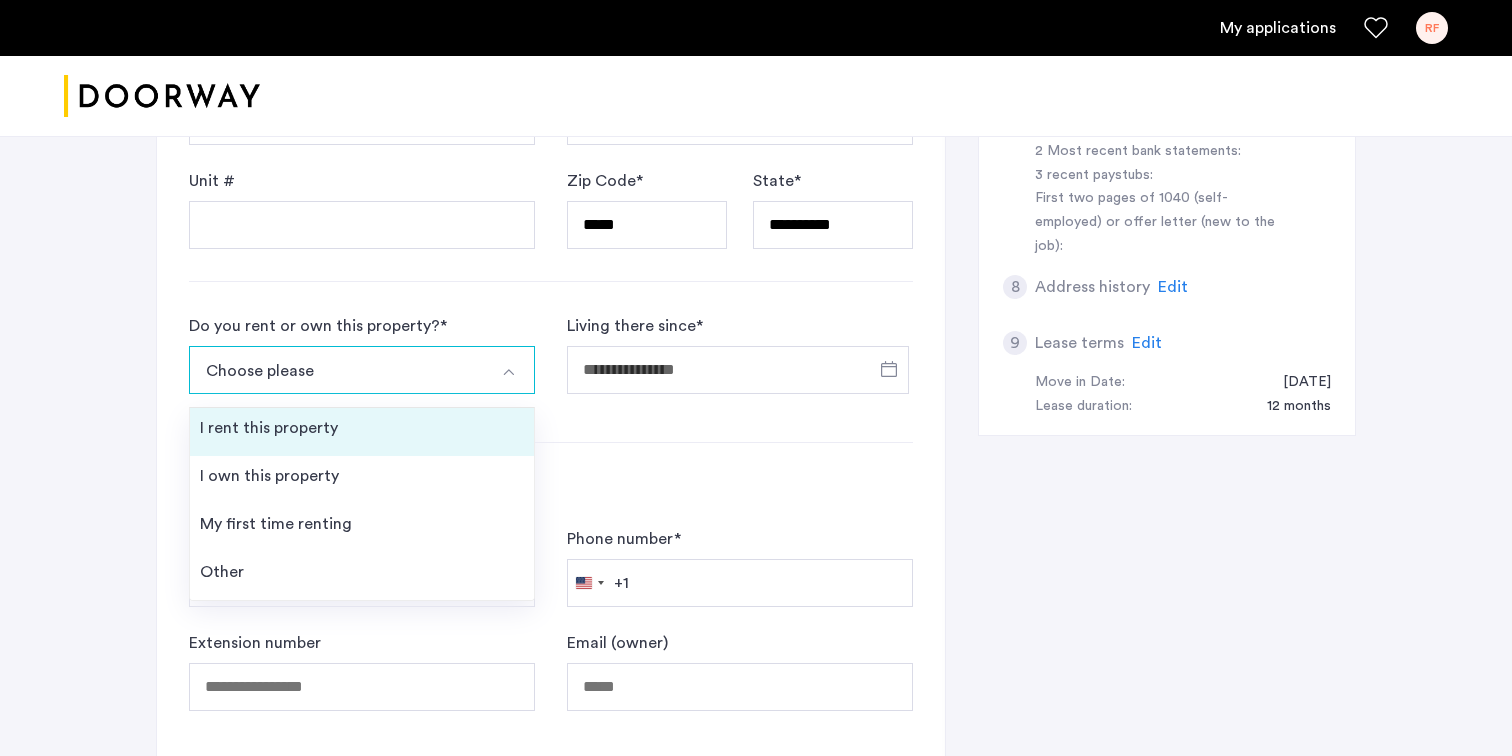 click on "I rent this property" at bounding box center (362, 432) 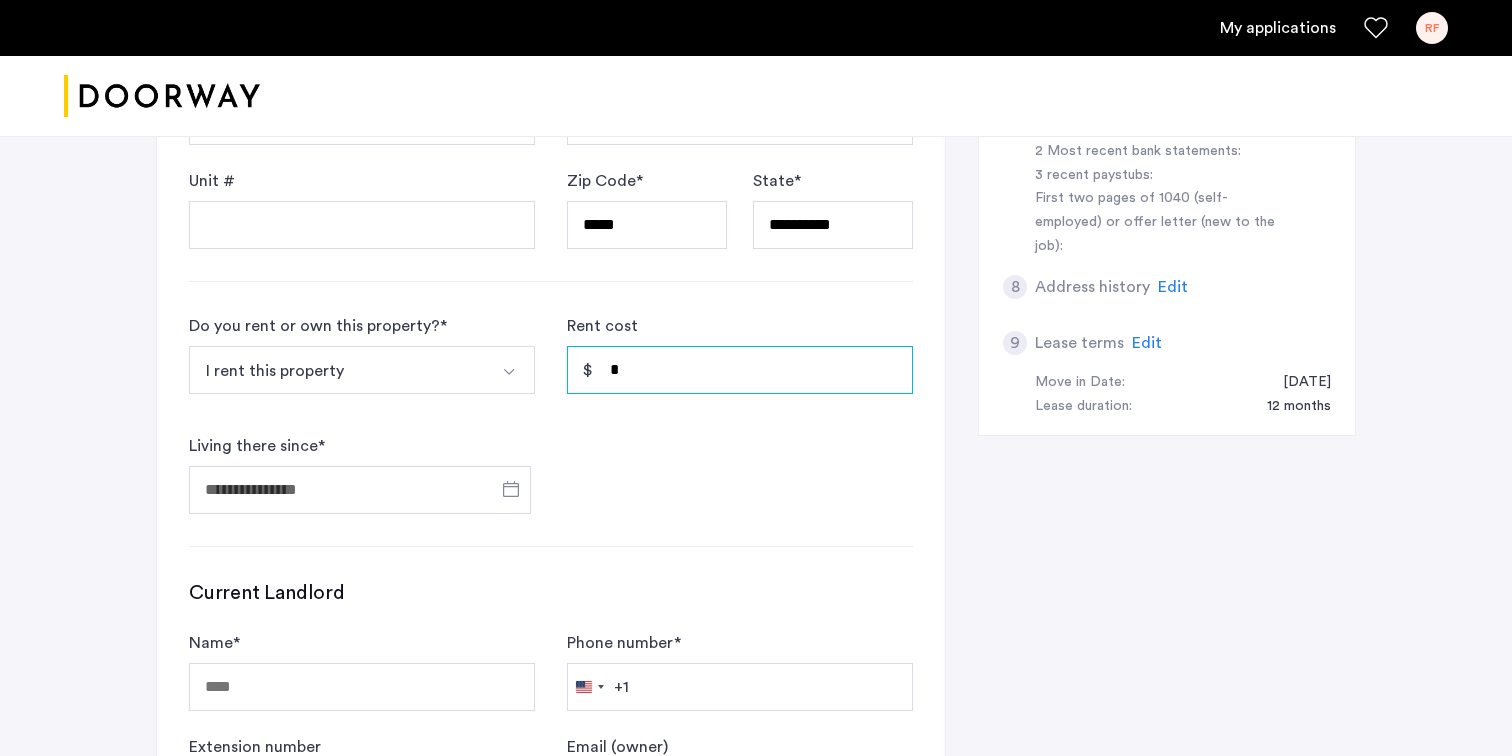 click on "*" at bounding box center [740, 370] 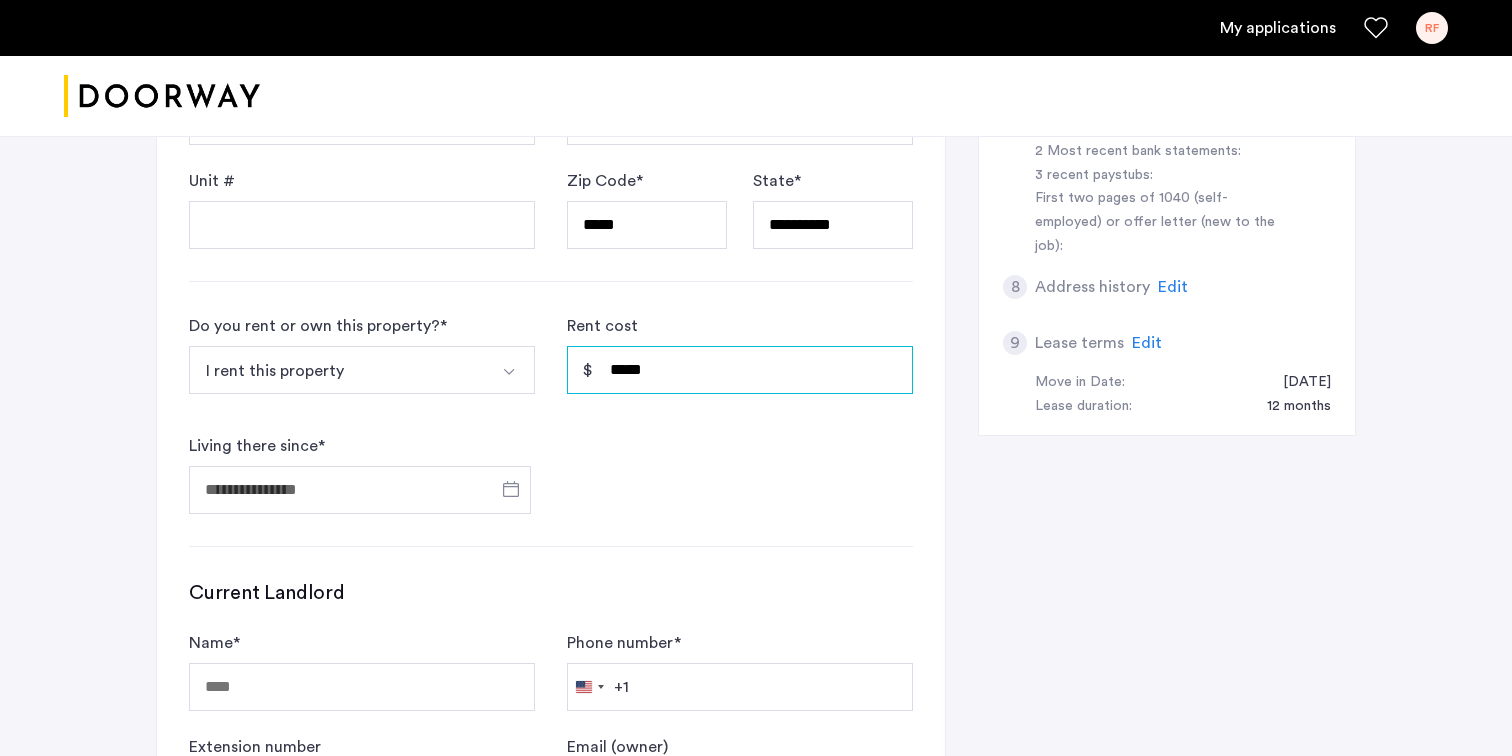 type on "*****" 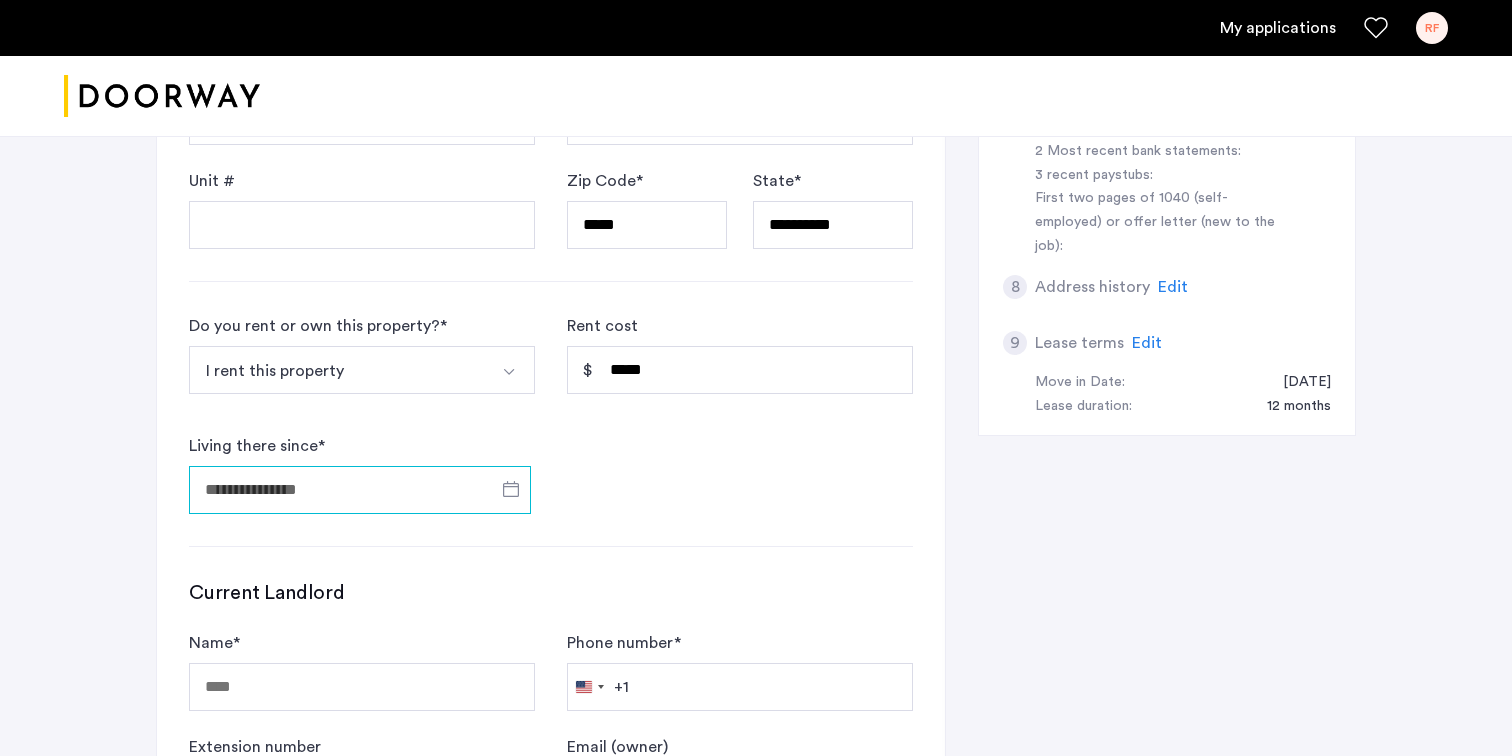 click on "Living there since  *" at bounding box center [360, 490] 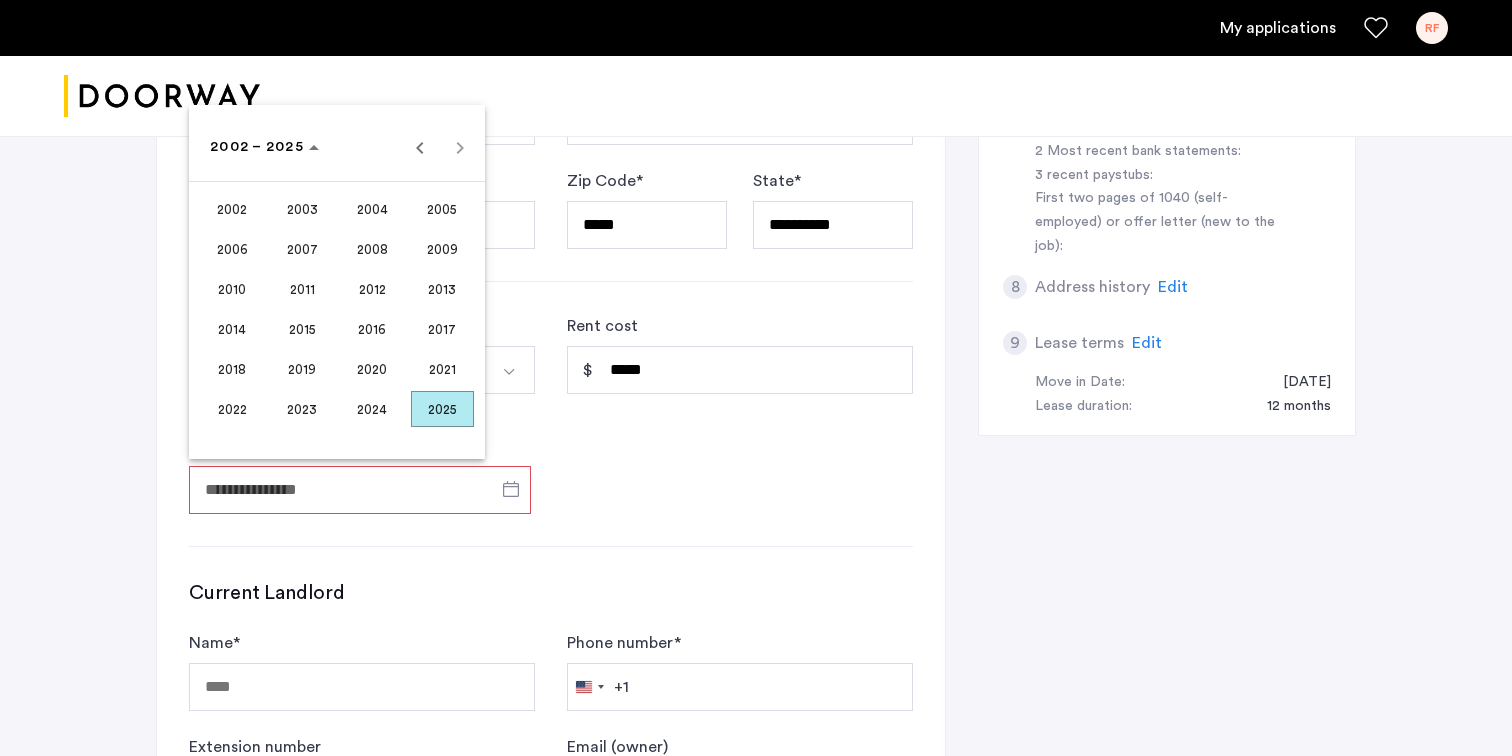 click on "2022" at bounding box center (232, 409) 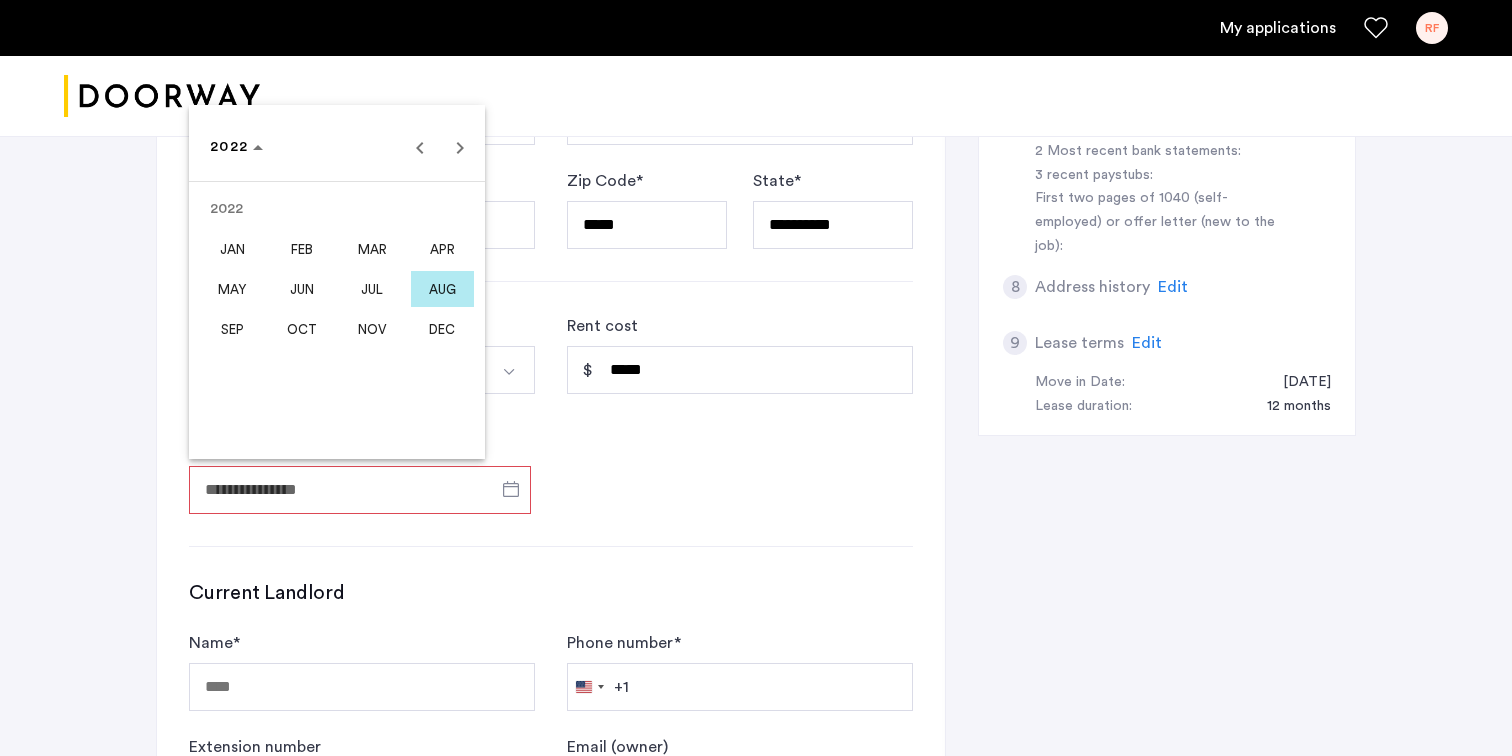 click on "JAN" at bounding box center (232, 249) 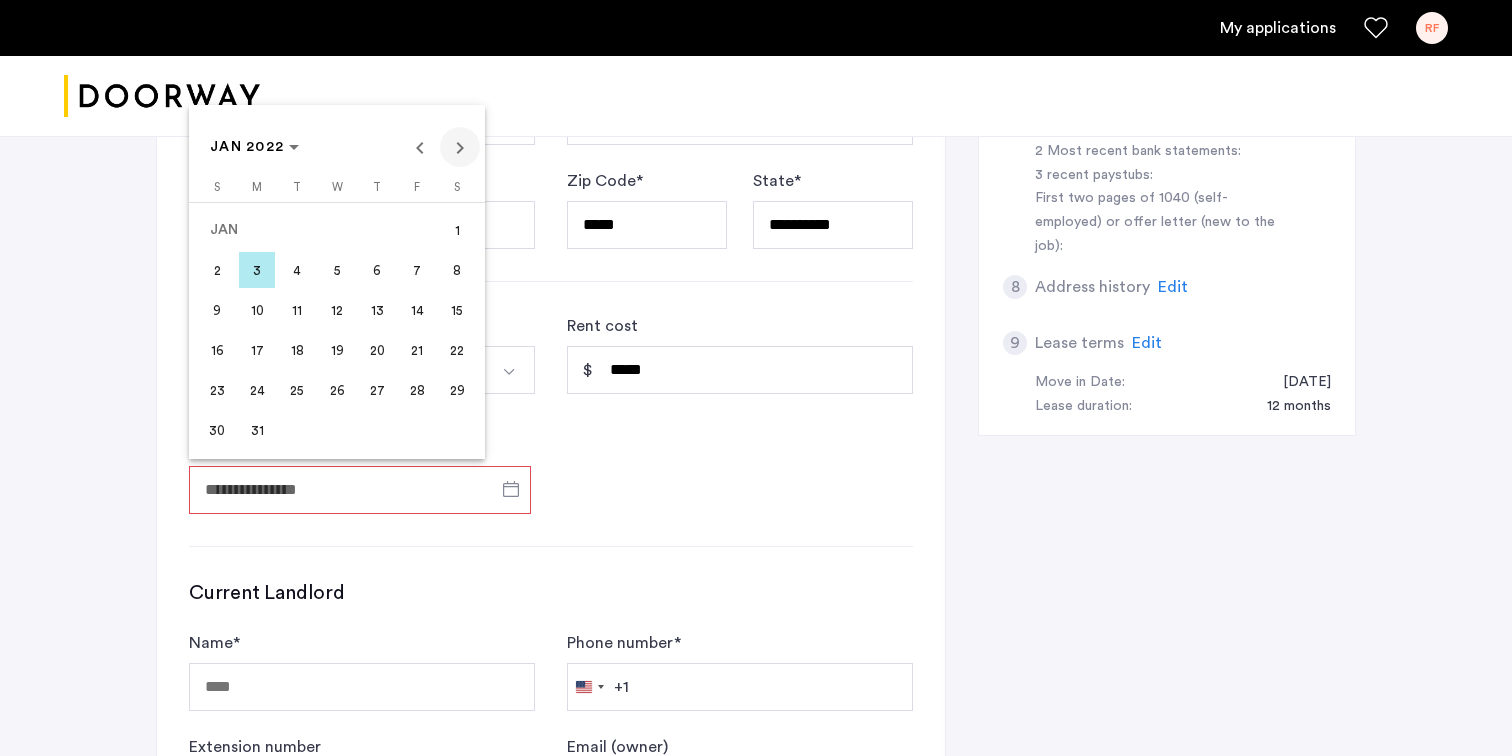 click at bounding box center [460, 147] 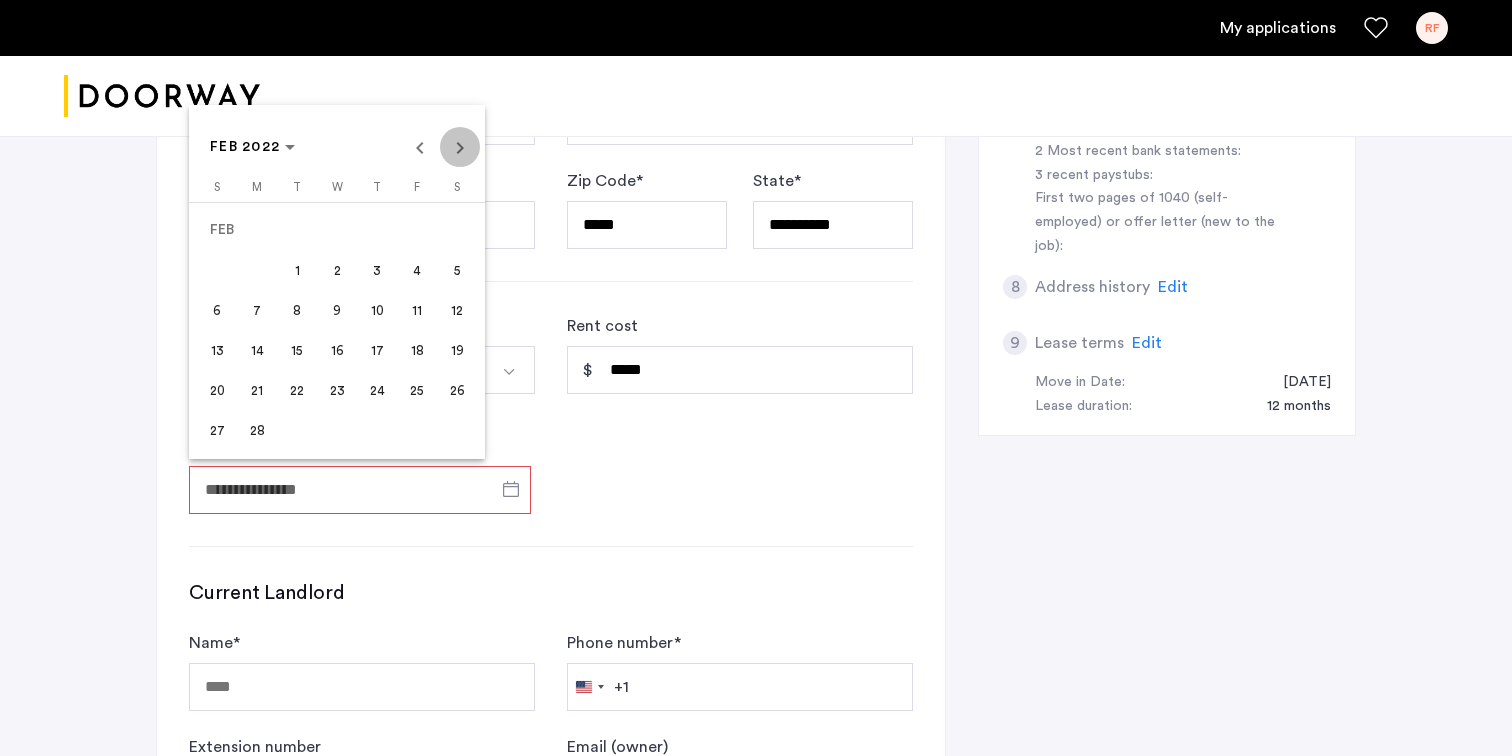 click at bounding box center [460, 147] 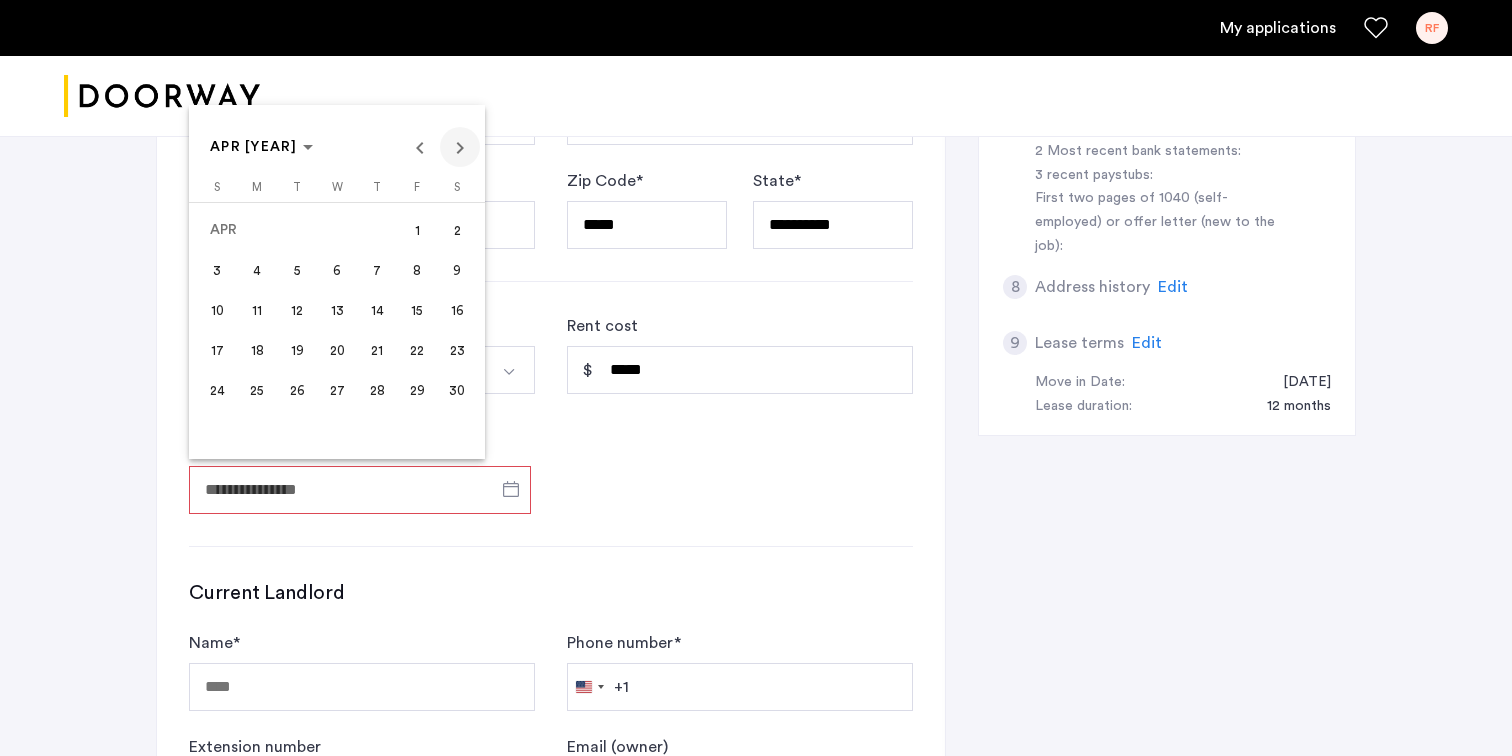 click at bounding box center (460, 147) 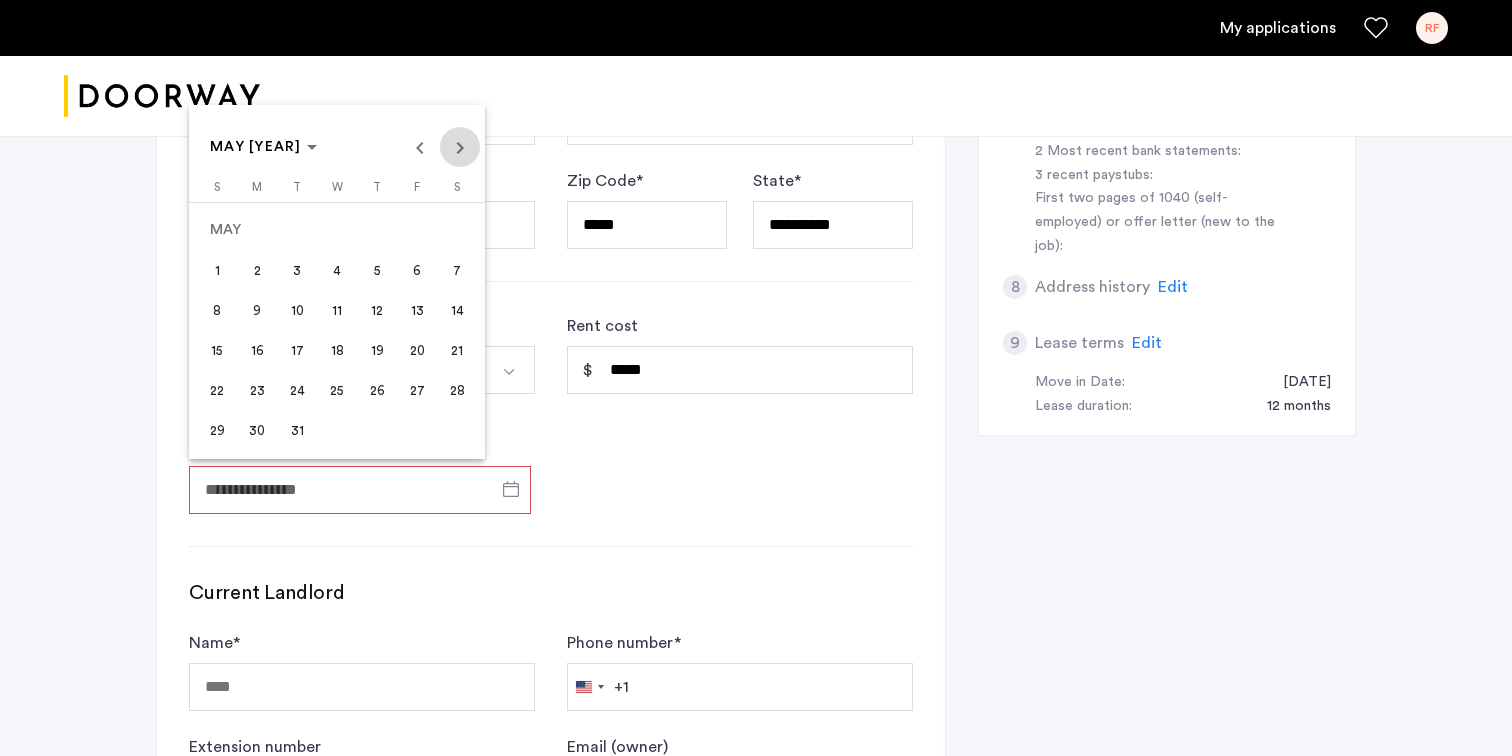 click at bounding box center (460, 147) 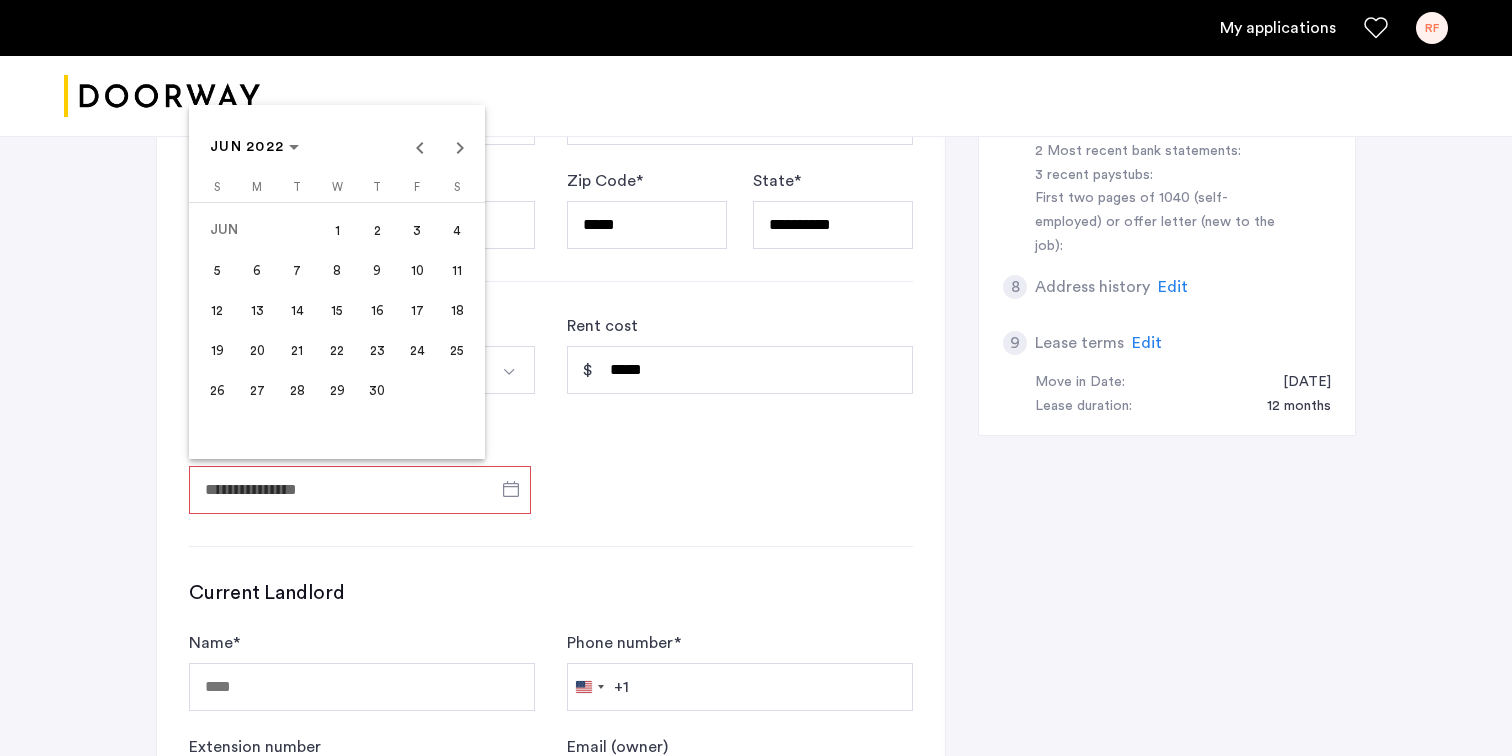 click on "1" at bounding box center [337, 230] 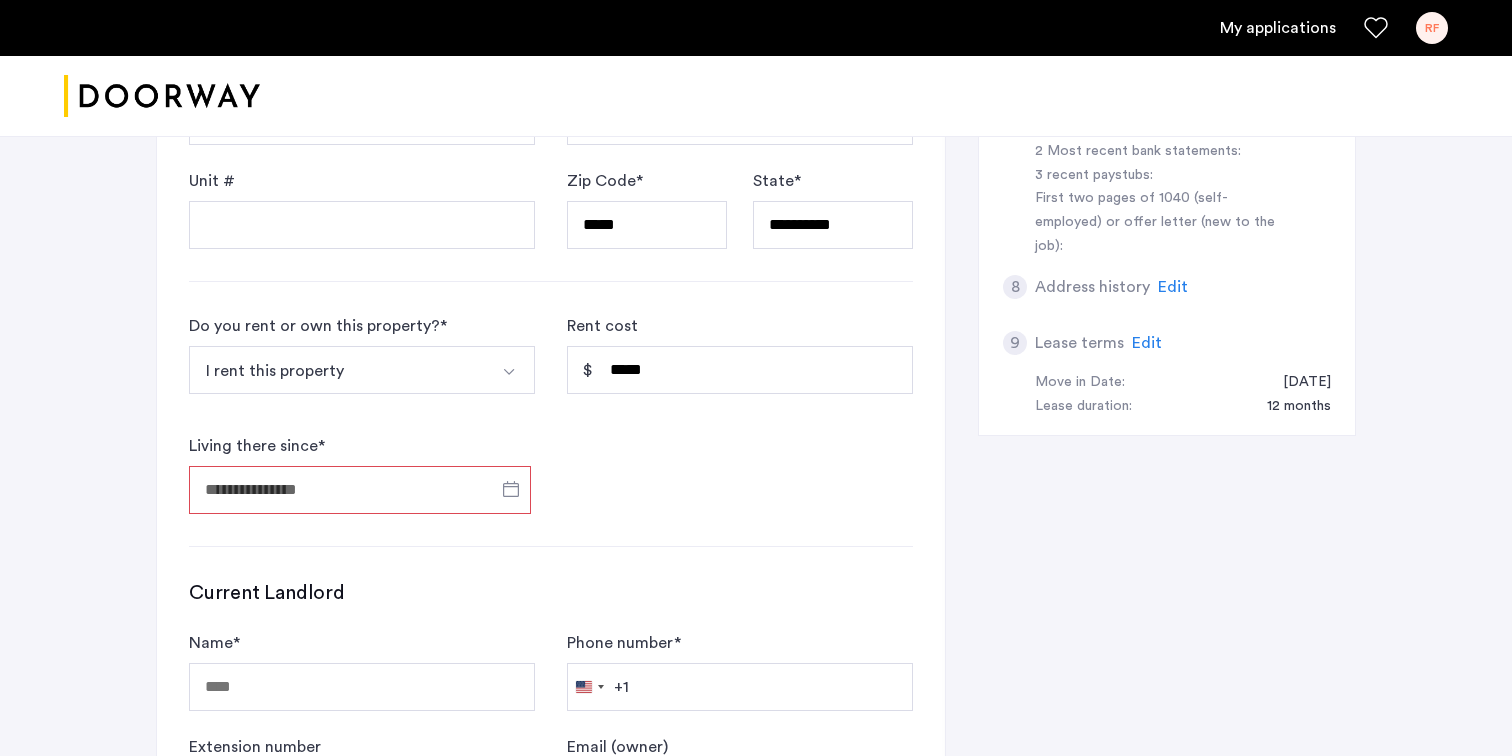 type on "**********" 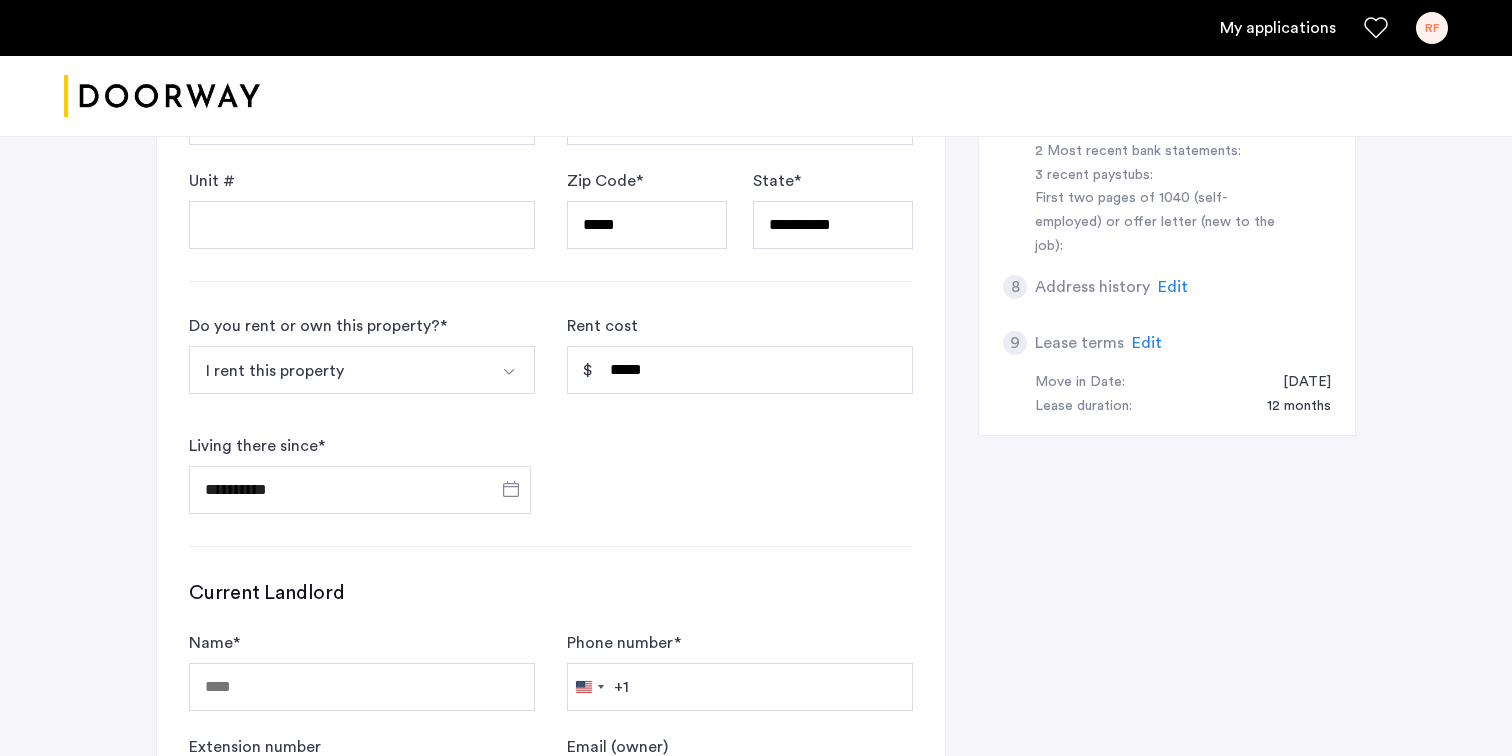 click on "United States +1 +1 244 results found Afghanistan +93 Åland Islands +358 Albania +355 Algeria +213 American Samoa +1 Andorra +376 Angola +244 Anguilla +1 Antigua & Barbuda +1 Argentina +54 Armenia +374 Aruba +297 Ascension Island +247 Australia +61 Austria +43 Azerbaijan +994 Bahamas +1 Bahrain +973 Bangladesh +880 Barbados +1 Belarus +375 Belgium +32 Belize +501 Benin +229 Bermuda +1 Bhutan +975 Bolivia +591 Bosnia & Herzegovina +387 Botswana +267 Brazil +55 British Indian Ocean Territory +246 British Virgin Islands +1 Brunei +673 Bulgaria +359 Burkina Faso +226 Burundi +257 Cambodia +855 Cameroon +237 Canada +1 Cape Verde +238 Caribbean Netherlands +599 Cayman Islands +1 Central African Republic +236 Chad +235 Chile +56 China +86 Christmas Island +61 Cocos (Keeling) Islands +61 Colombia +57 Comoros +269 Congo - Brazzaville +242 Congo - Kinshasa +243 Cook Islands +682 +506" 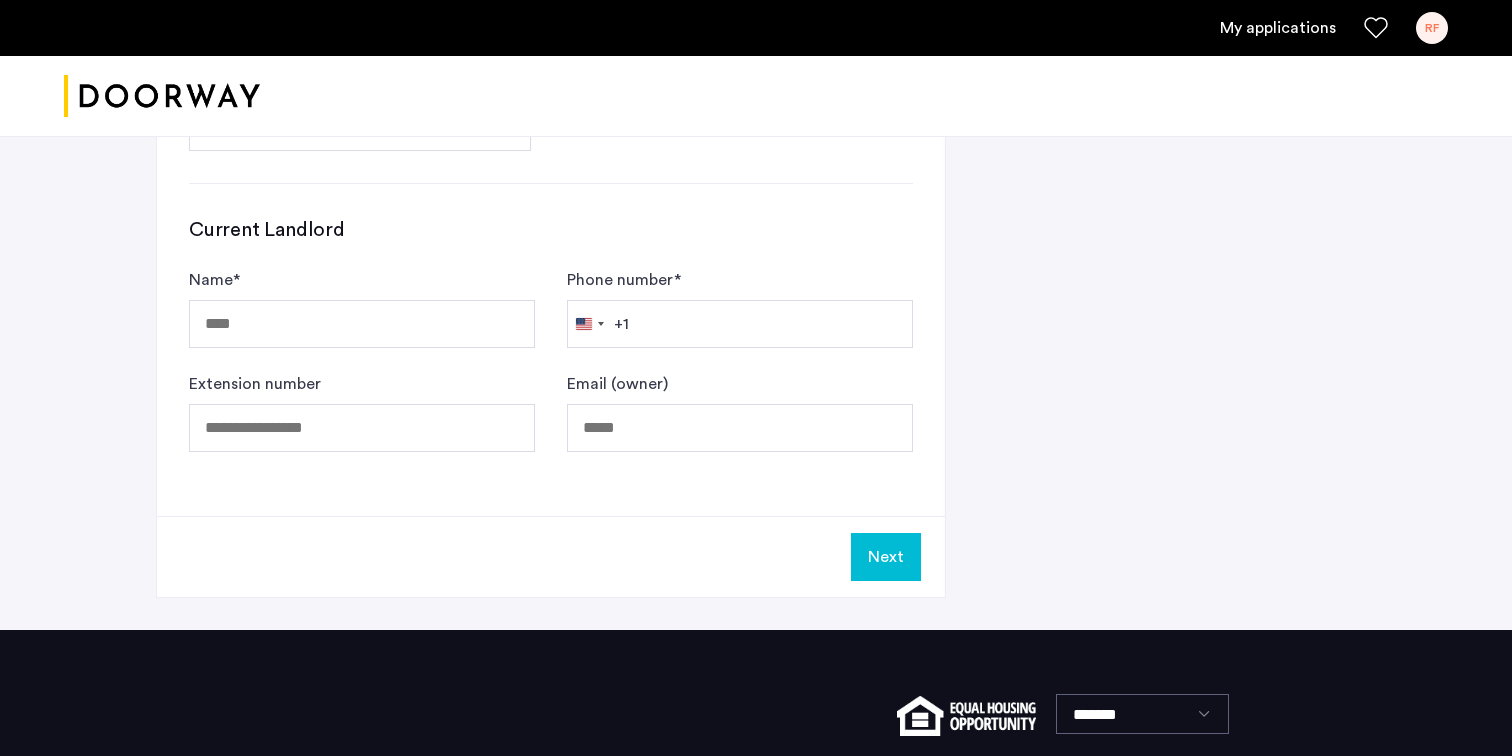scroll, scrollTop: 1262, scrollLeft: 0, axis: vertical 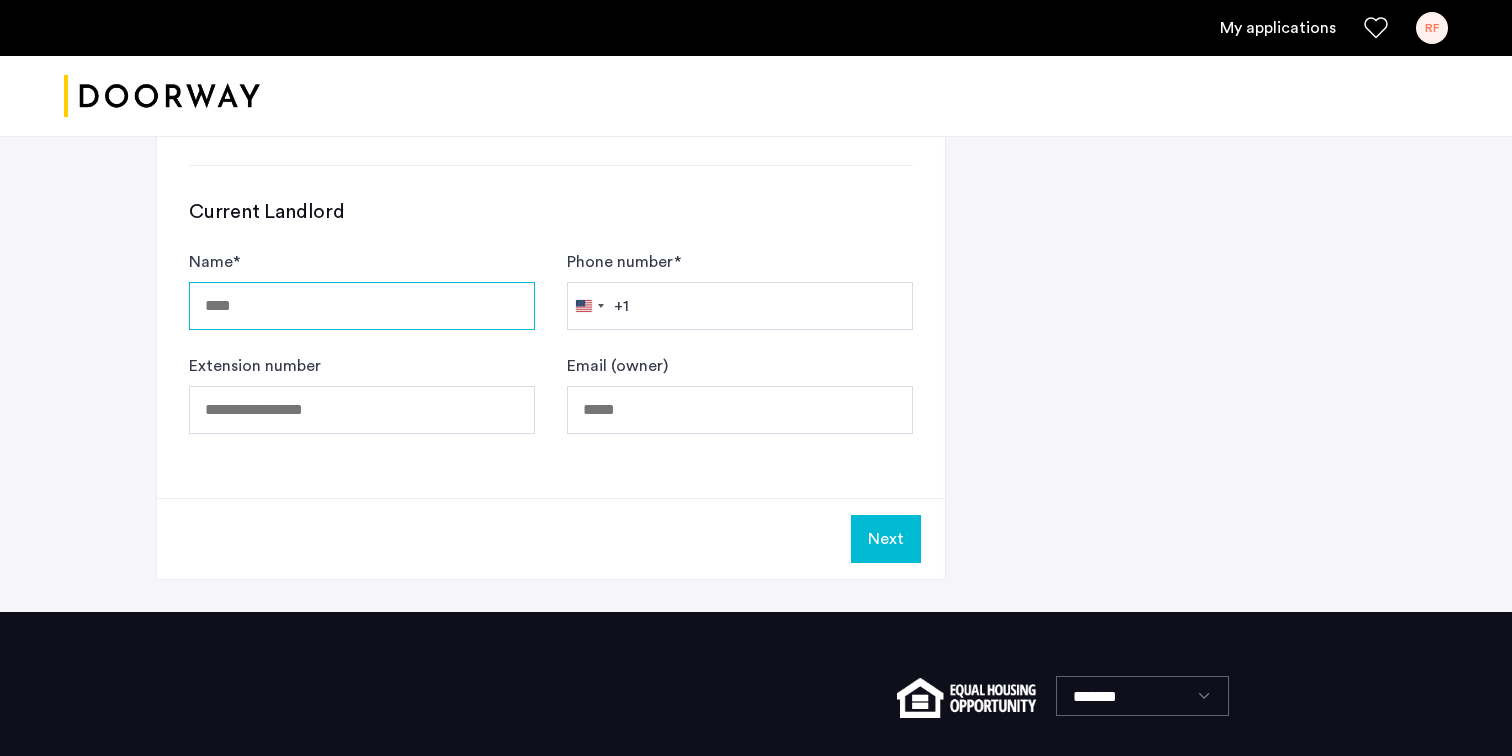 click on "Name  *" at bounding box center (362, 306) 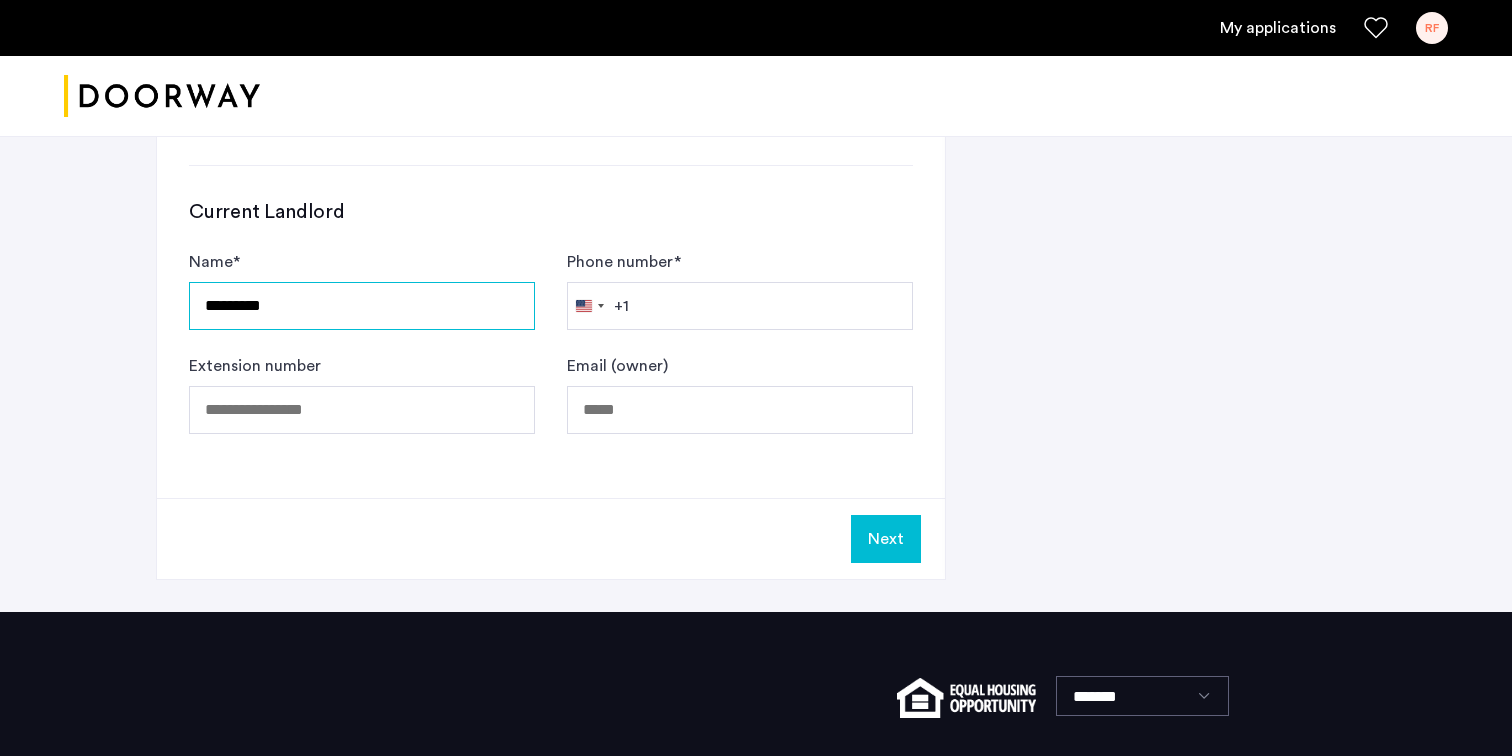 type on "*********" 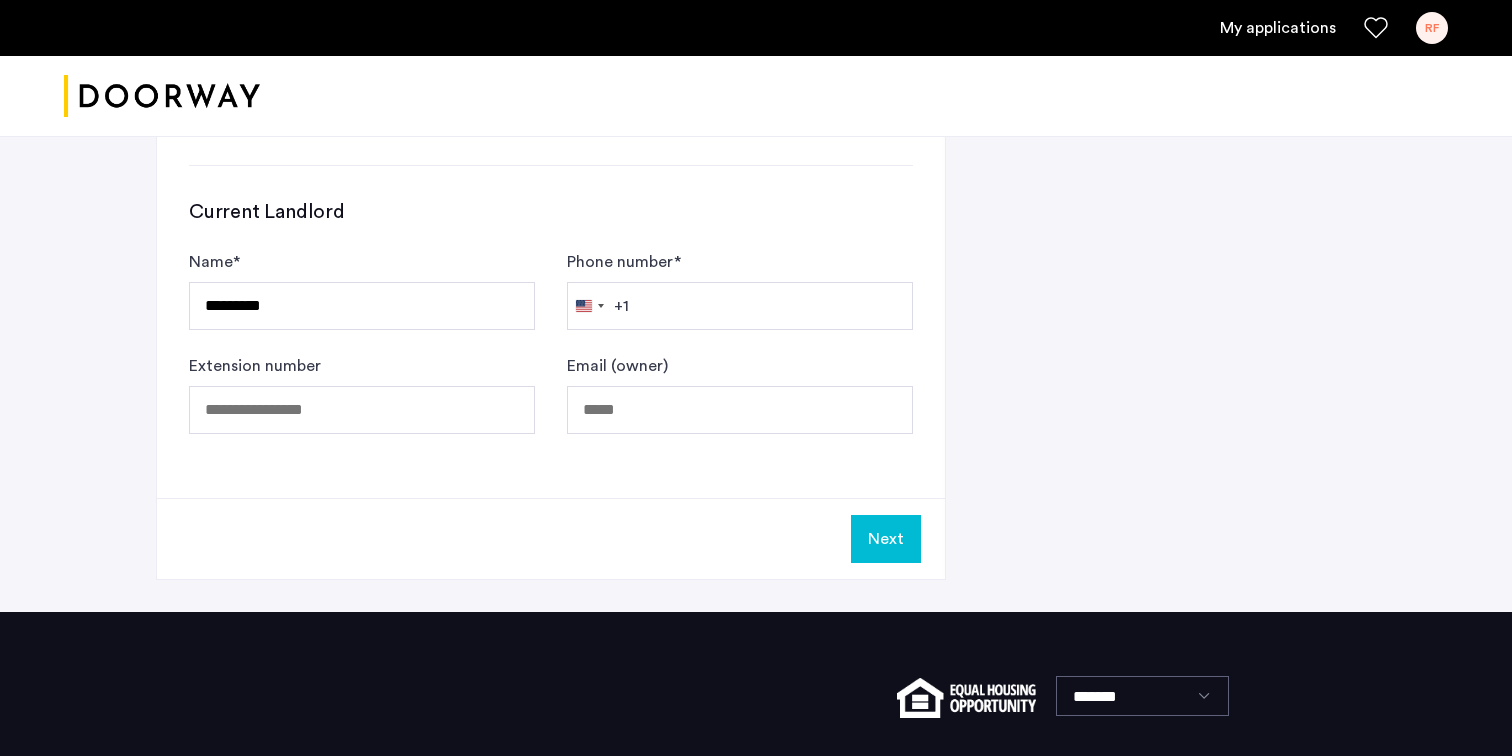 type 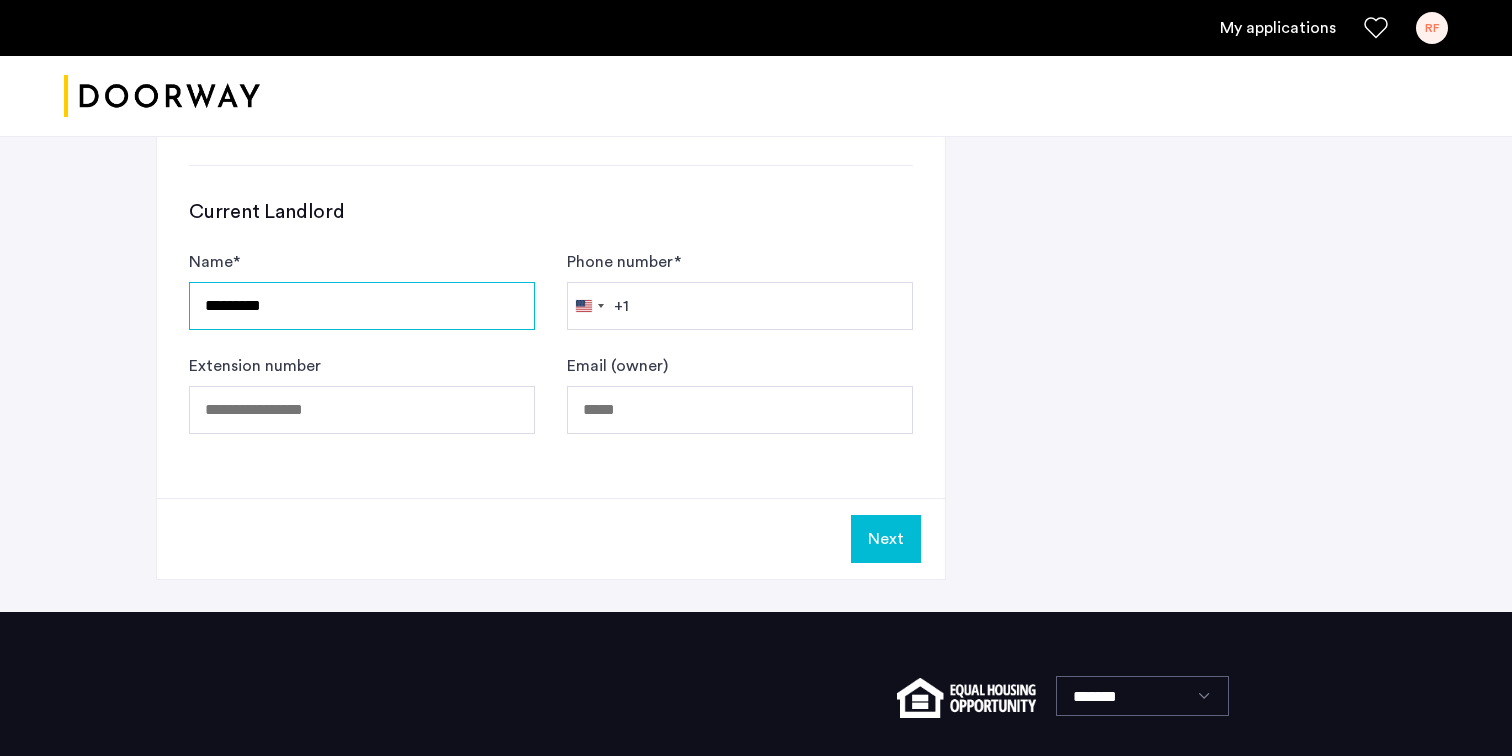 click on "*********" at bounding box center (362, 306) 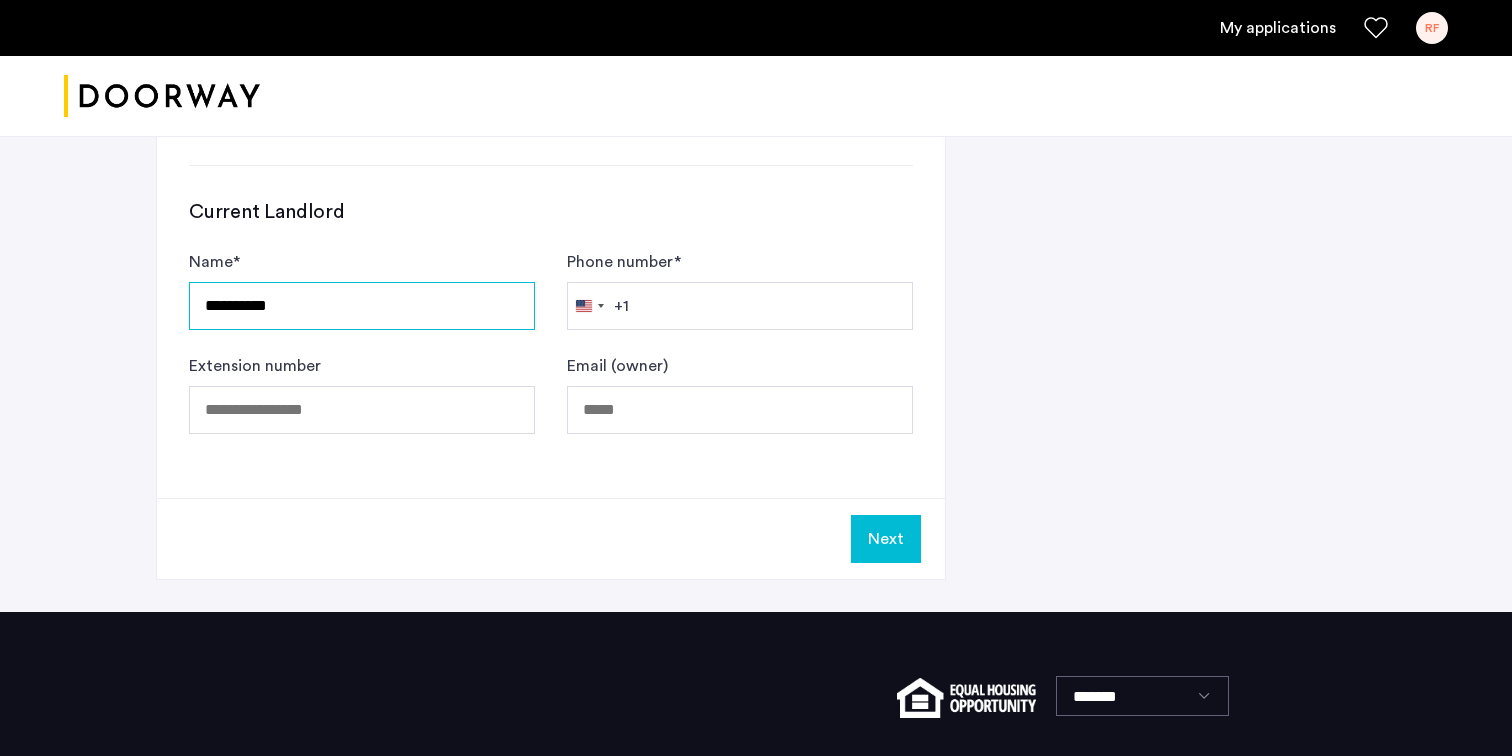 click on "**********" at bounding box center [362, 306] 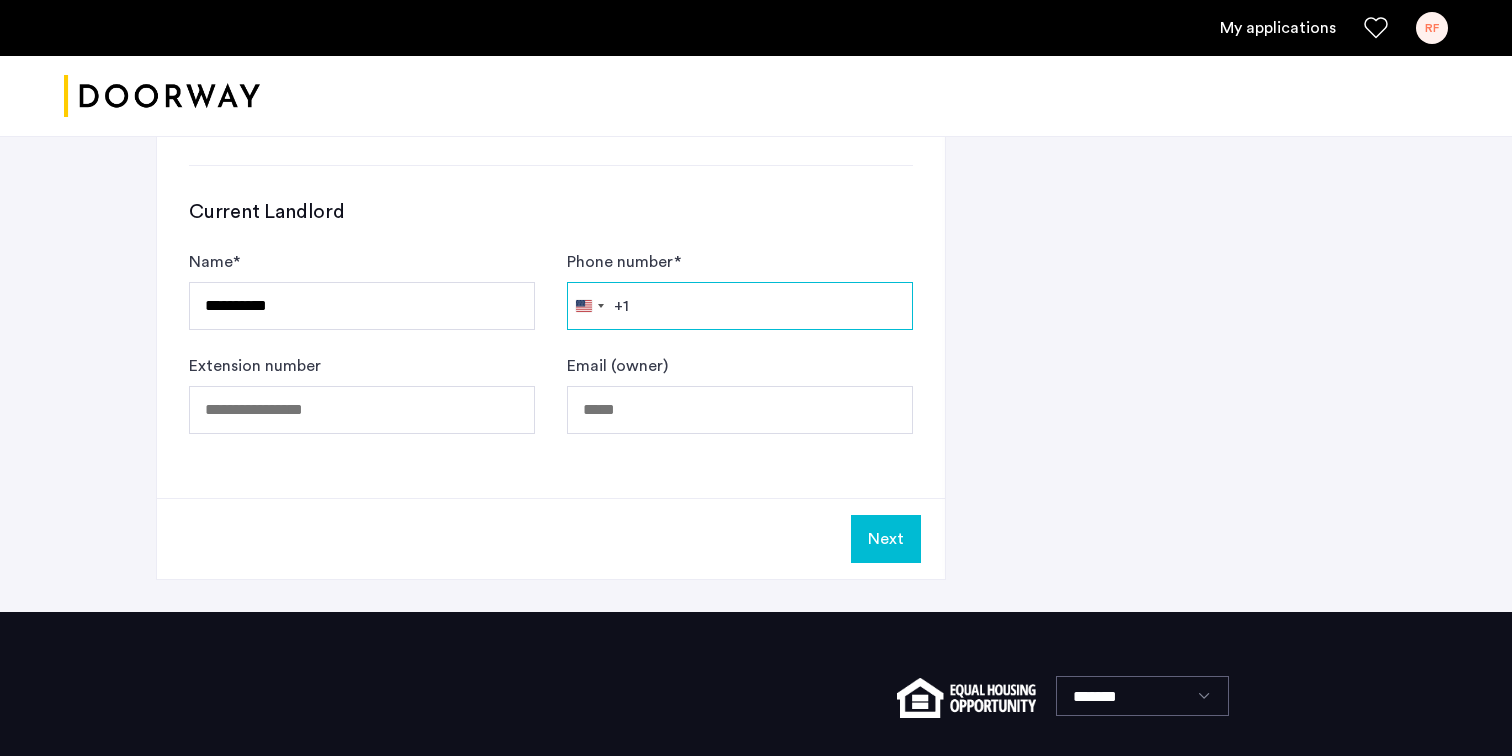 click on "Phone number  *" at bounding box center [740, 306] 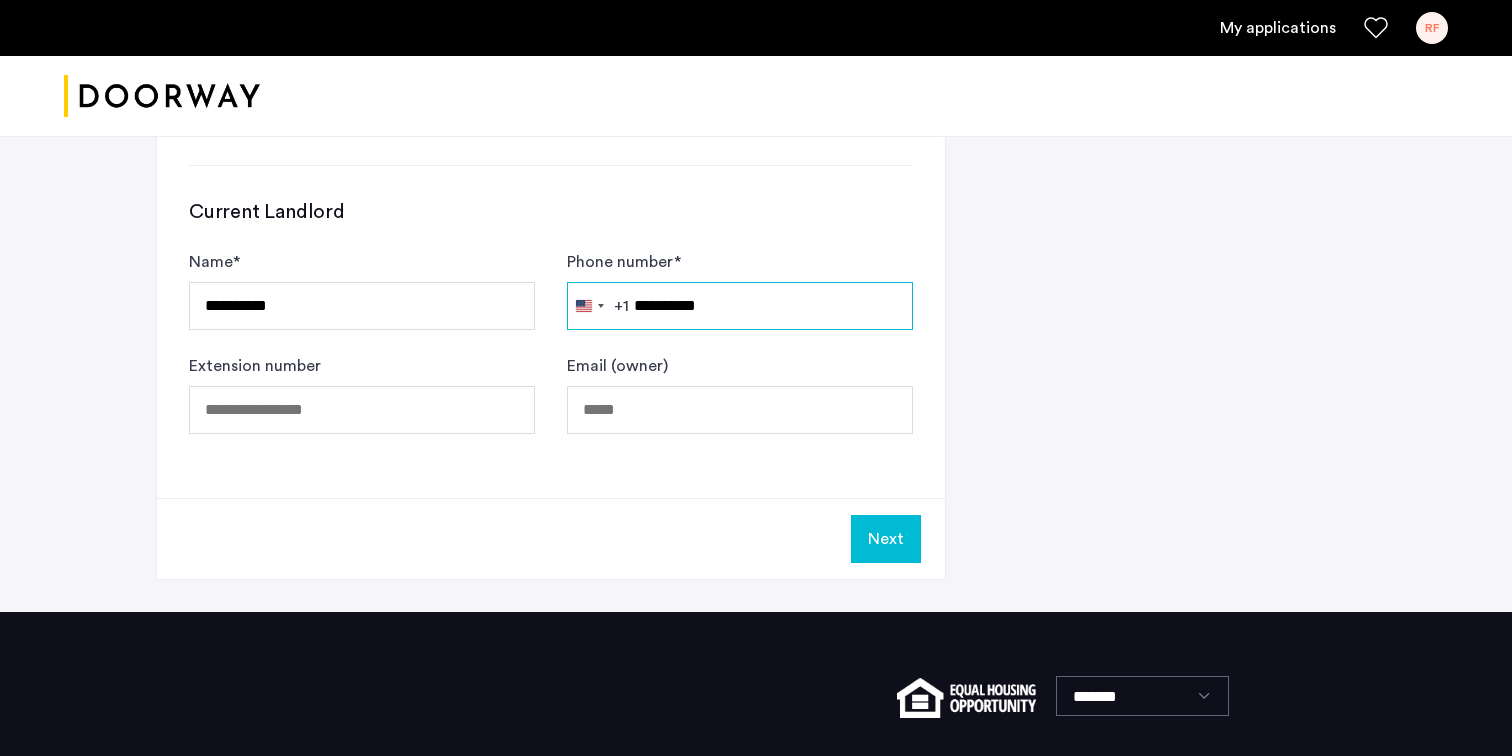 type on "**********" 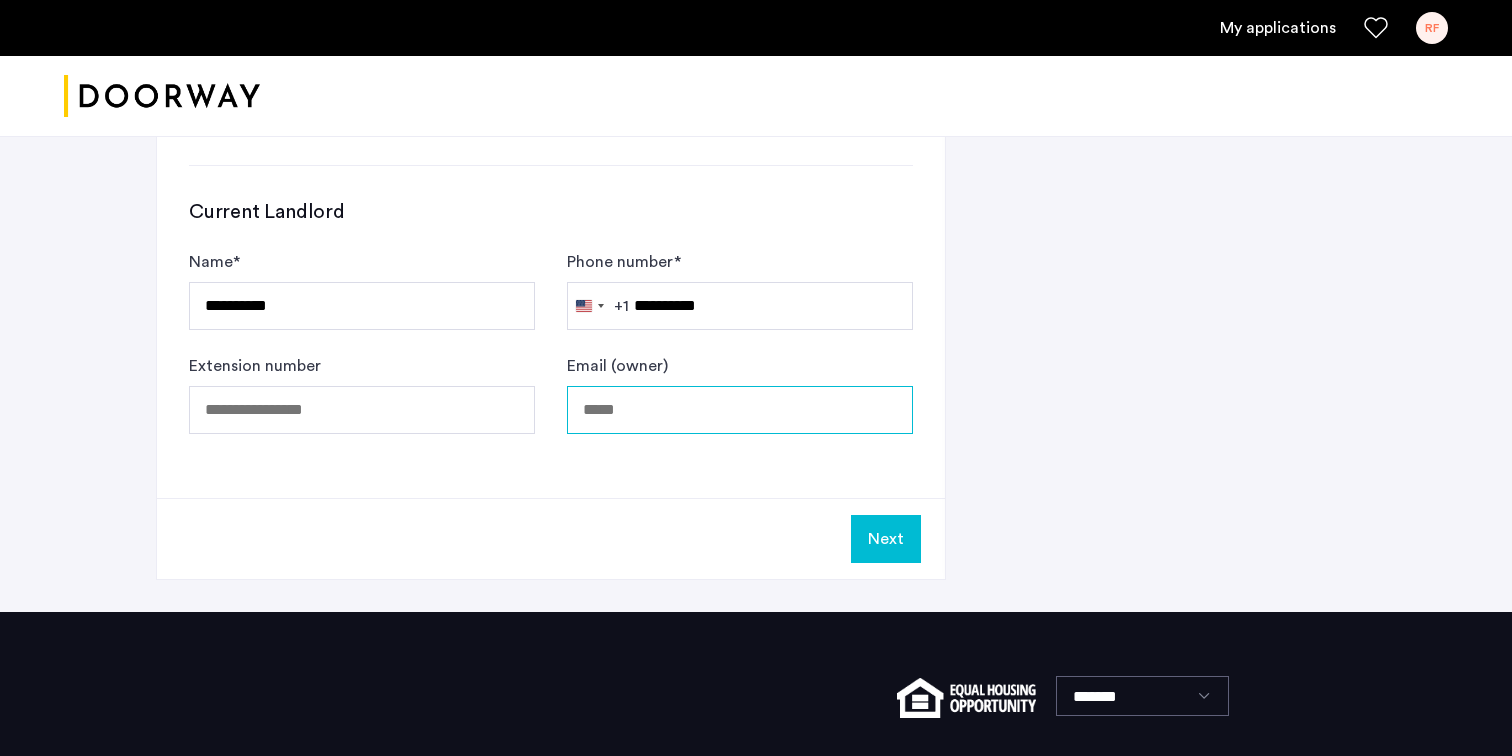 click on "Email (owner)" at bounding box center [740, 410] 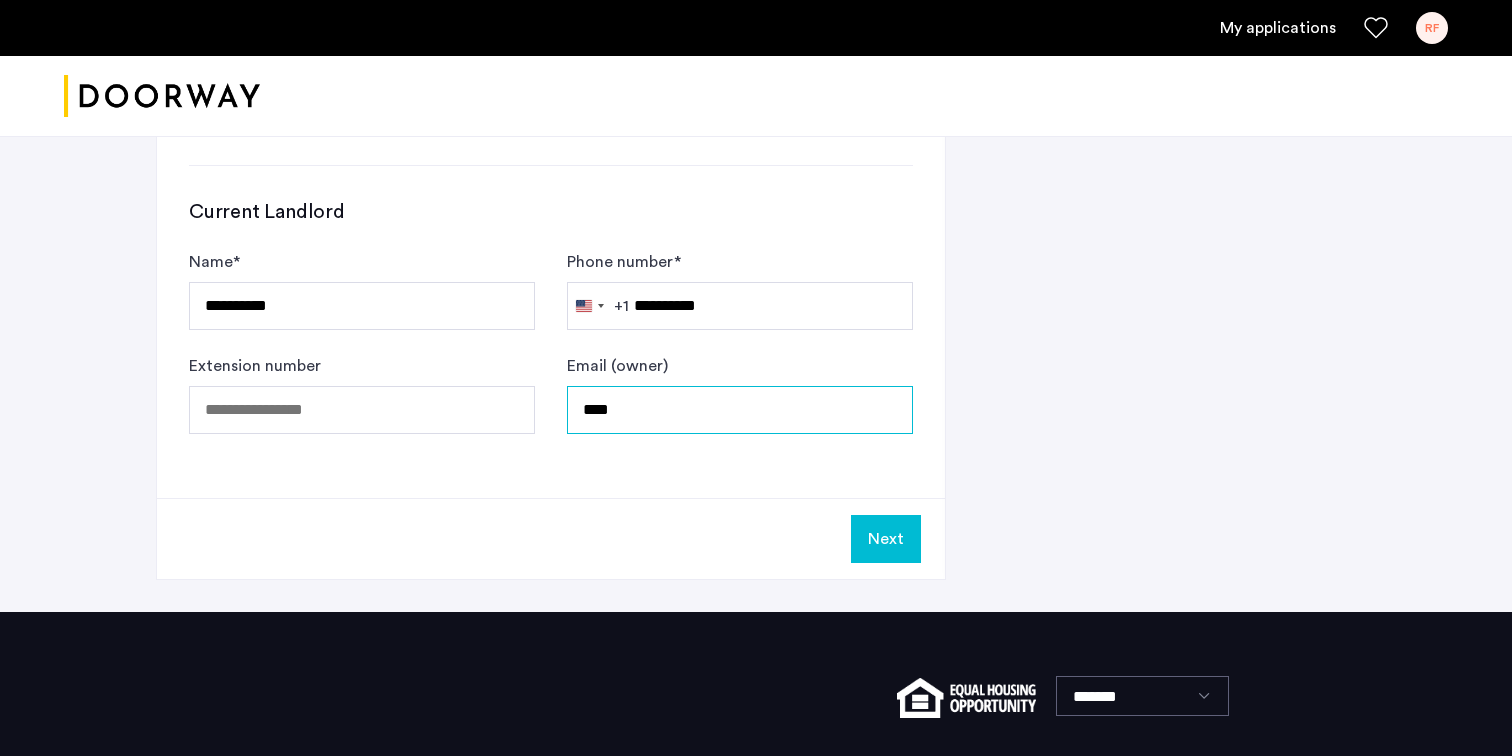 type on "**********" 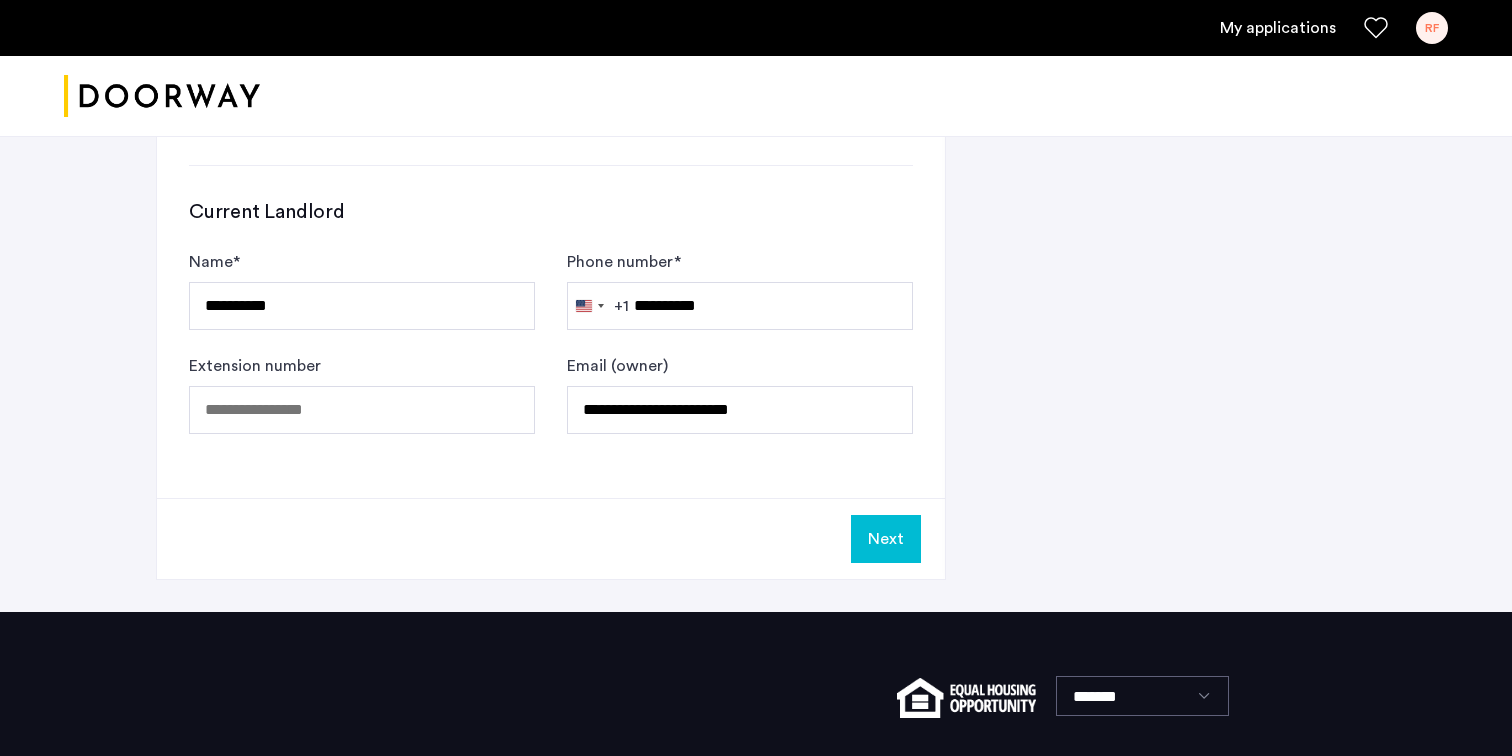 click on "Next" 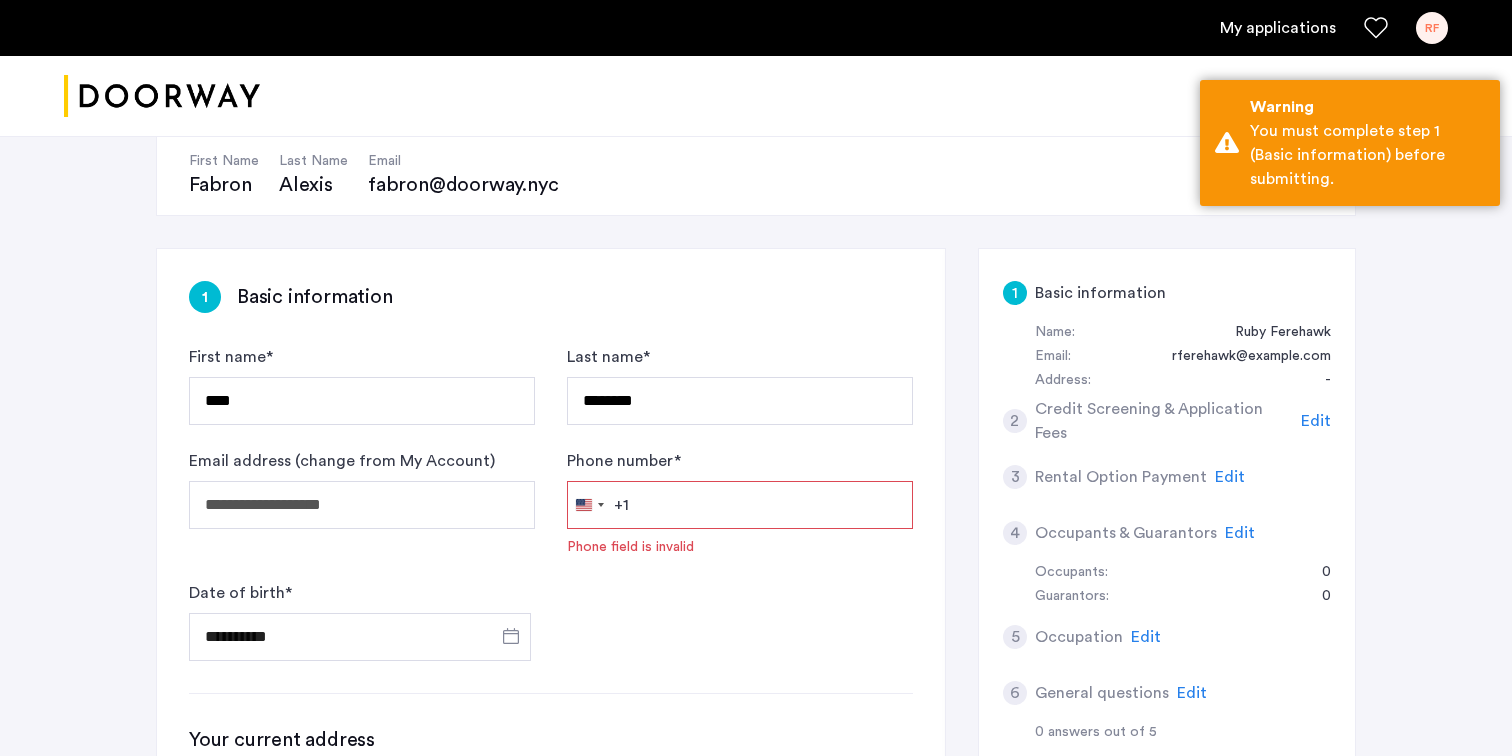 scroll, scrollTop: 209, scrollLeft: 0, axis: vertical 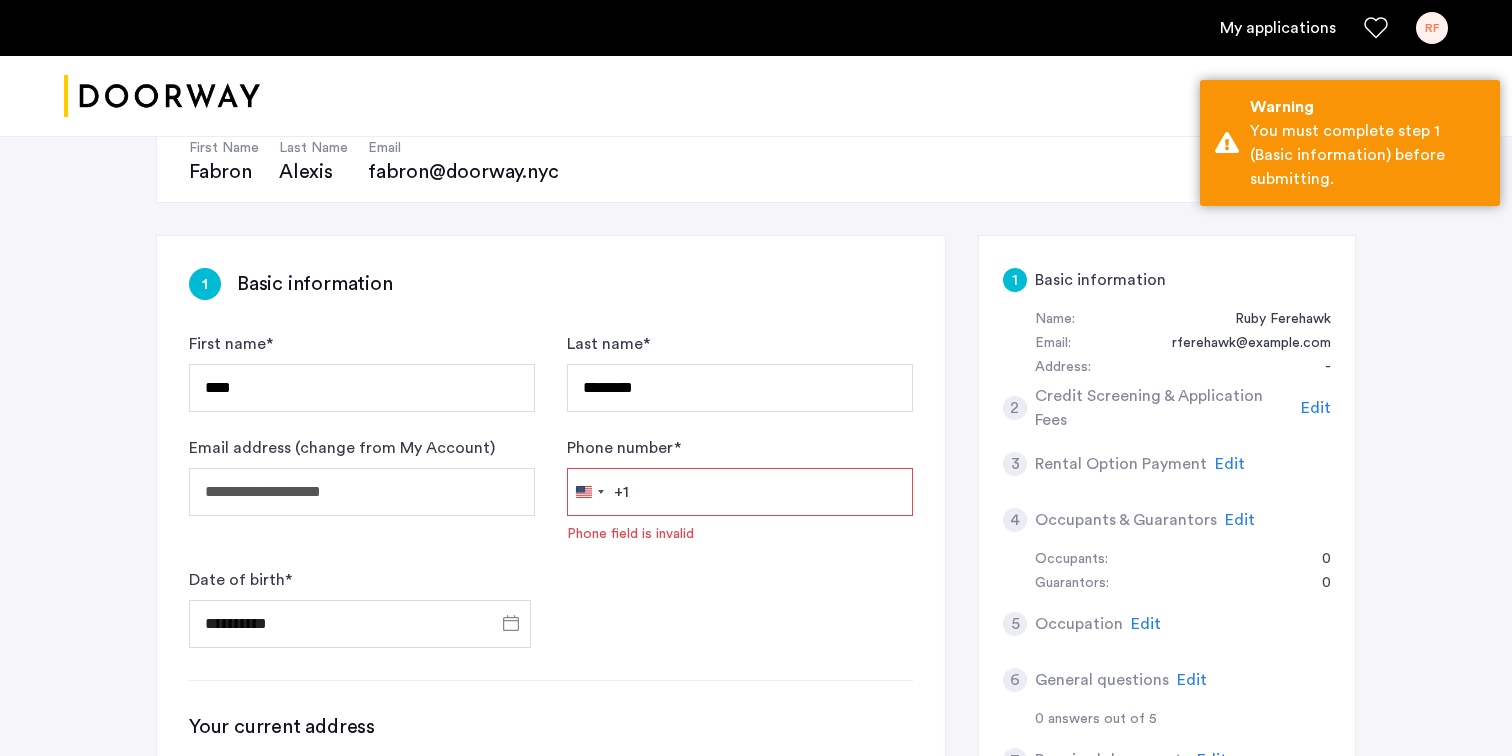 click on "Phone number  *" at bounding box center (740, 492) 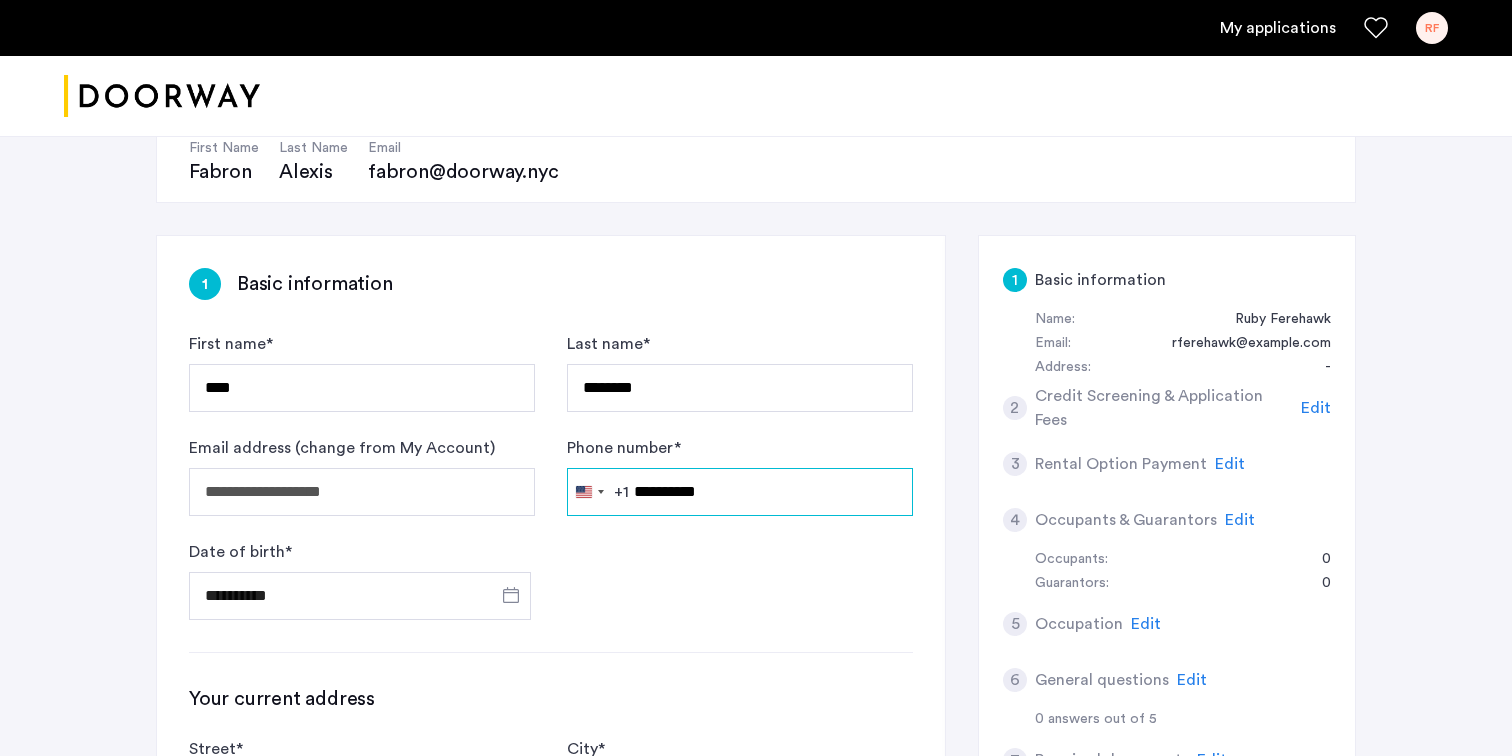 type on "**********" 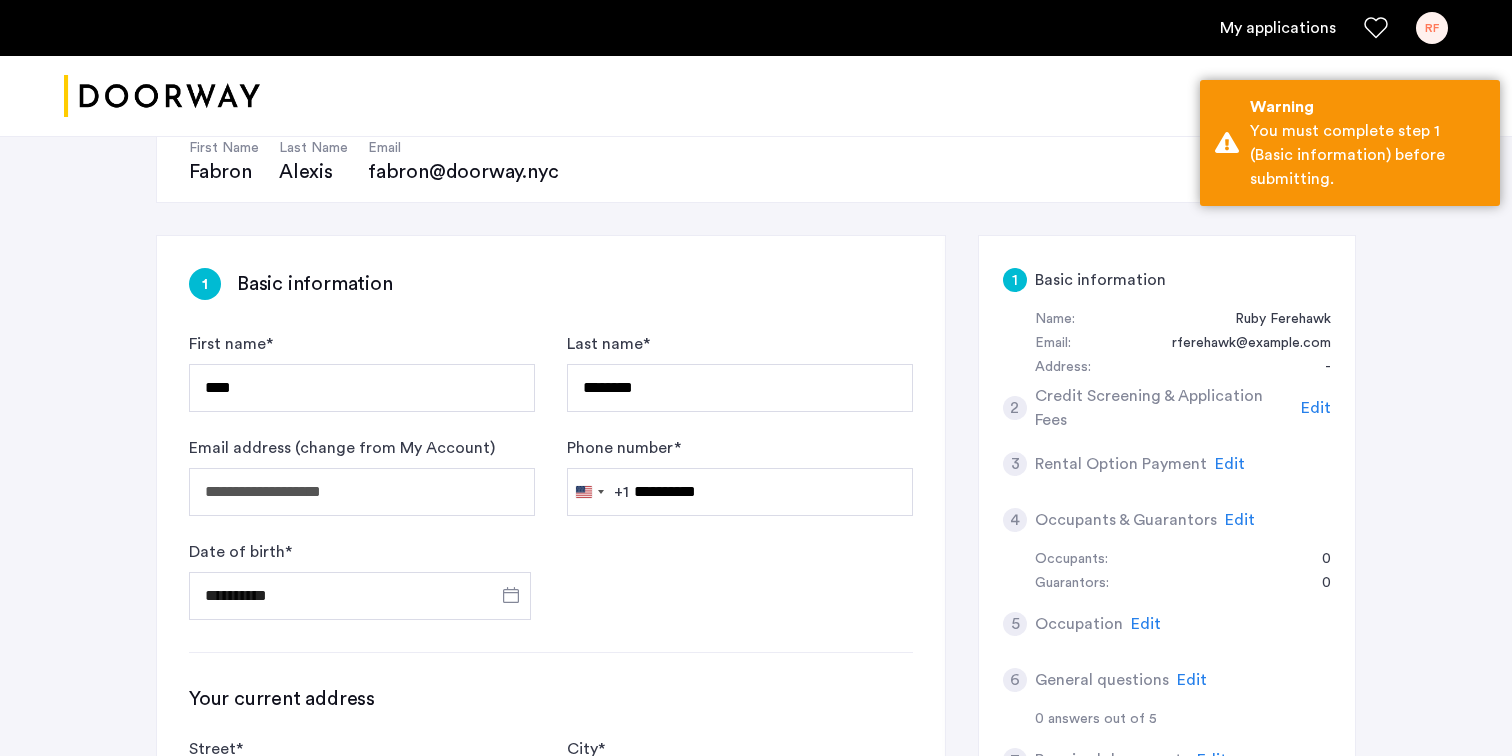 click on "**********" 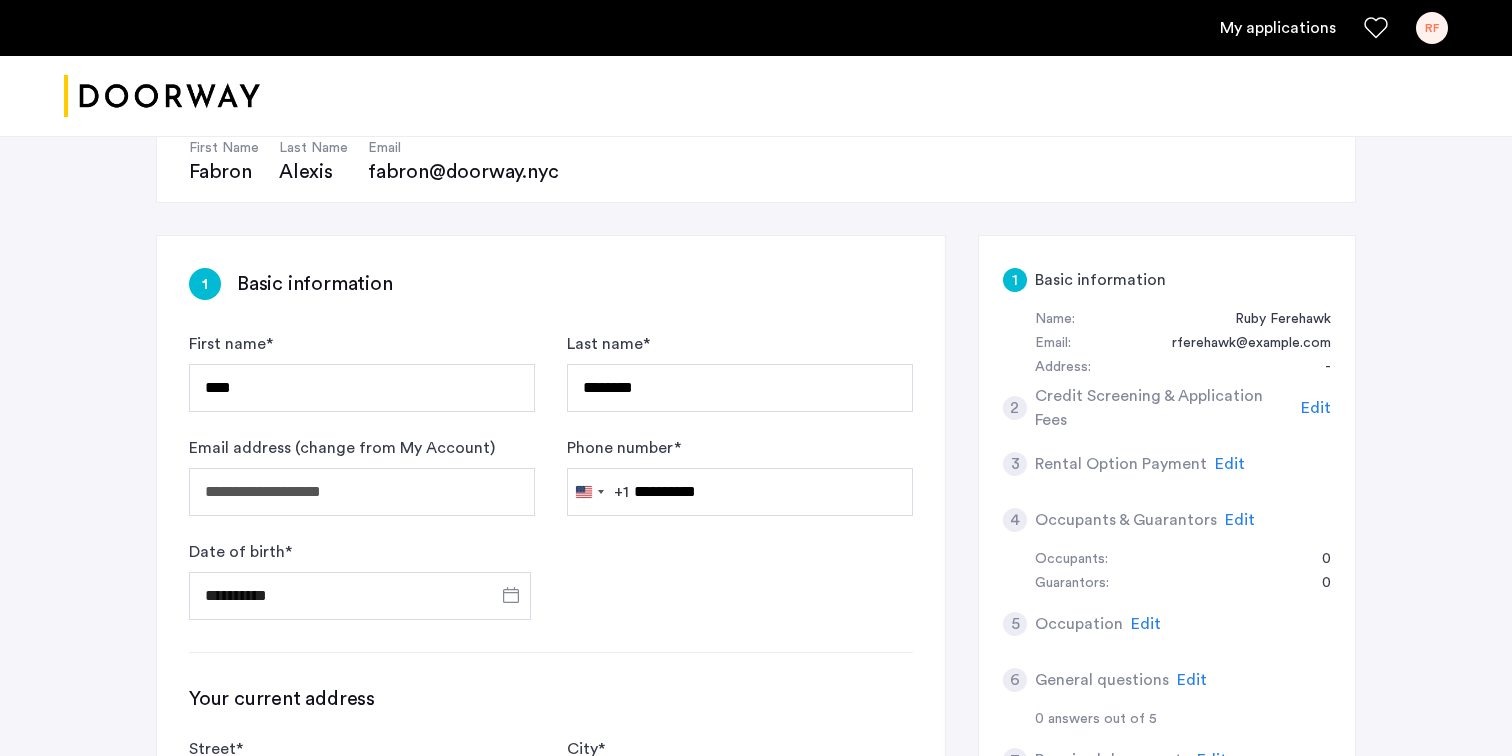 scroll, scrollTop: 1409, scrollLeft: 0, axis: vertical 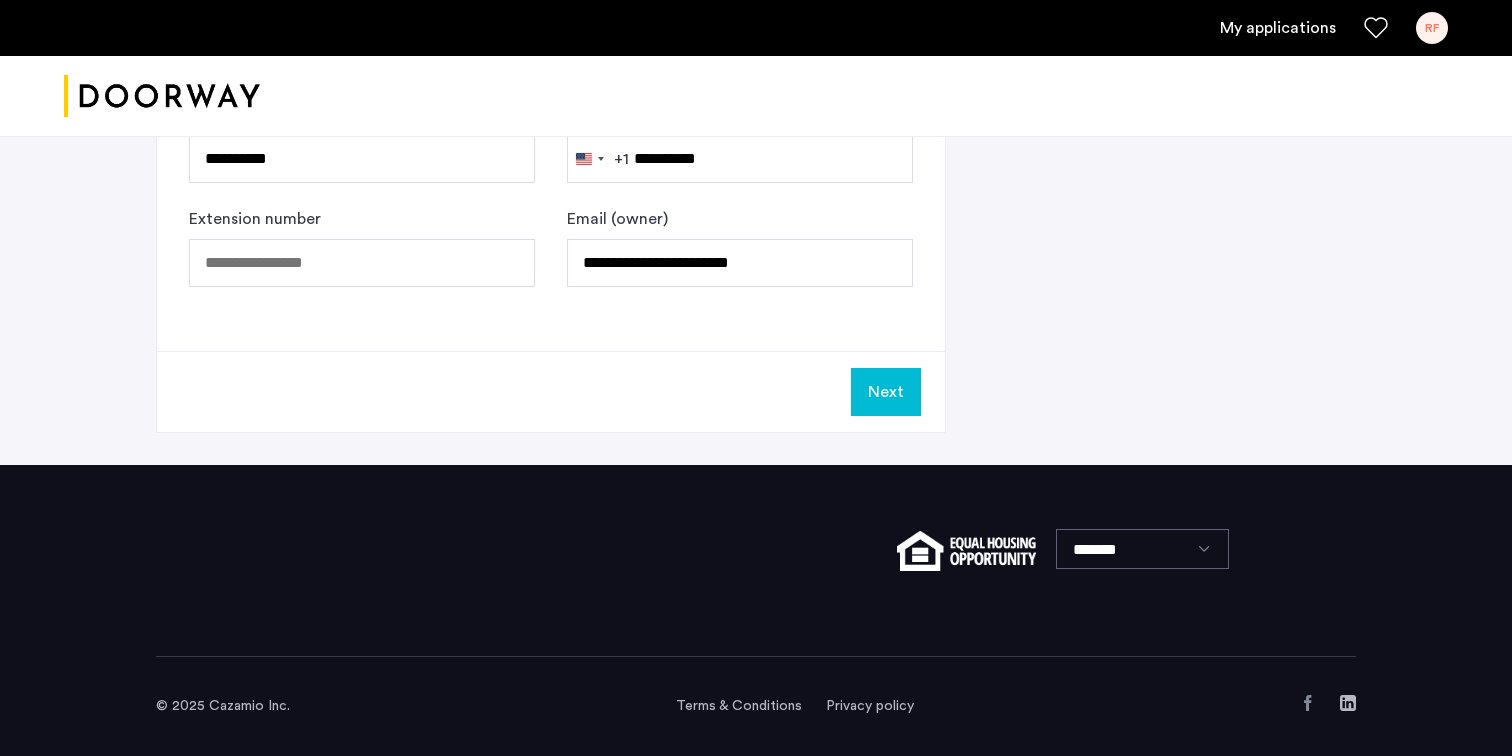 click on "Next" 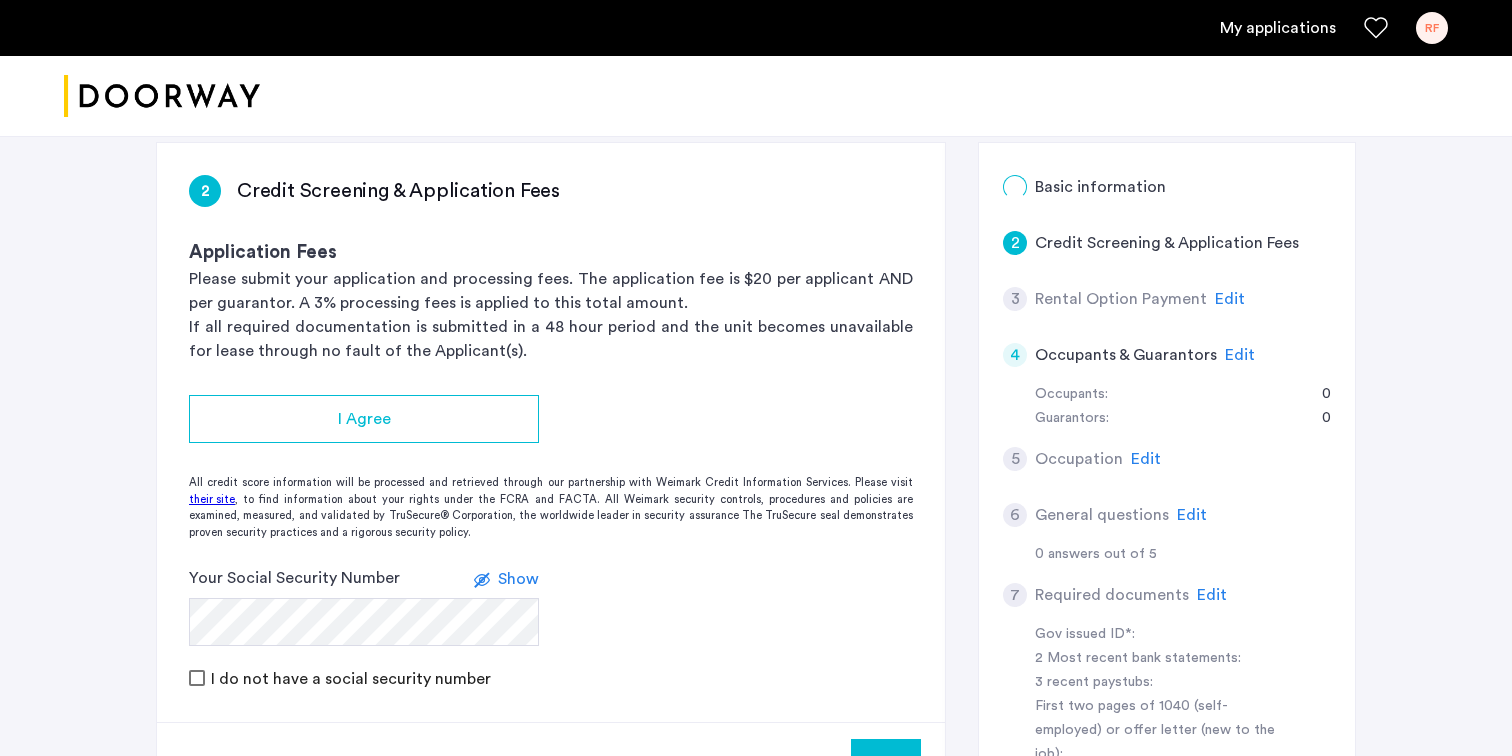 scroll, scrollTop: 344, scrollLeft: 0, axis: vertical 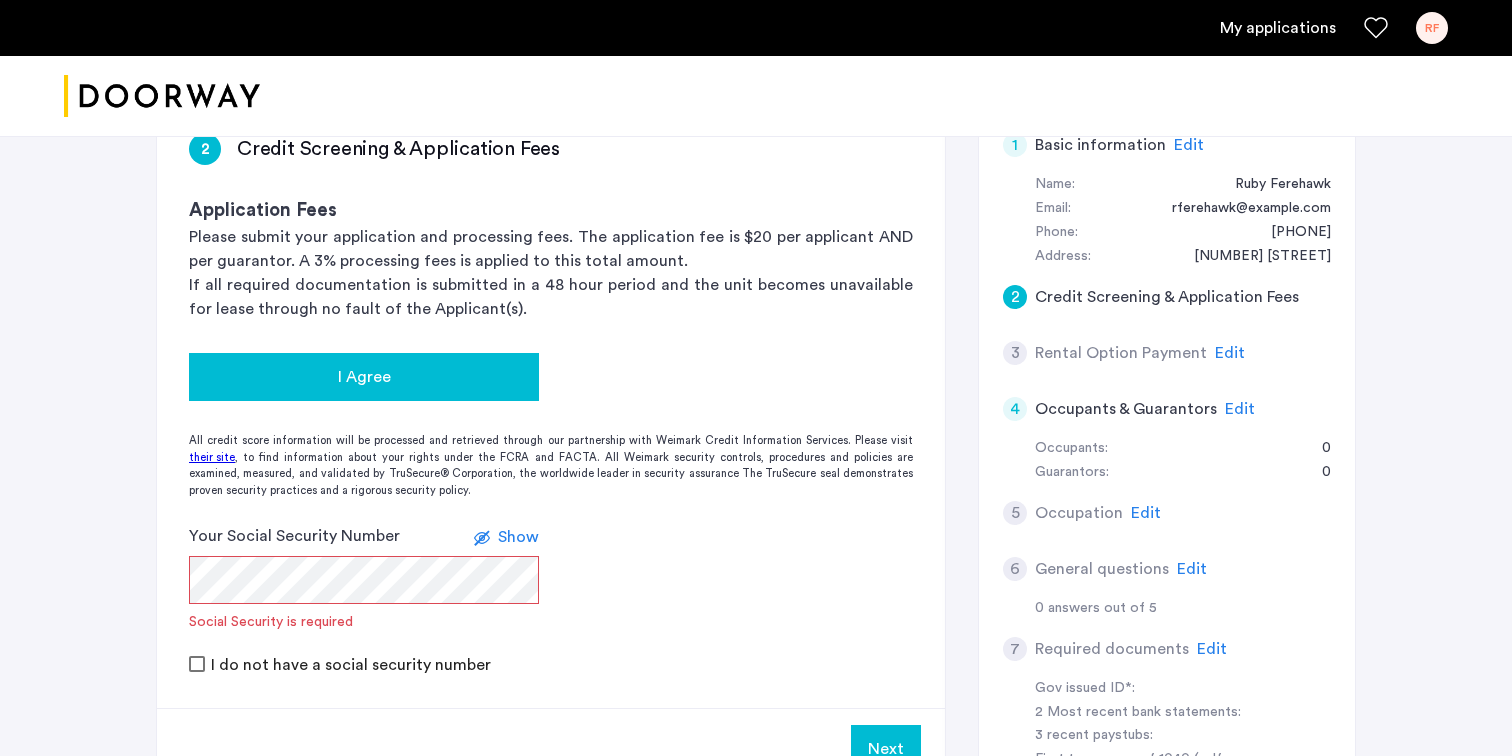 click on "I Agree" 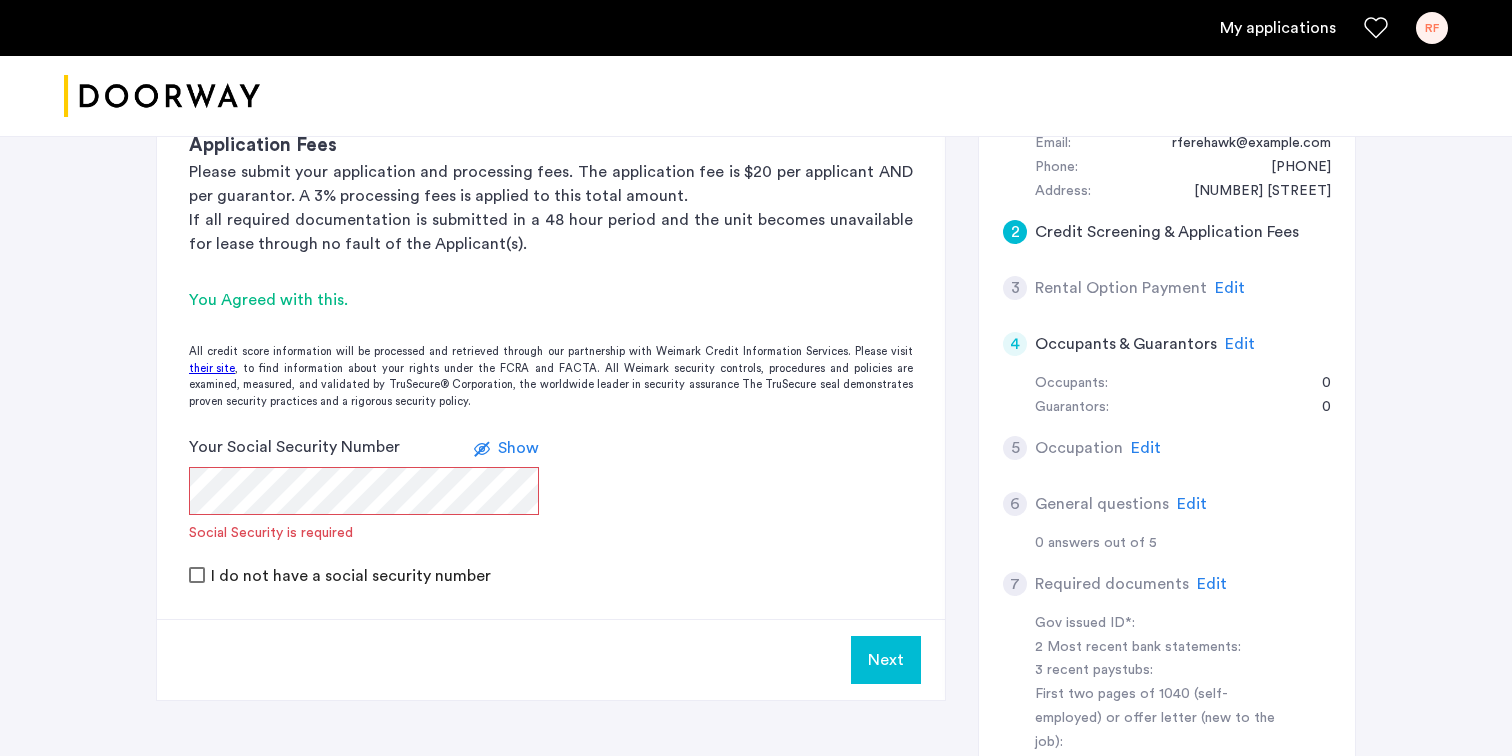 scroll, scrollTop: 411, scrollLeft: 0, axis: vertical 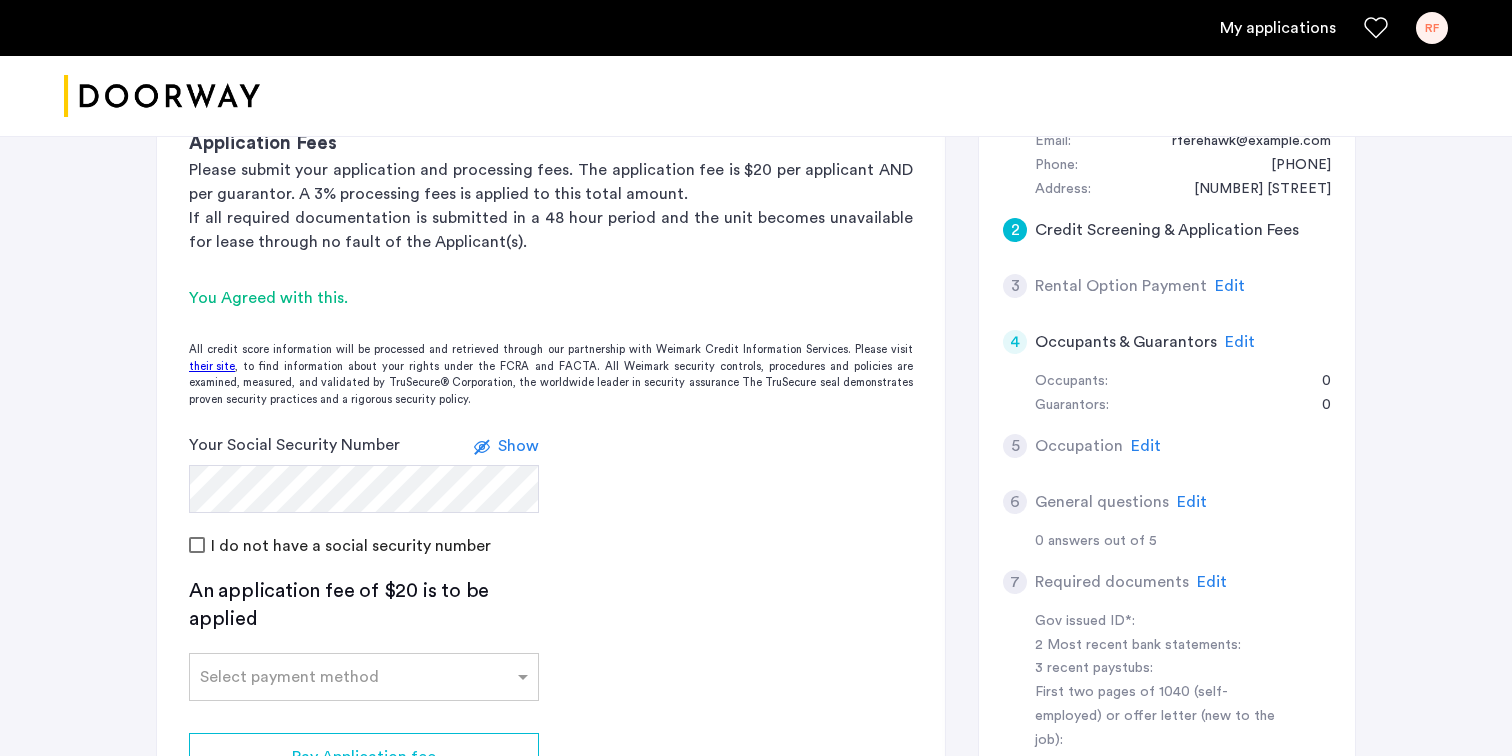 click on "Show" 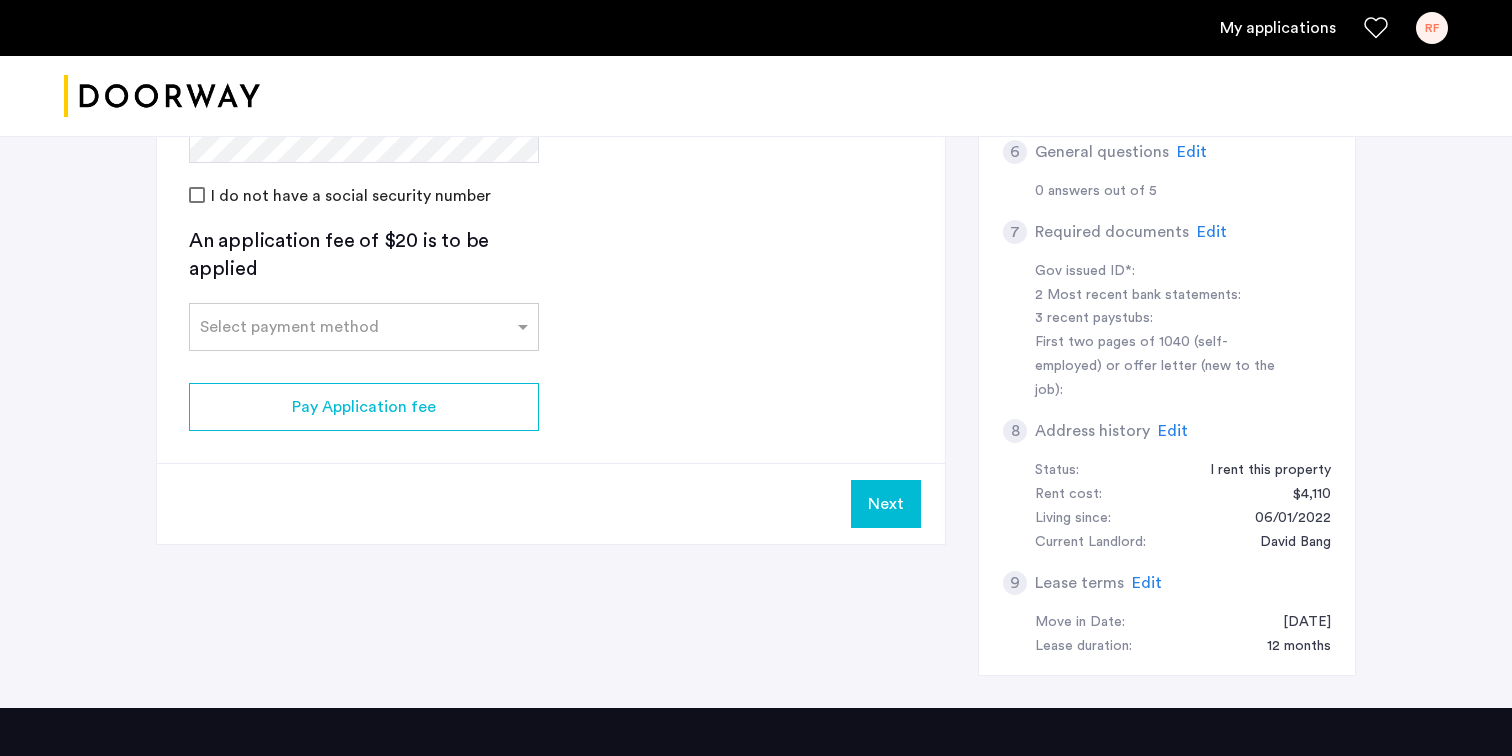 scroll, scrollTop: 770, scrollLeft: 0, axis: vertical 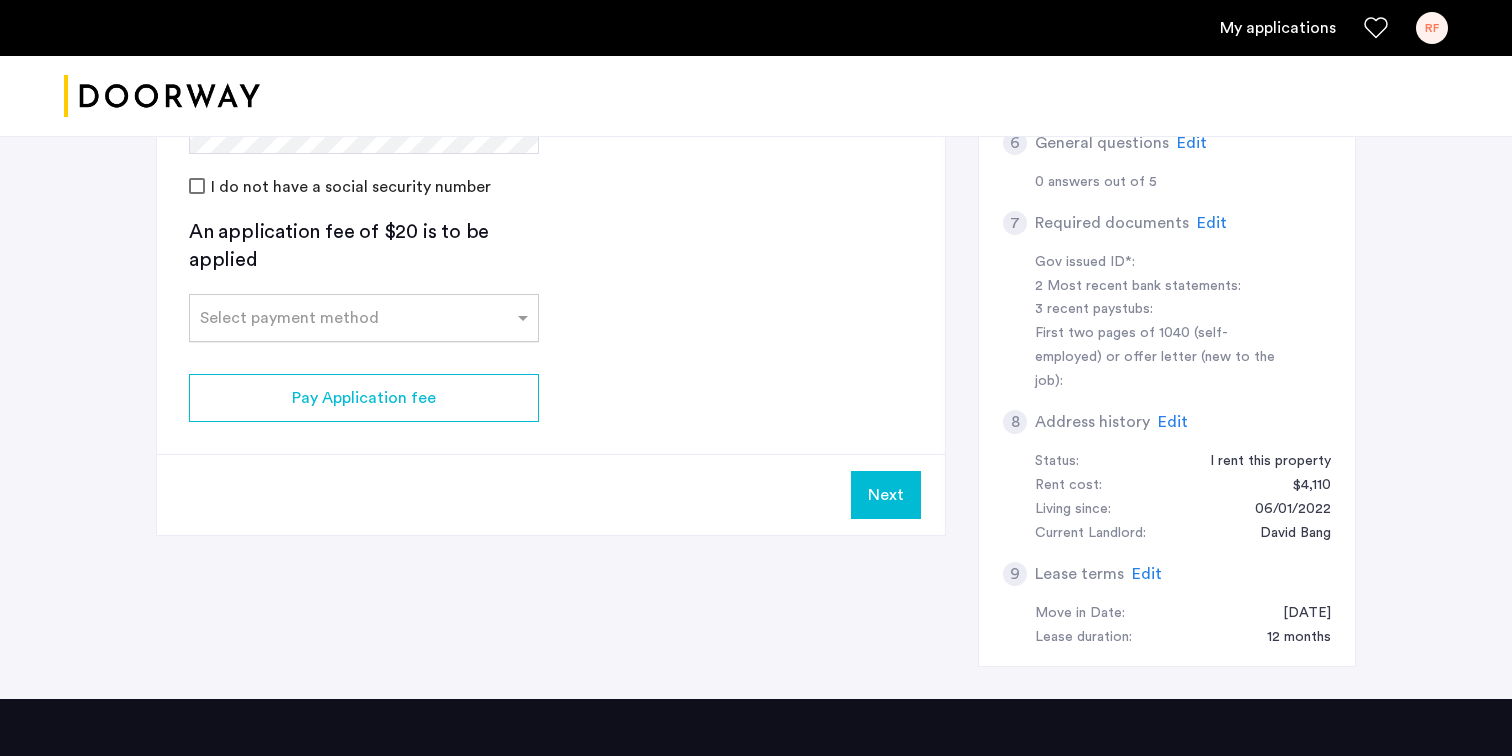 click 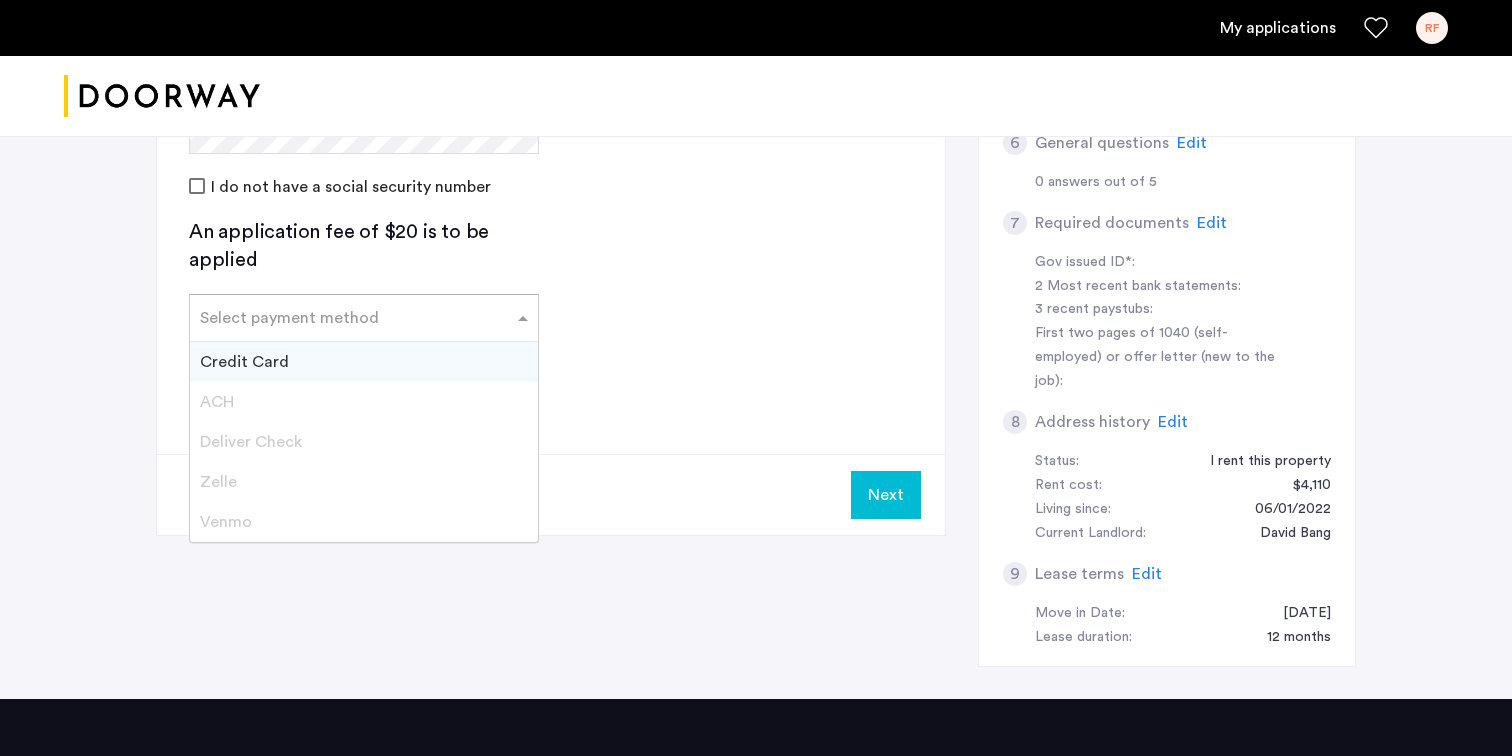 click on "Credit Card" at bounding box center (364, 362) 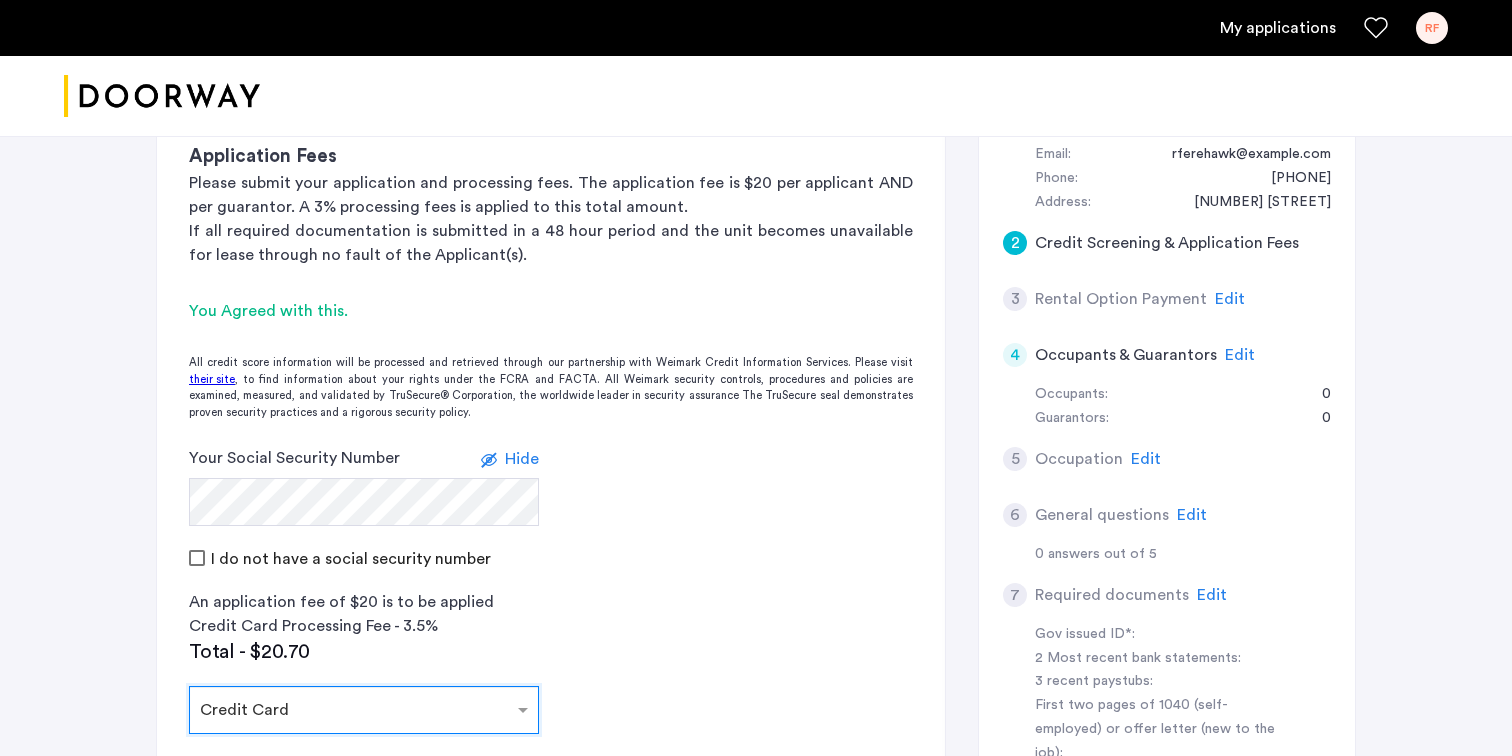 scroll, scrollTop: 389, scrollLeft: 0, axis: vertical 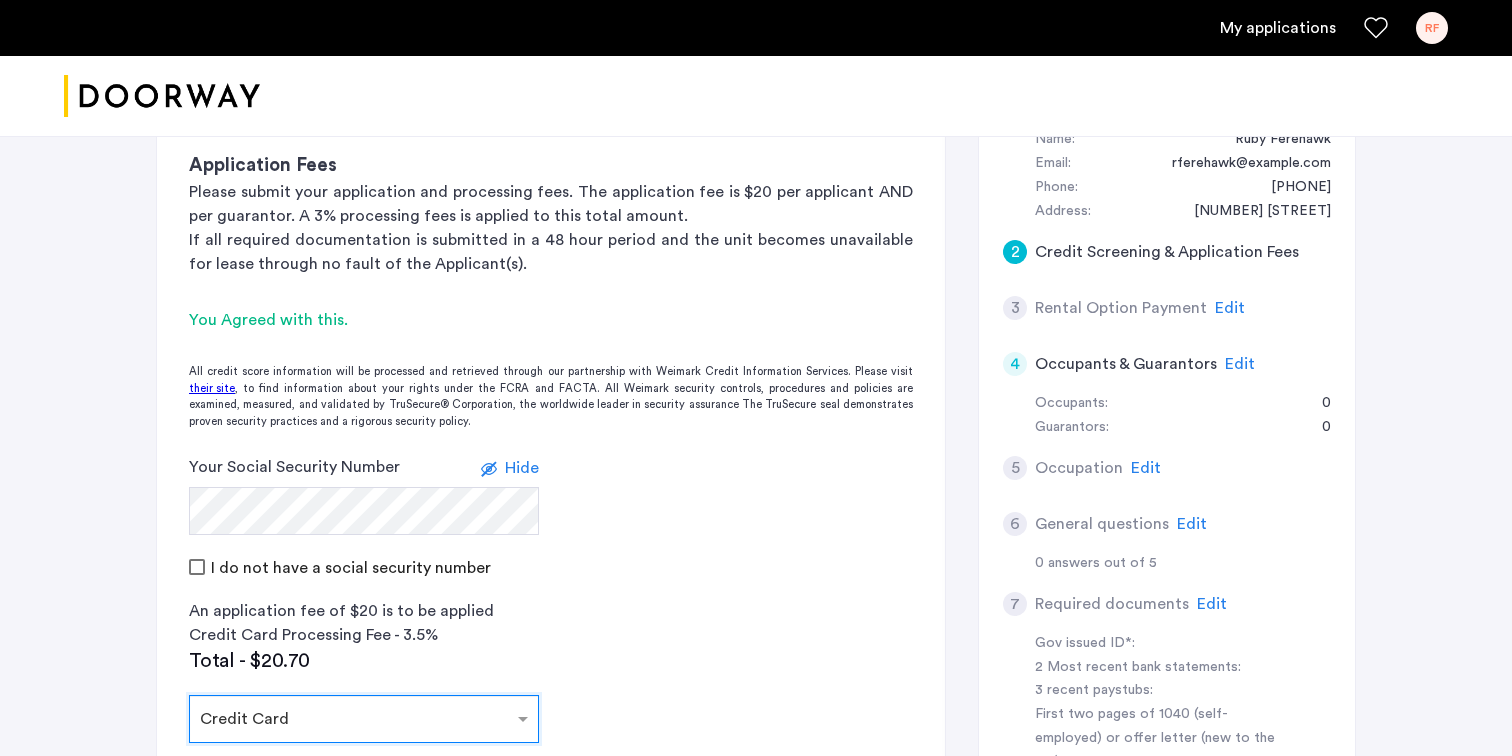 click on "Edit" 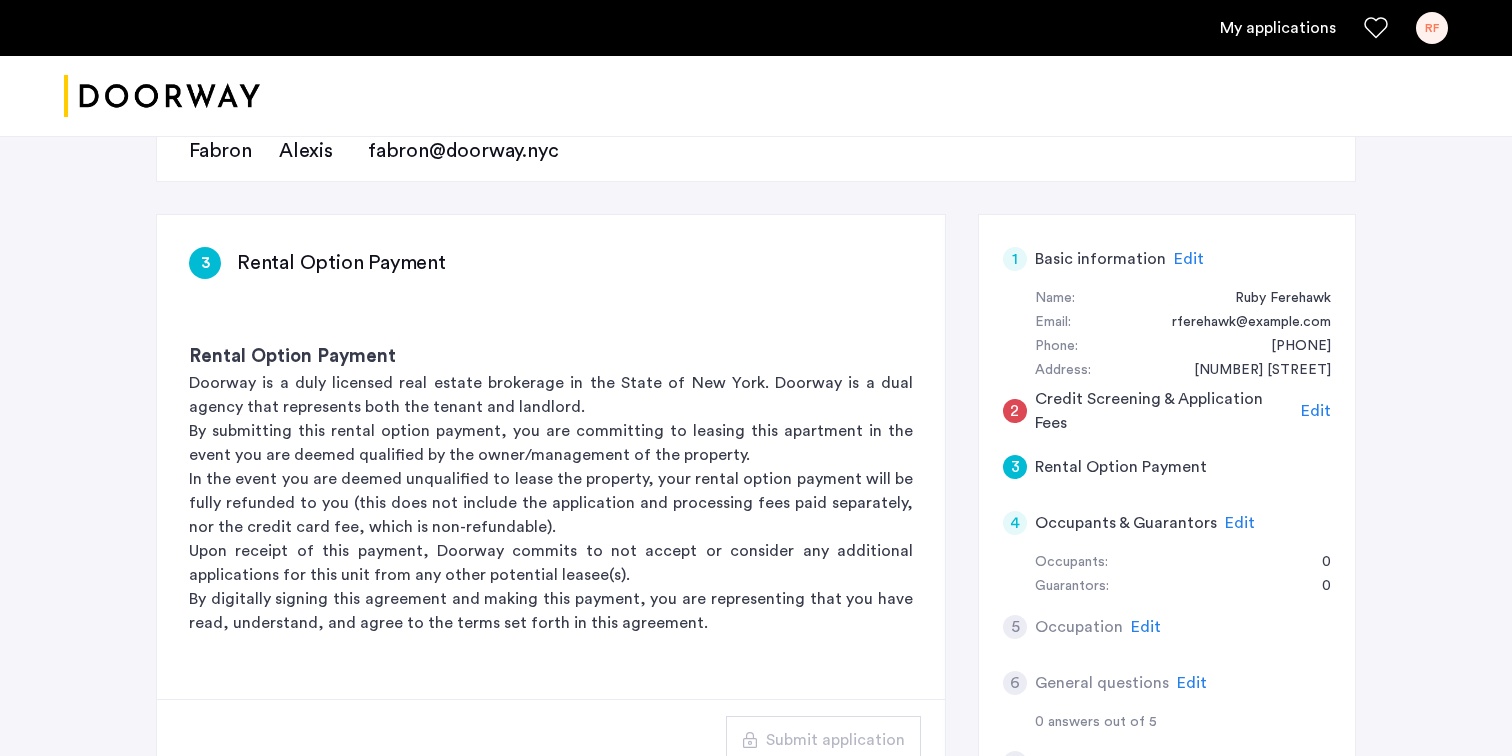 scroll, scrollTop: 239, scrollLeft: 0, axis: vertical 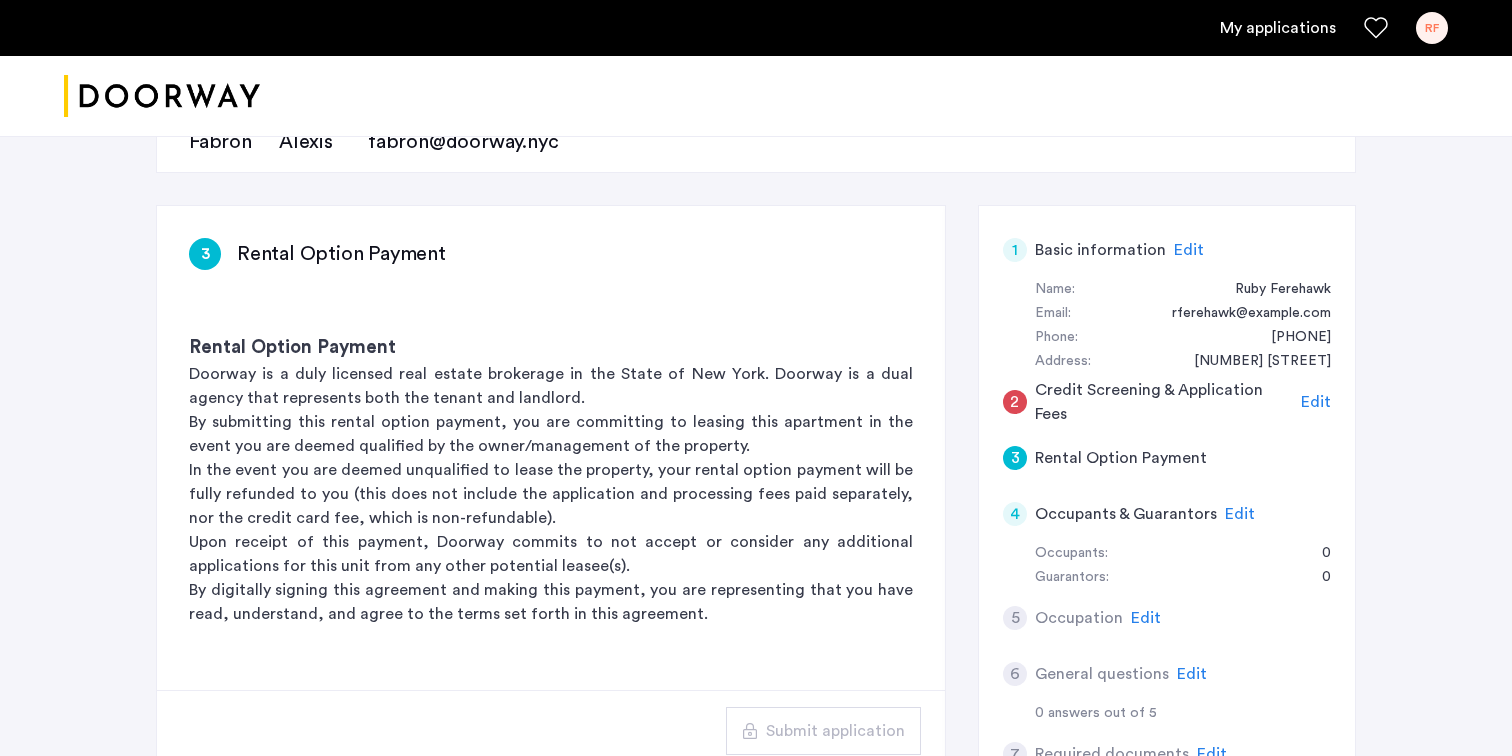 click on "Edit" 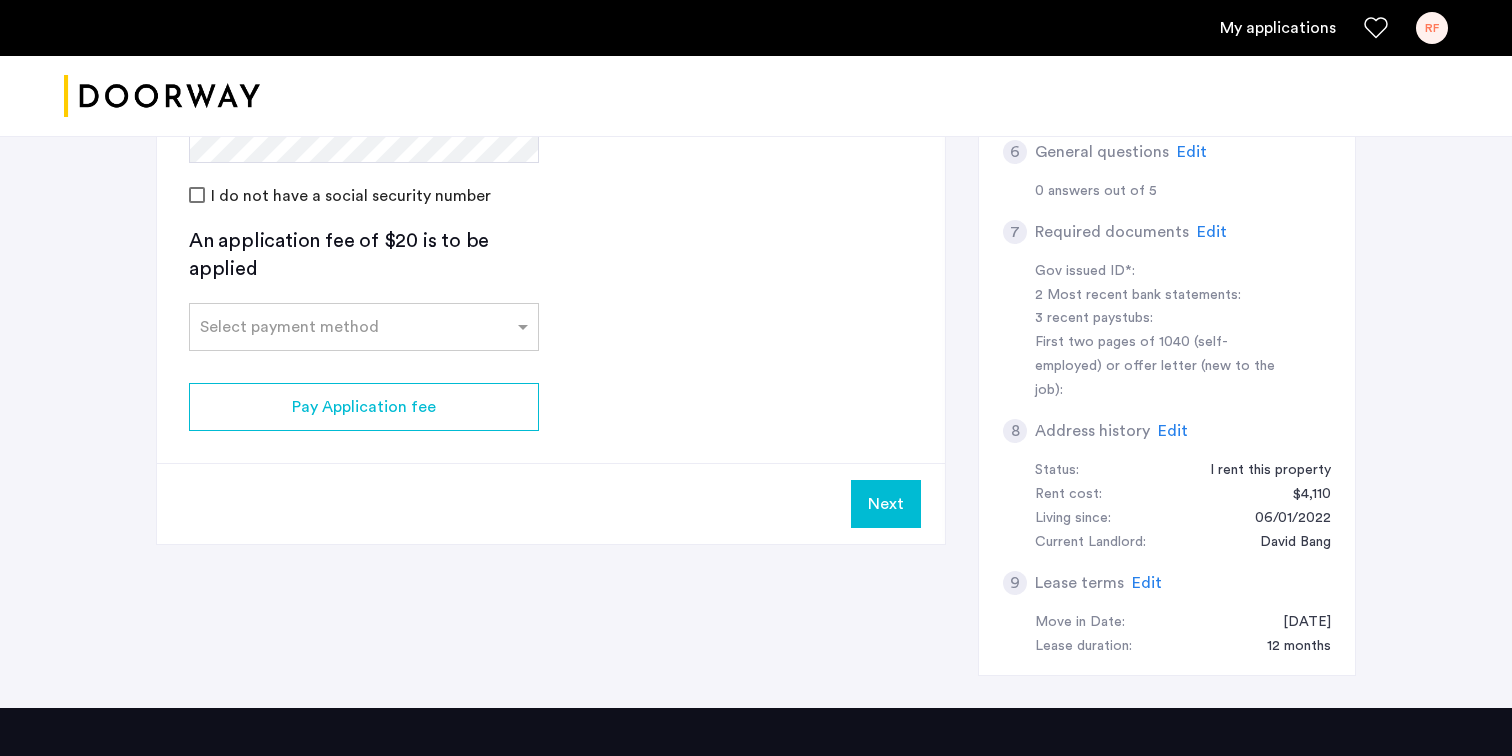 scroll, scrollTop: 773, scrollLeft: 0, axis: vertical 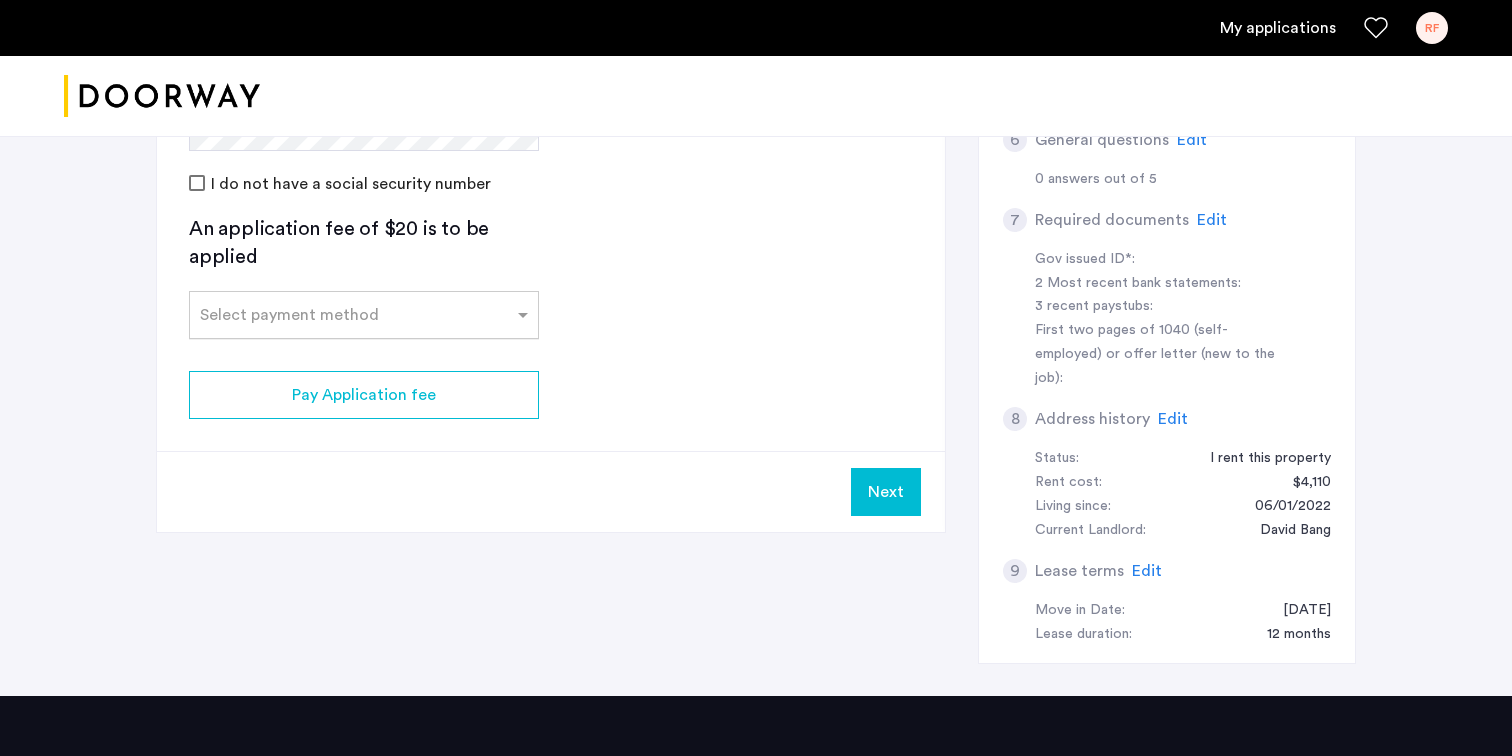 click 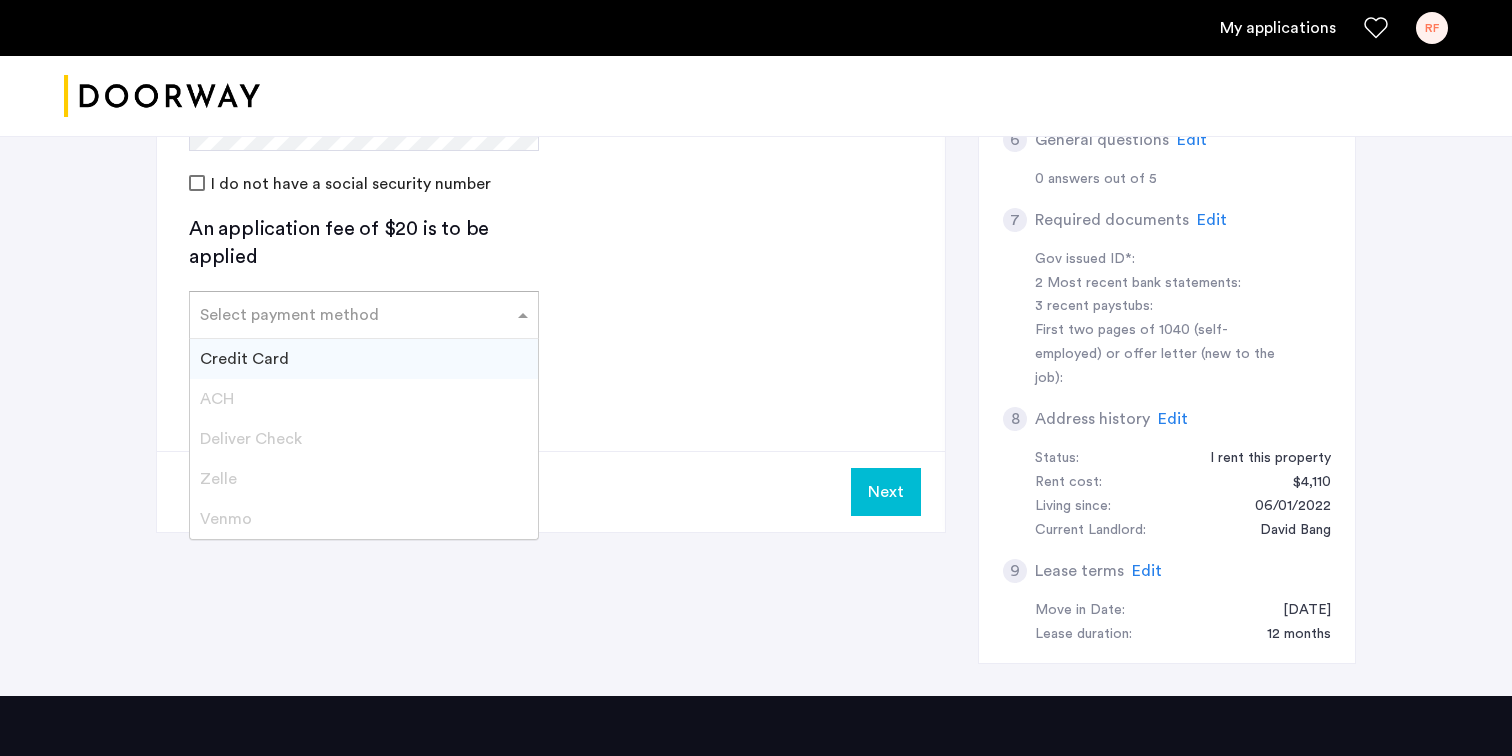 click on "Credit Card" at bounding box center [364, 359] 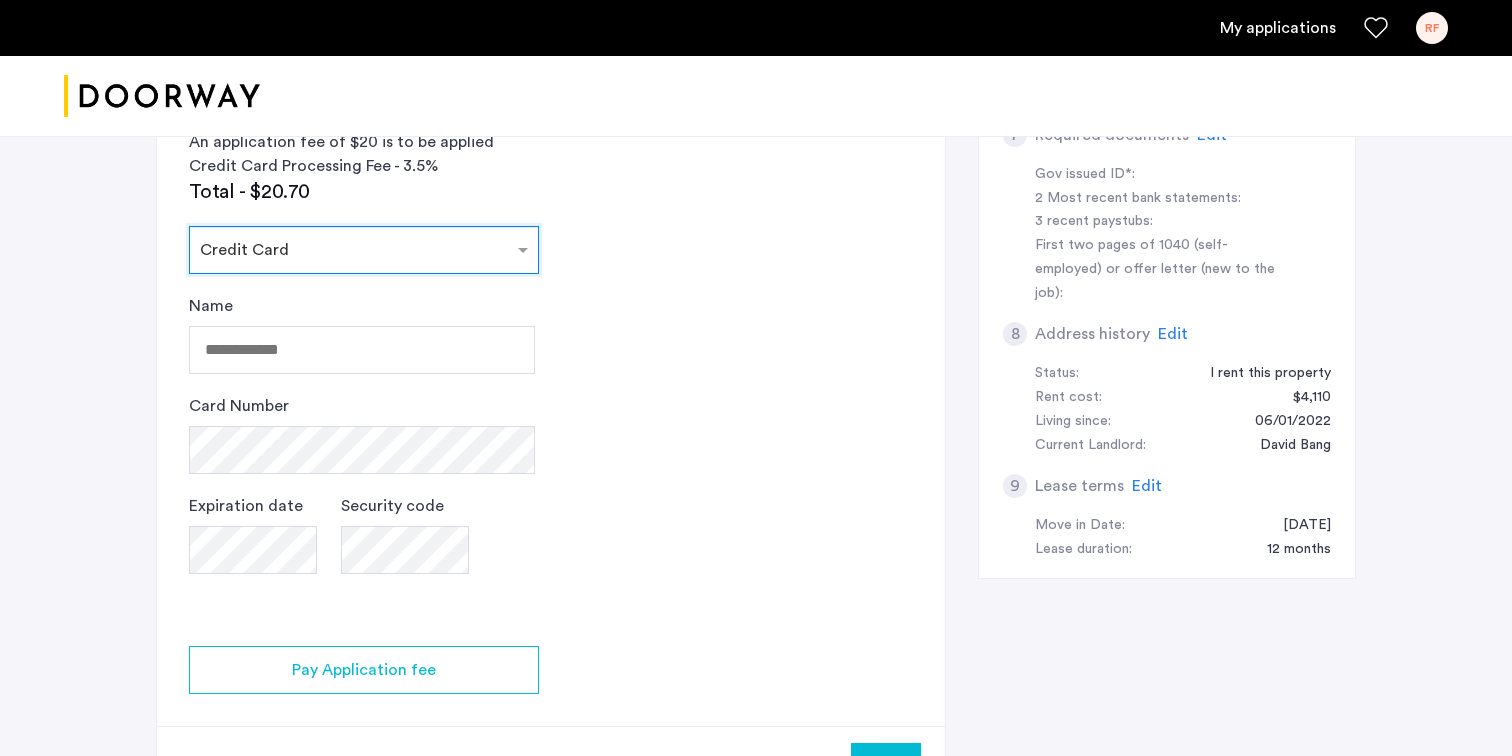 scroll, scrollTop: 867, scrollLeft: 0, axis: vertical 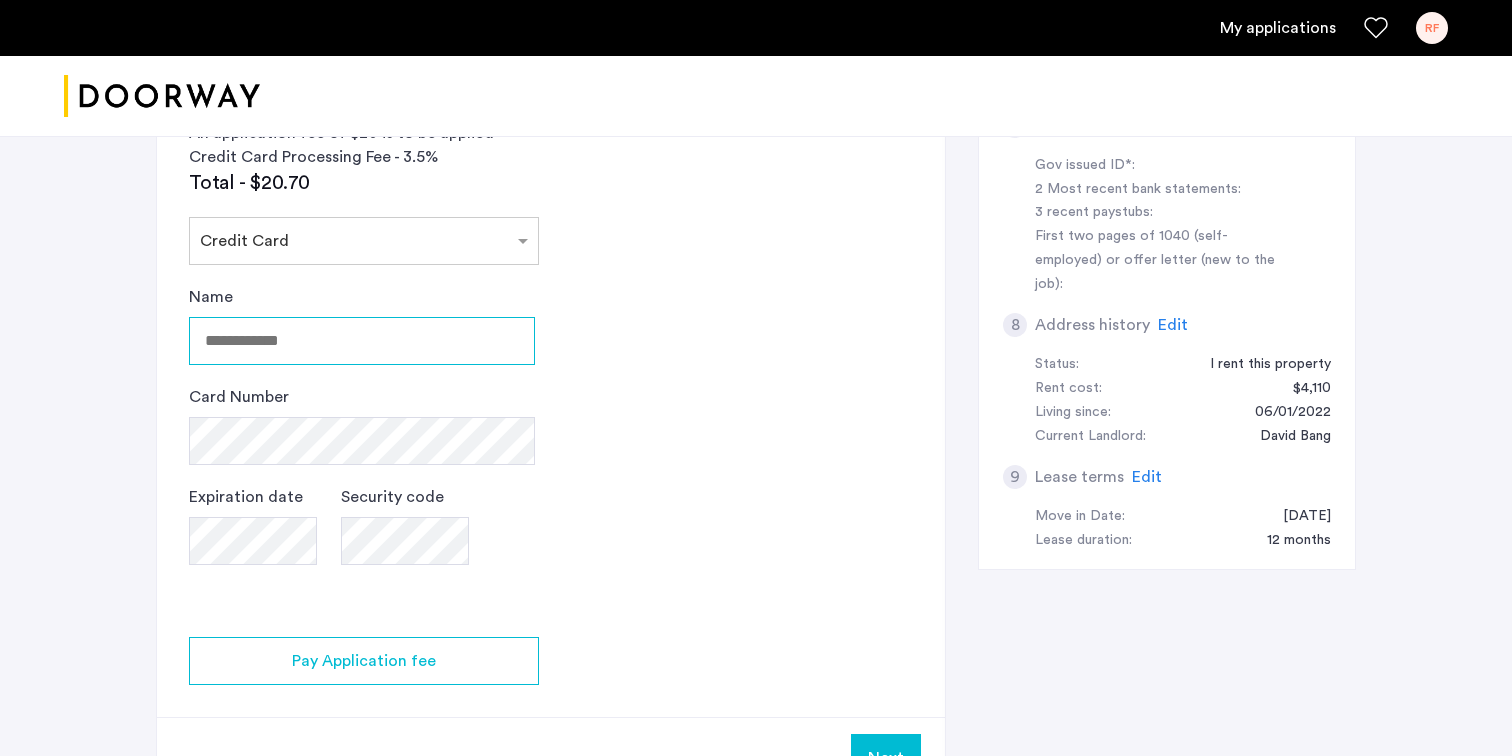 click on "Name" at bounding box center (362, 341) 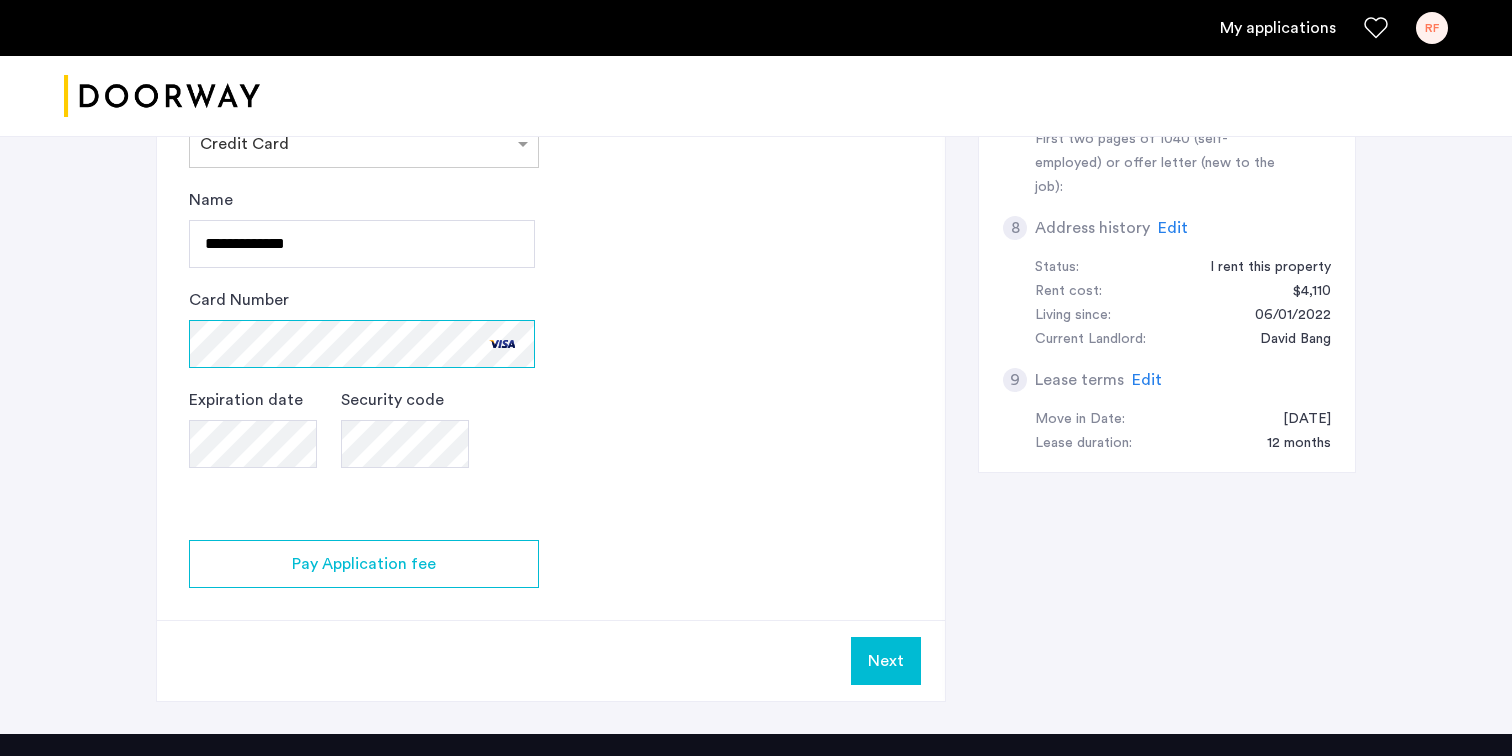 scroll, scrollTop: 965, scrollLeft: 0, axis: vertical 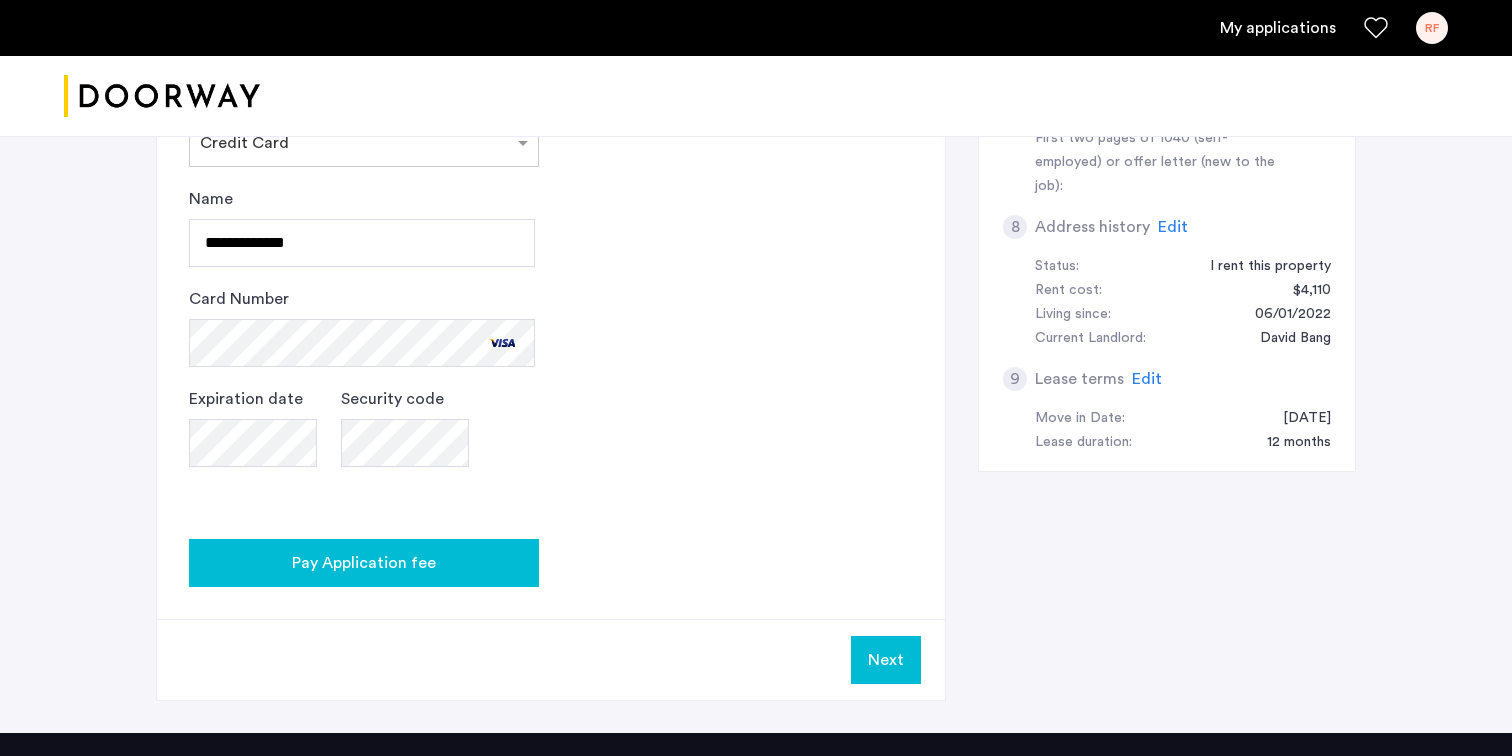 click on "Pay Application fee" 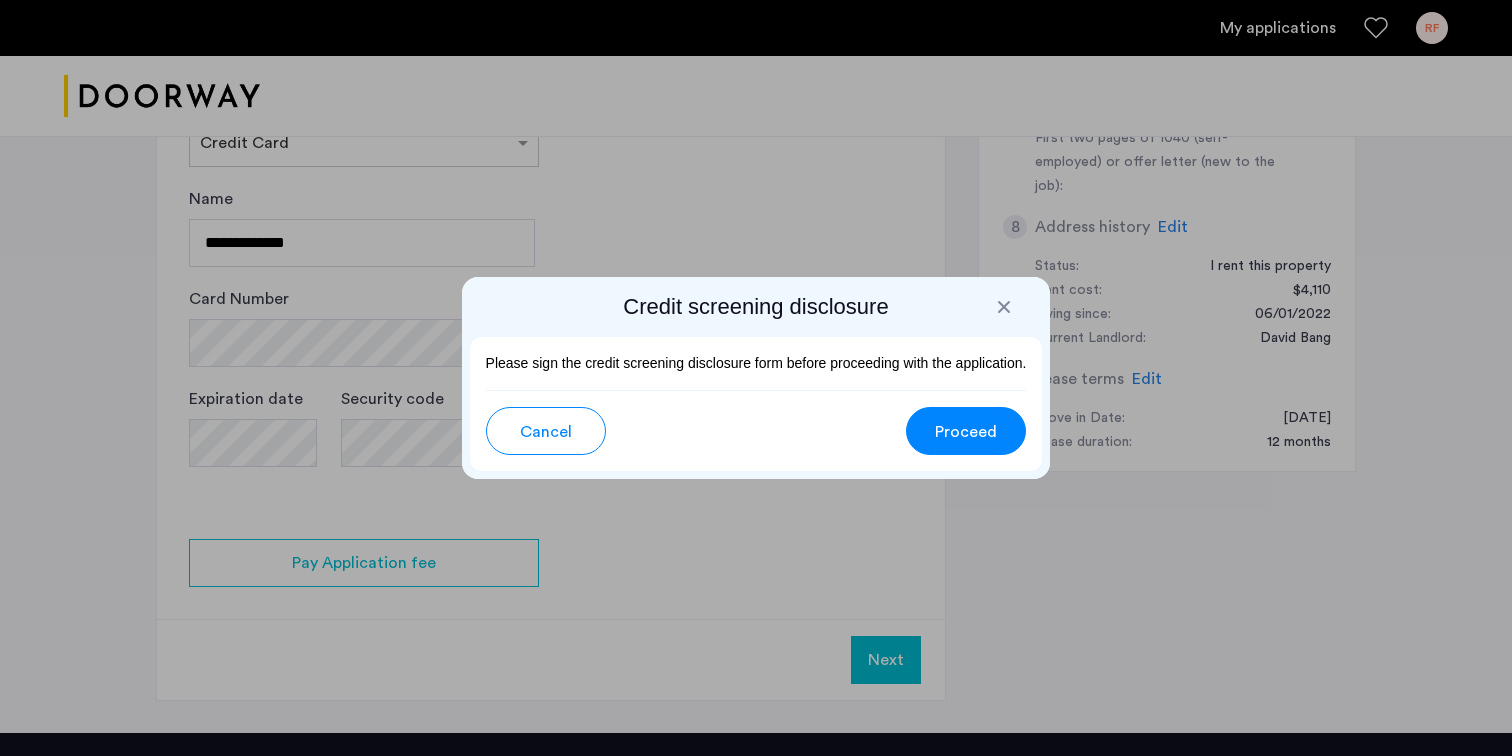 click on "Proceed" at bounding box center (966, 432) 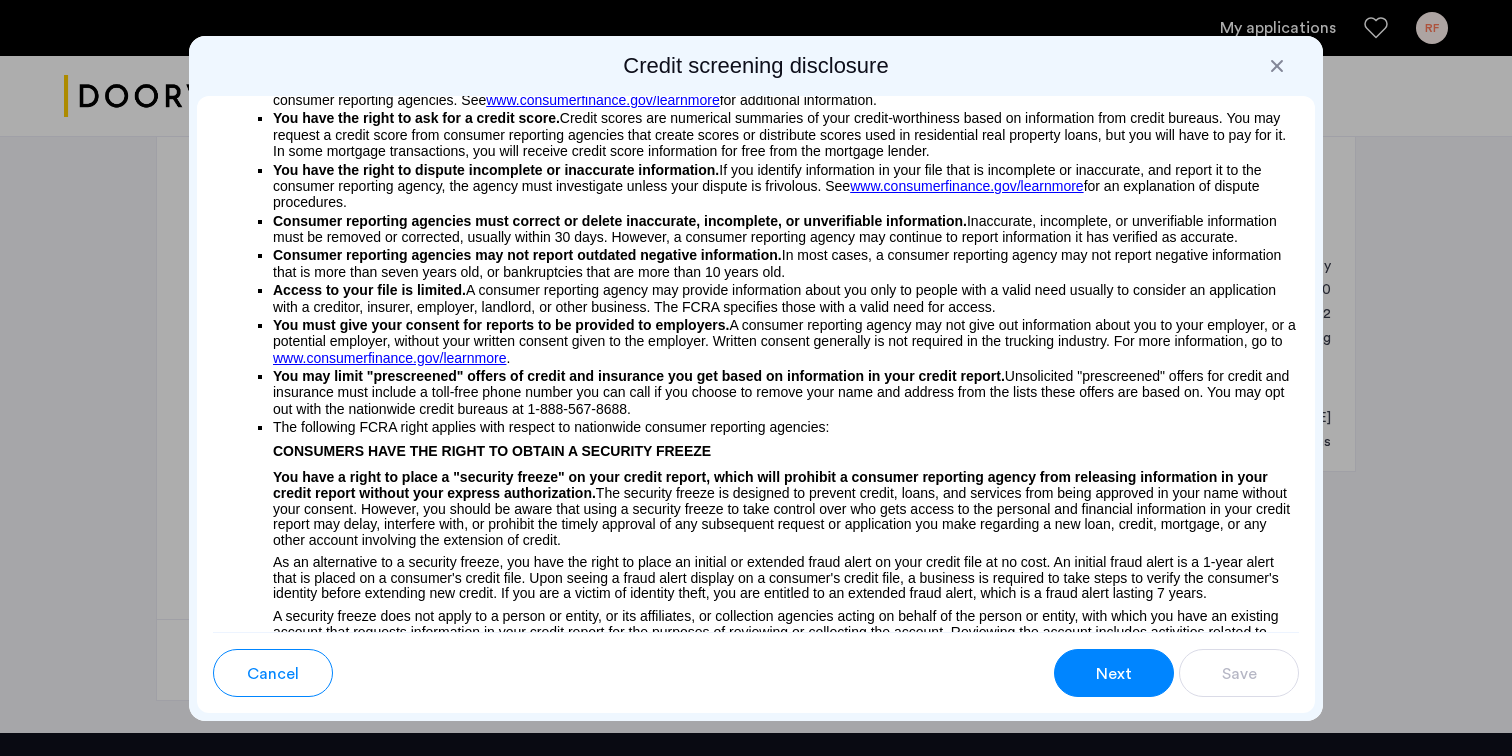scroll, scrollTop: 0, scrollLeft: 0, axis: both 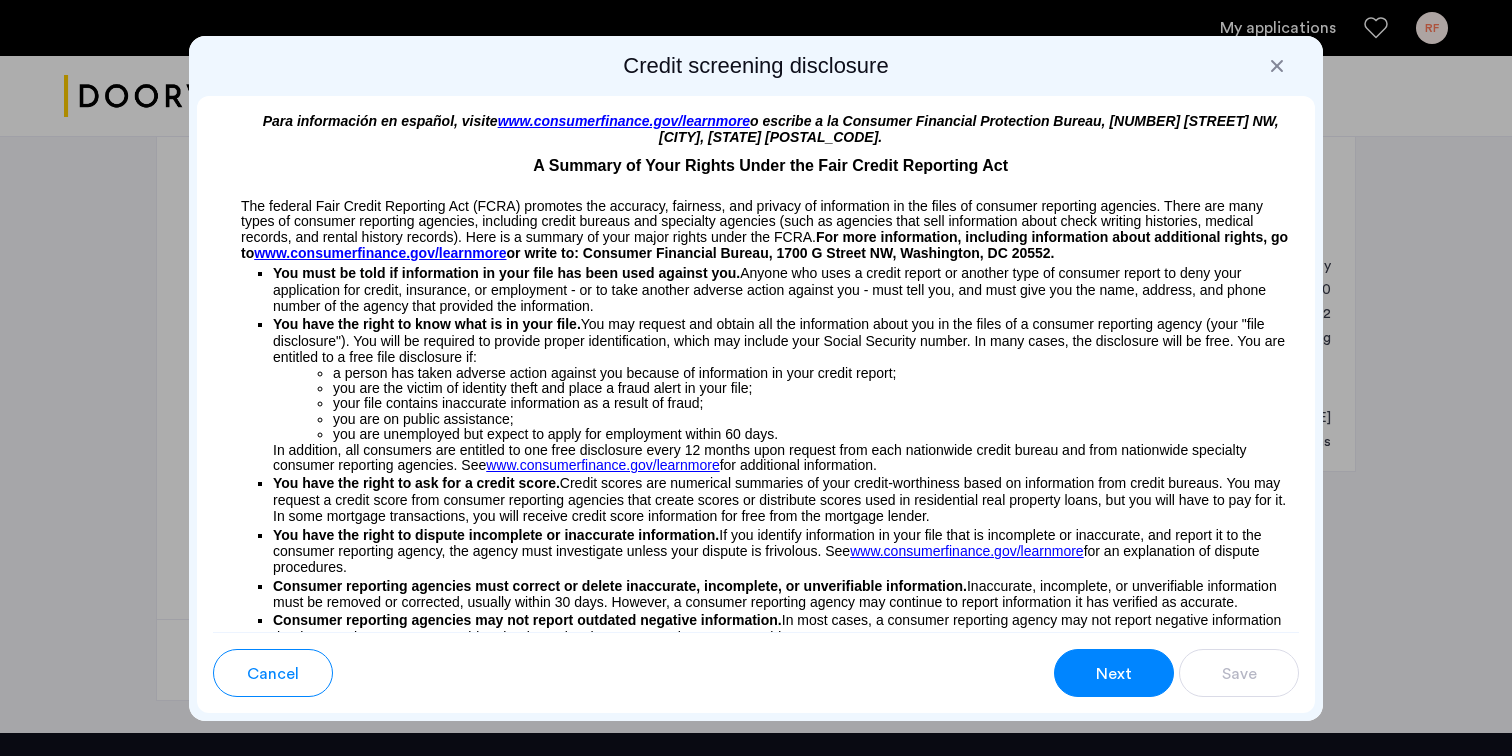 click on "Next" at bounding box center [1114, 673] 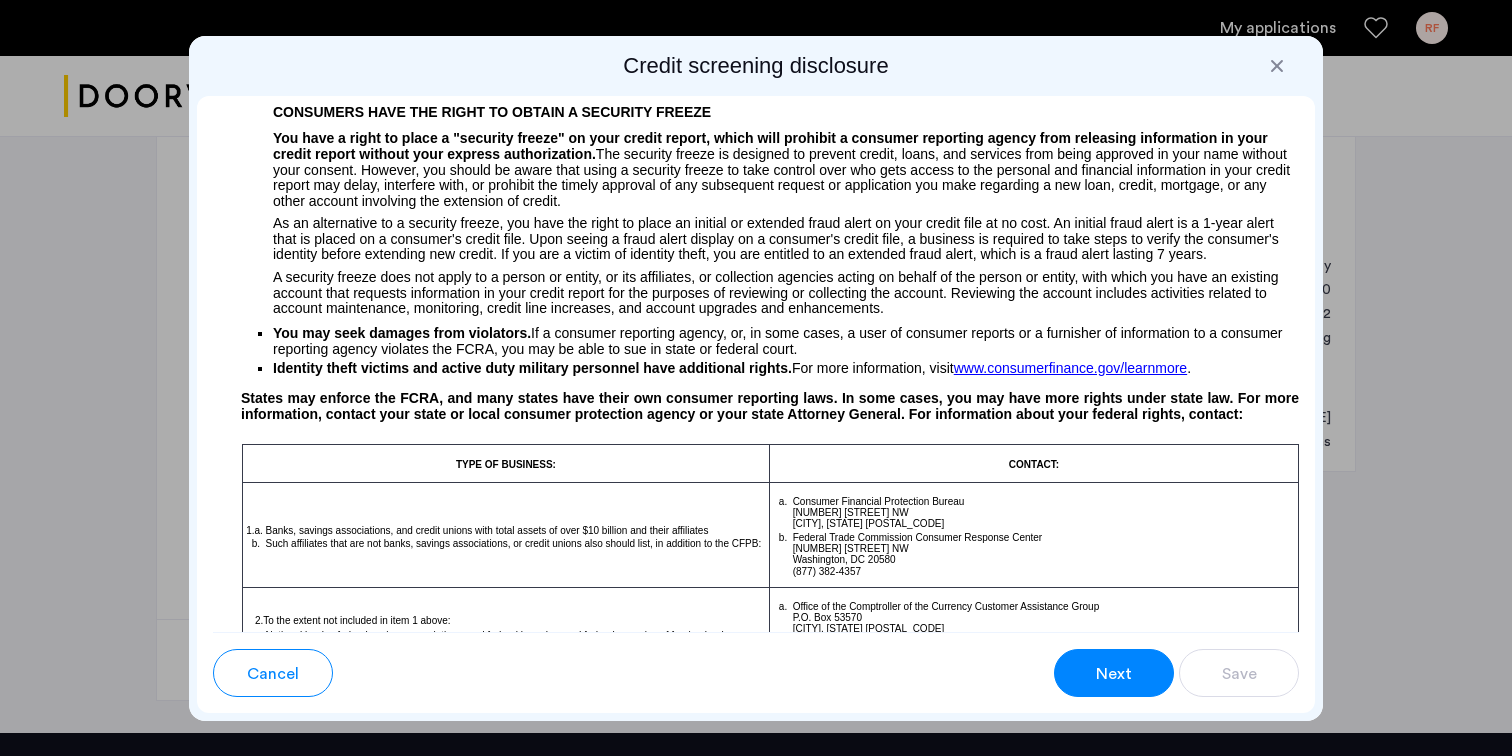 click on "Next" at bounding box center (1114, 673) 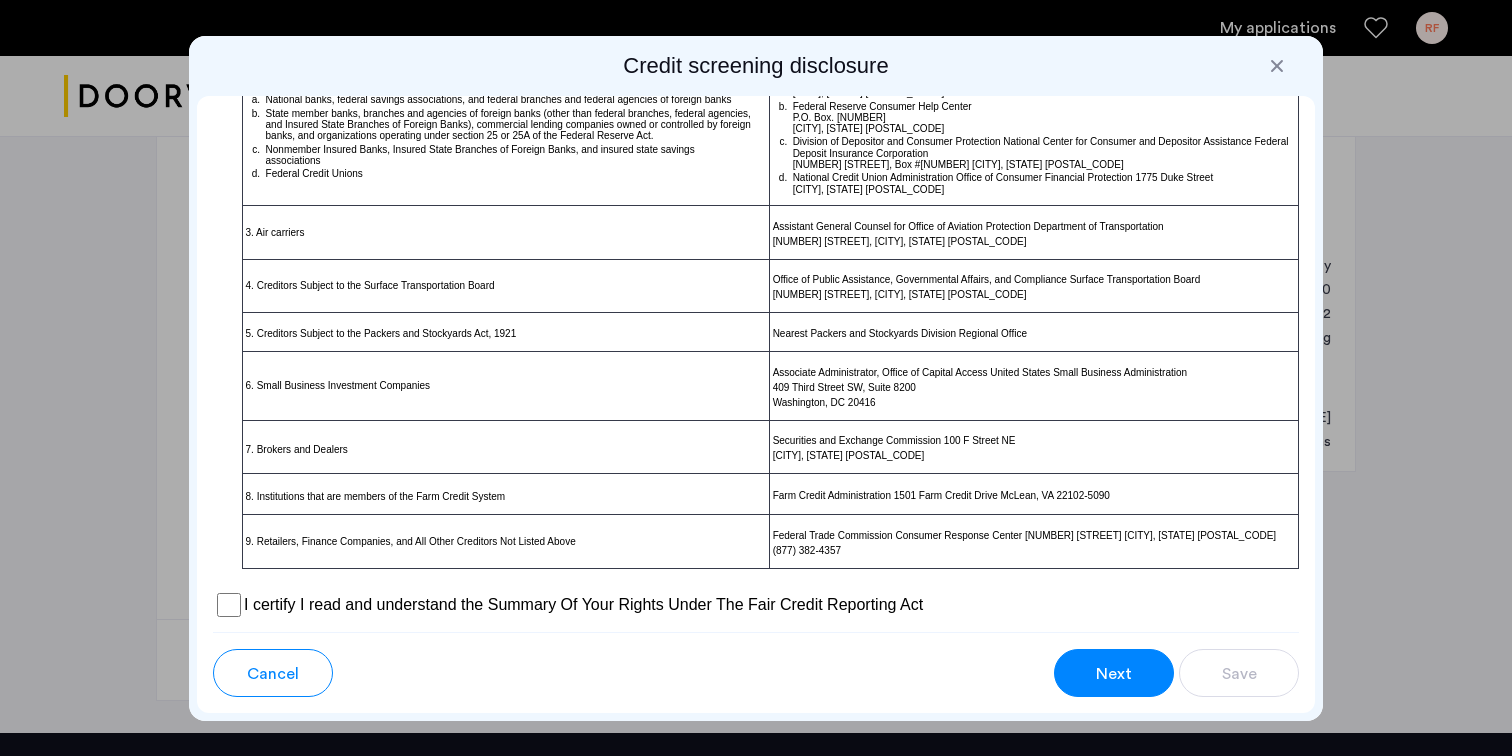 click on "Next" at bounding box center [1114, 673] 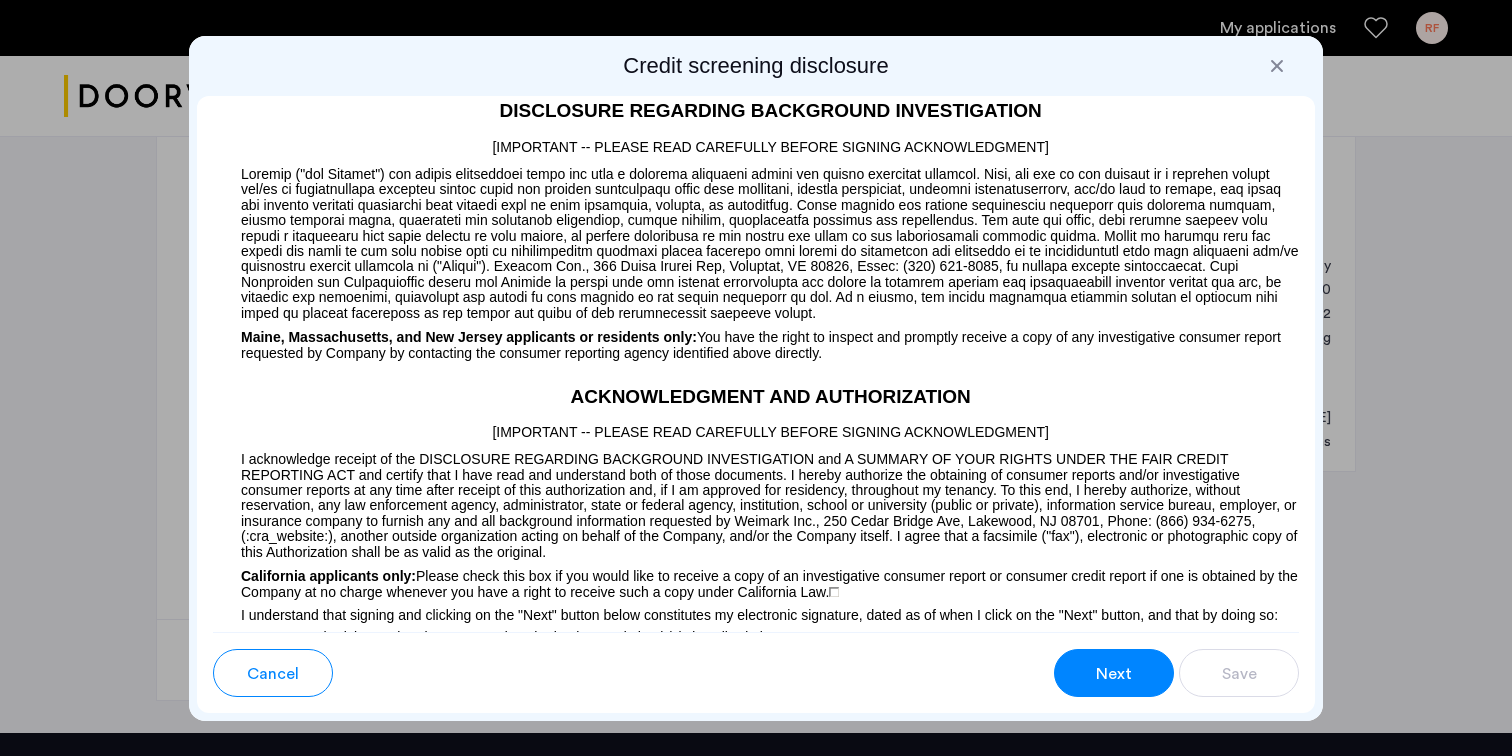 click on "Next" at bounding box center (1114, 673) 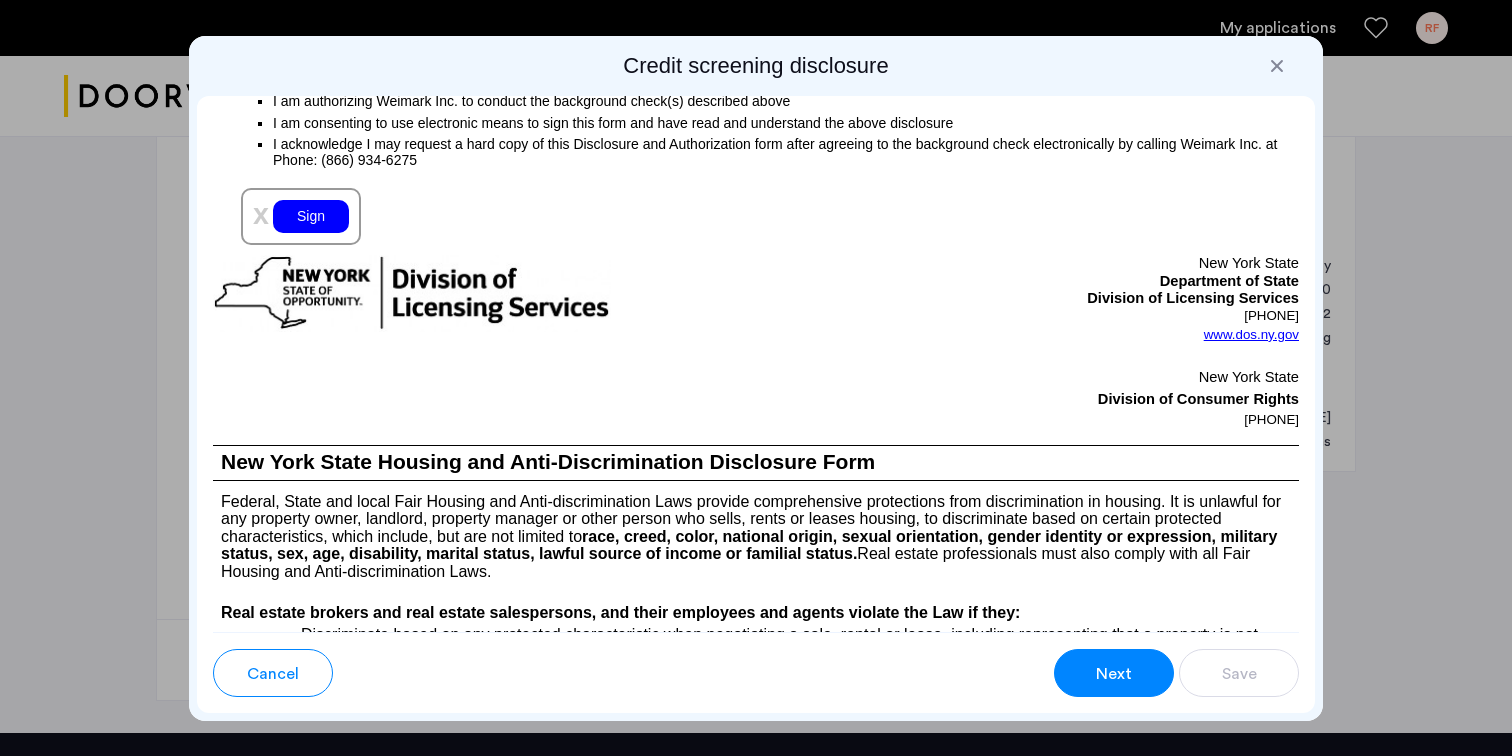click on "Next" at bounding box center (1114, 673) 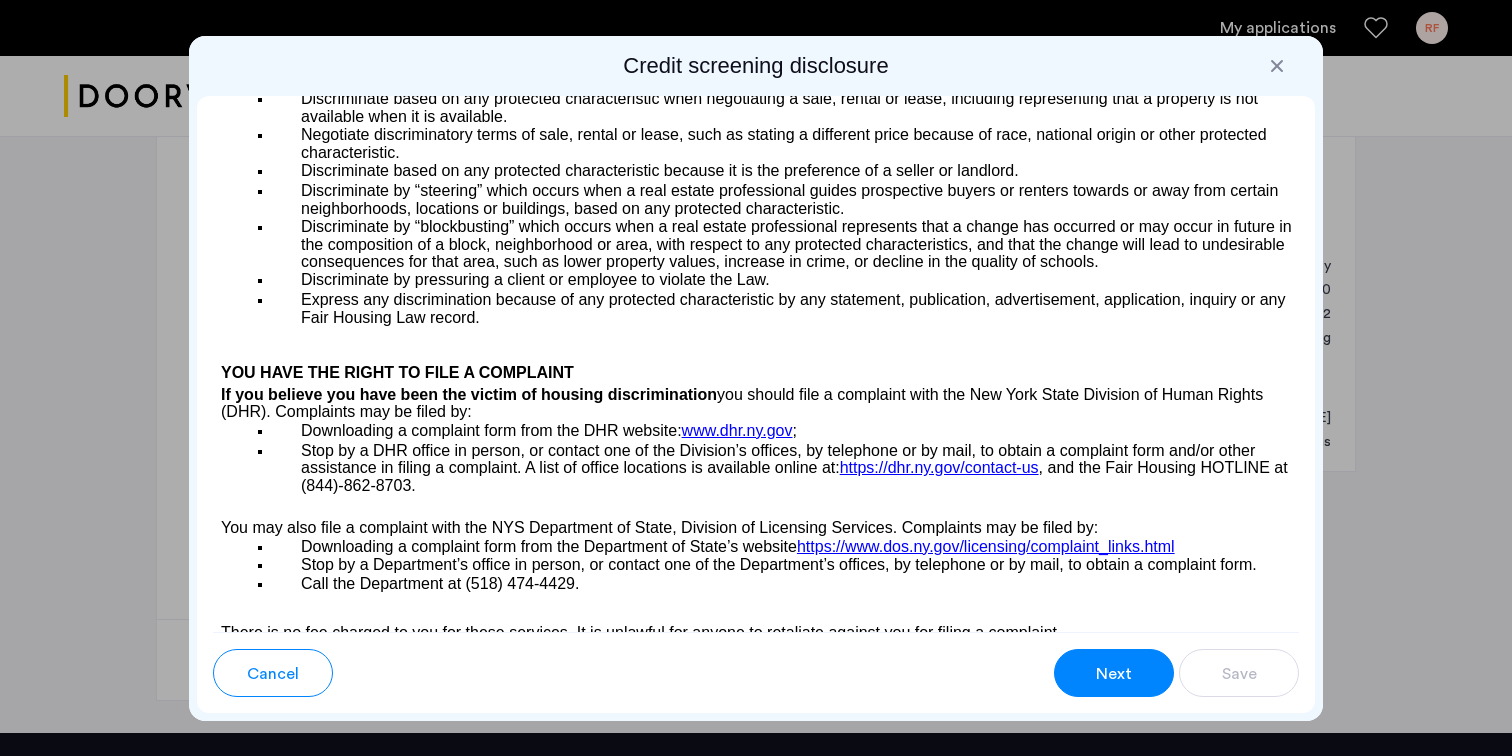 click on "Next" at bounding box center (1114, 673) 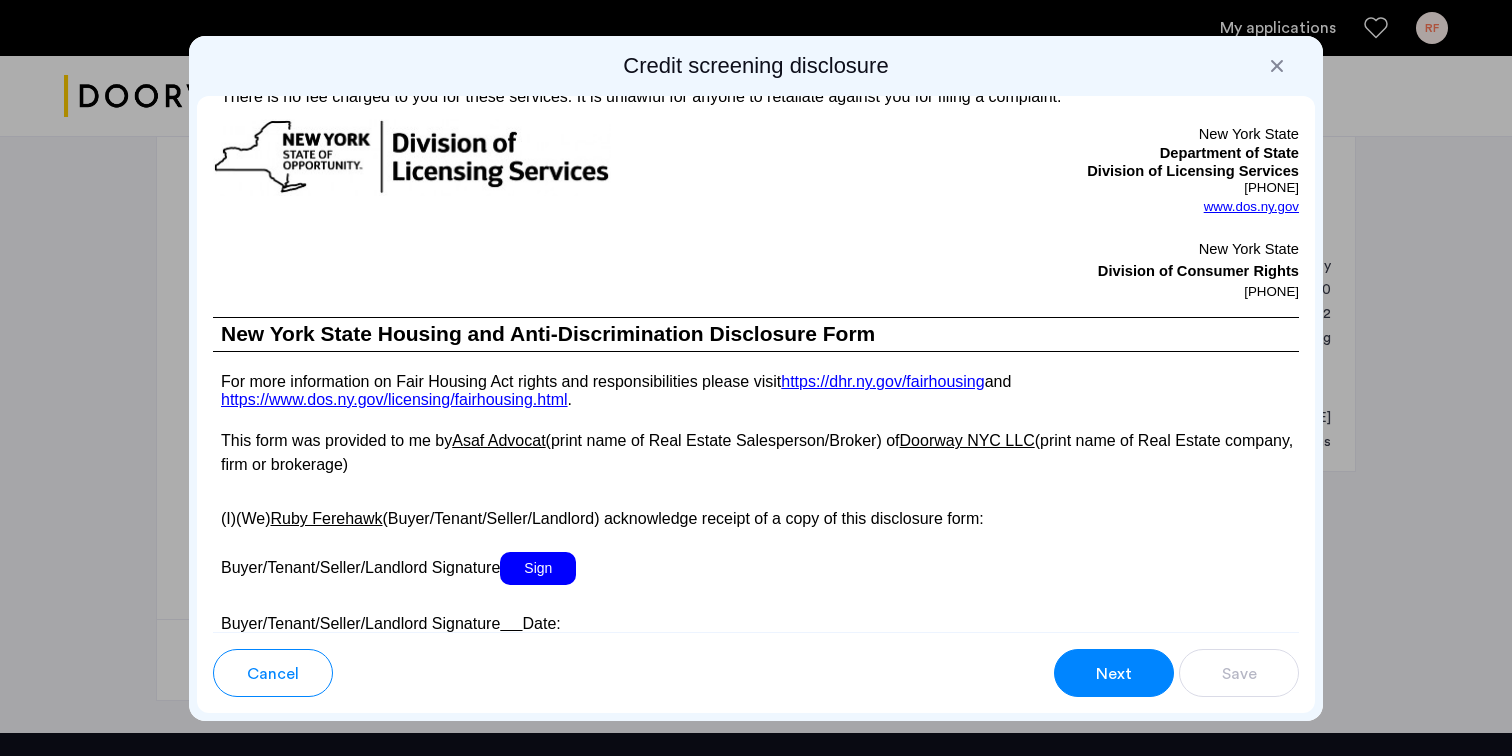 click on "Next" at bounding box center (1114, 673) 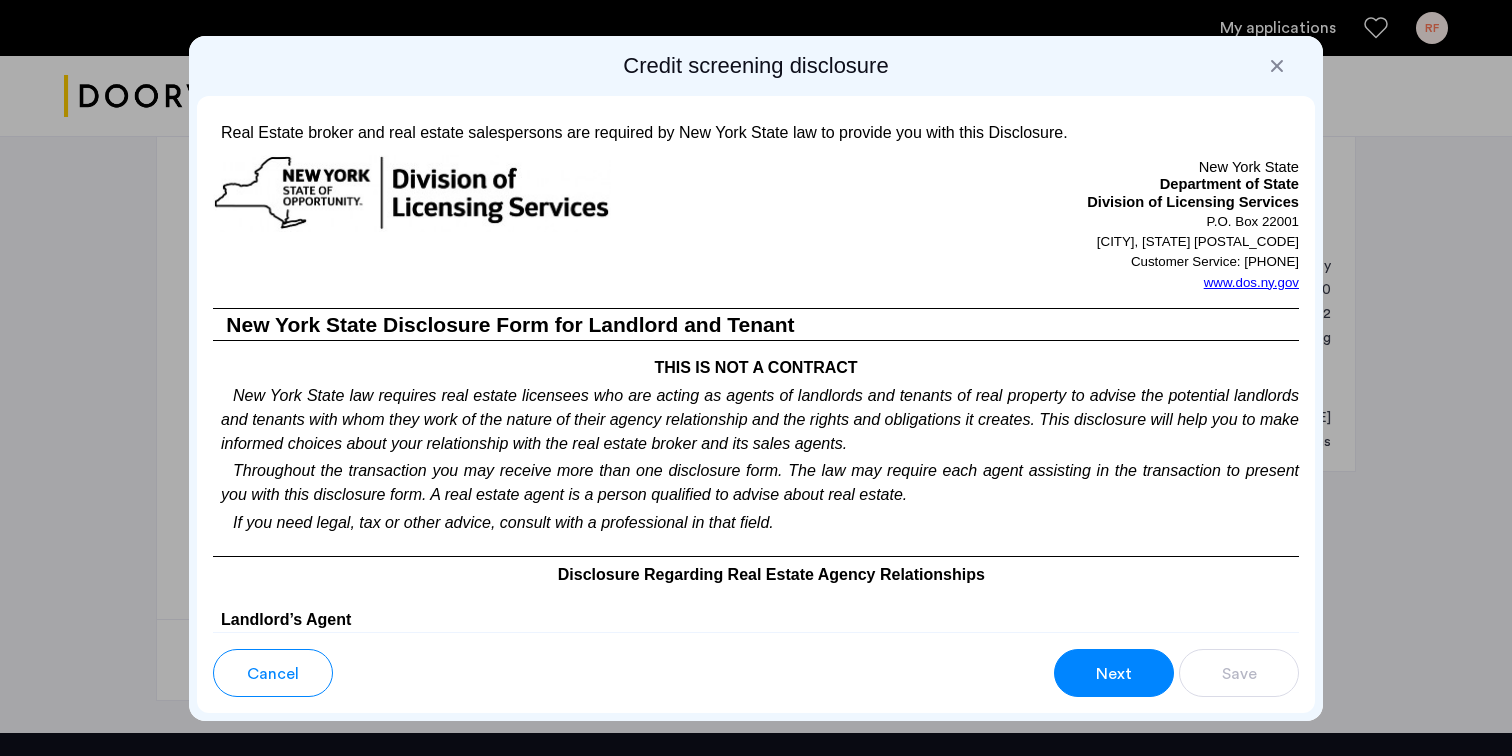 click on "Next" at bounding box center (1114, 673) 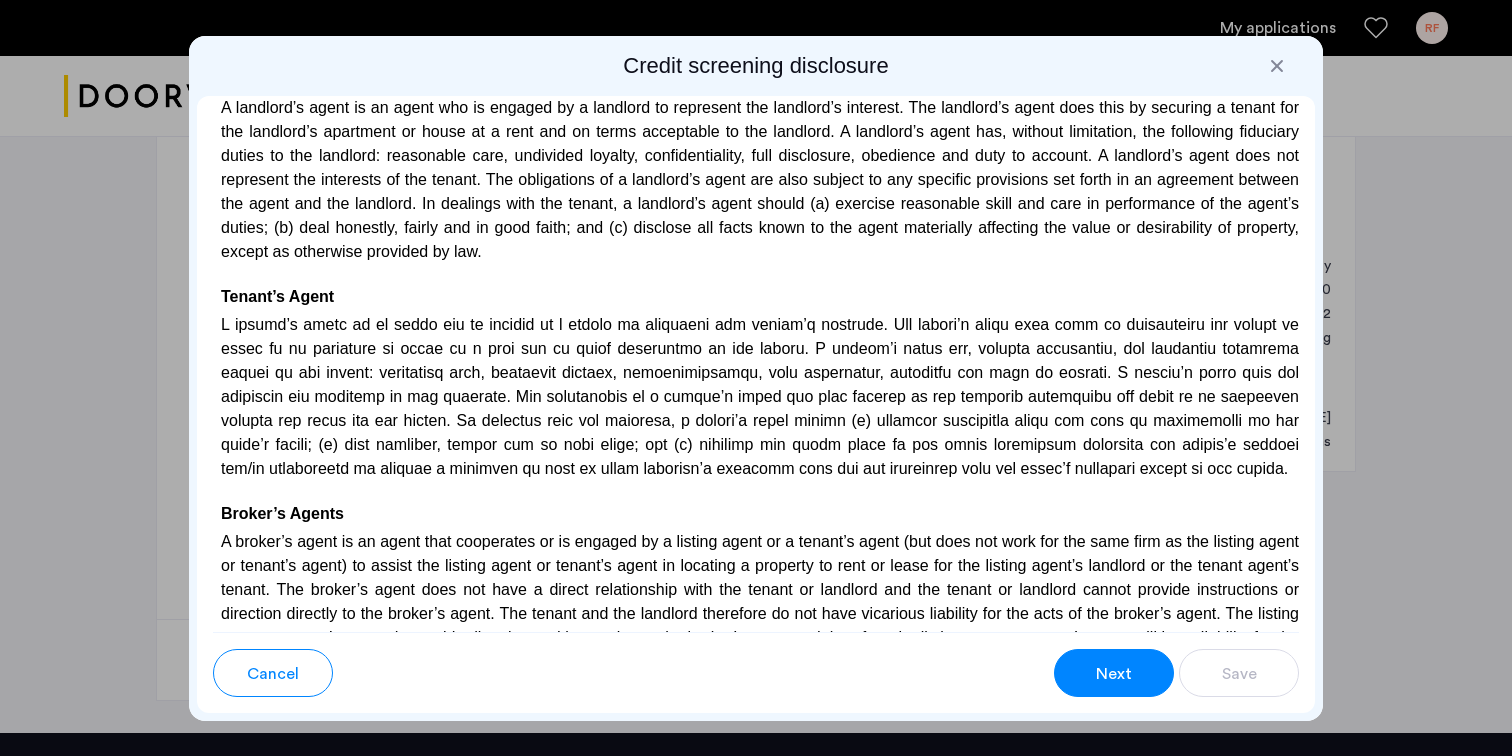 click on "Next" at bounding box center (1114, 673) 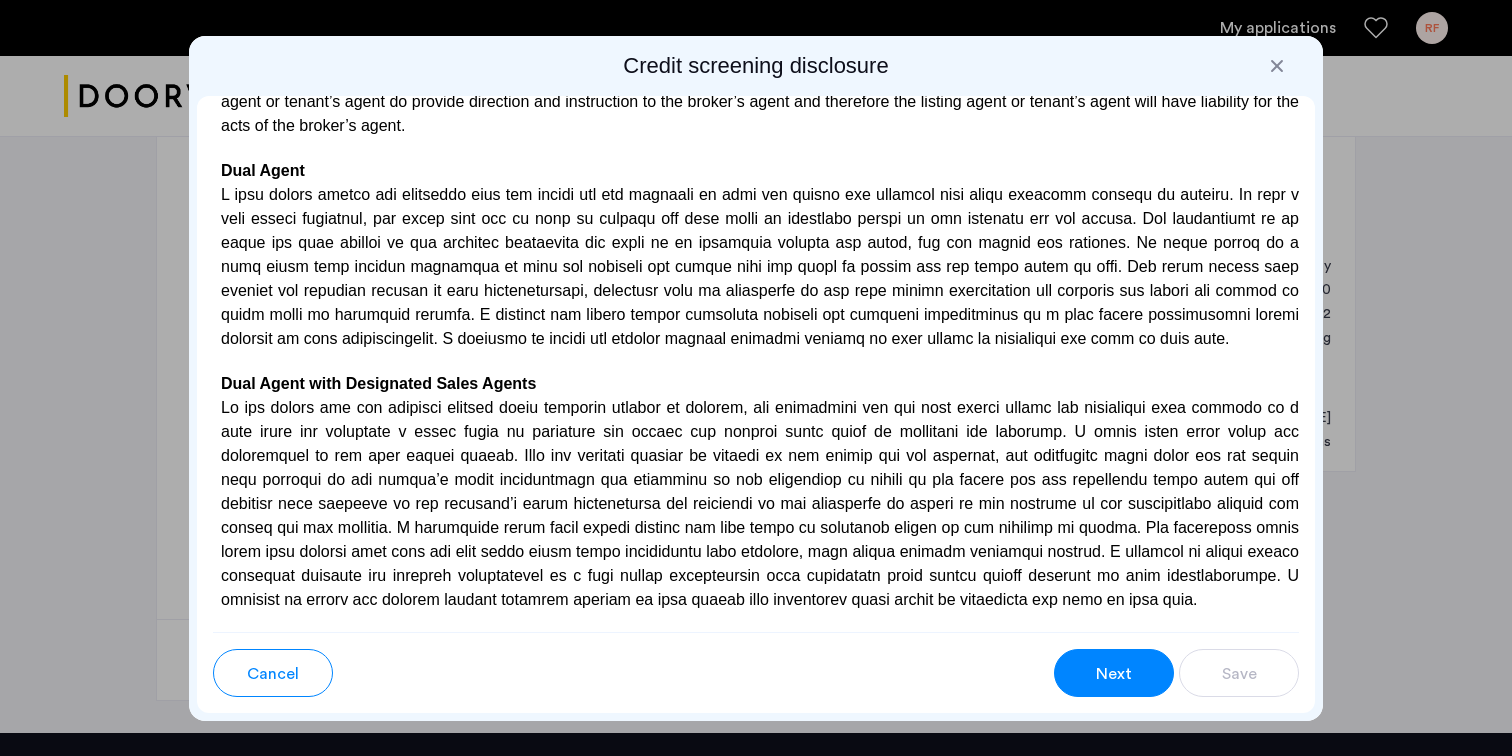 click on "Next" at bounding box center (1114, 673) 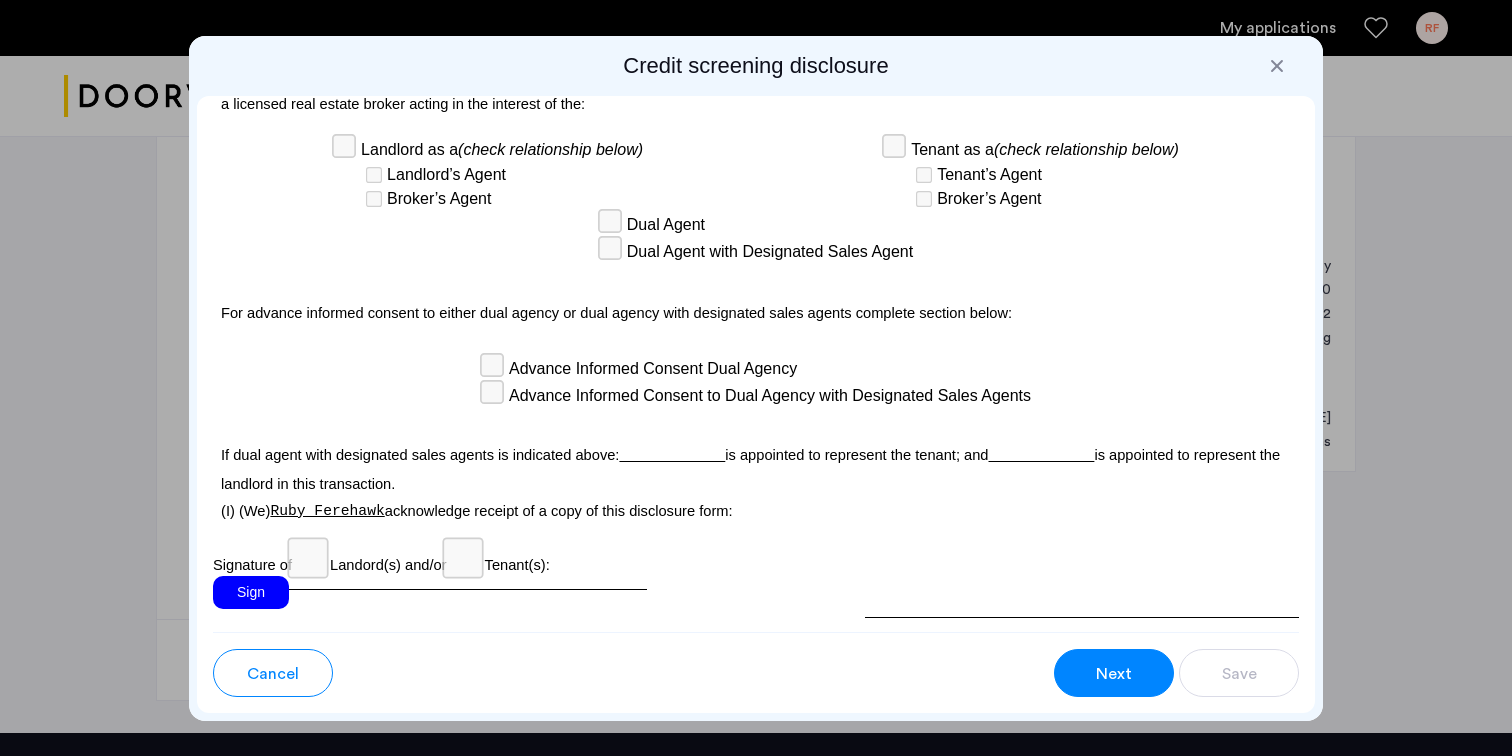 scroll, scrollTop: 5770, scrollLeft: 0, axis: vertical 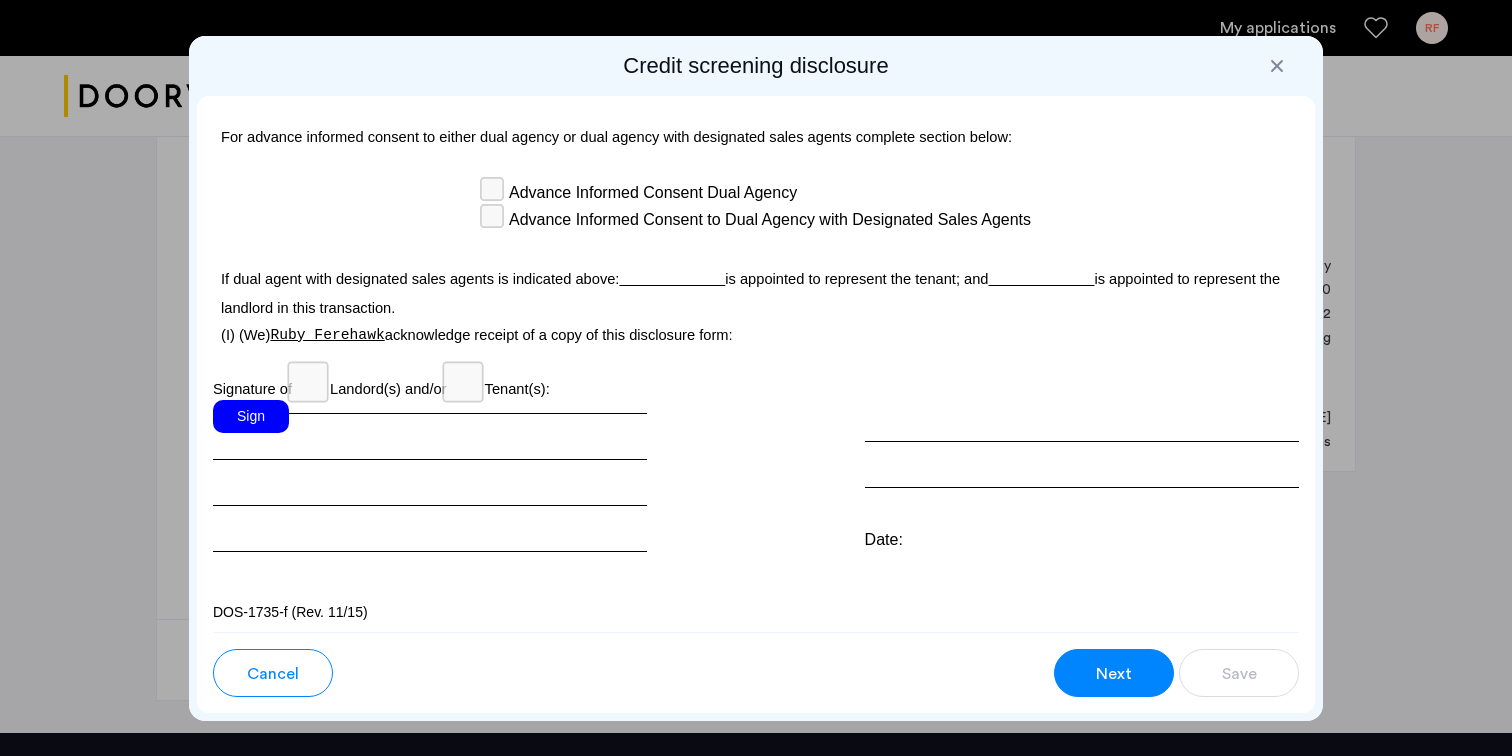 click on "Sign" at bounding box center (251, 416) 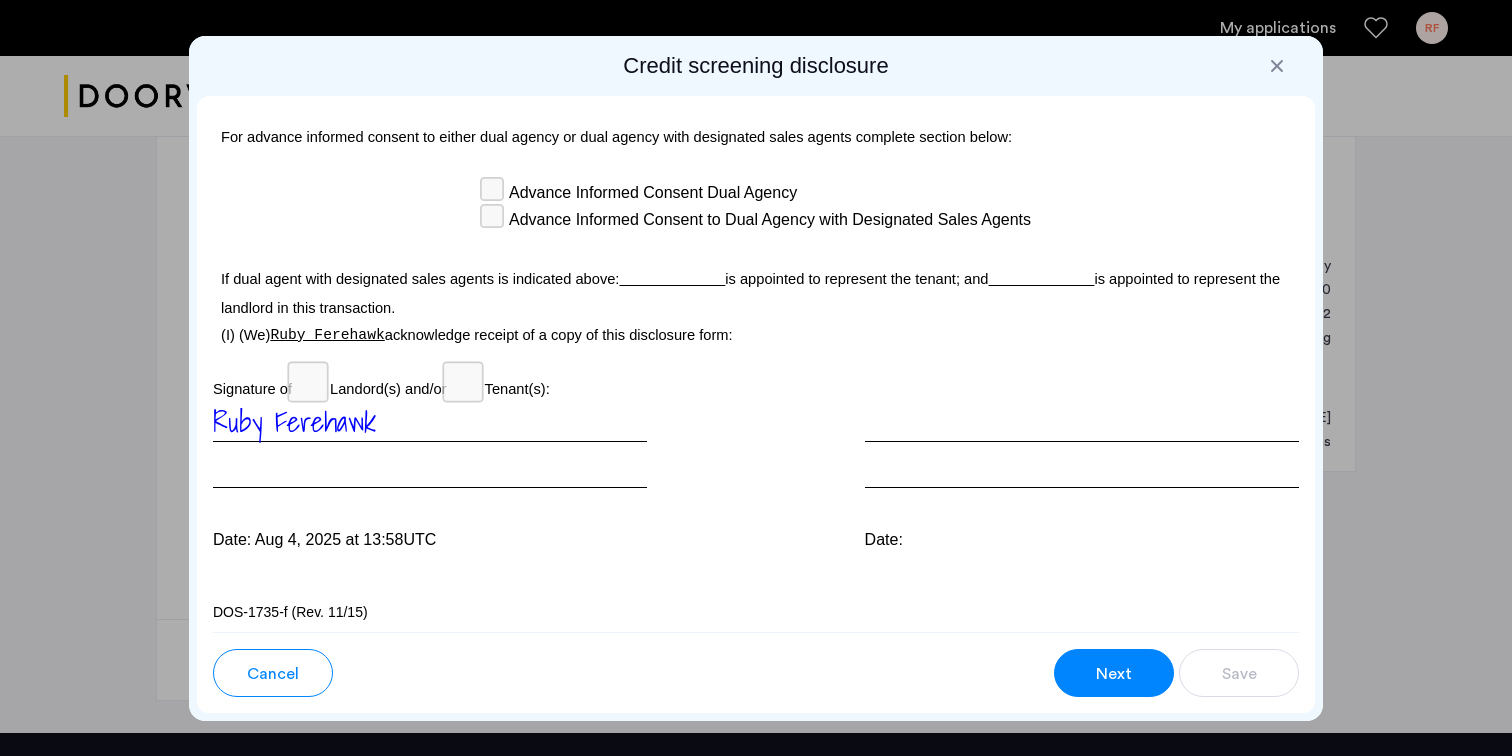 click on "Next" at bounding box center (1114, 673) 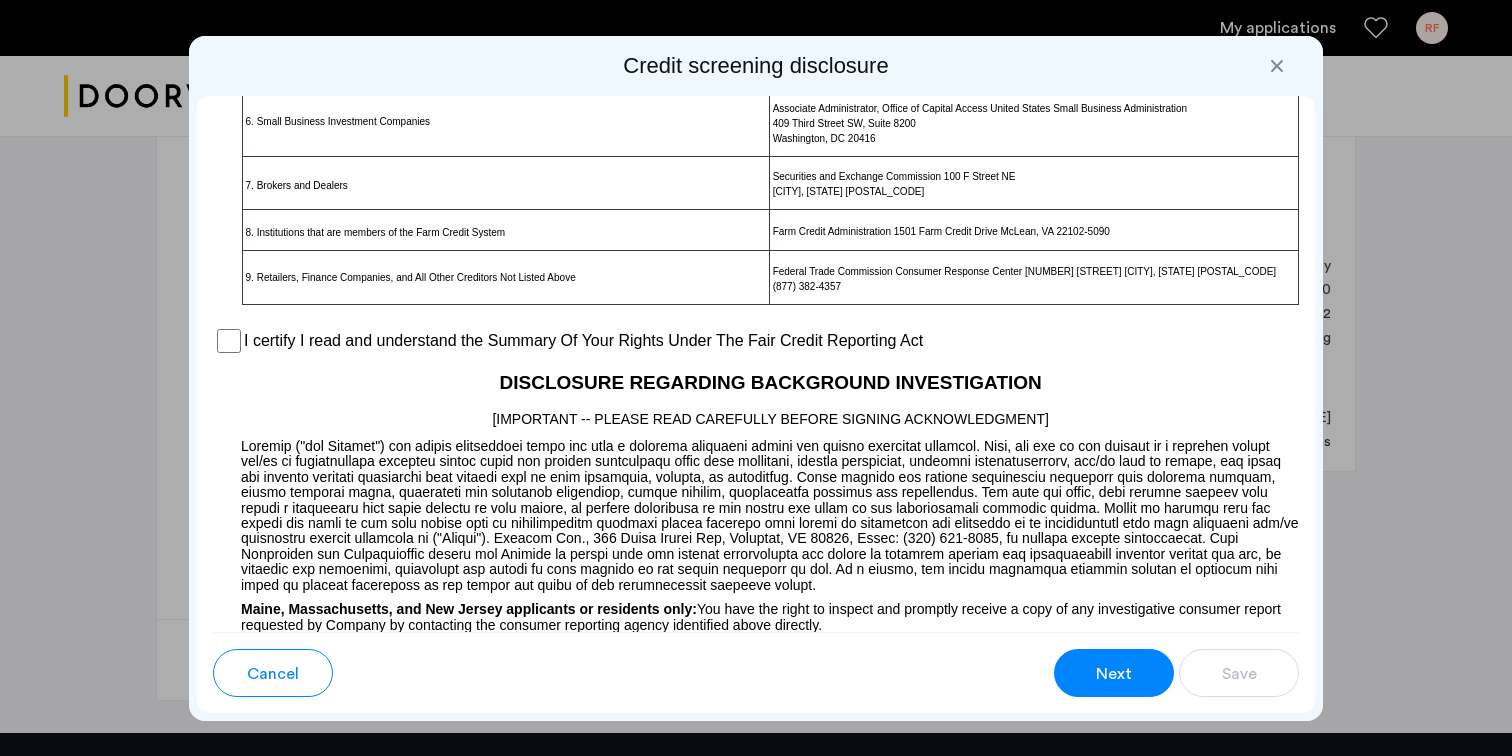 scroll, scrollTop: 1486, scrollLeft: 0, axis: vertical 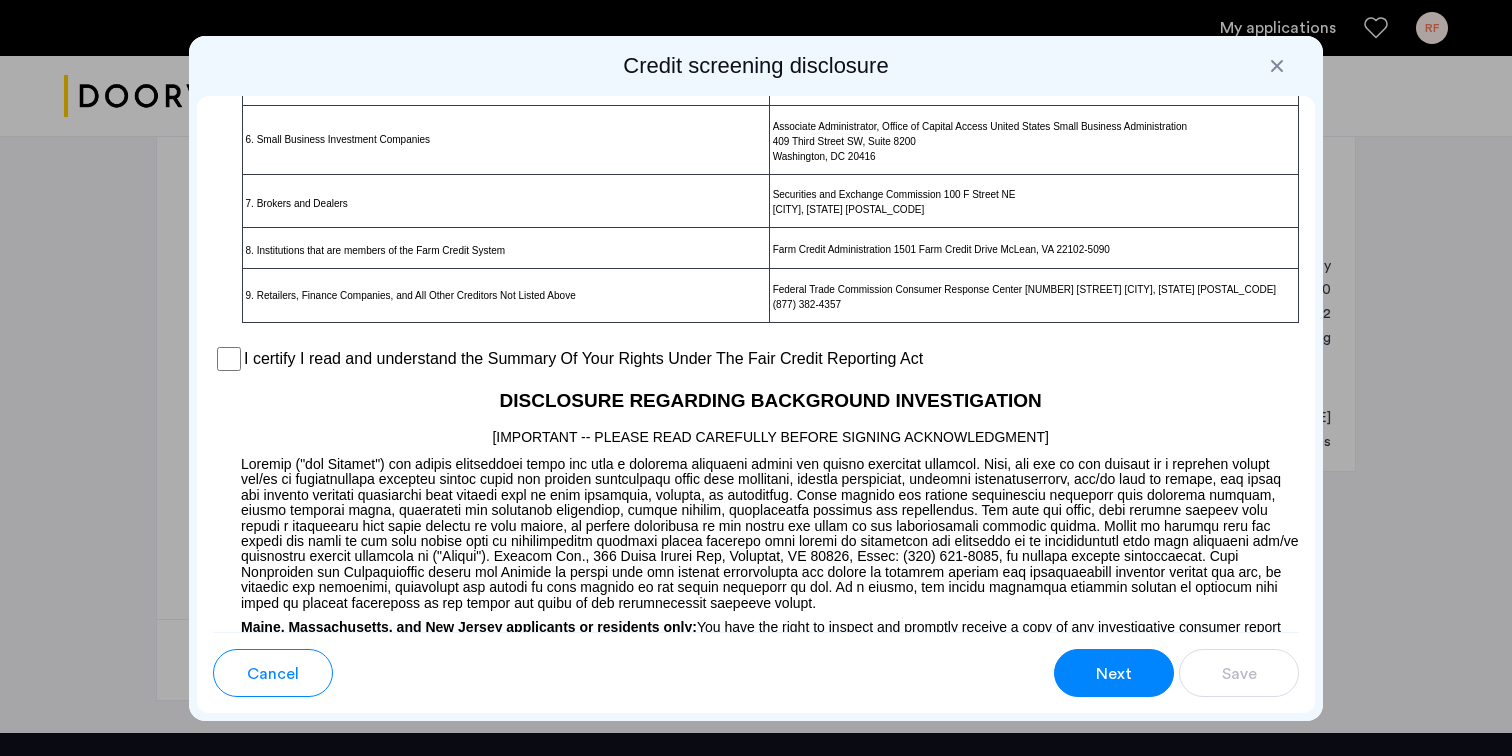 click on "I certify I read and understand the Summary Of Your Rights Under The Fair Credit Reporting Act" at bounding box center [583, 359] 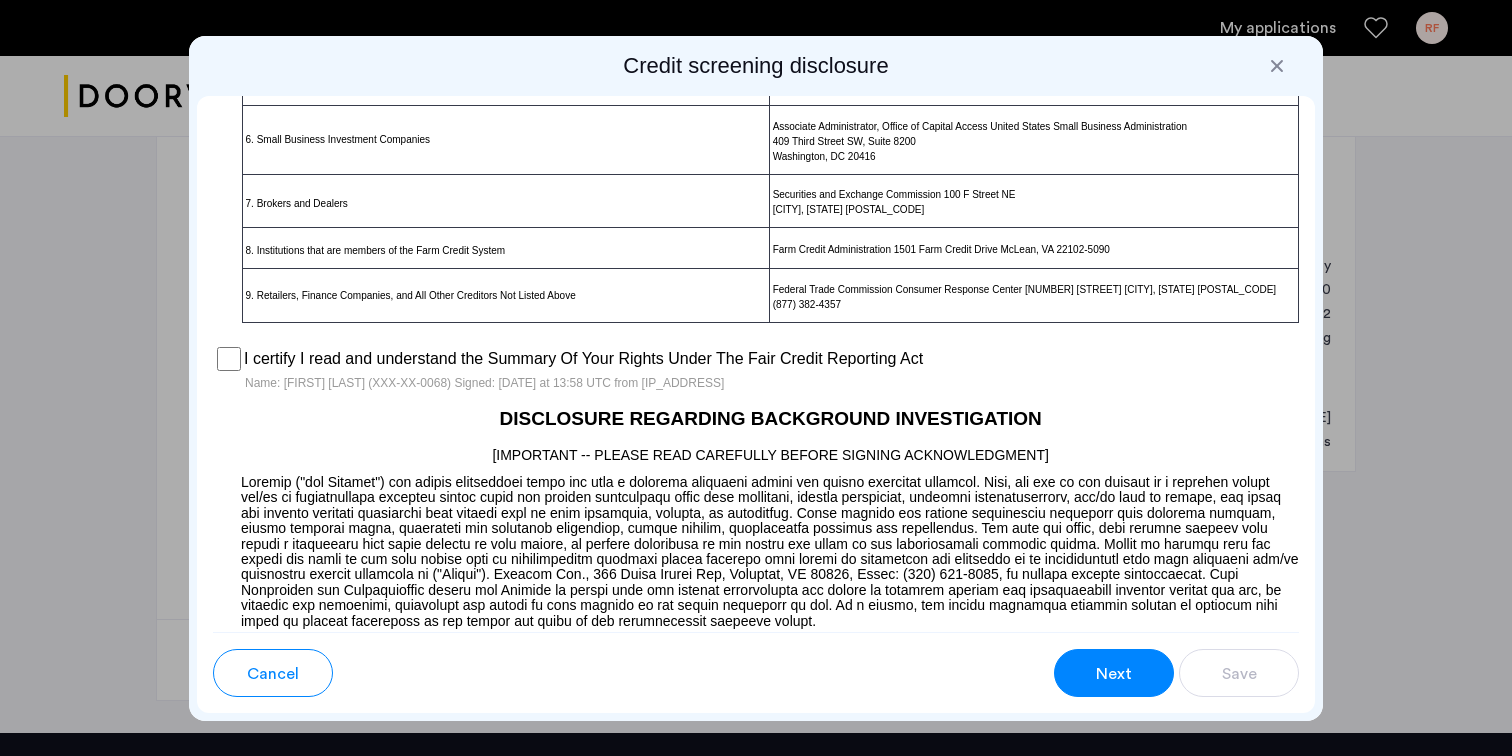 click on "Next" at bounding box center (1114, 673) 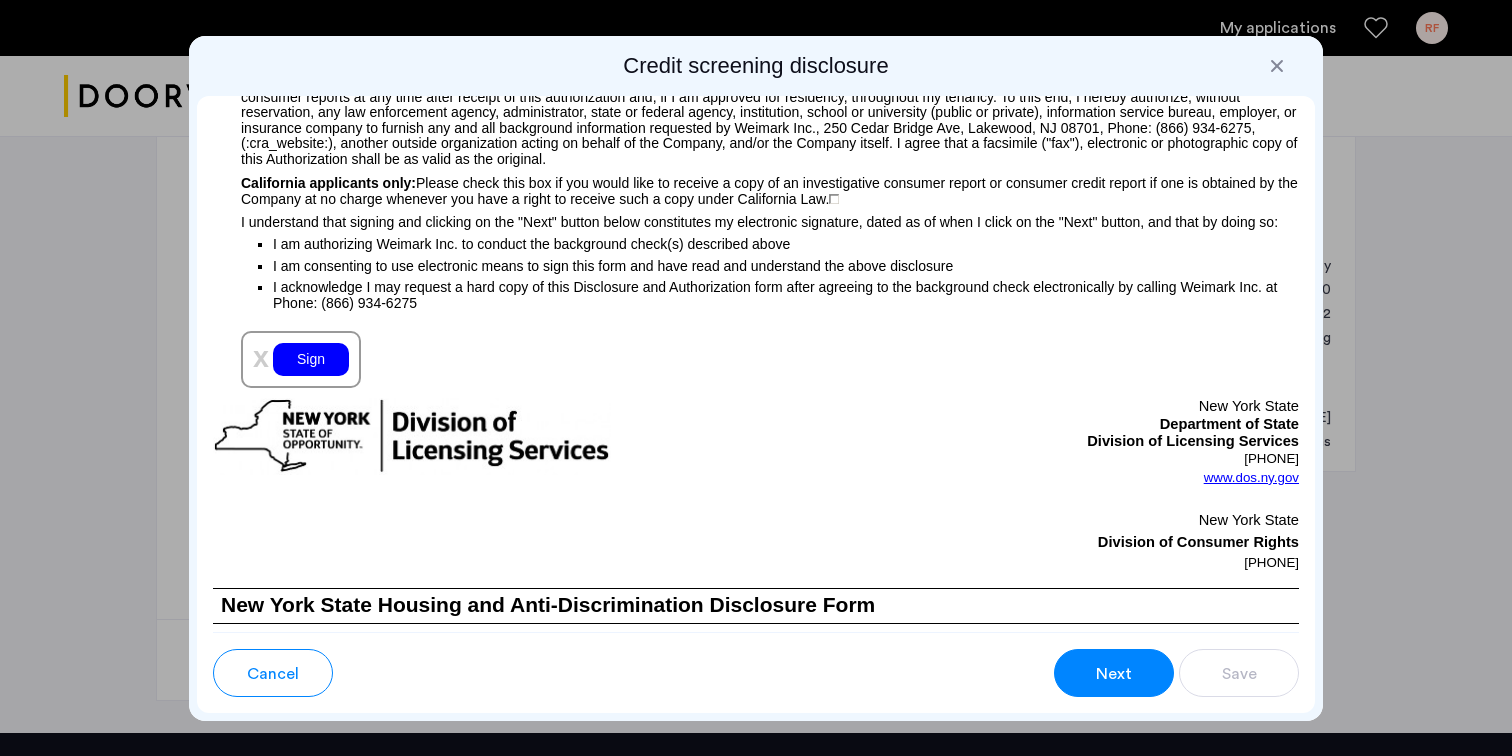 scroll, scrollTop: 2188, scrollLeft: 0, axis: vertical 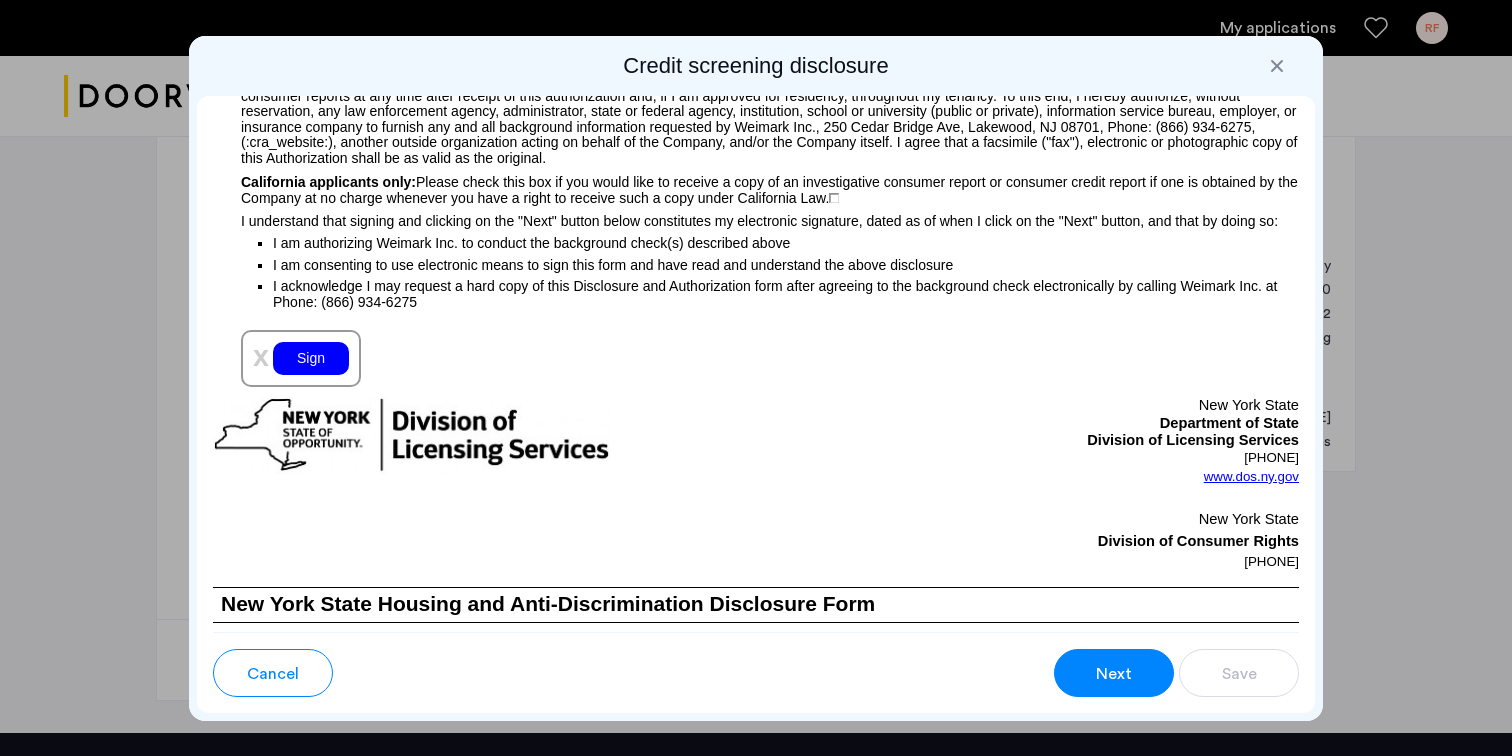 click on "Sign" at bounding box center [311, 358] 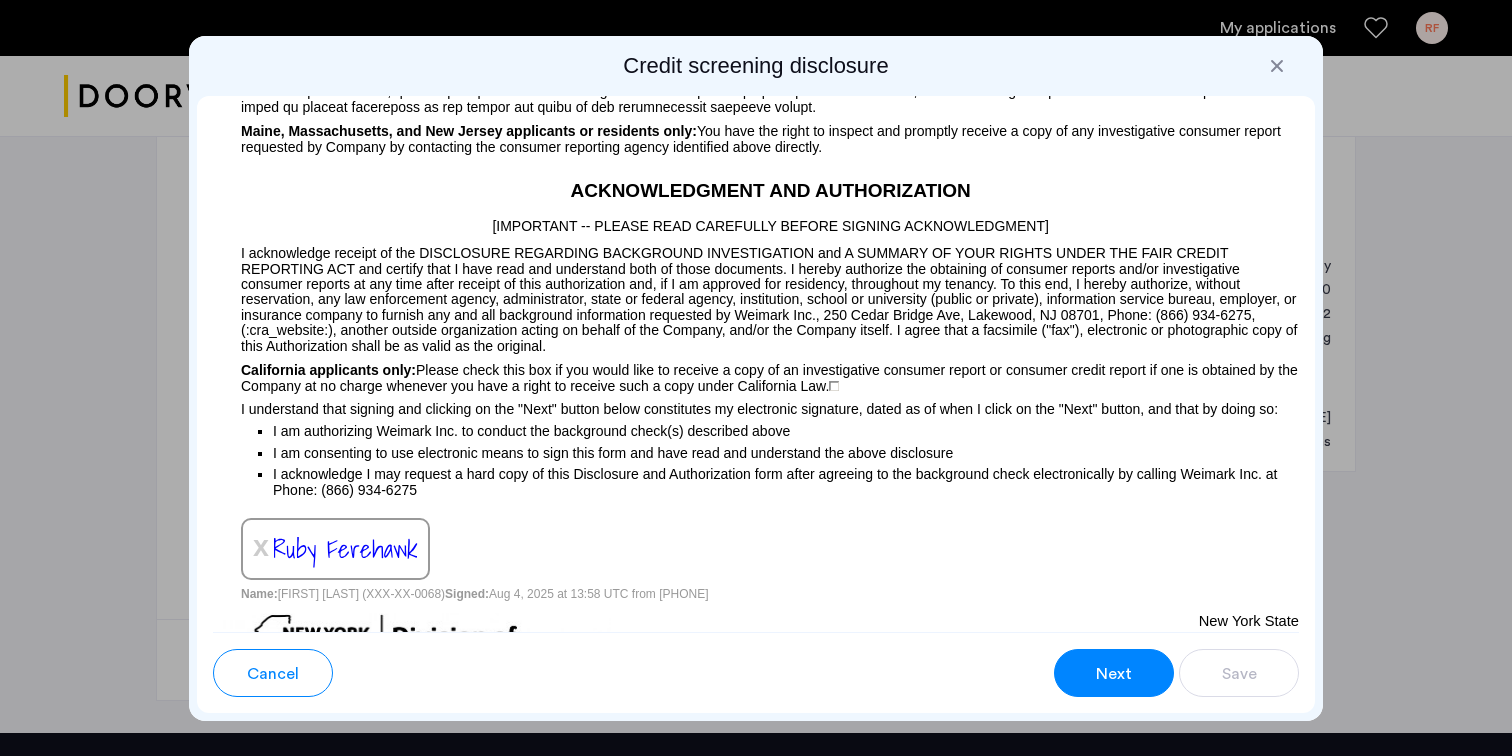 scroll, scrollTop: 1996, scrollLeft: 0, axis: vertical 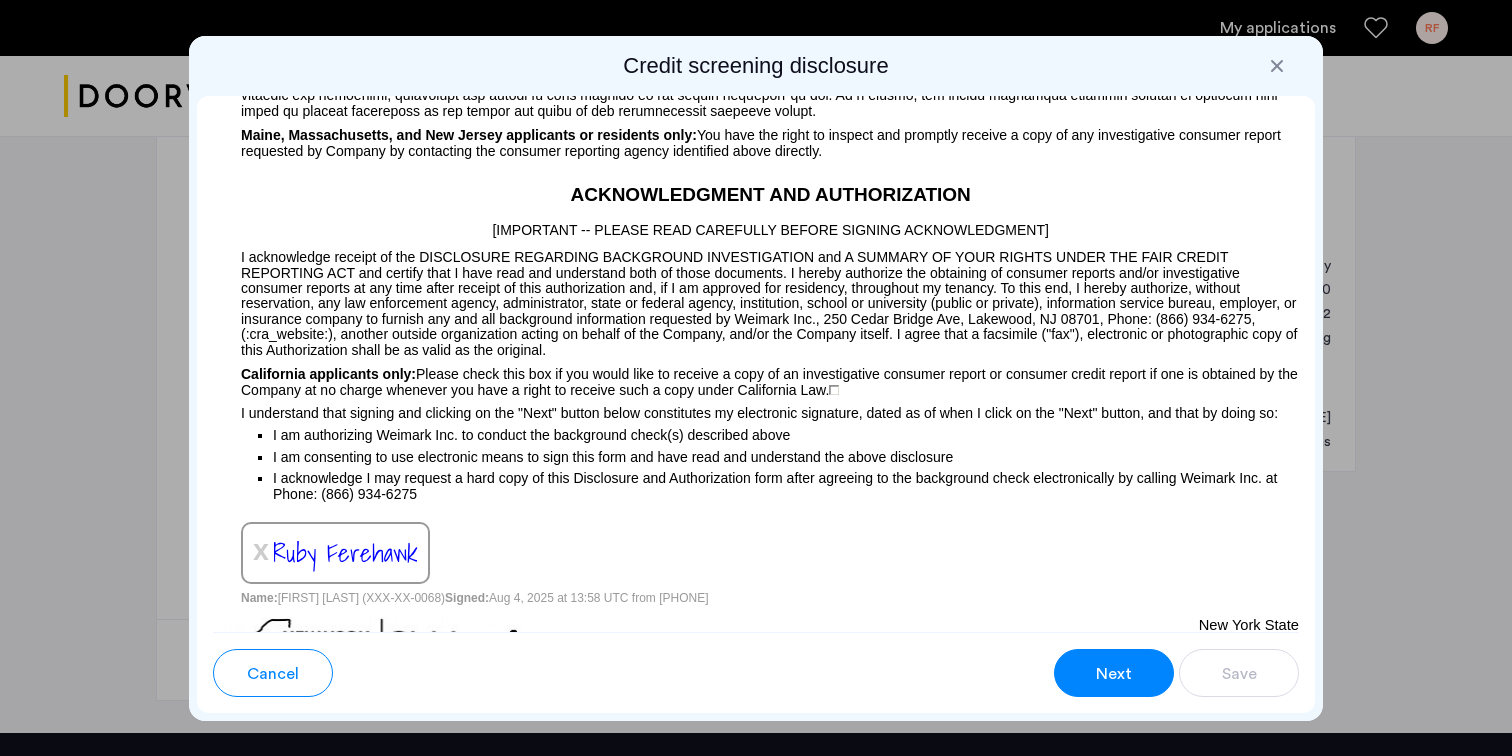 click on "Next" at bounding box center (1114, 674) 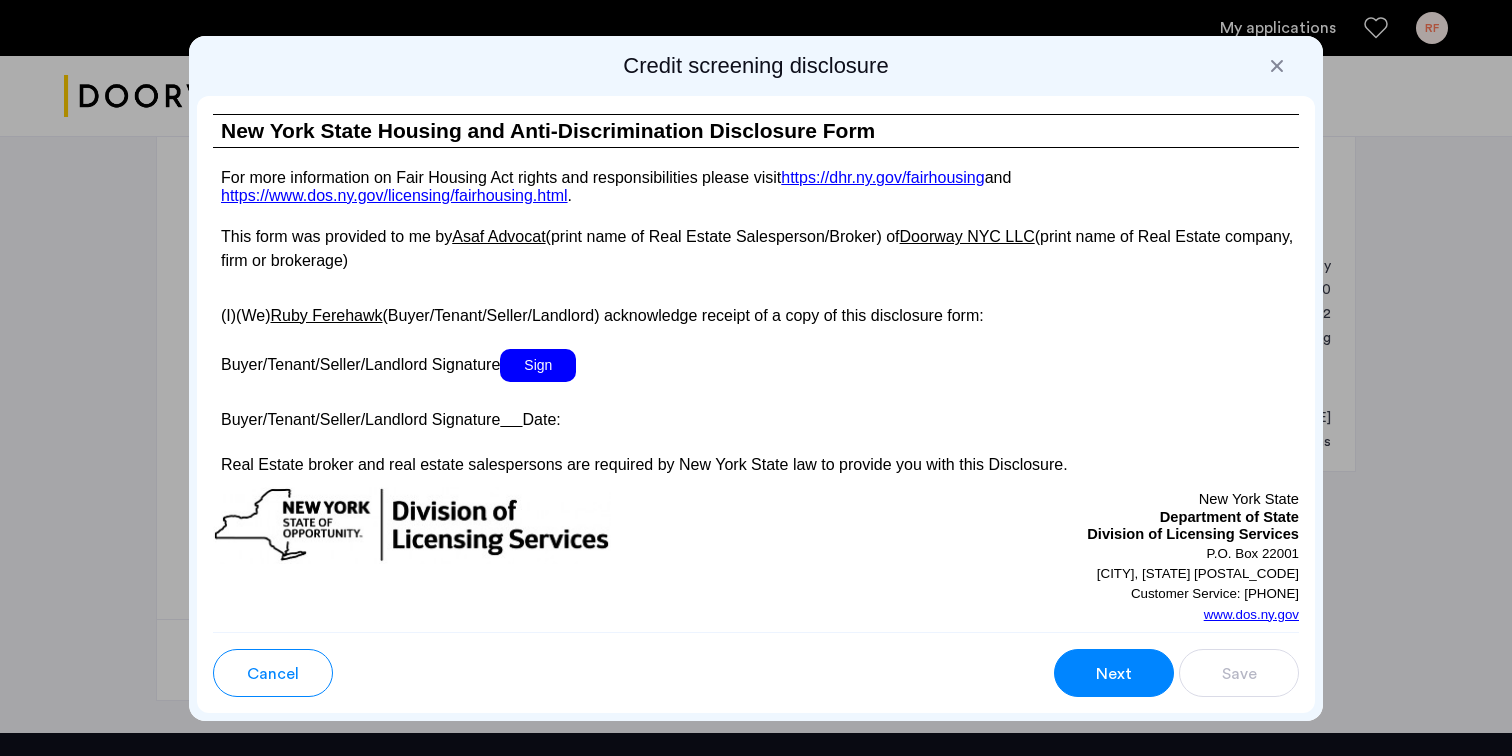 scroll, scrollTop: 3638, scrollLeft: 0, axis: vertical 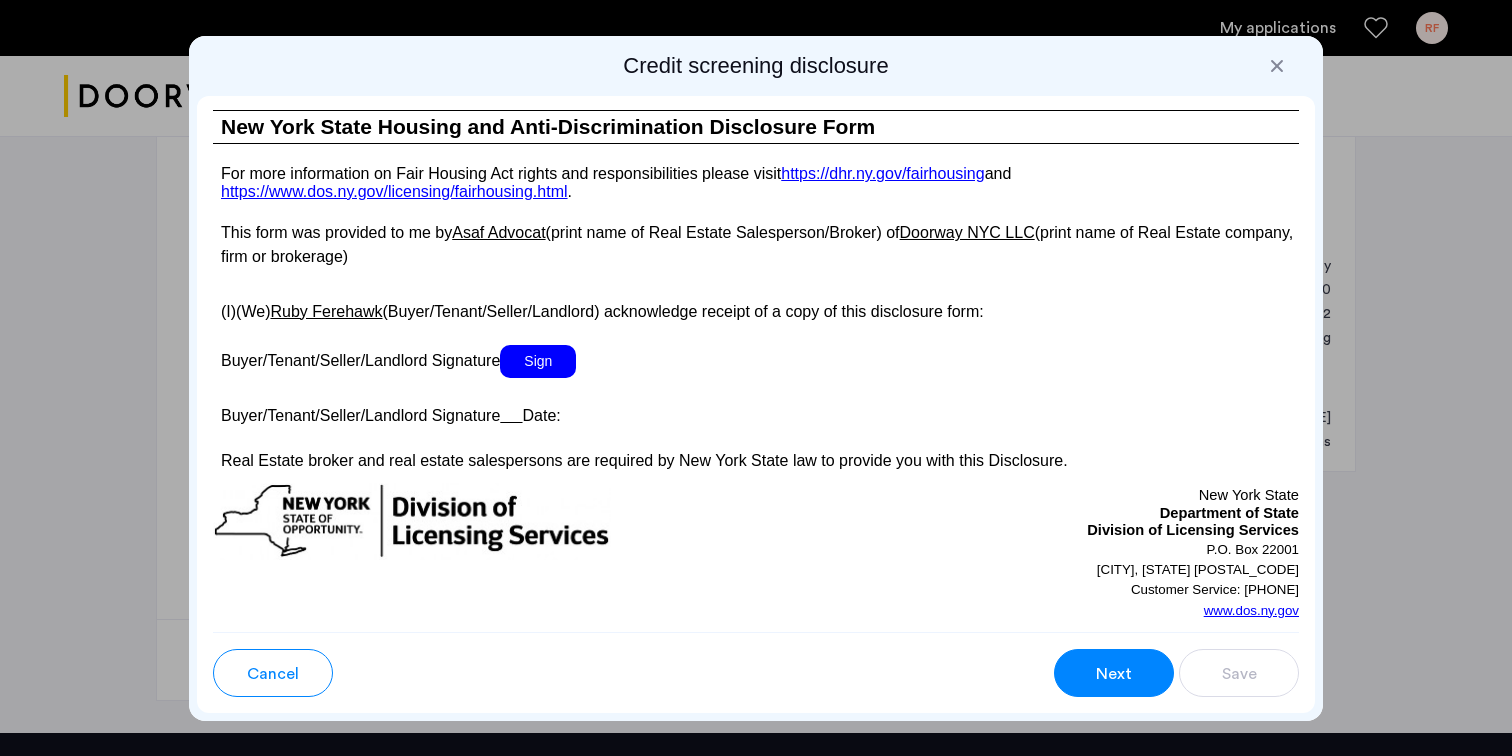 click on "Sign" at bounding box center (538, 361) 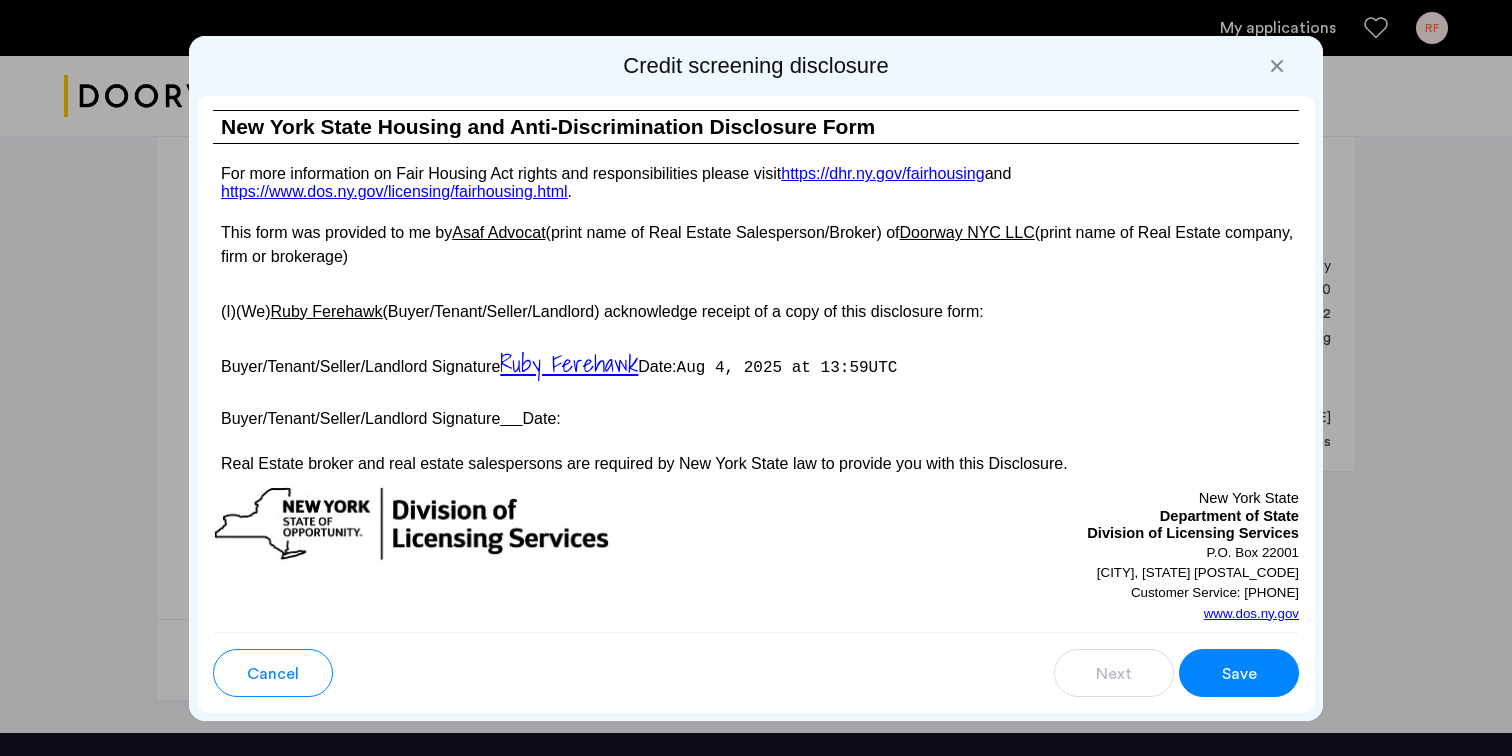 click on "Save" at bounding box center [1239, 674] 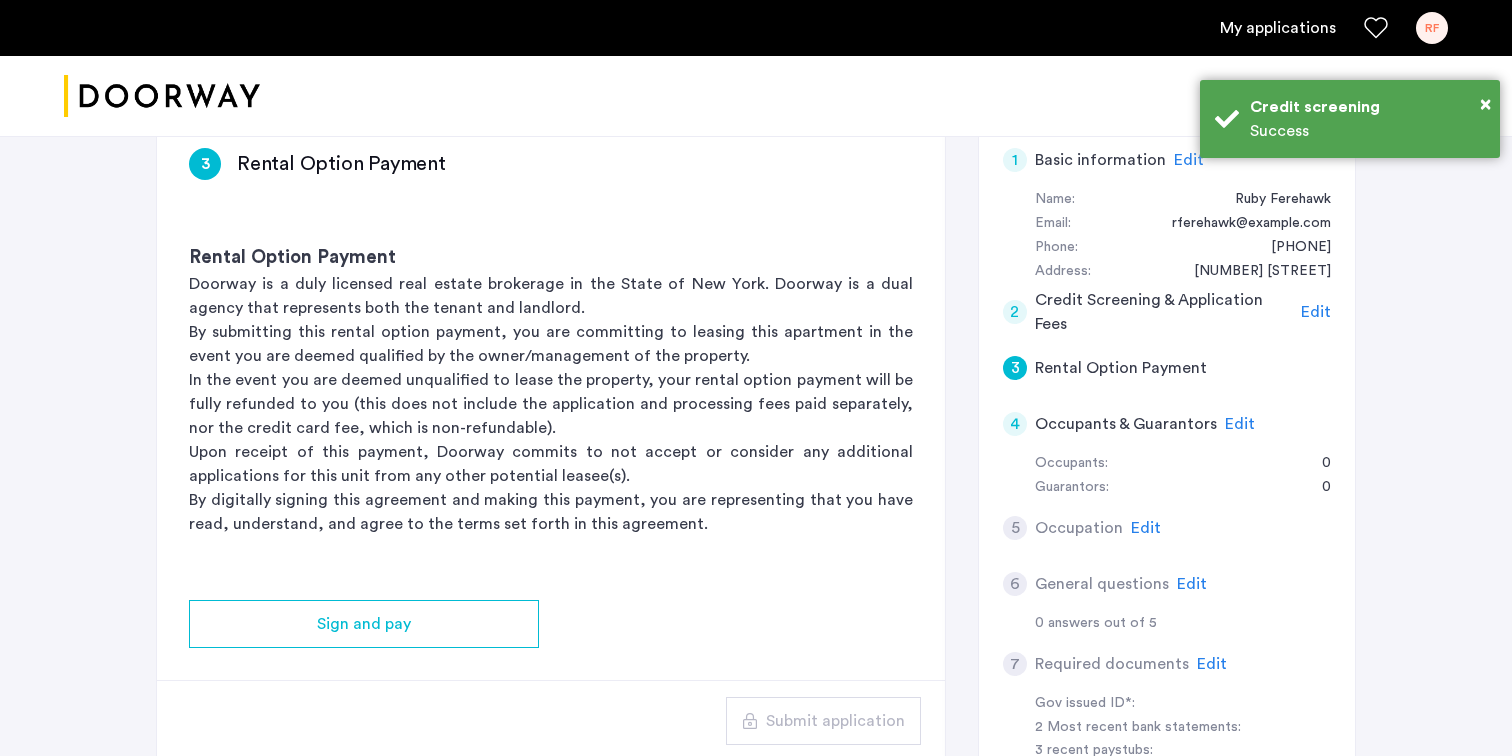 scroll, scrollTop: 332, scrollLeft: 0, axis: vertical 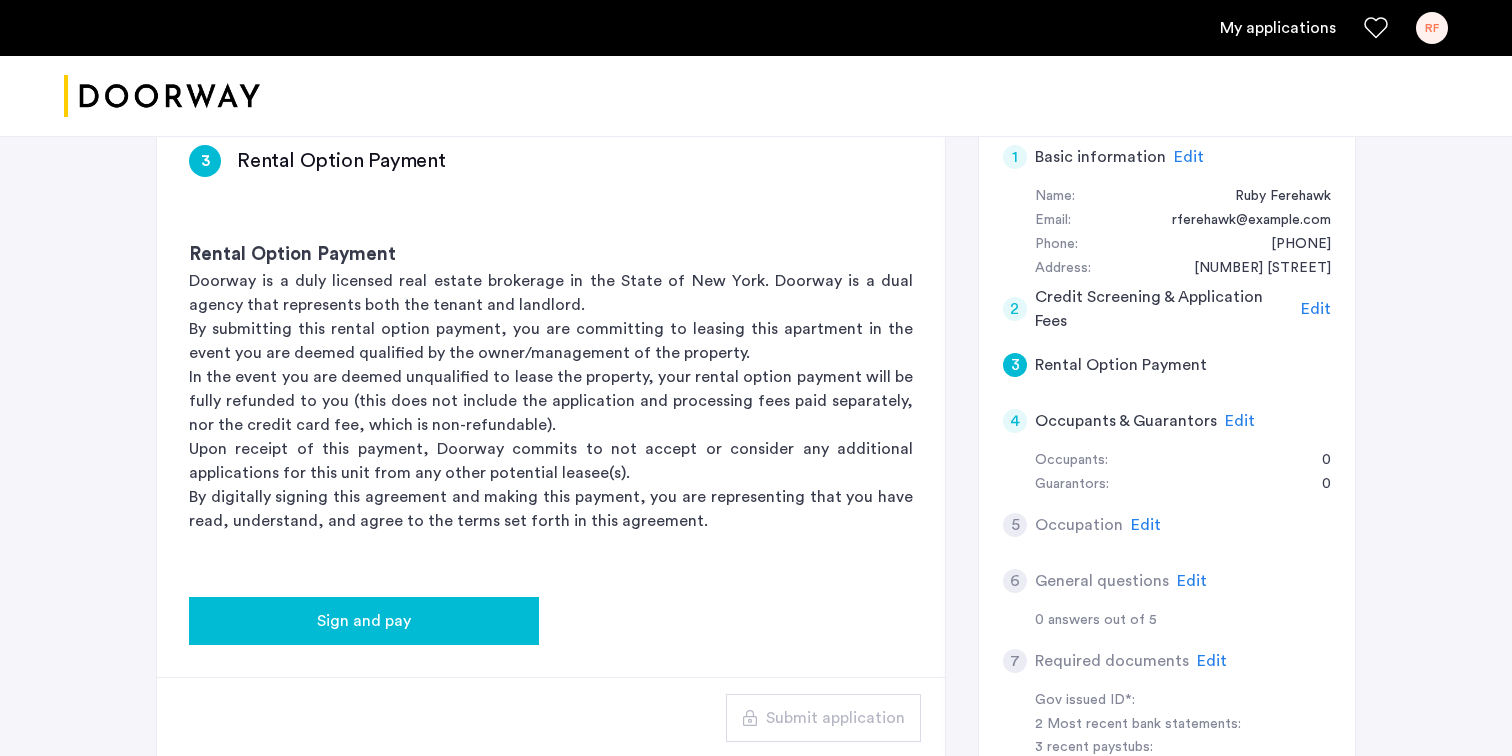click on "Sign and pay" 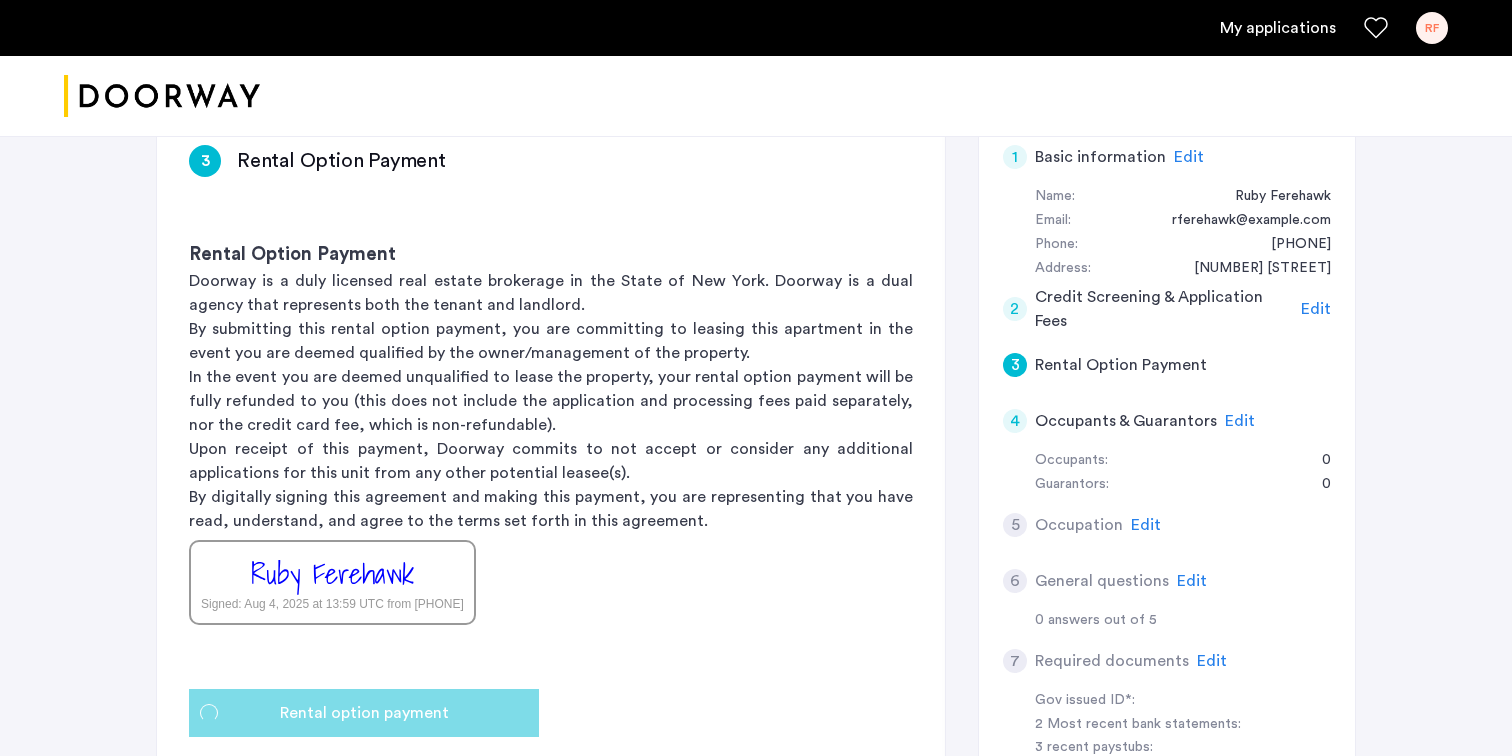 scroll, scrollTop: 0, scrollLeft: 0, axis: both 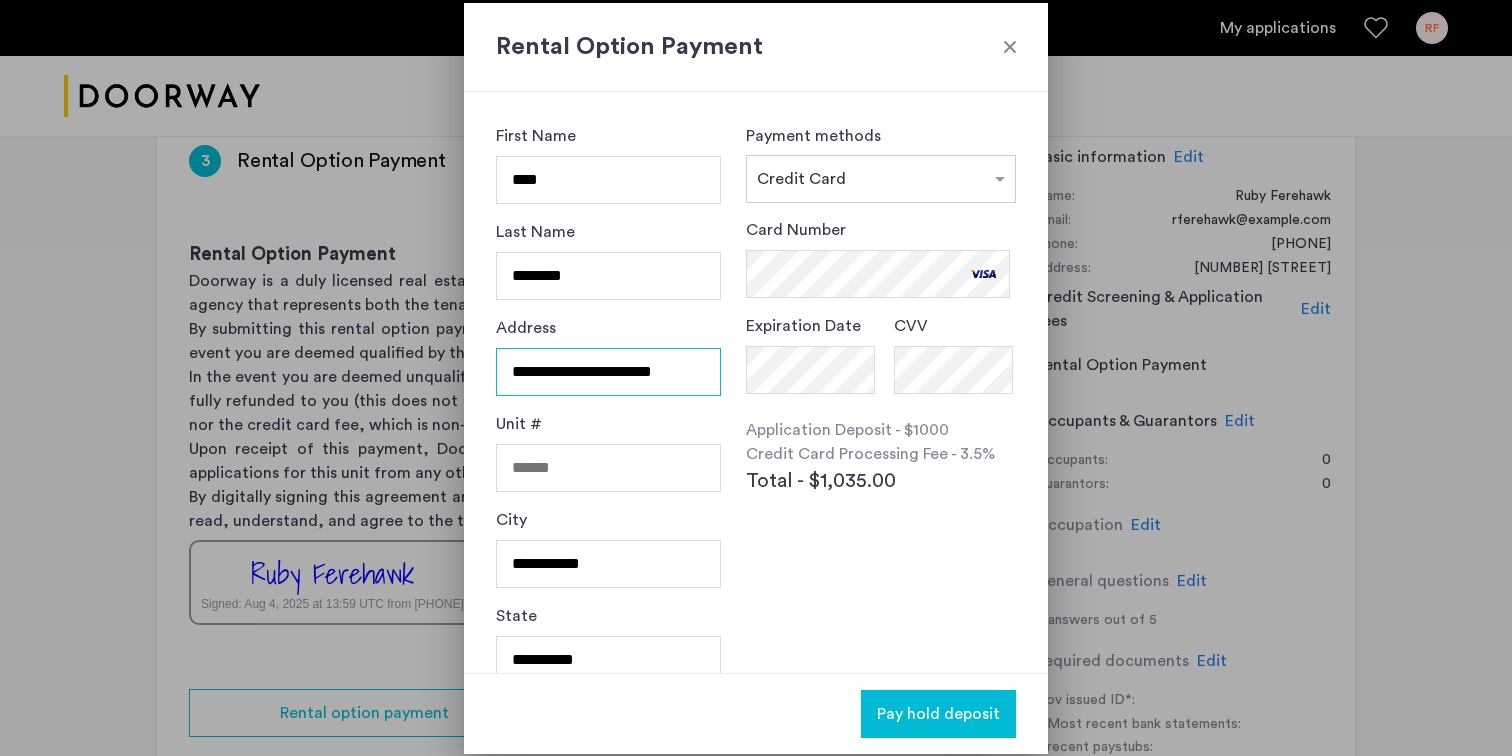 click on "**********" at bounding box center [608, 372] 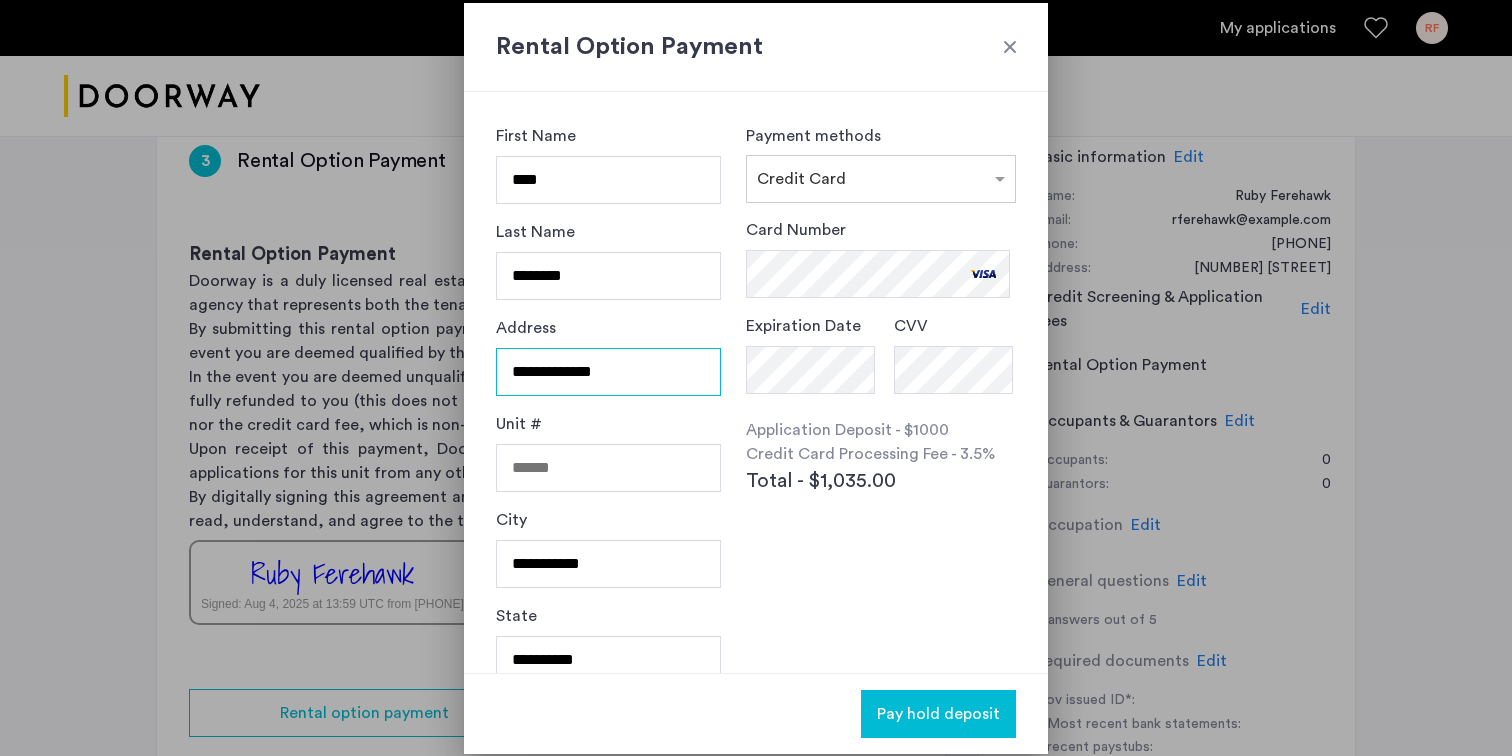type on "**********" 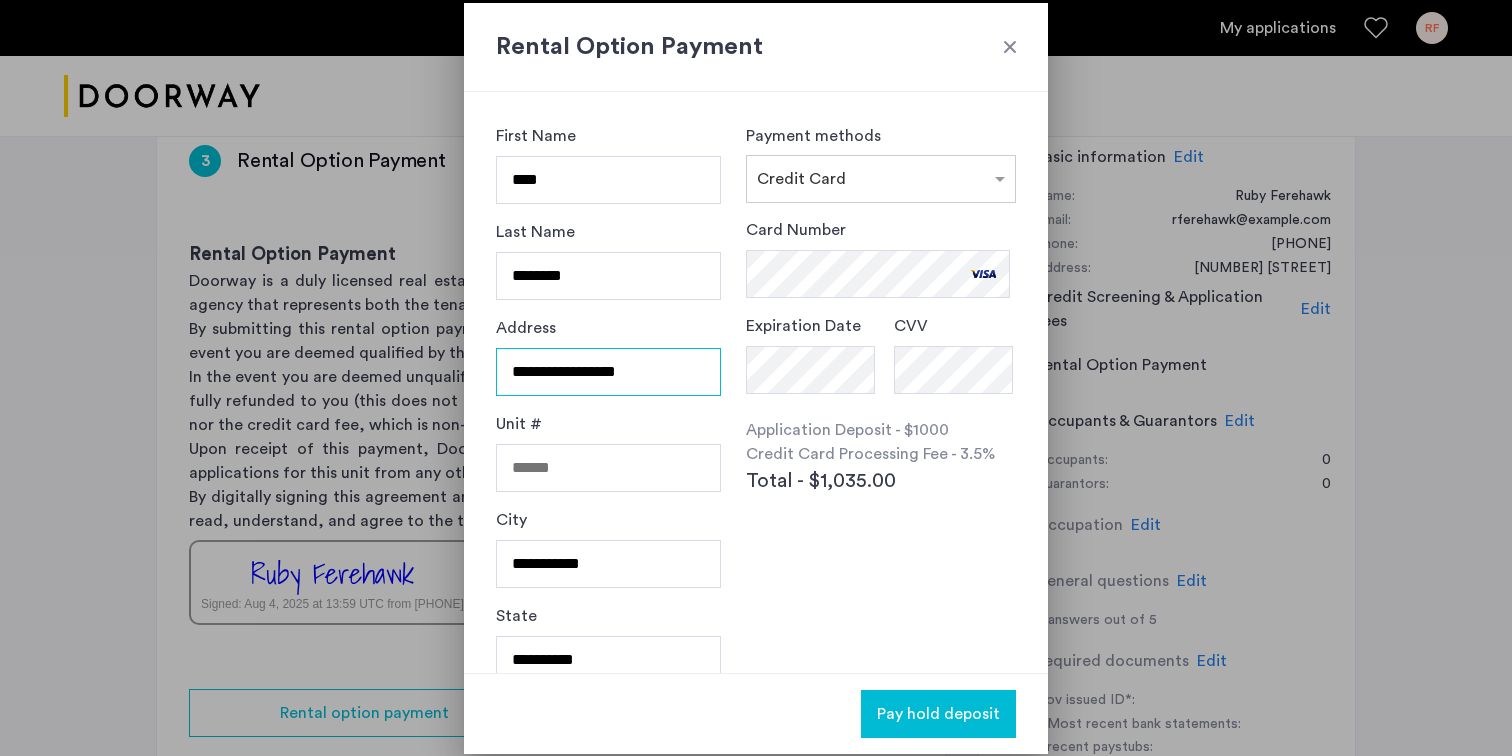 scroll, scrollTop: 123, scrollLeft: 0, axis: vertical 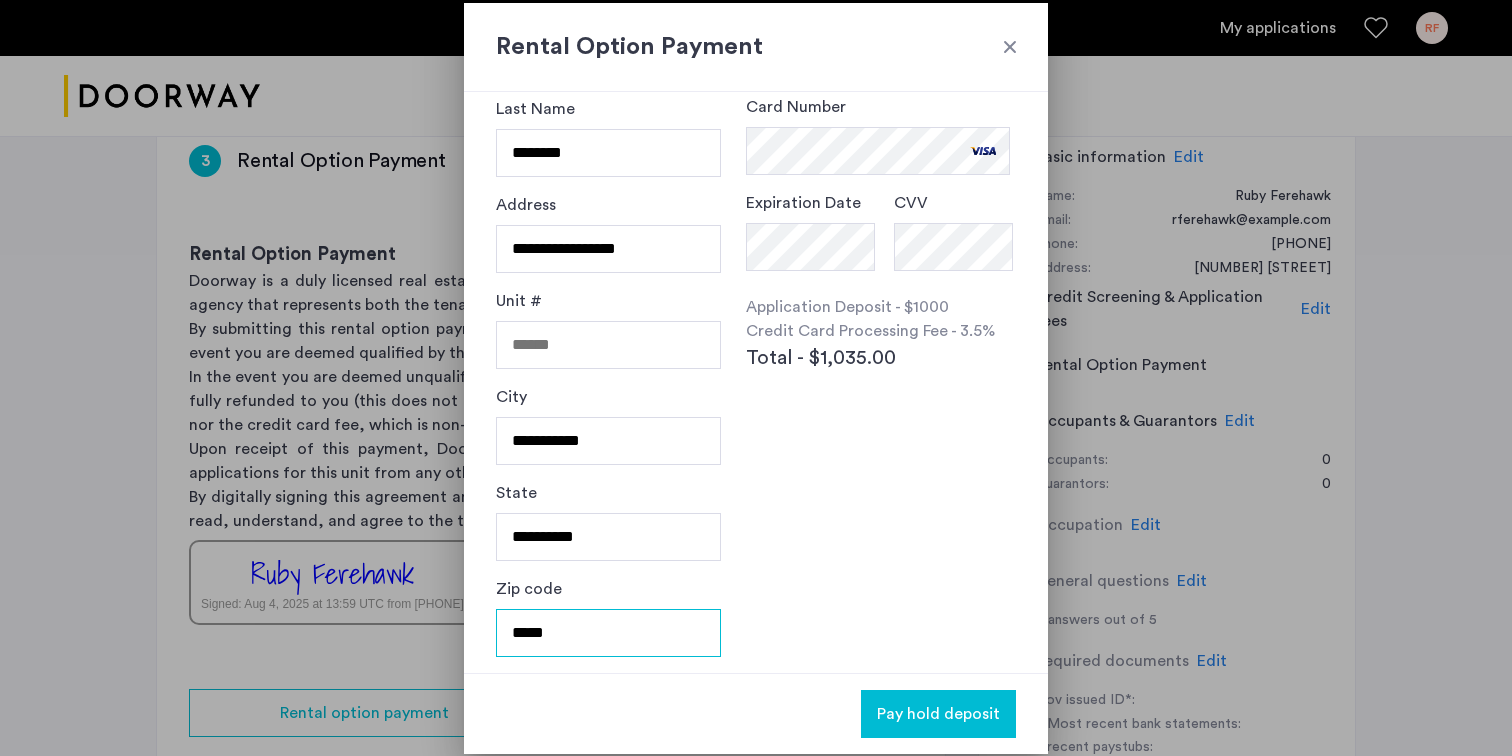 click on "*****" at bounding box center (608, 633) 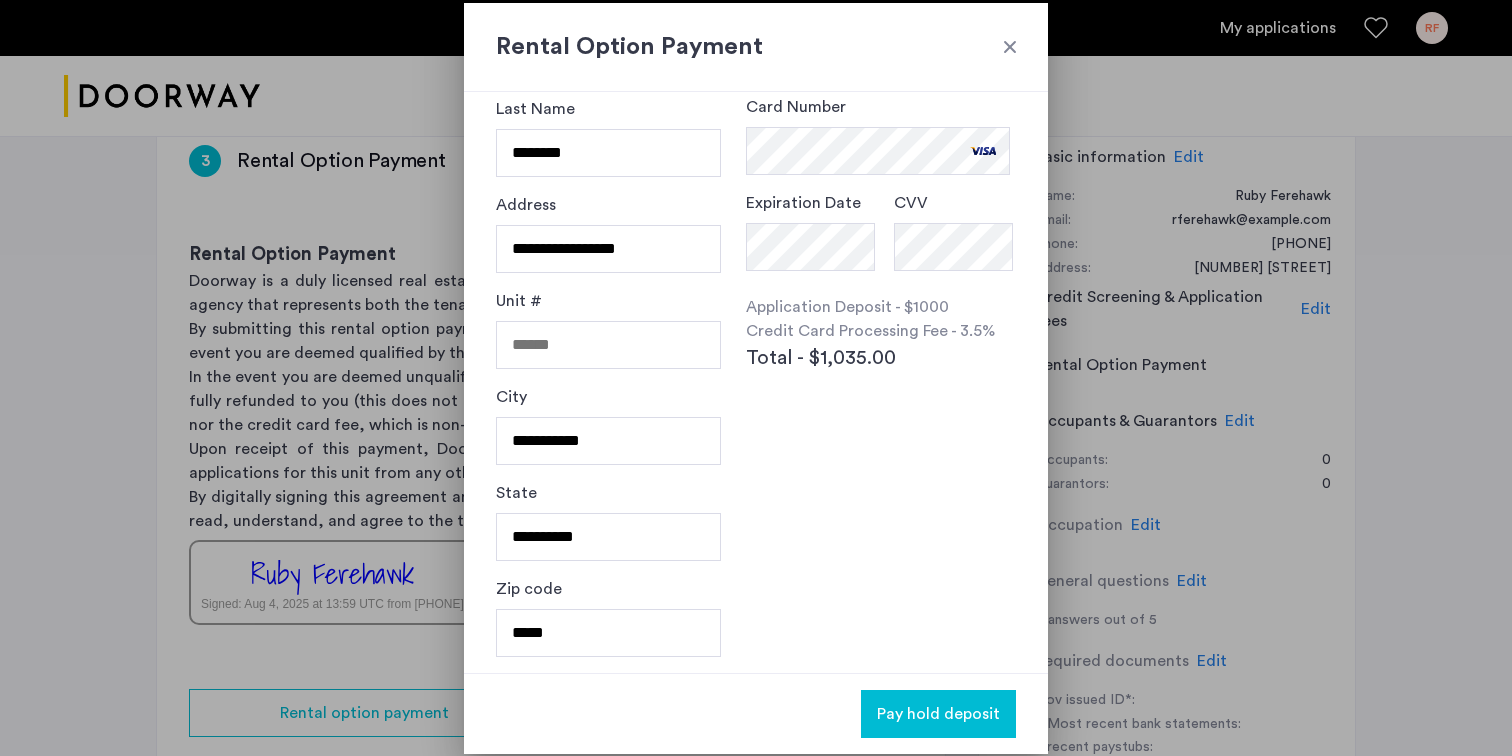 click on "**********" at bounding box center (756, 382) 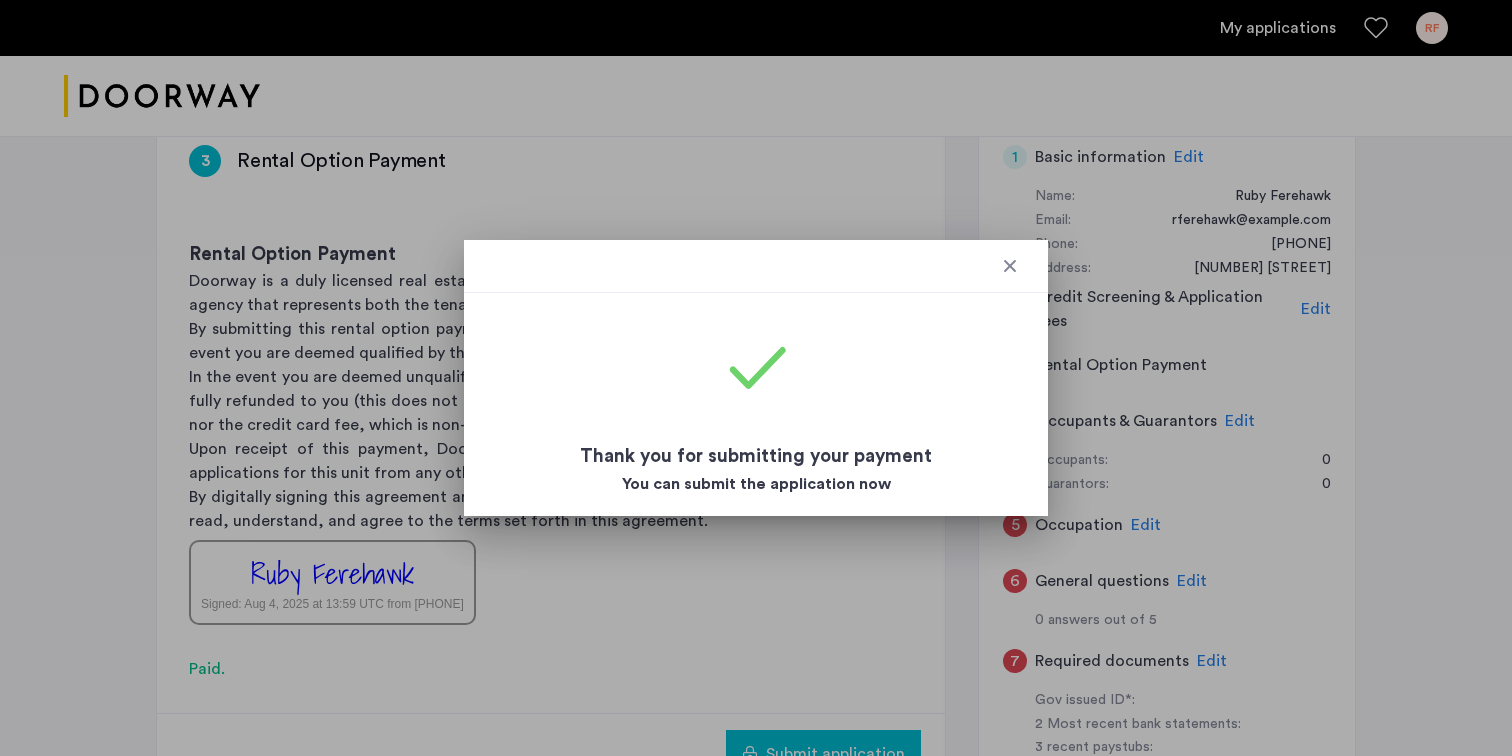click at bounding box center [1010, 266] 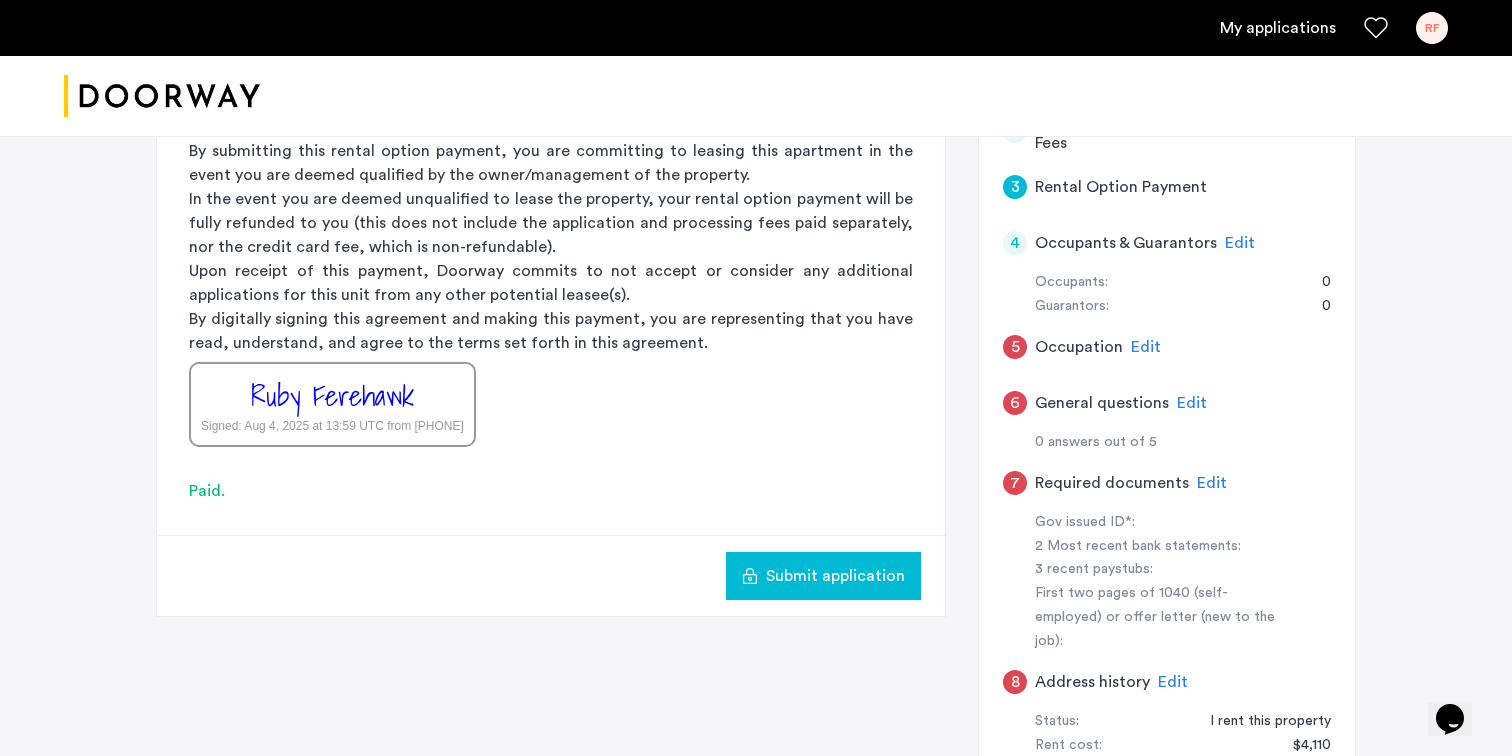 scroll, scrollTop: 508, scrollLeft: 0, axis: vertical 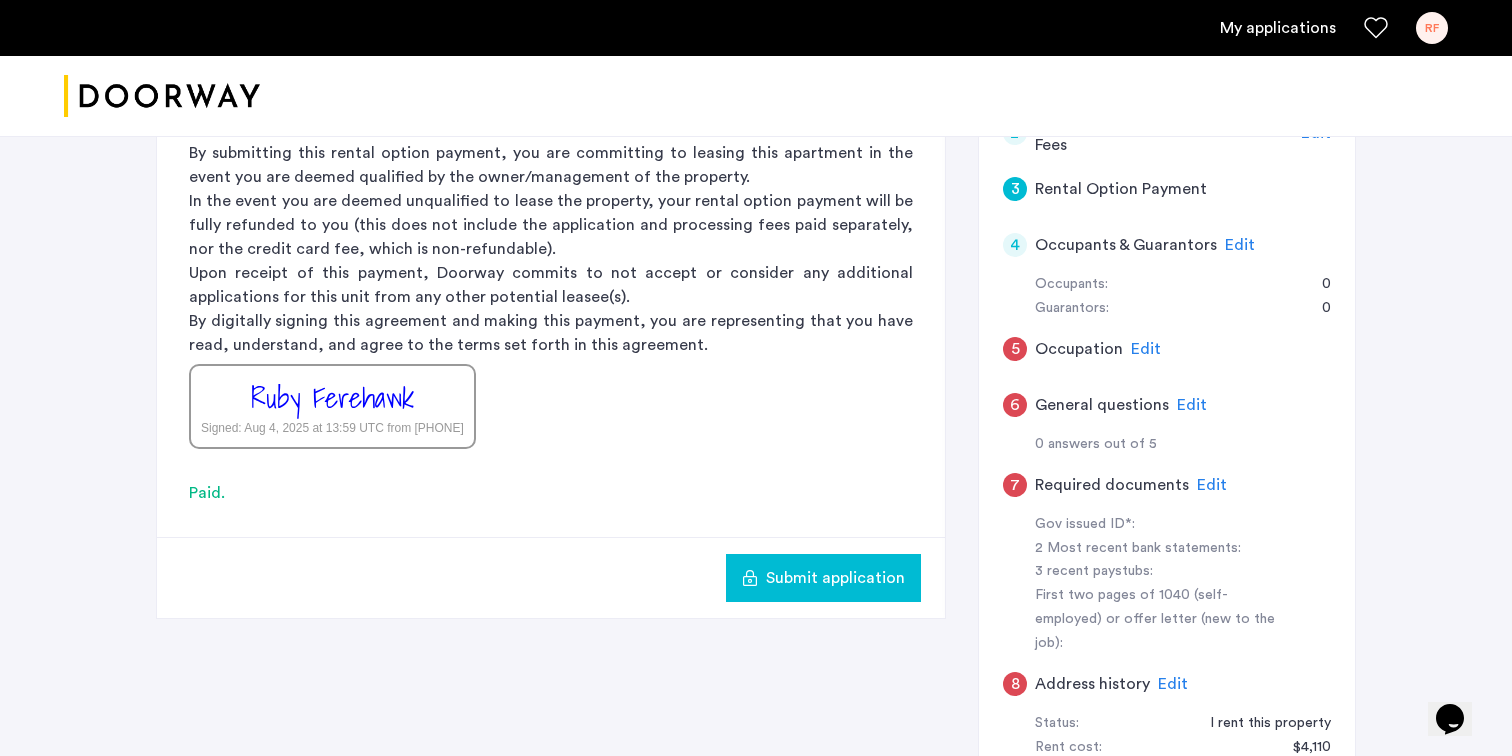 click on "Submit application" 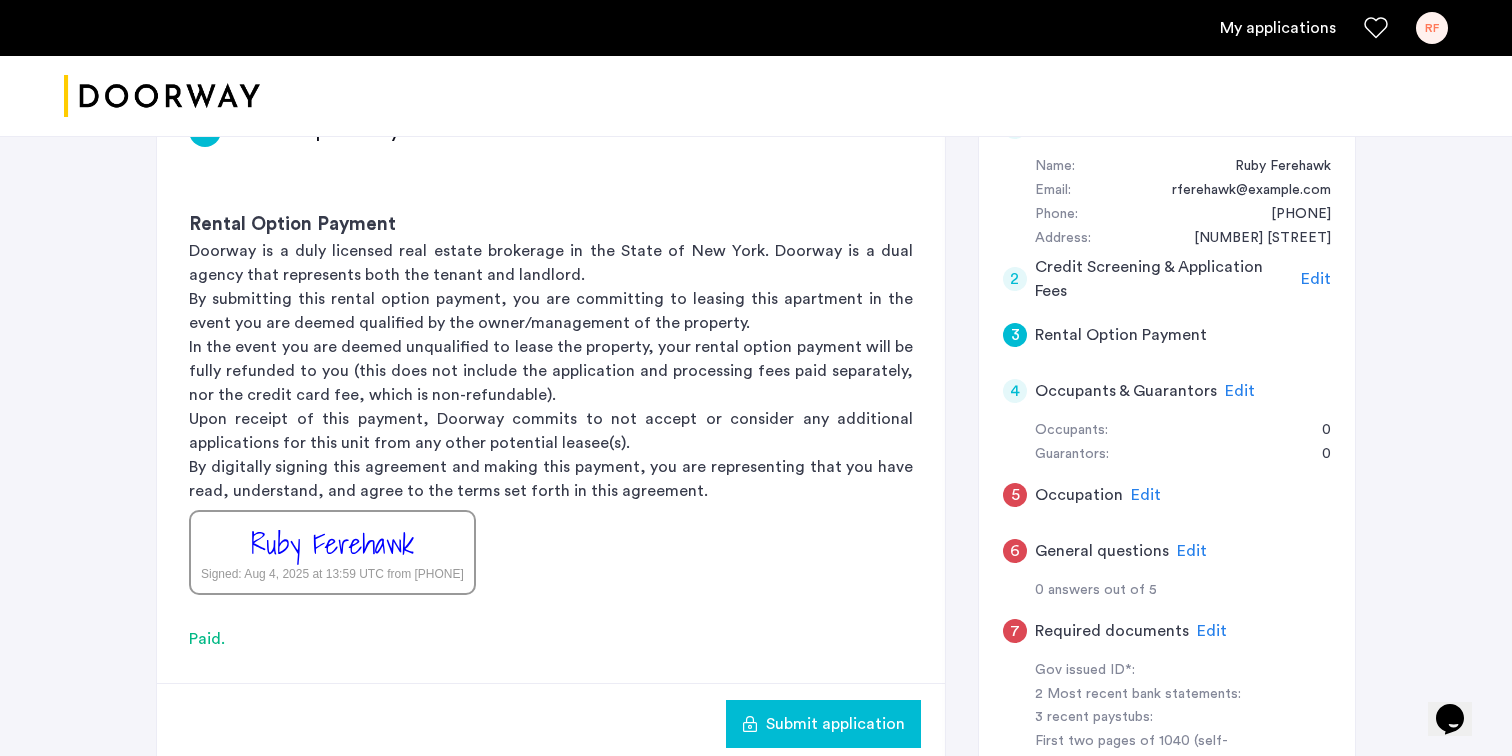 scroll, scrollTop: 268, scrollLeft: 0, axis: vertical 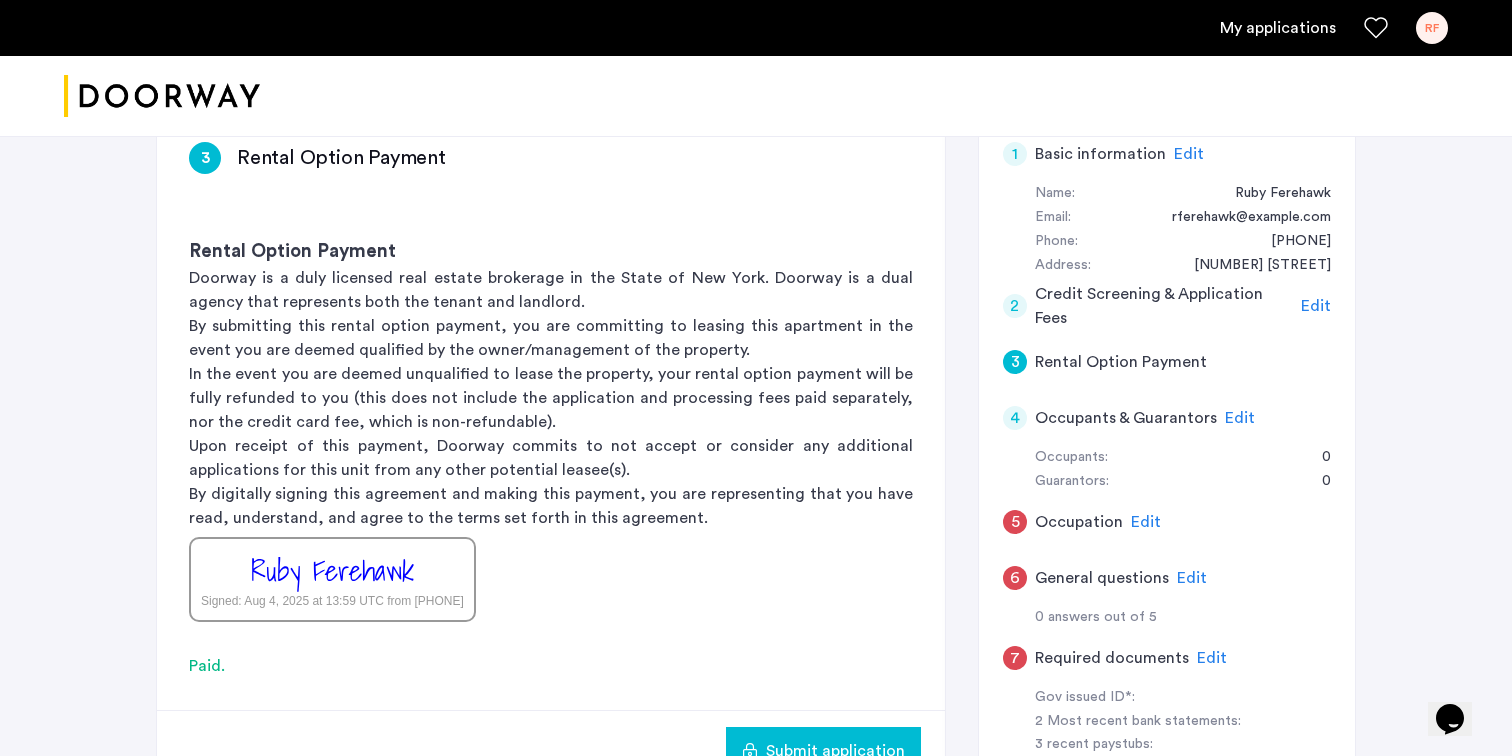 click on "Edit" 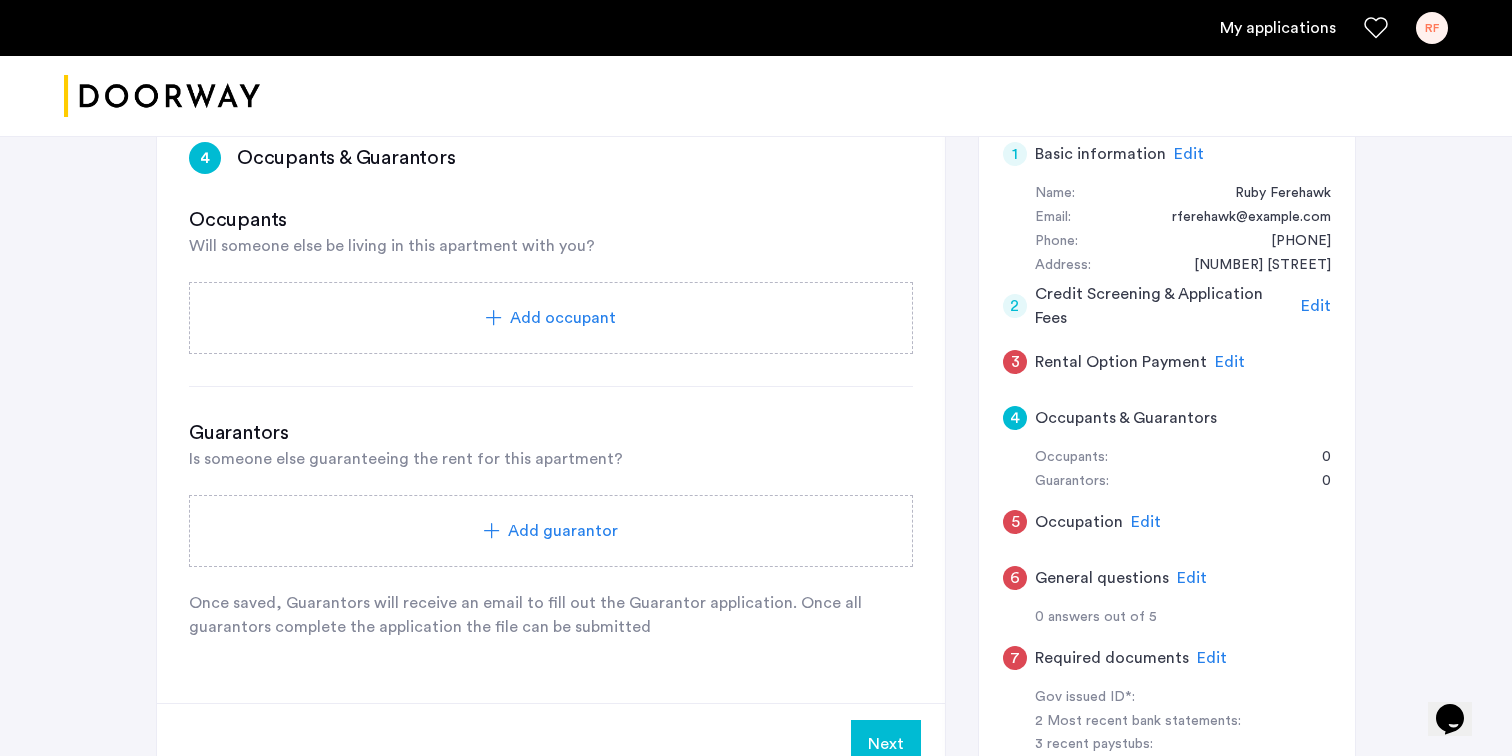 click on "Add occupant" 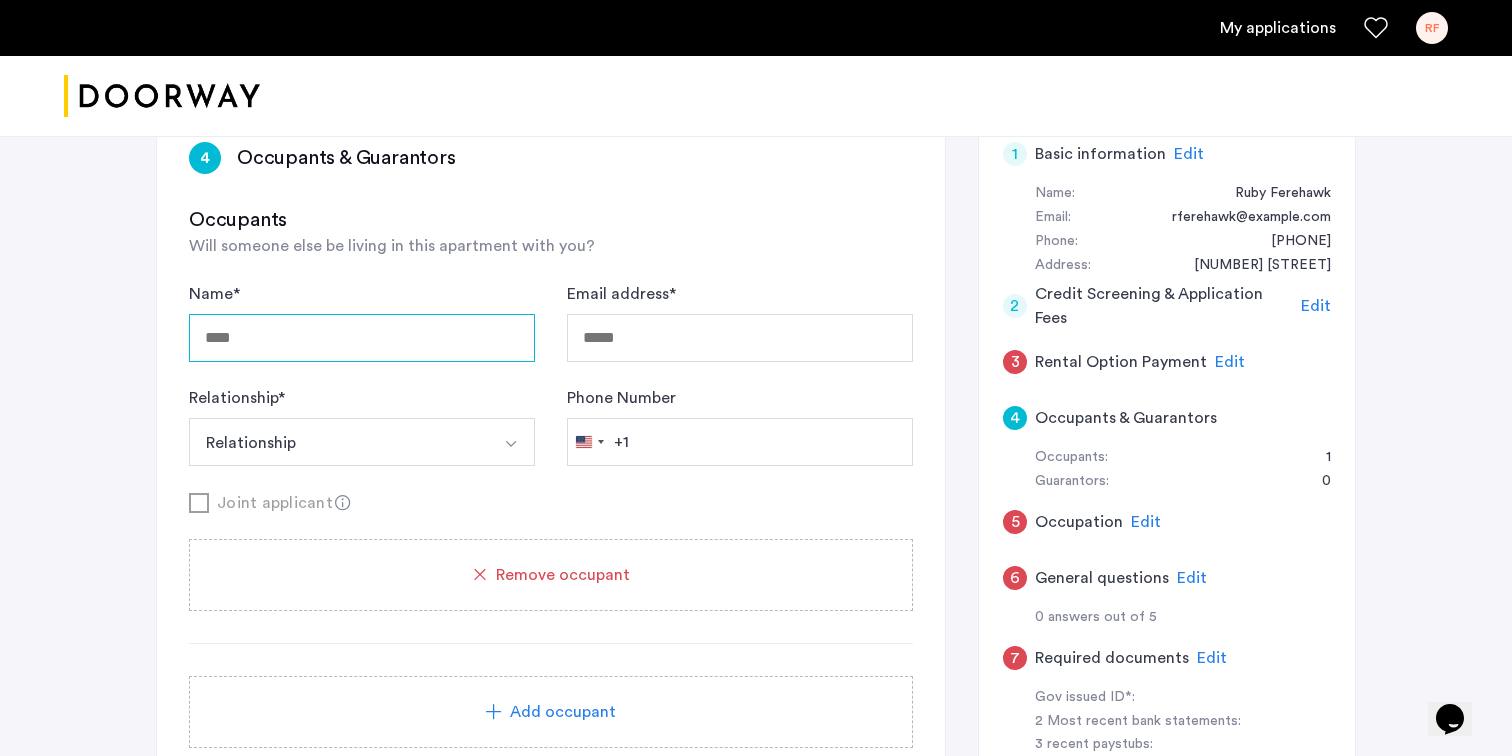 click on "Name  *" at bounding box center (362, 338) 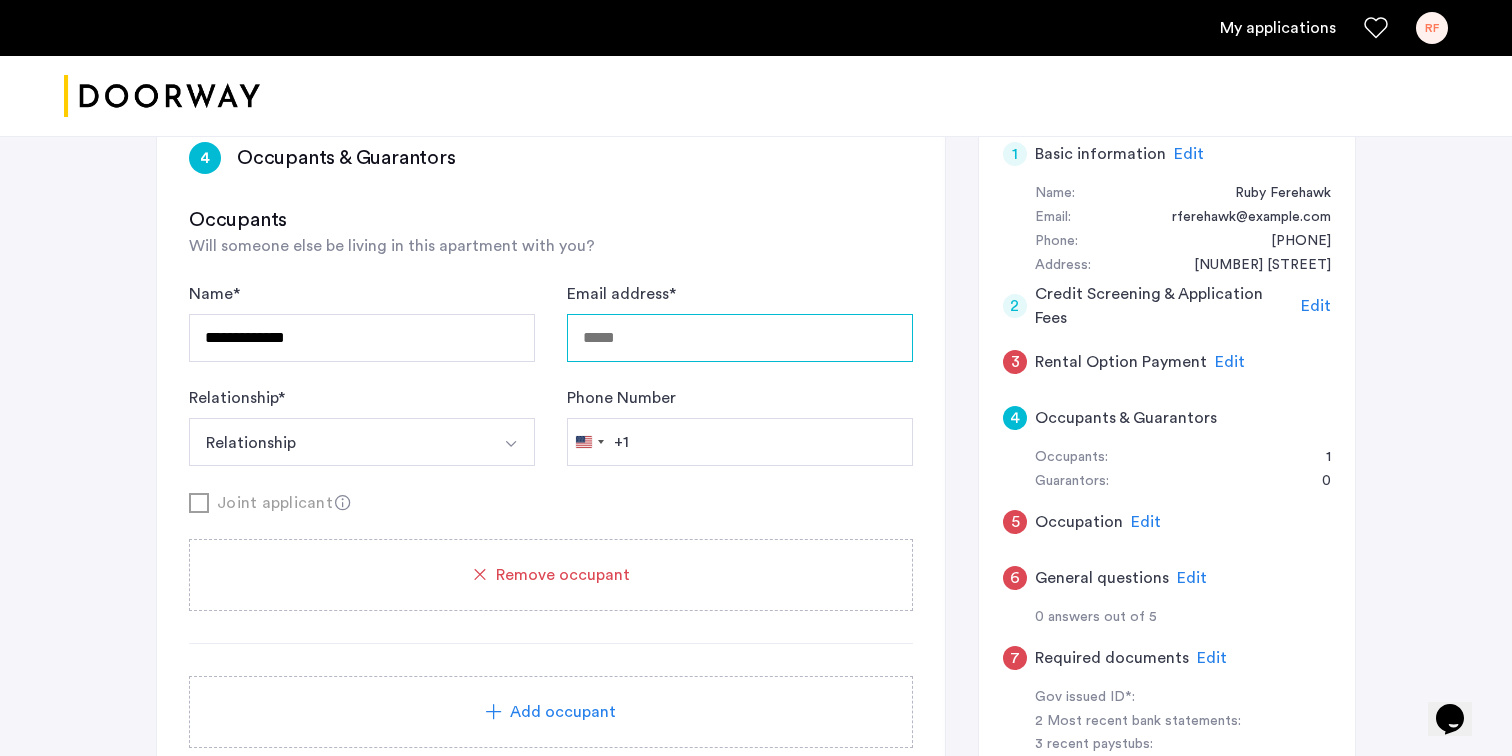 type on "**********" 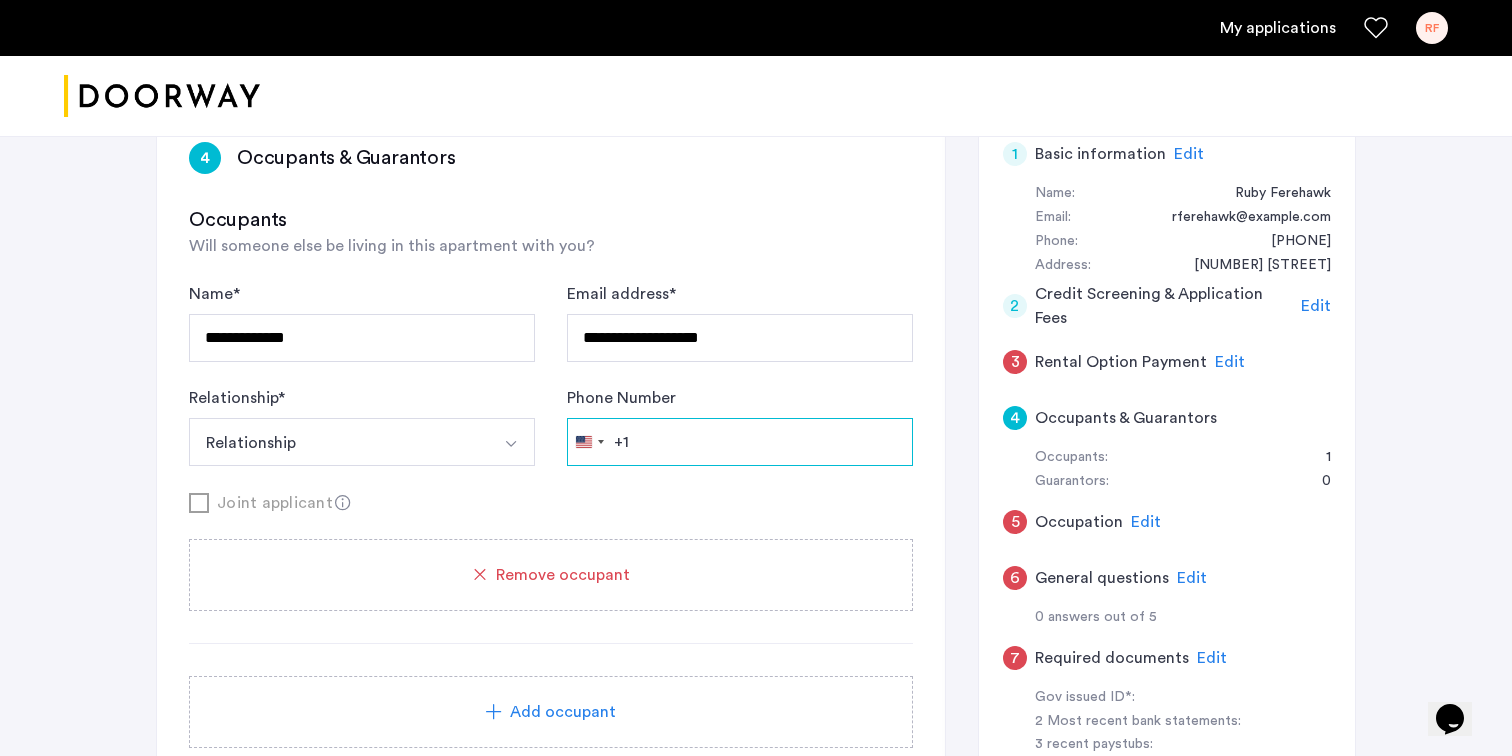 type on "**********" 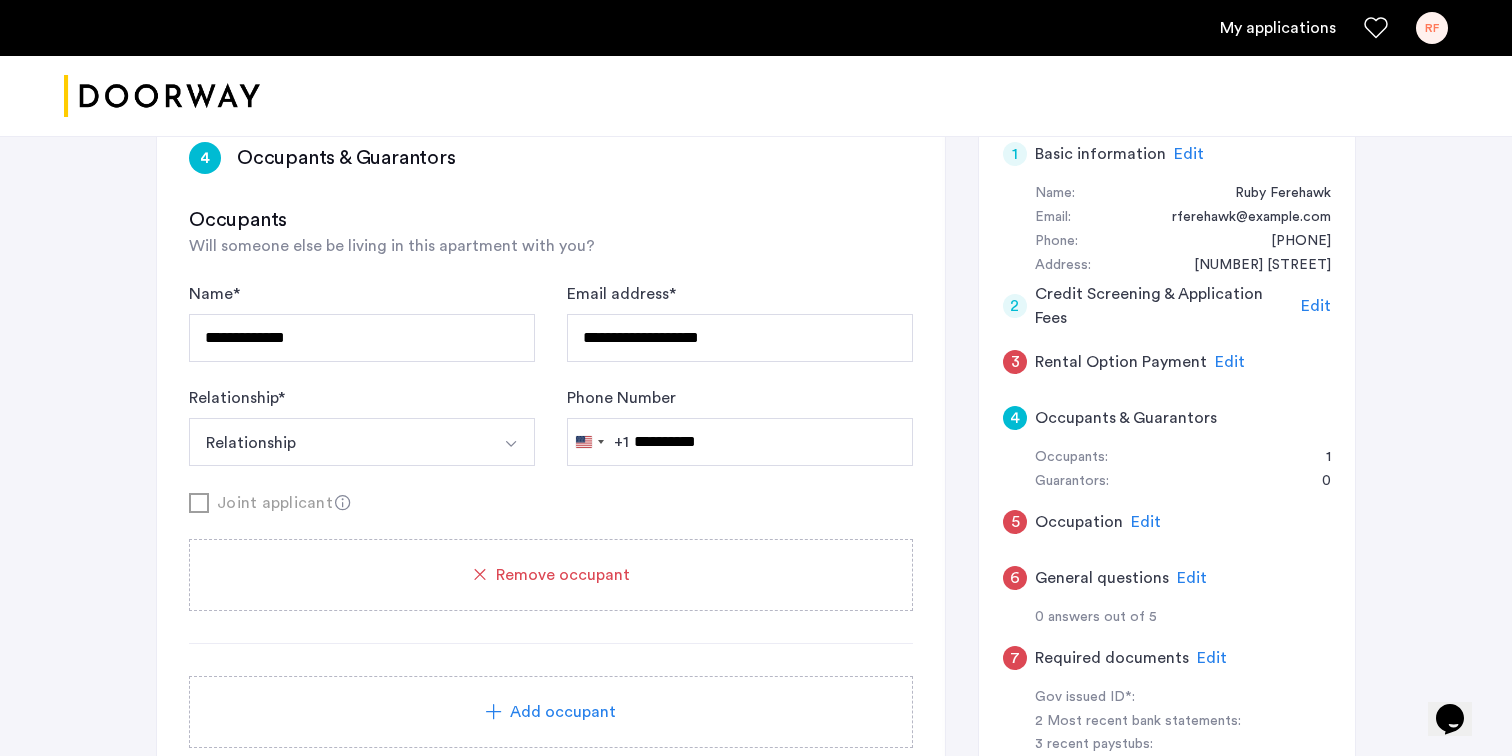click on "Relationship" at bounding box center [338, 442] 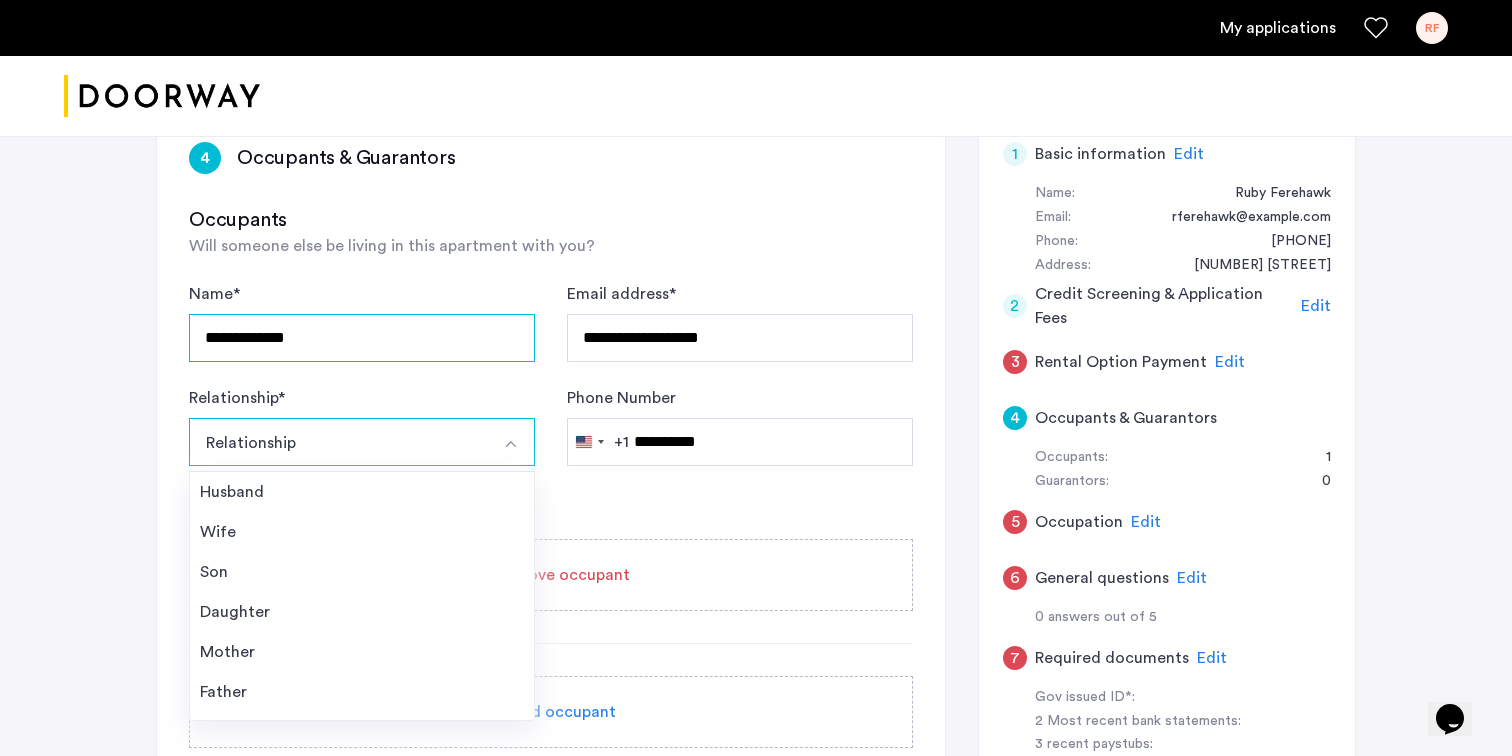 click on "**********" at bounding box center (362, 338) 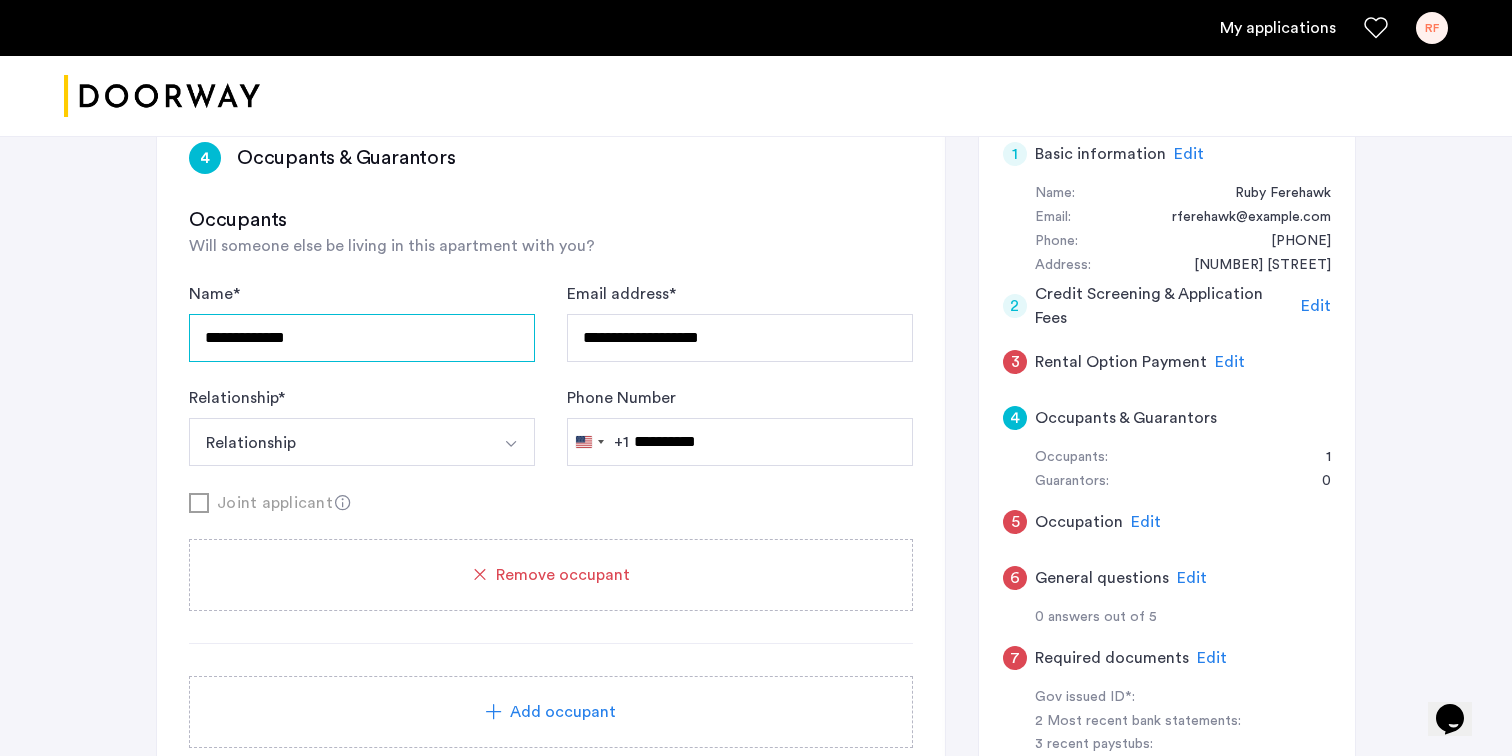 click on "**********" at bounding box center (362, 338) 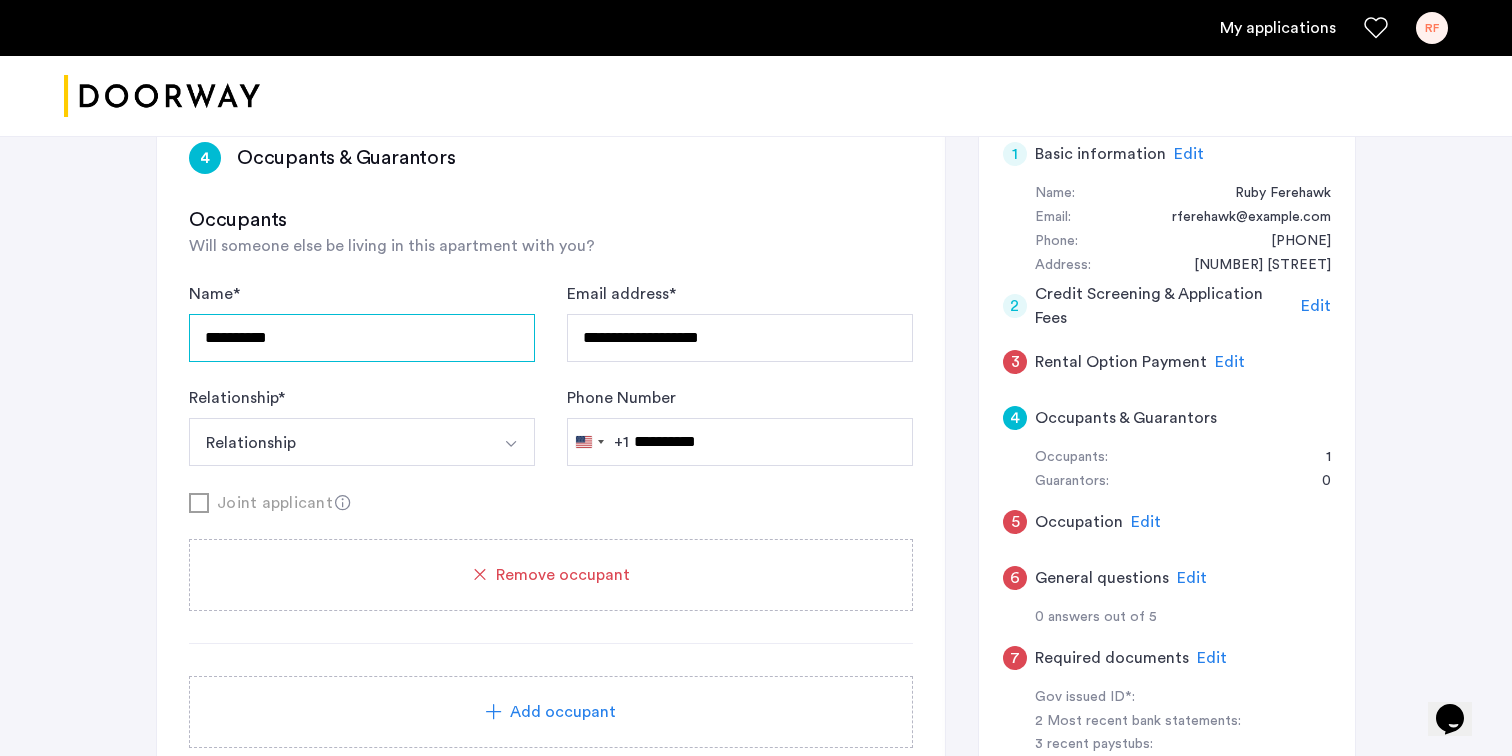 type on "**********" 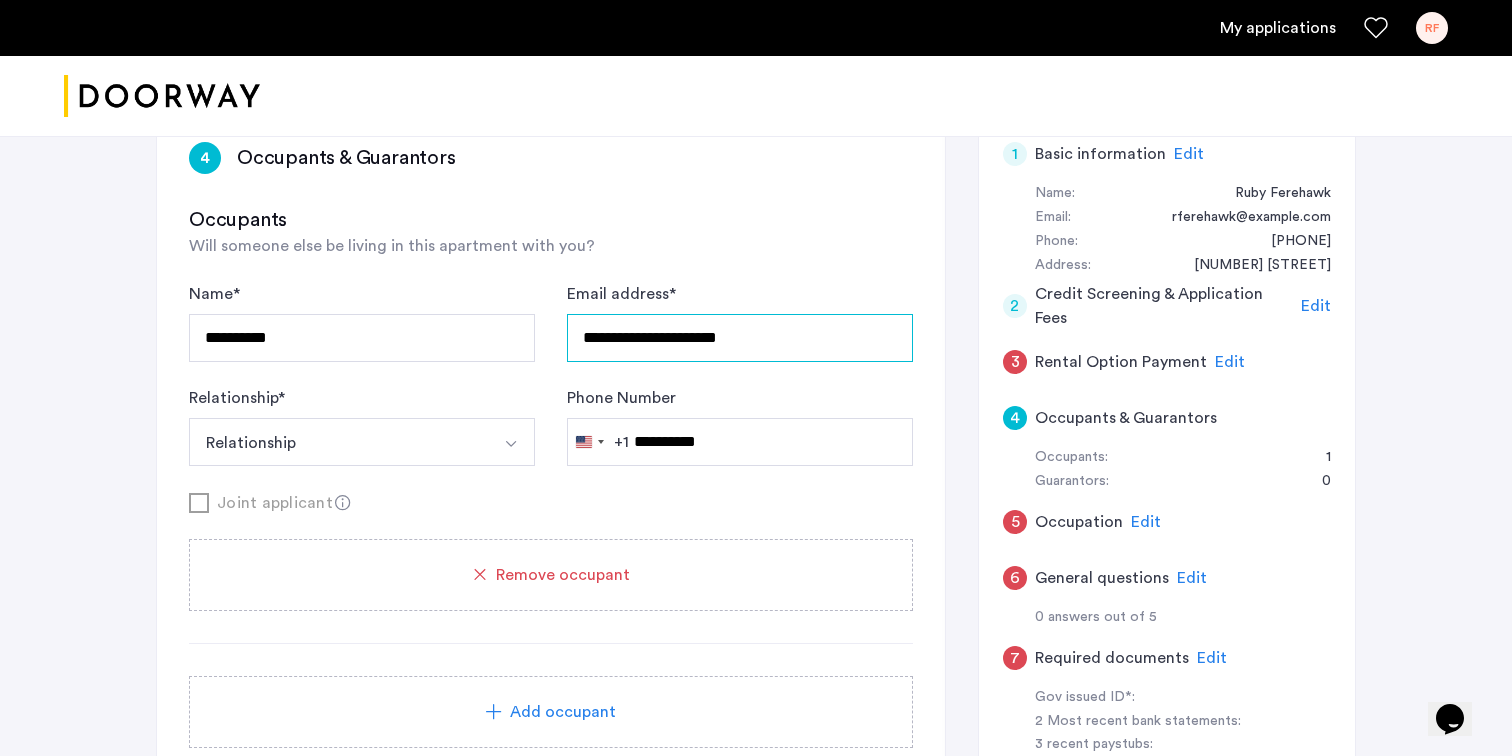 type on "**********" 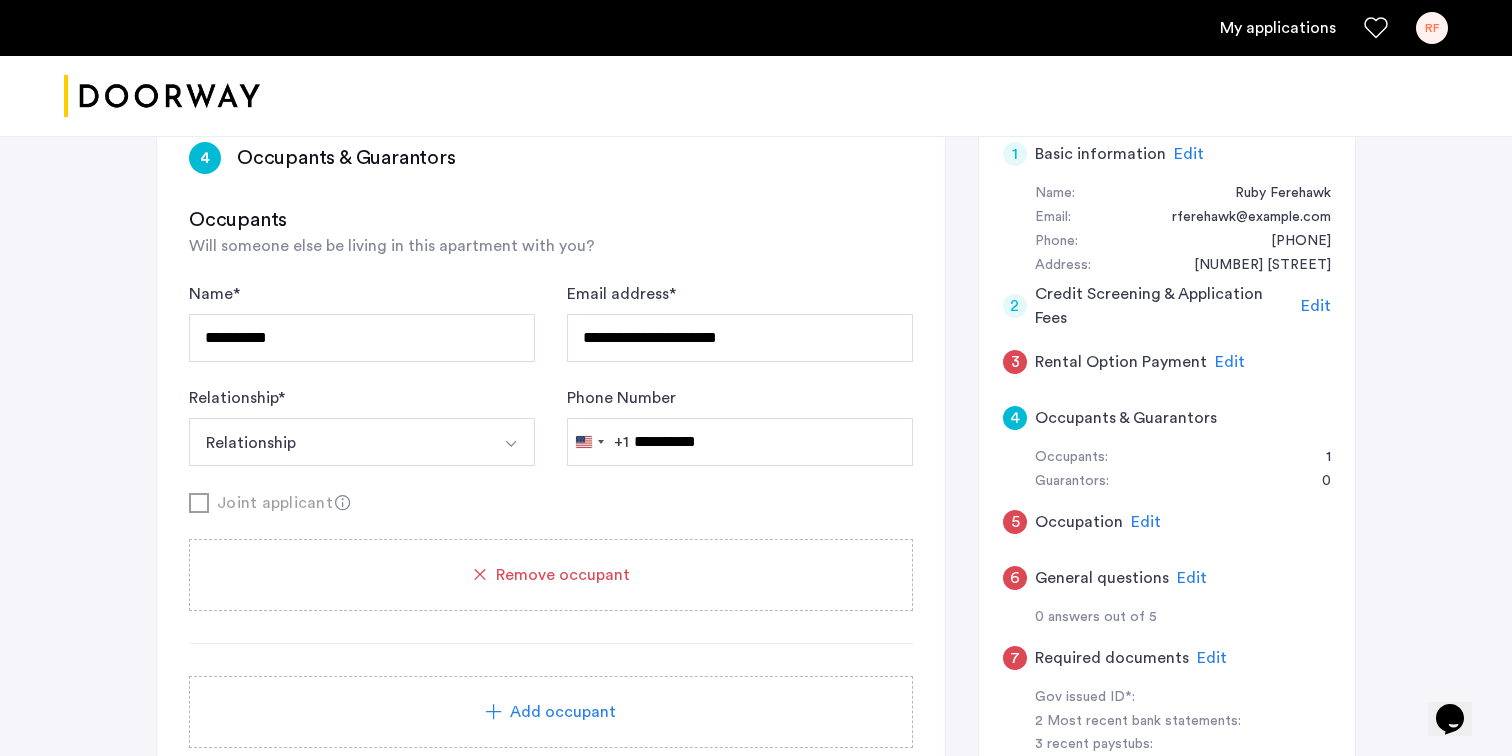 click on "Relationship" at bounding box center [338, 442] 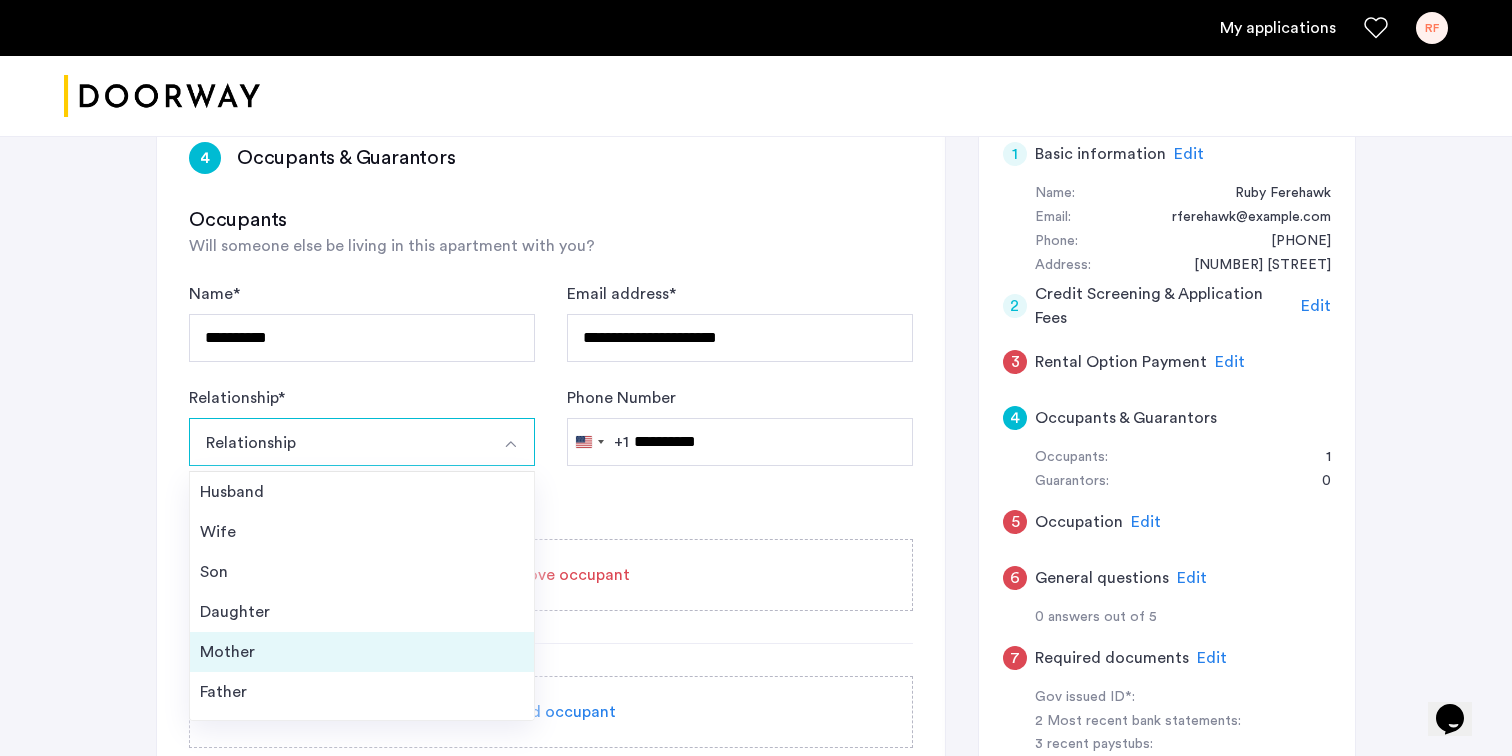 scroll, scrollTop: 72, scrollLeft: 0, axis: vertical 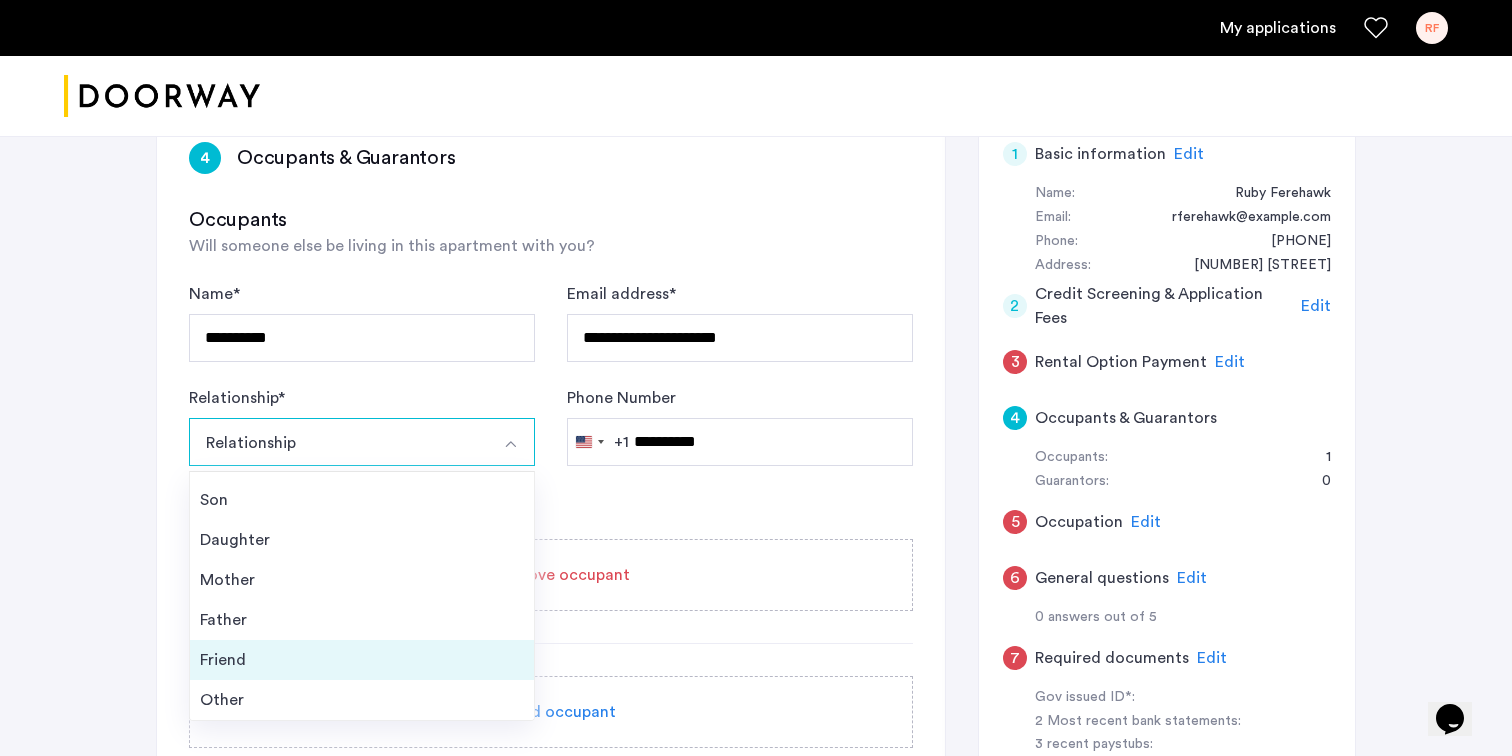 click on "Friend" at bounding box center (362, 660) 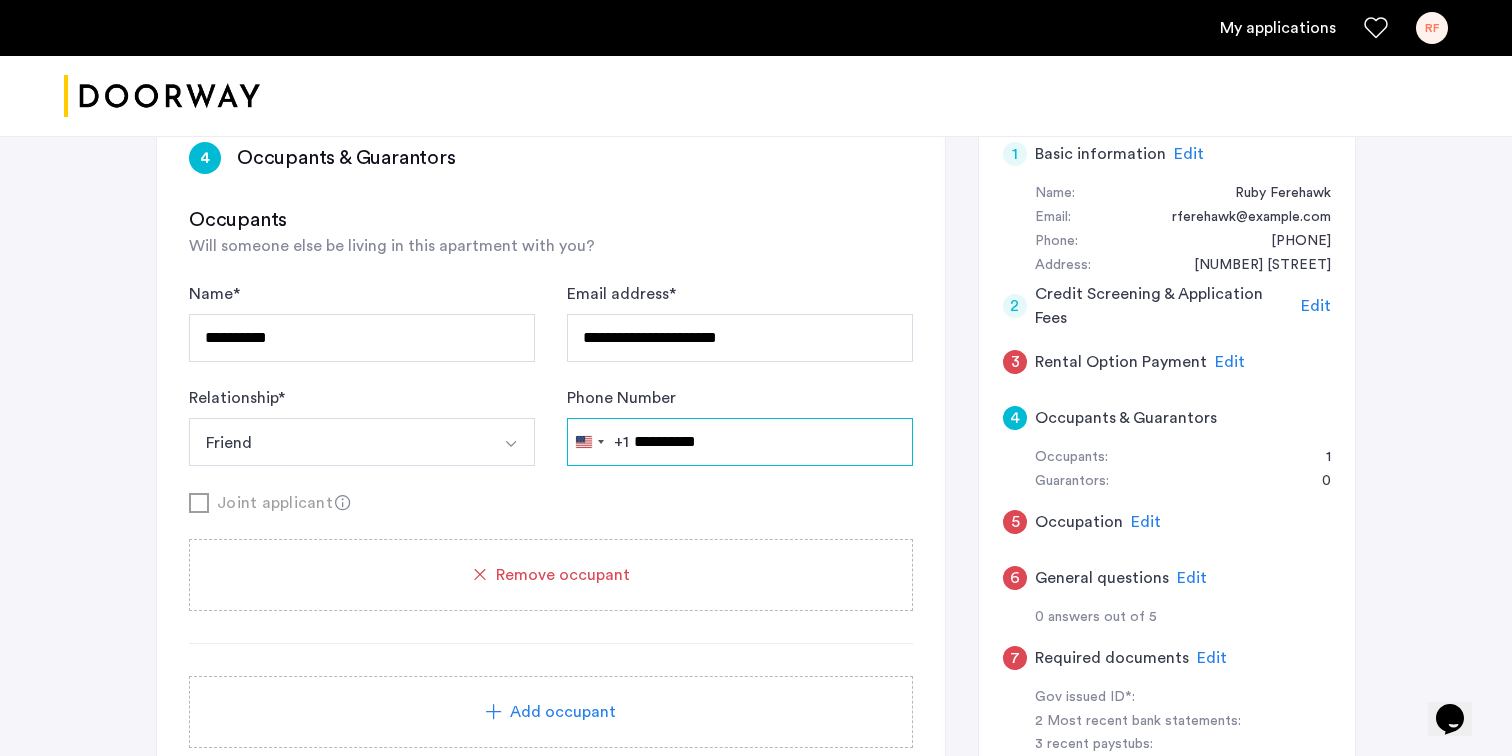 click on "**********" at bounding box center (740, 442) 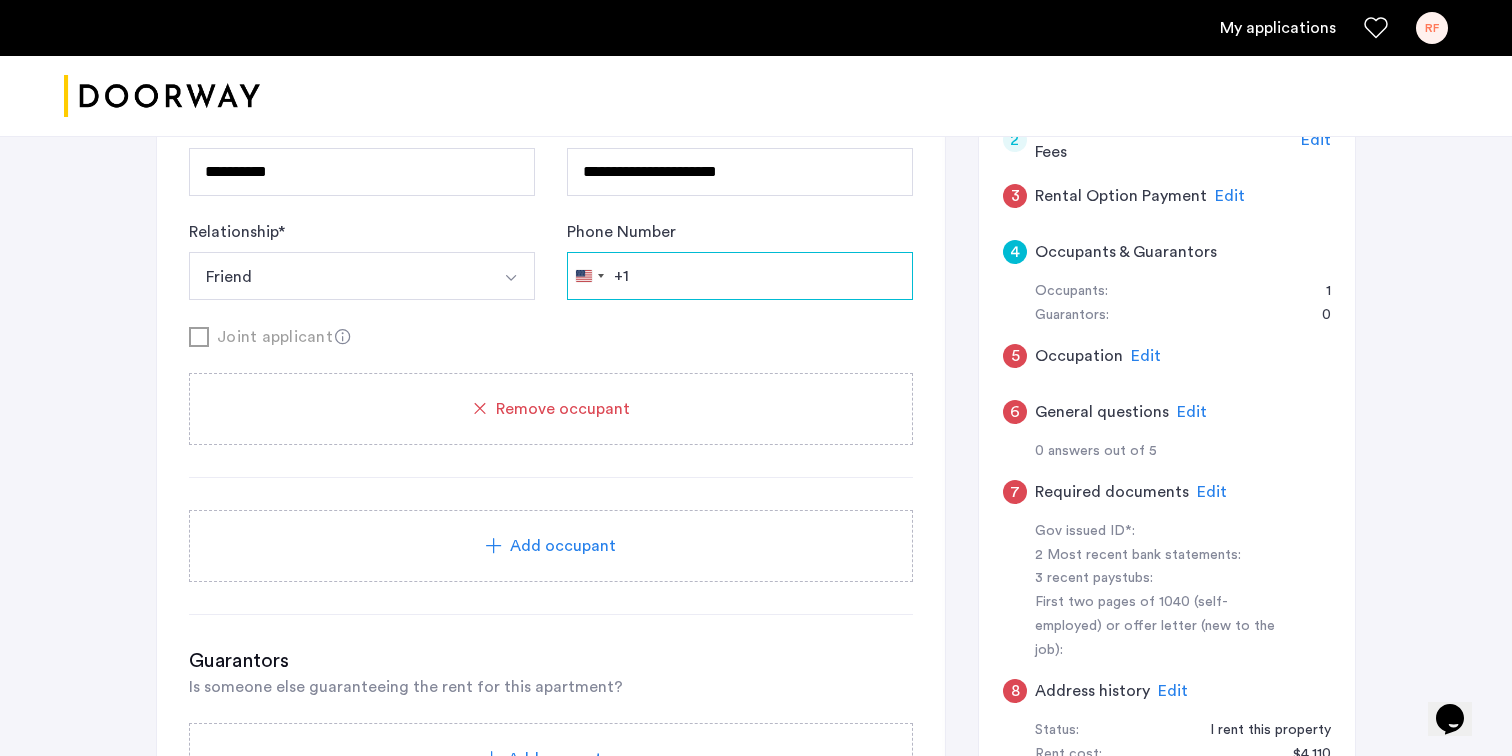 scroll, scrollTop: 508, scrollLeft: 0, axis: vertical 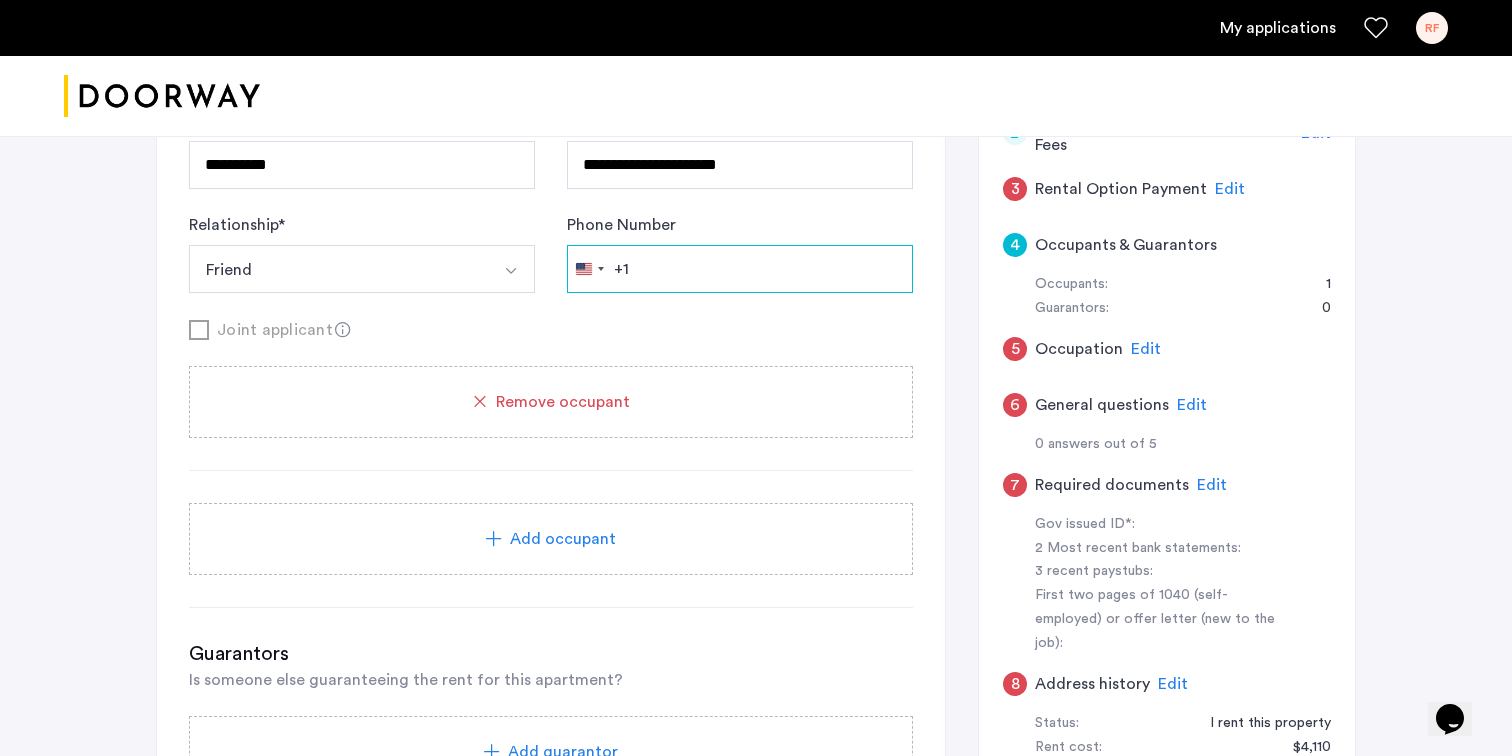 type 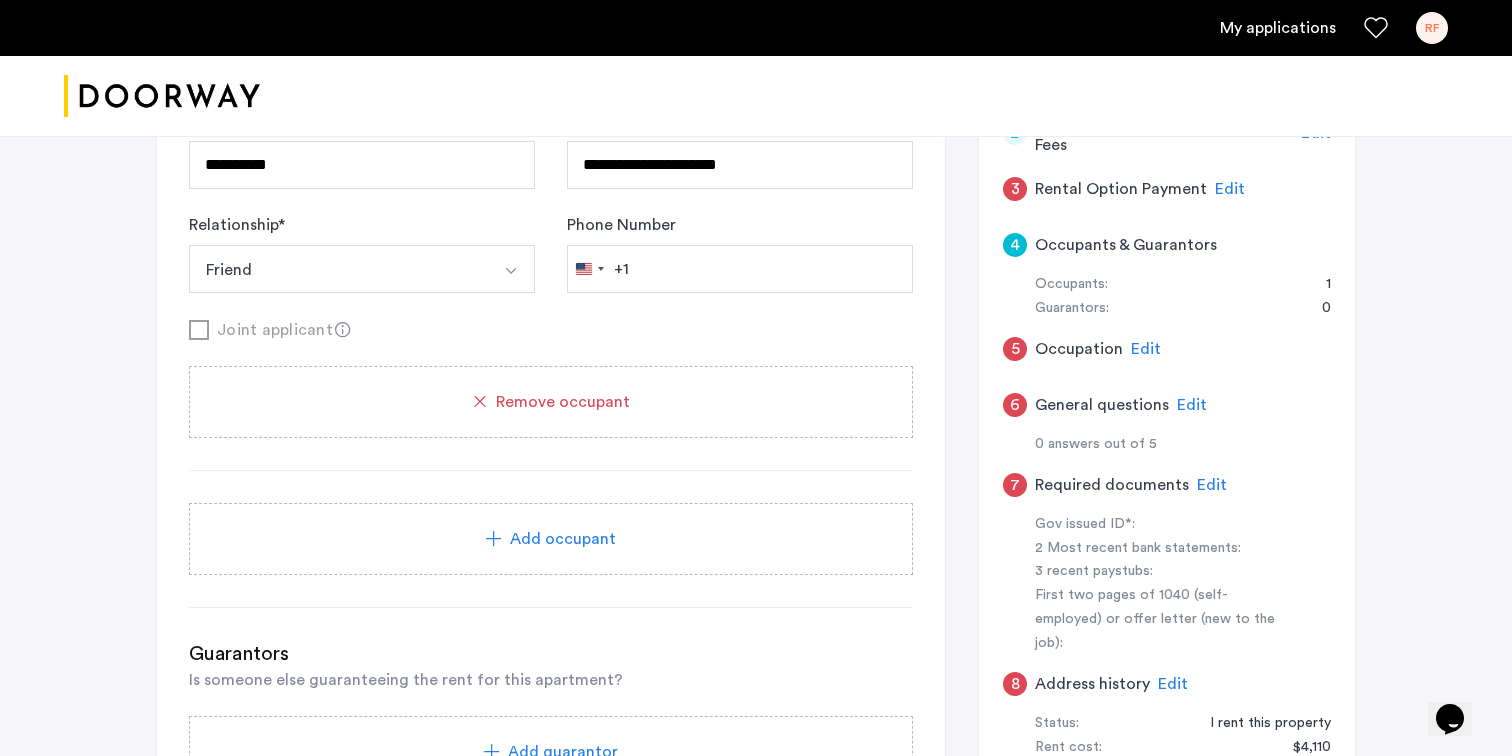 click on "Add occupant" 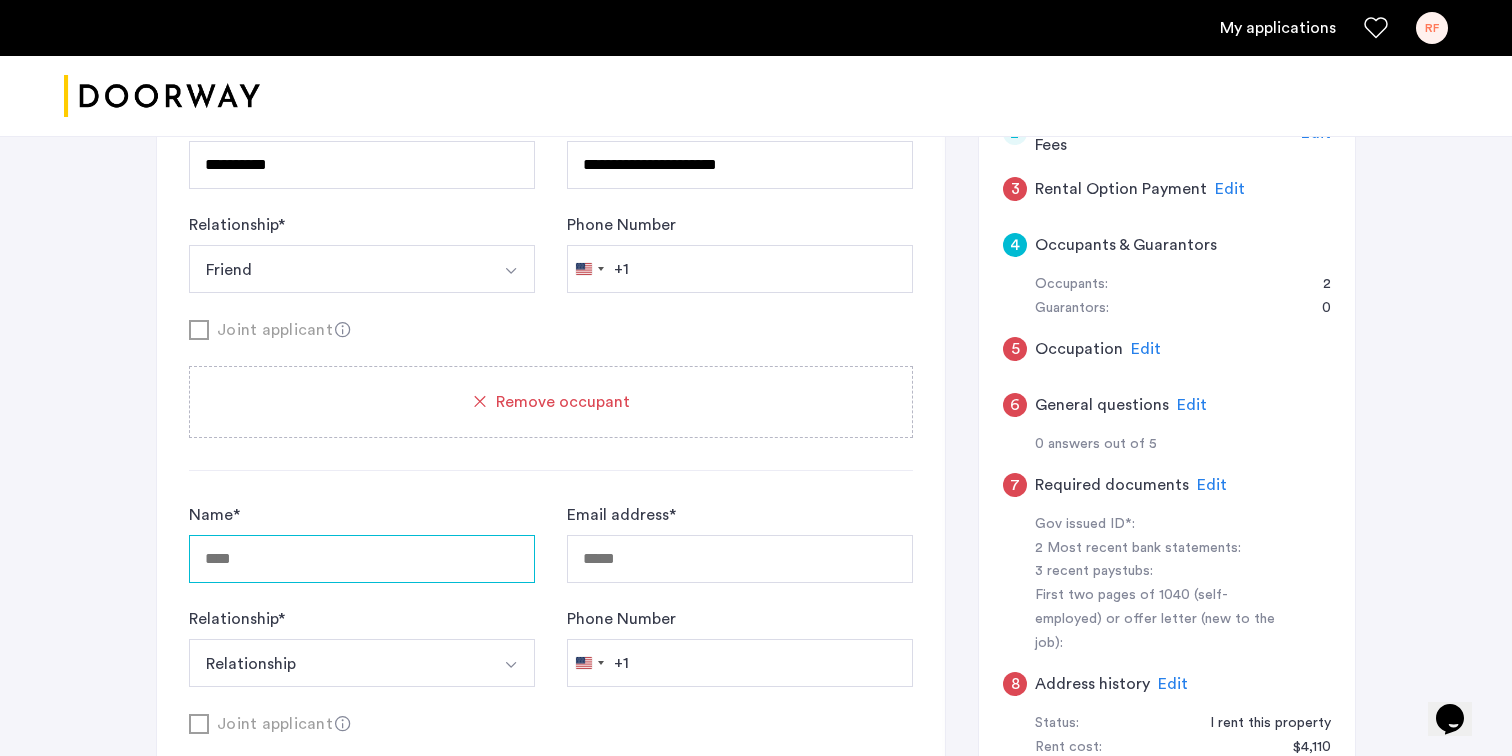 click on "Name  *" at bounding box center (362, 559) 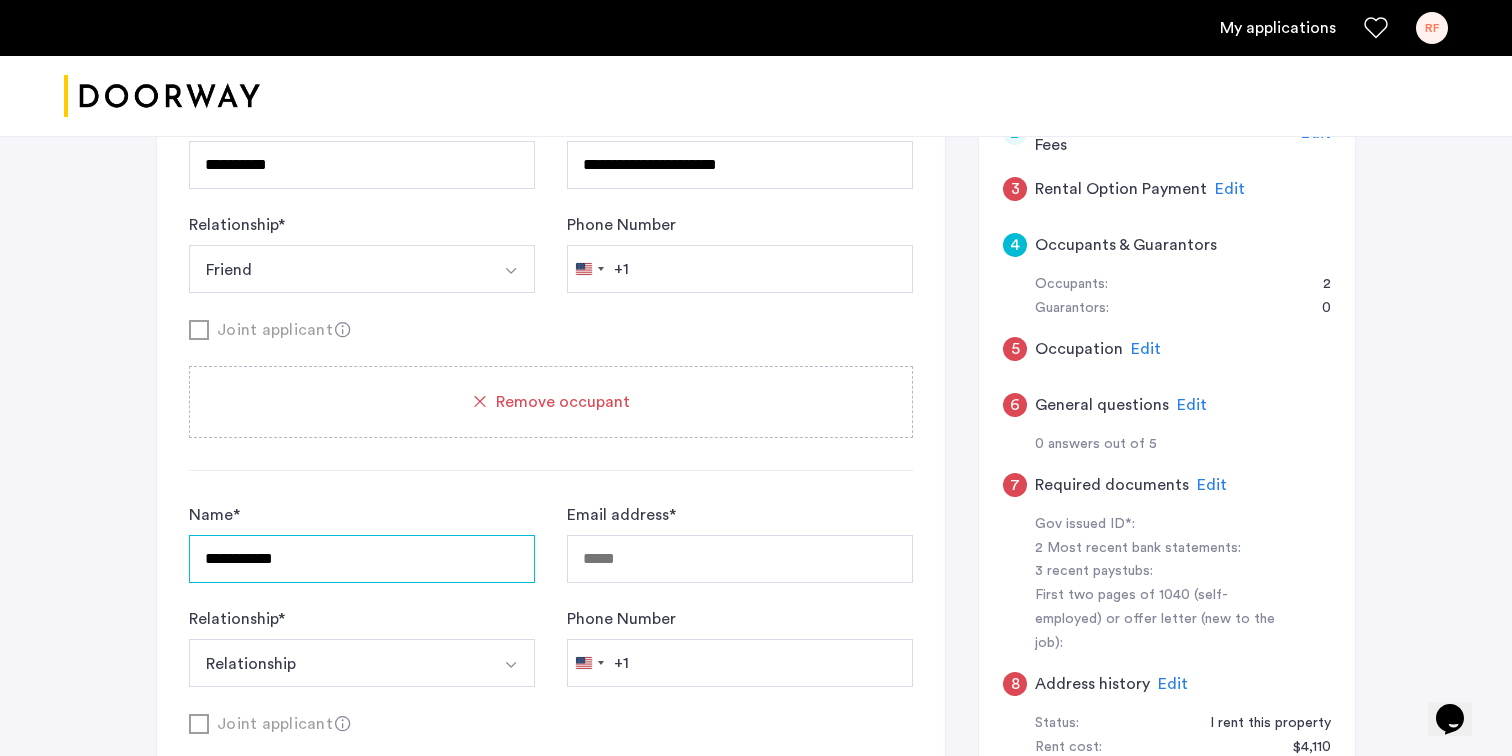 type on "**********" 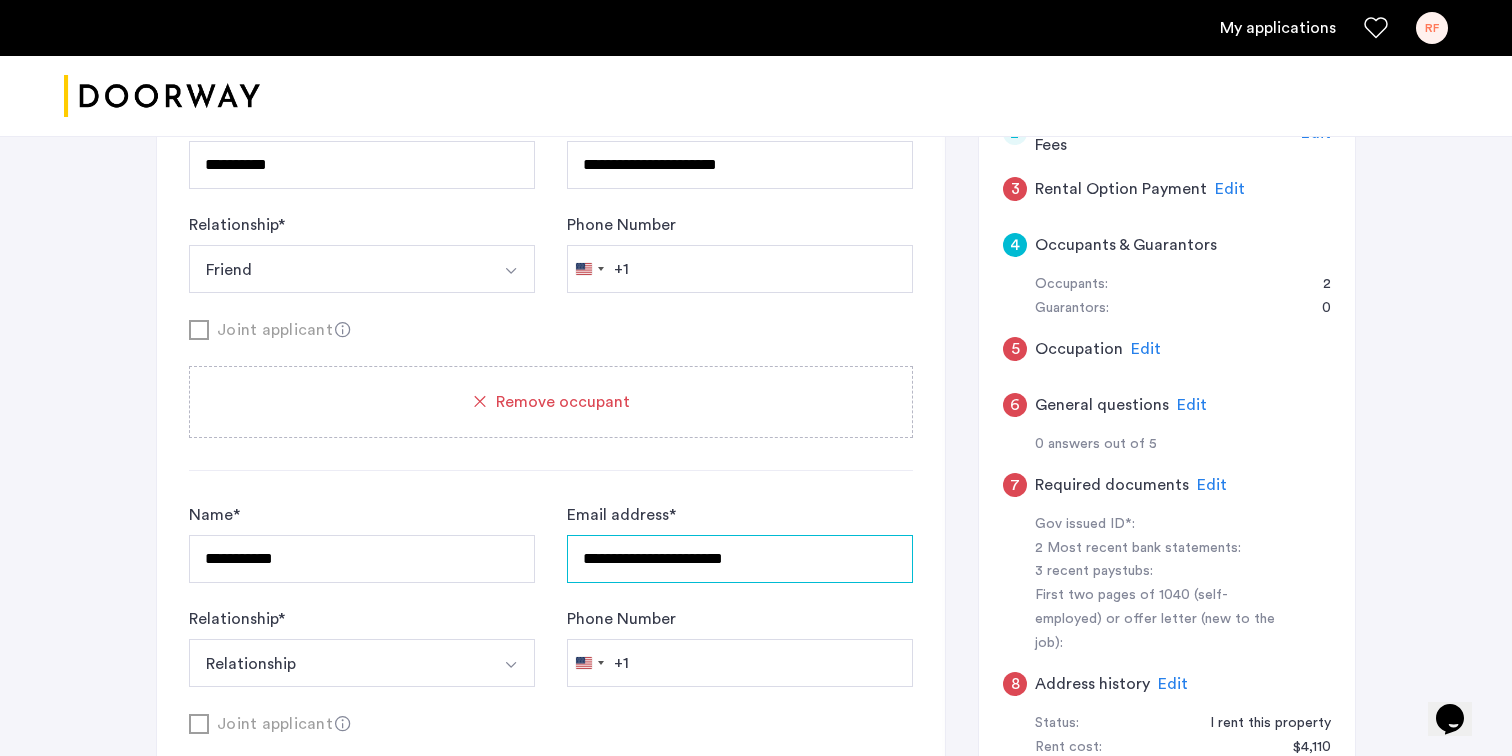 type on "**********" 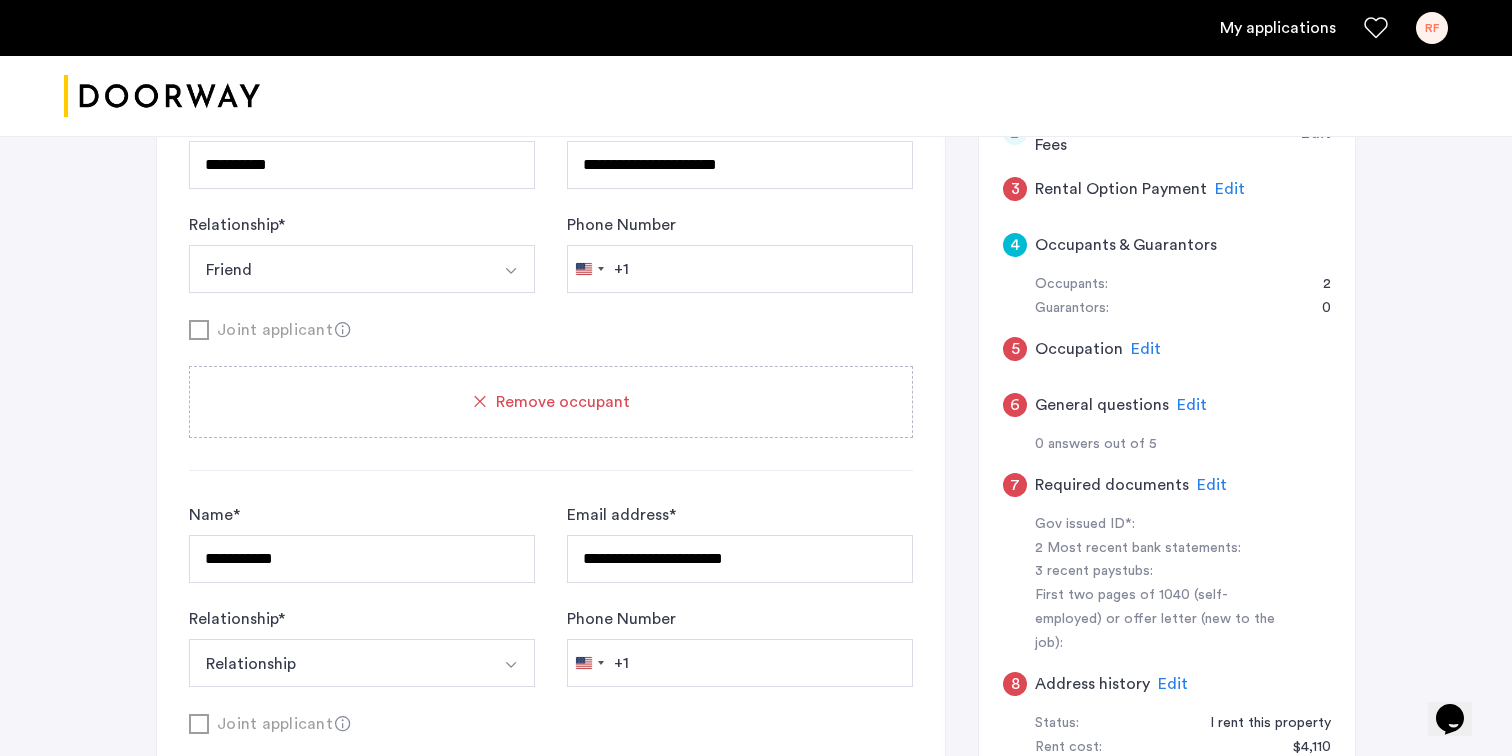 click on "Relationship" at bounding box center (338, 663) 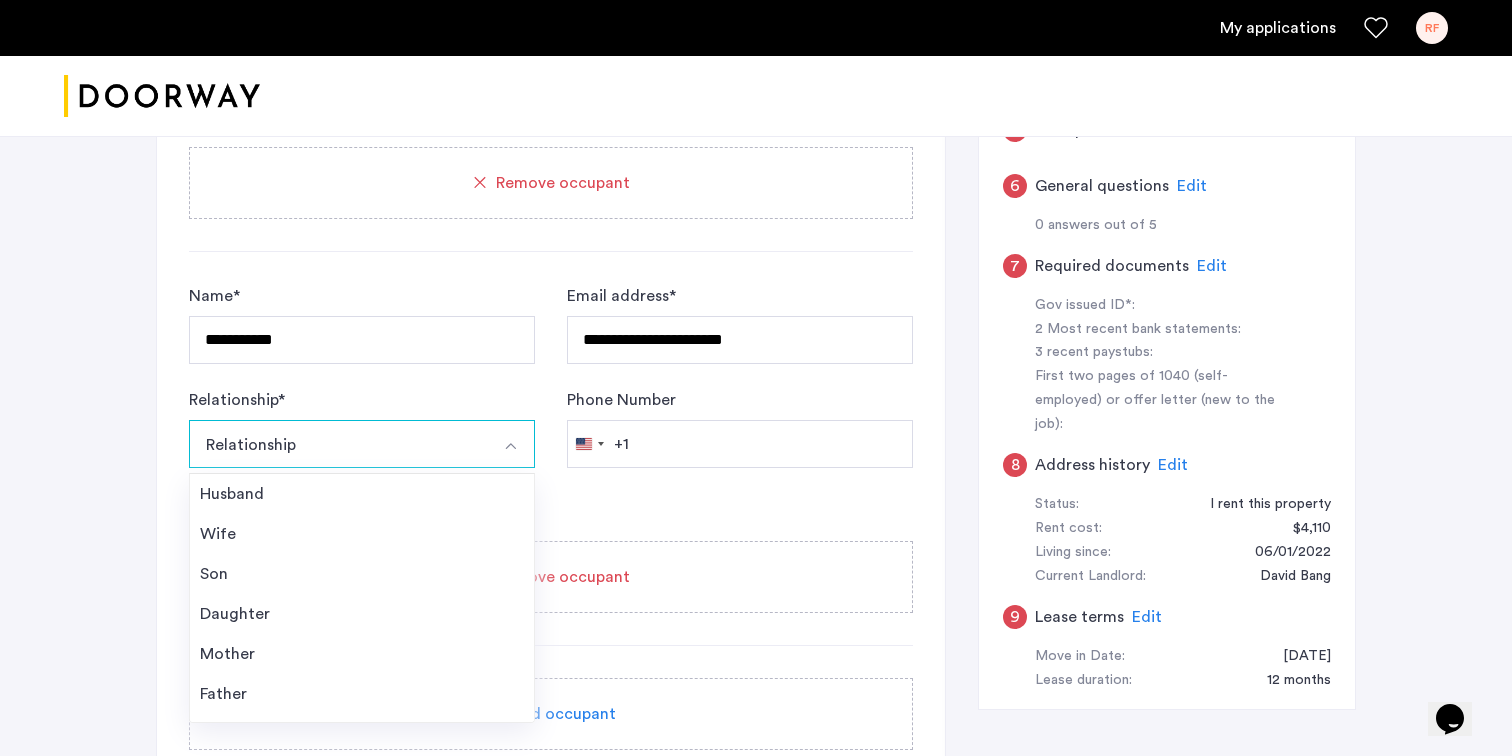 scroll, scrollTop: 778, scrollLeft: 0, axis: vertical 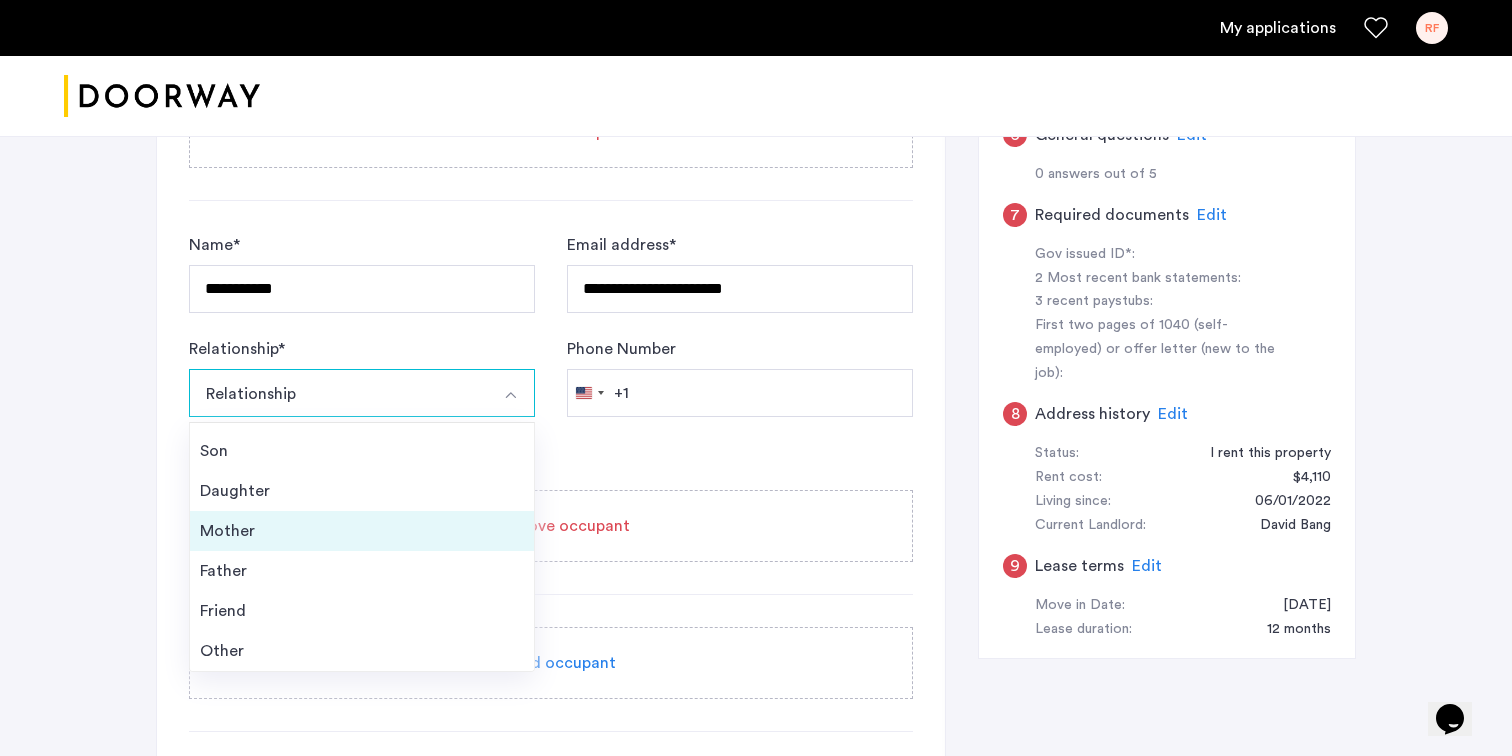 click on "Mother" at bounding box center (362, 531) 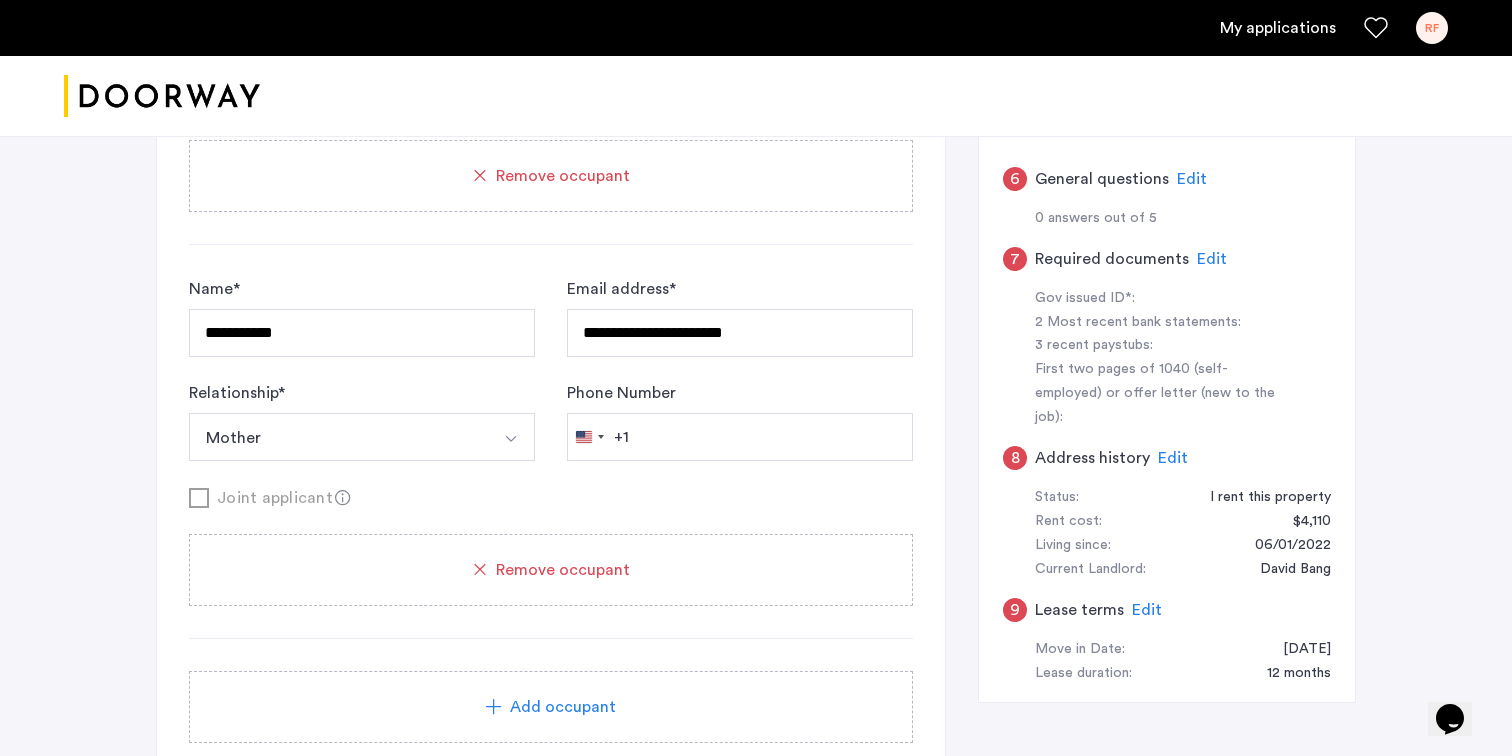 scroll, scrollTop: 753, scrollLeft: 0, axis: vertical 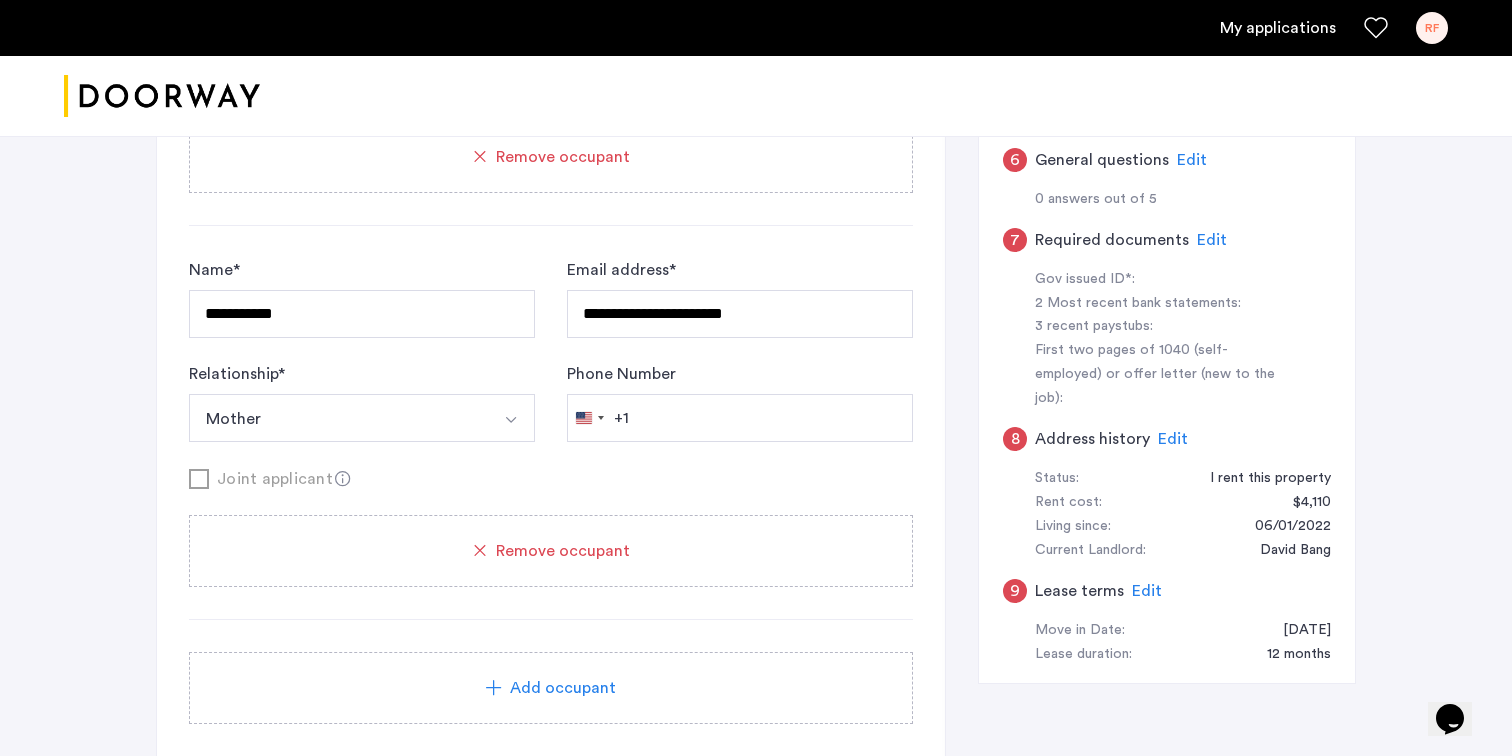 click on "**********" 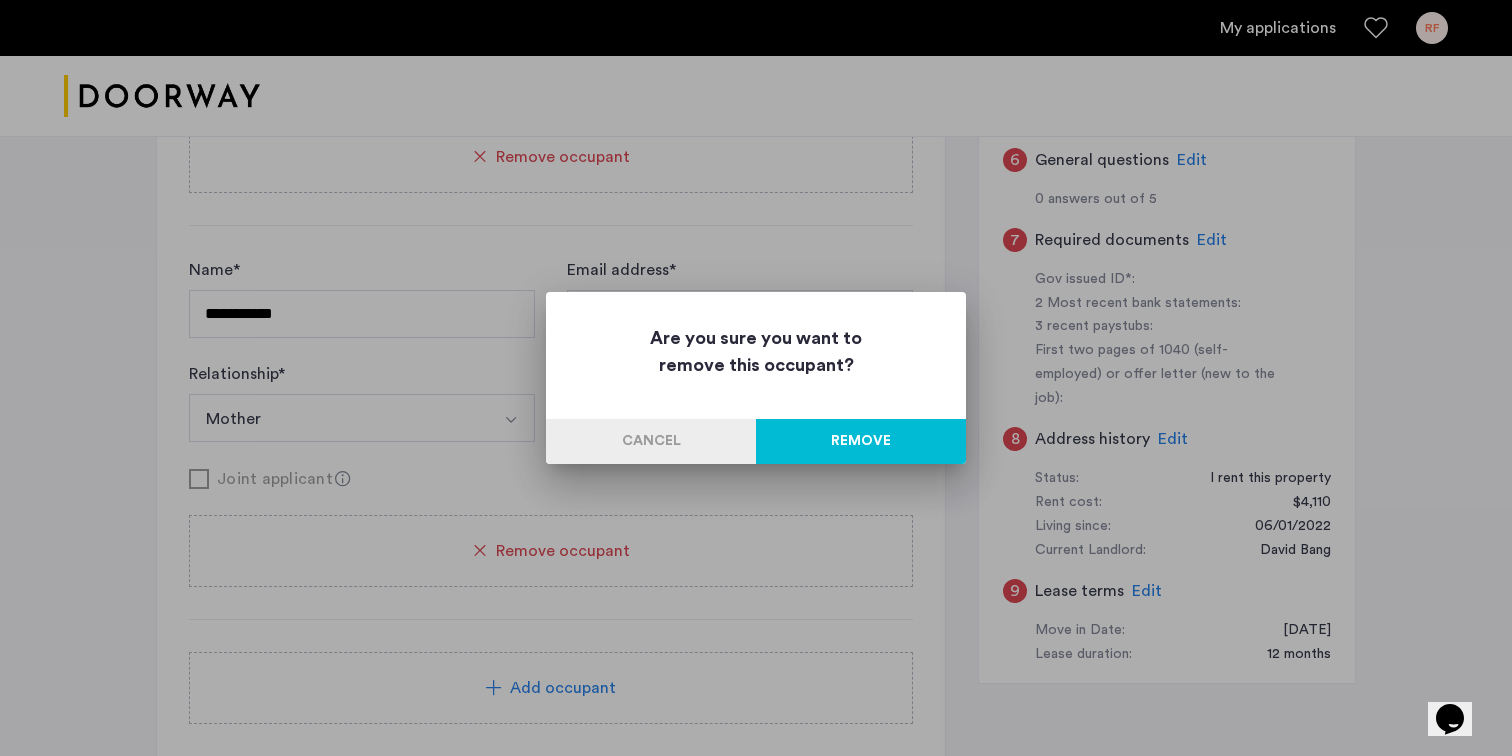 scroll, scrollTop: 0, scrollLeft: 0, axis: both 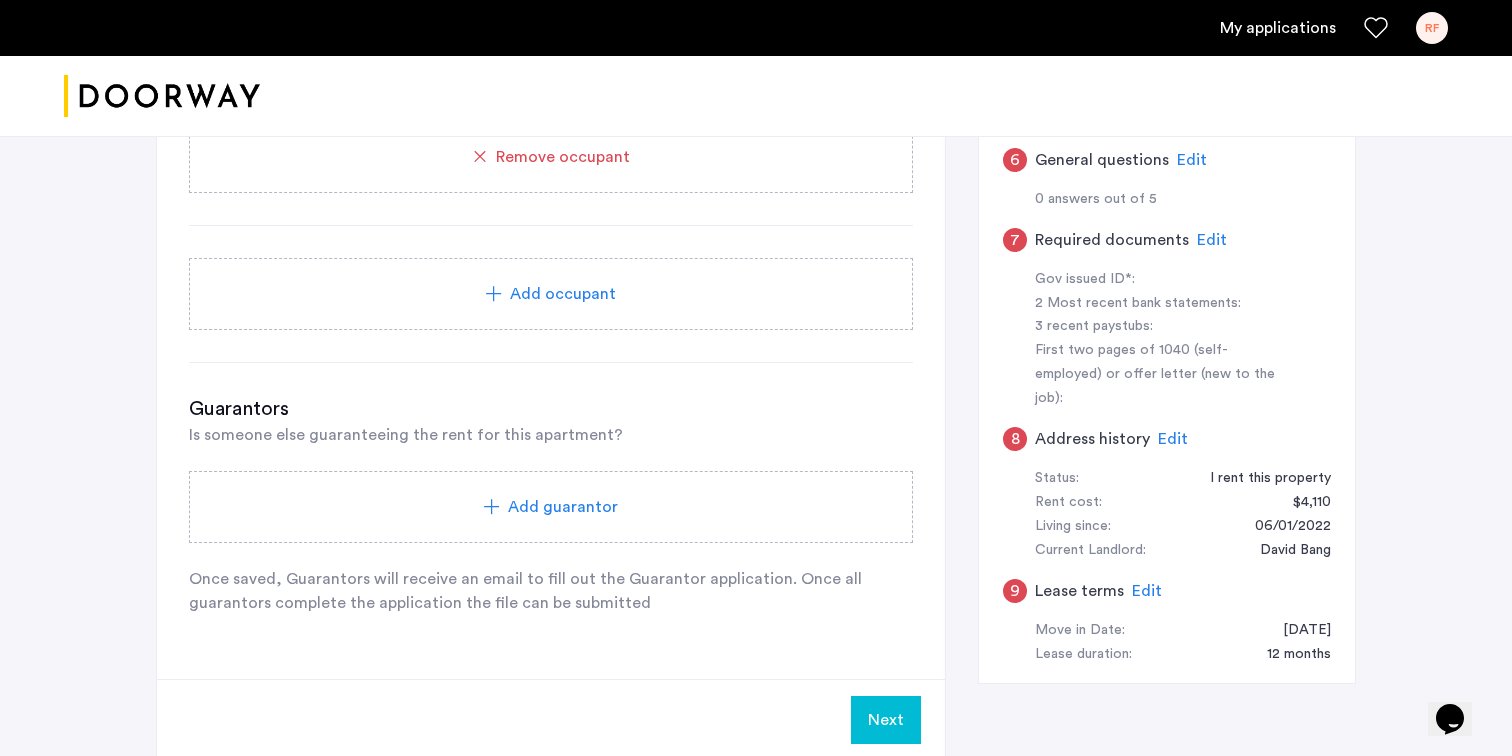 click on "Add guarantor" 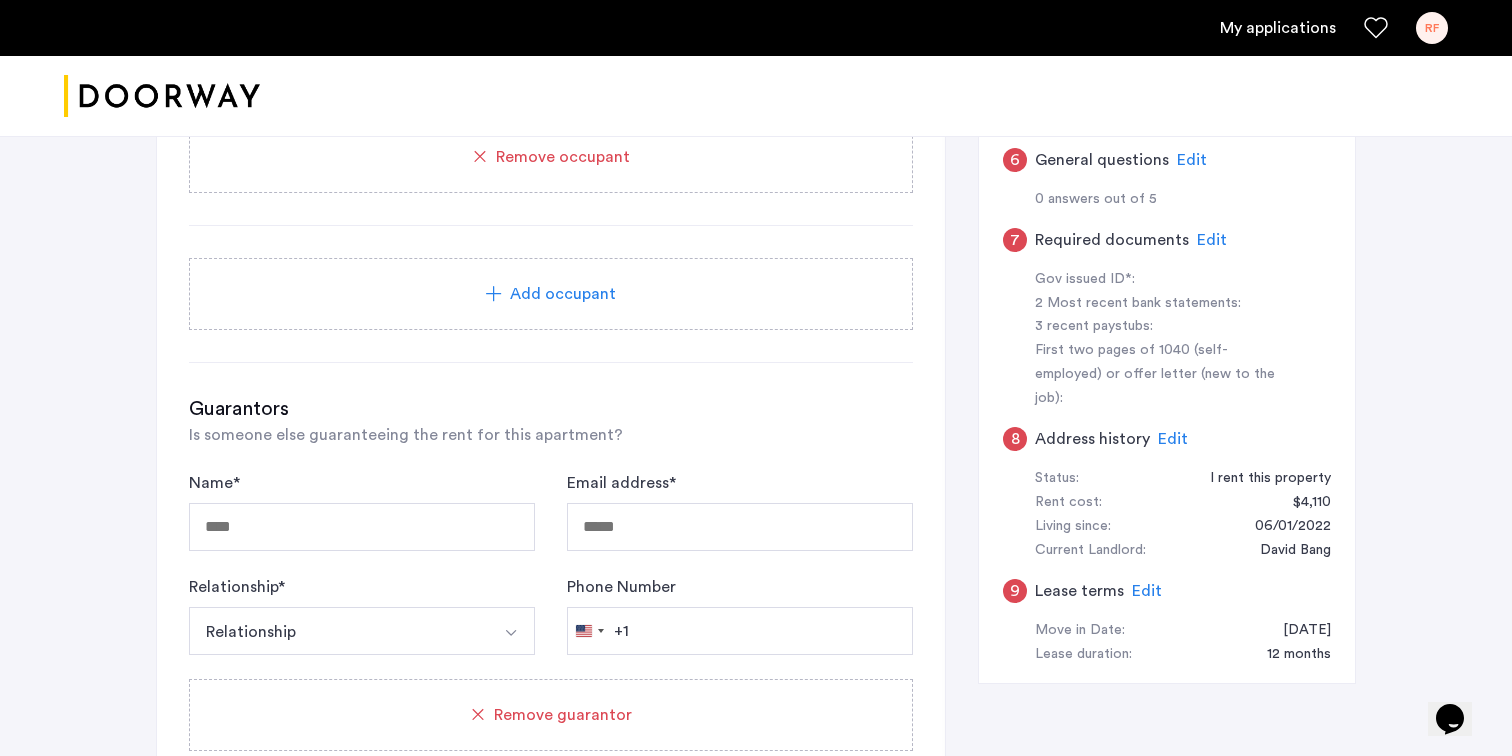 scroll, scrollTop: 788, scrollLeft: 0, axis: vertical 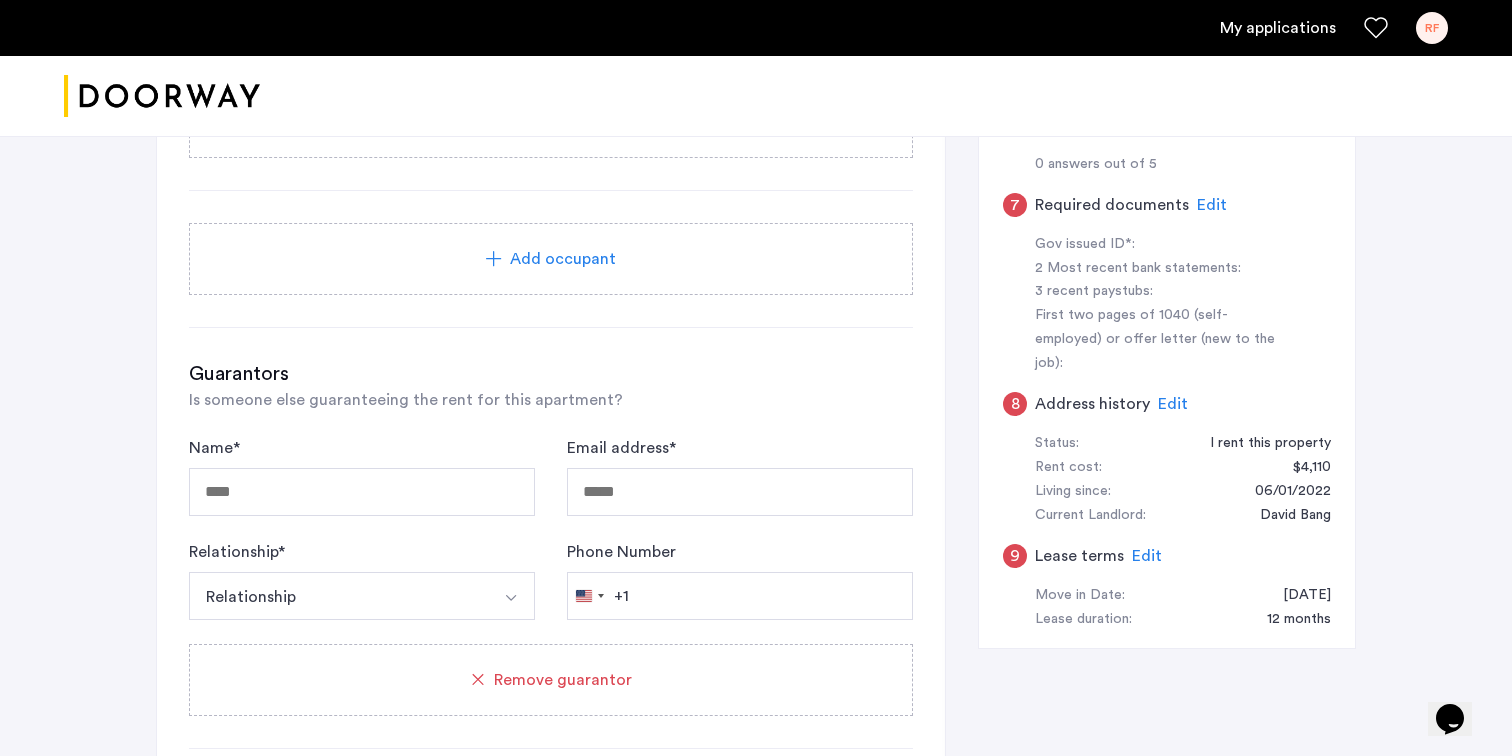 click on "Name  *" 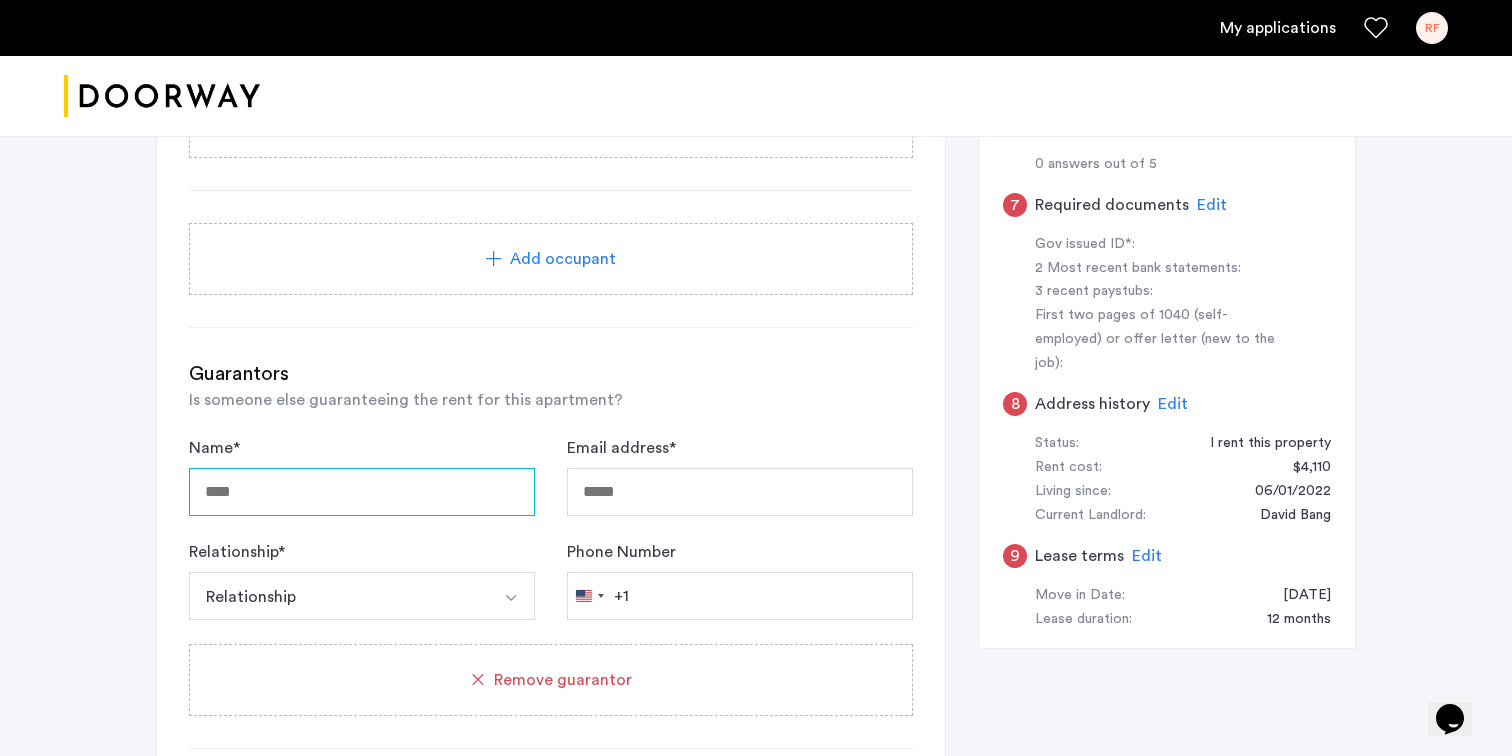 click on "Name  *" at bounding box center [362, 492] 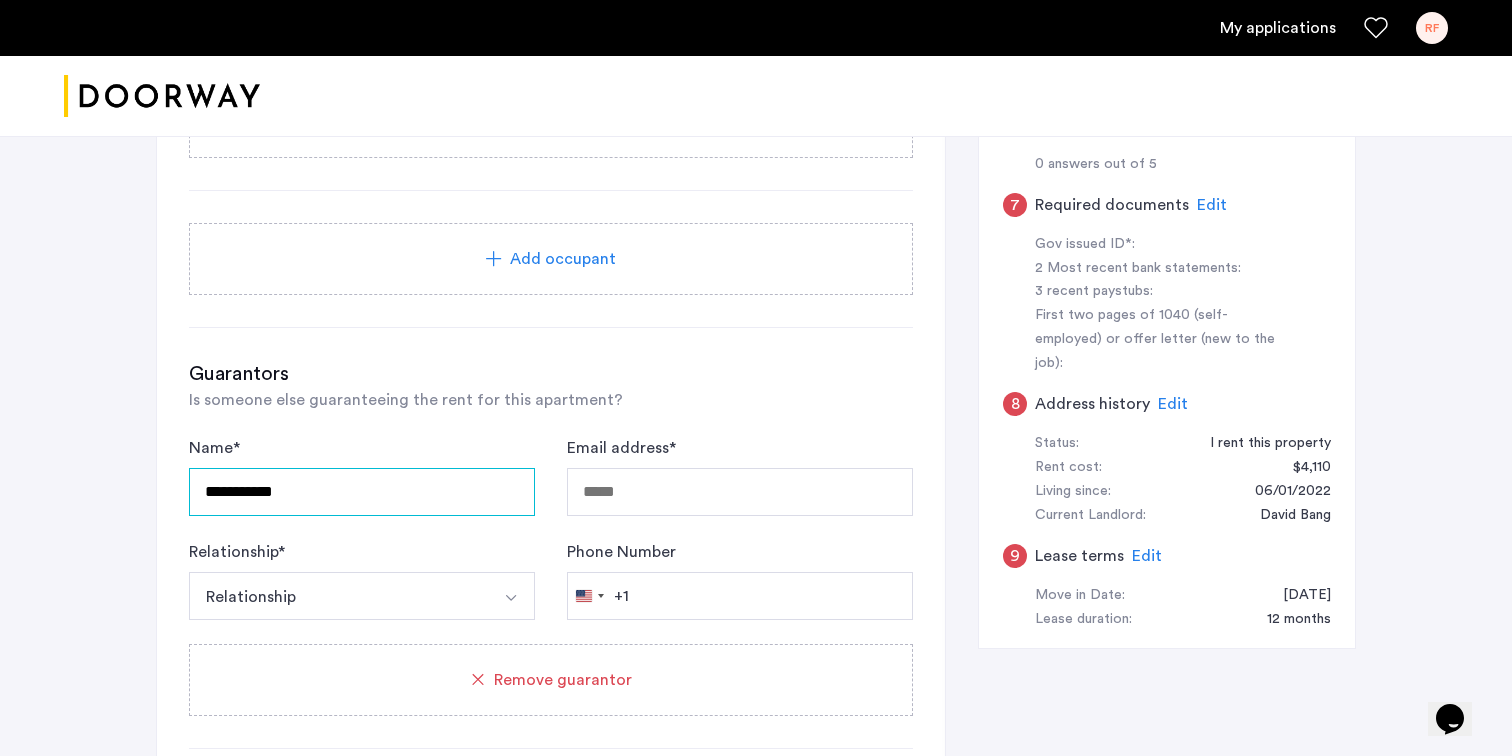 type on "**********" 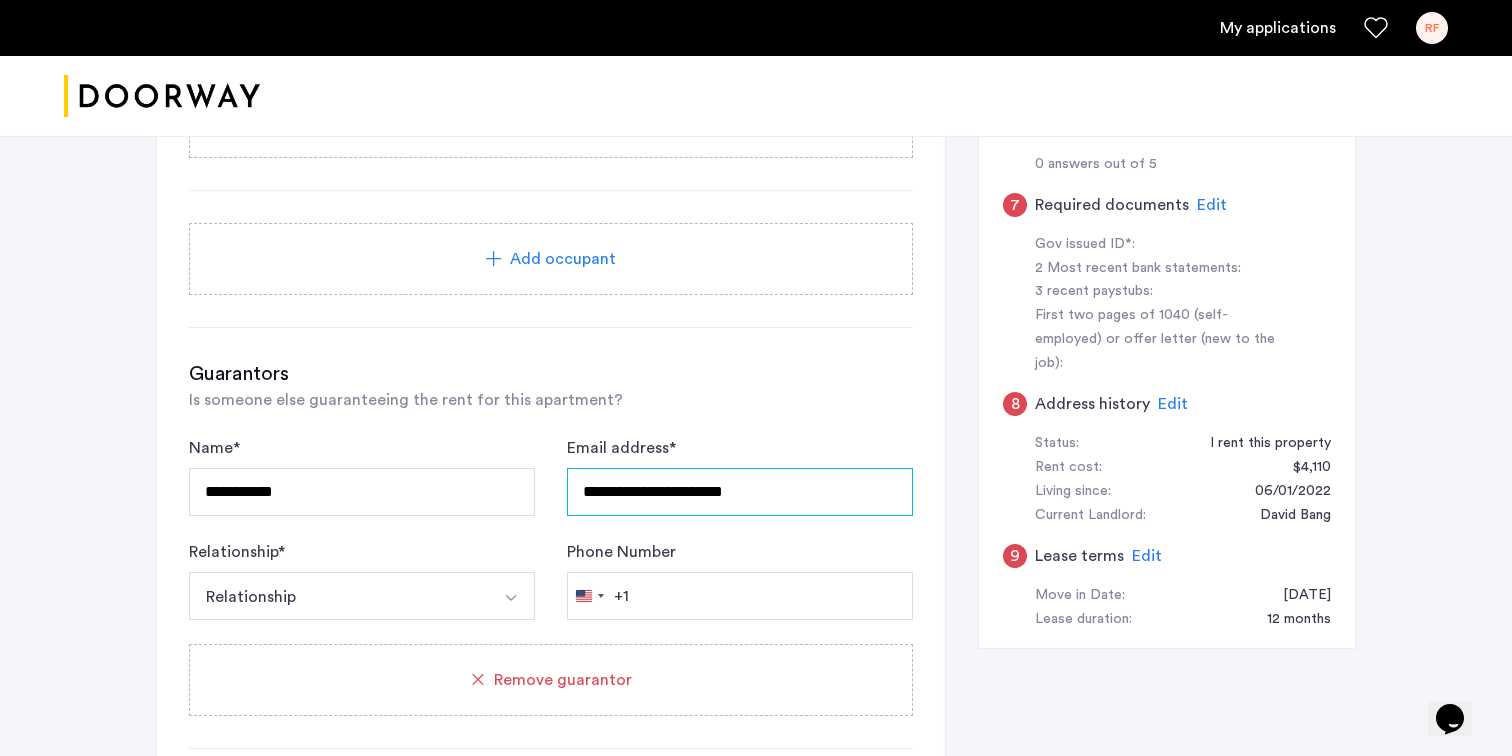 type on "**********" 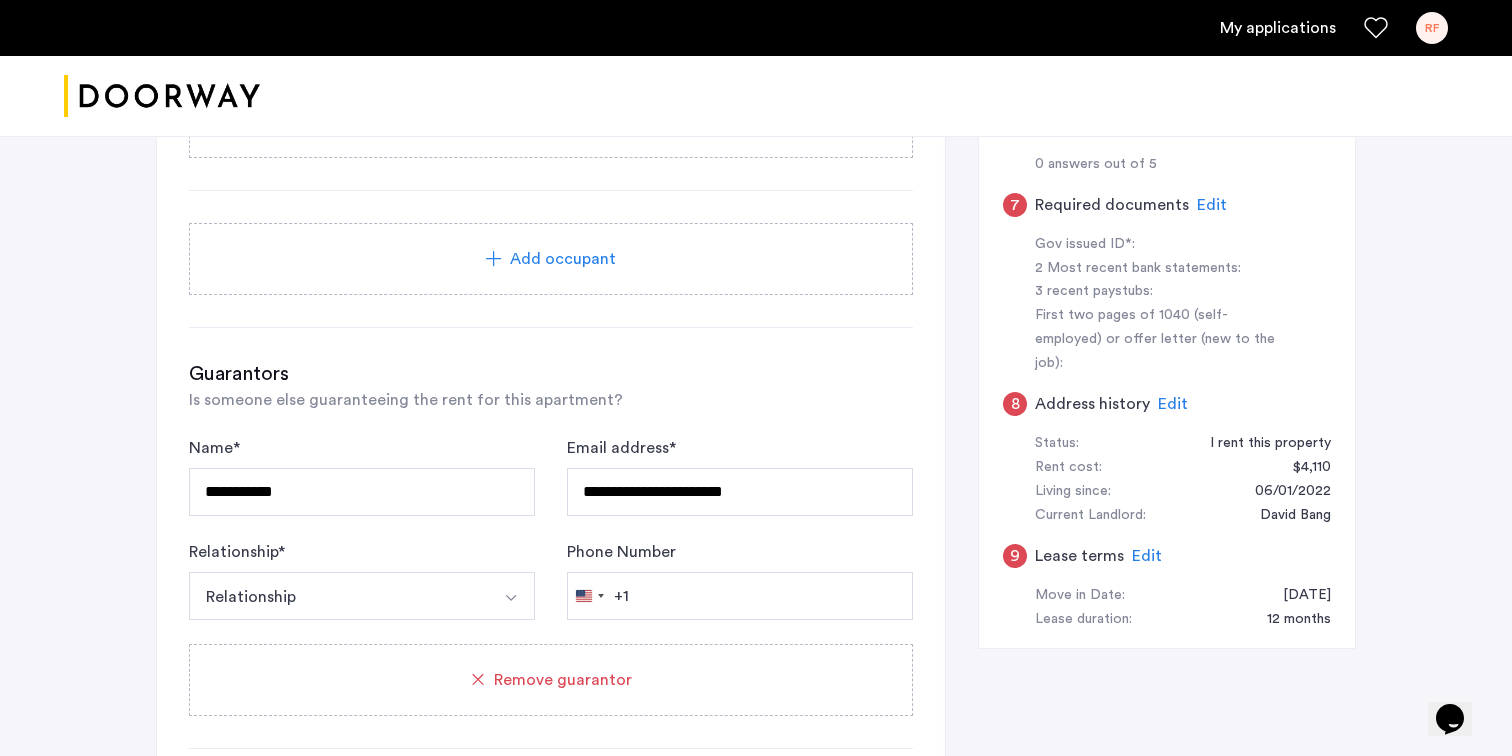 click on "Relationship" at bounding box center (338, 596) 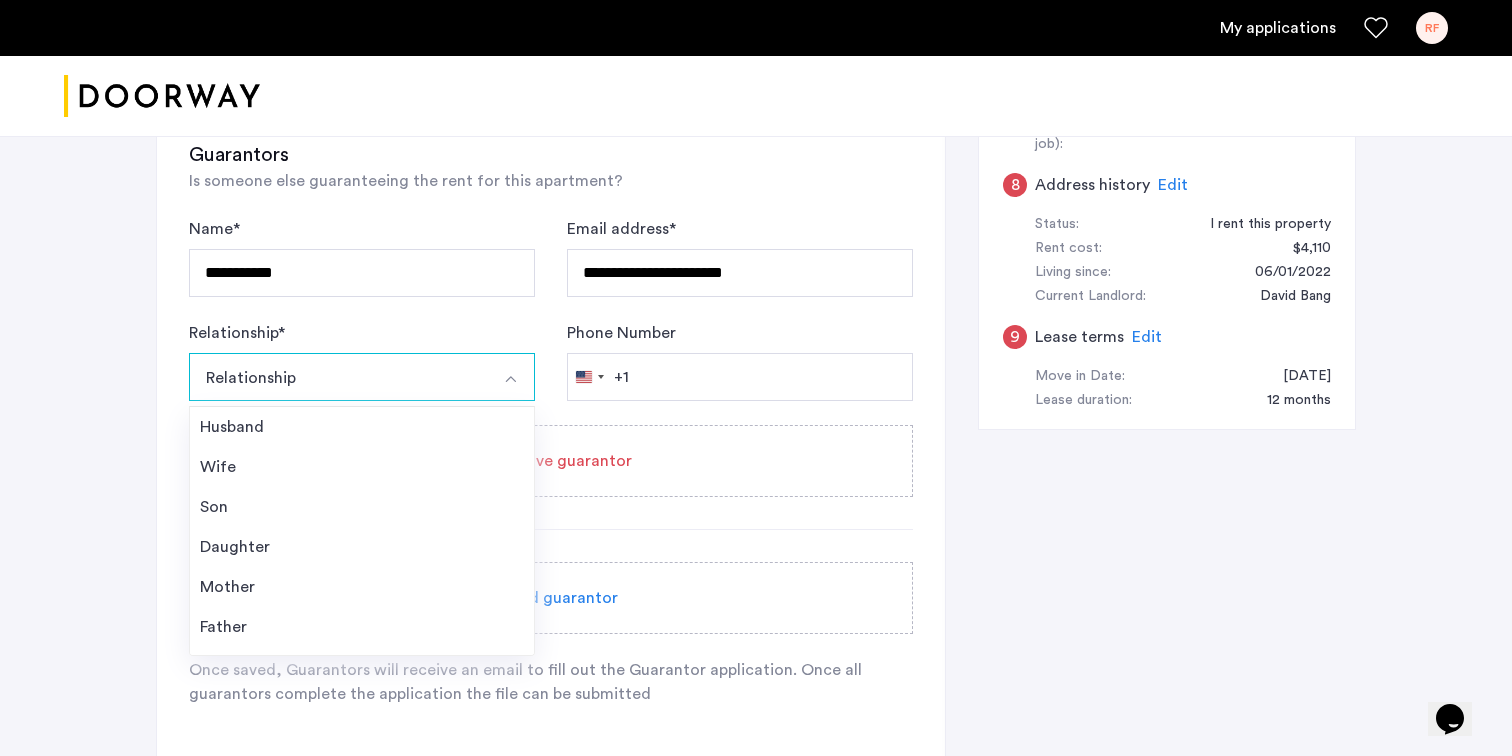 scroll, scrollTop: 1013, scrollLeft: 0, axis: vertical 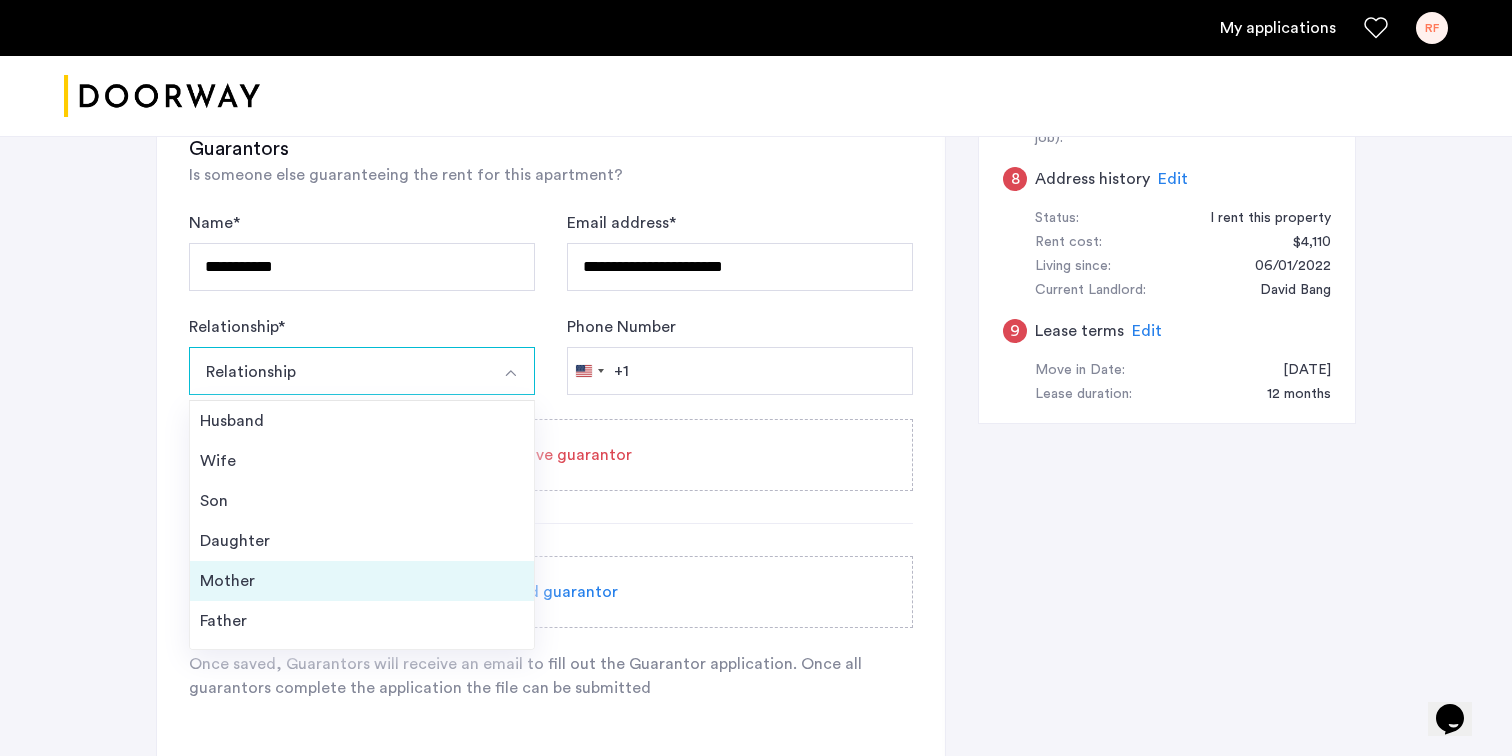 click on "Mother" at bounding box center (362, 581) 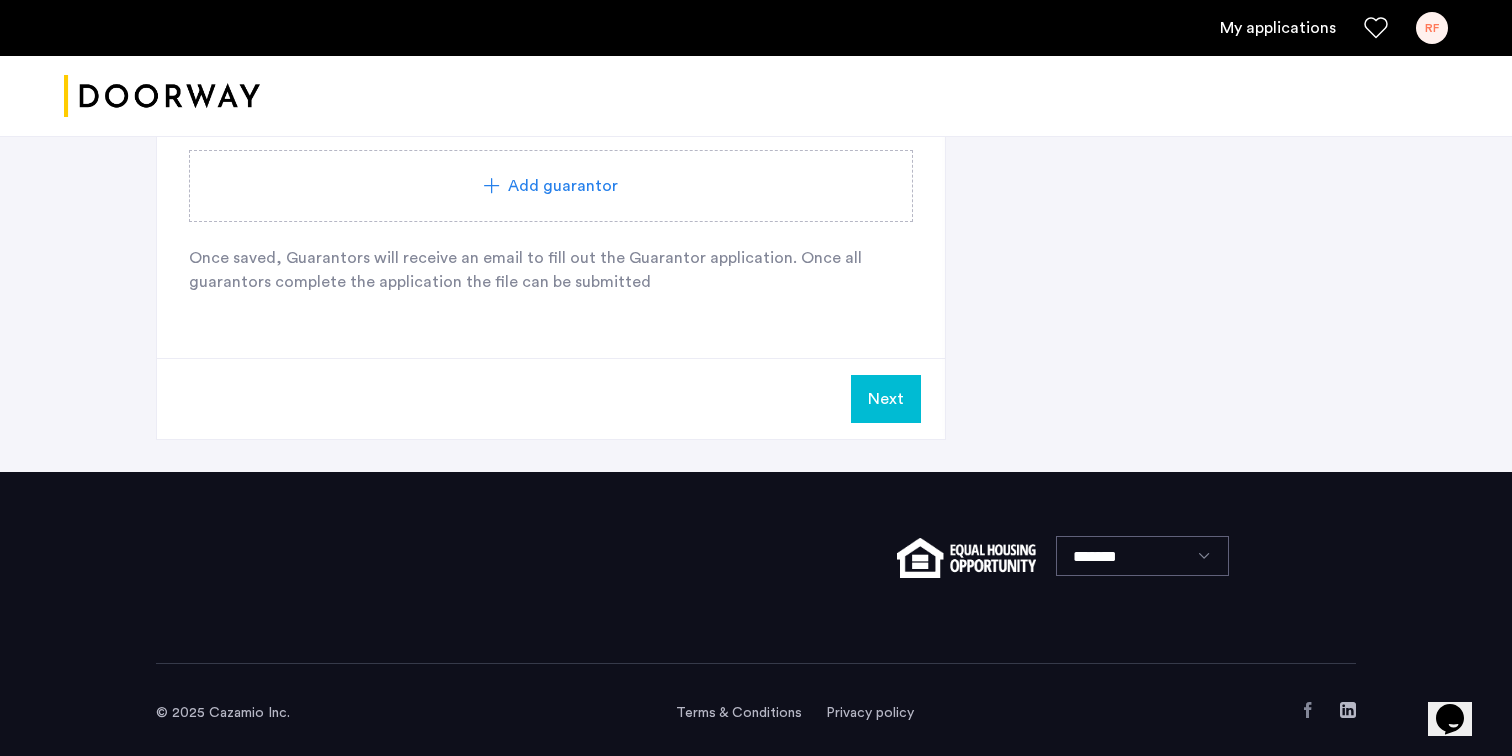 scroll, scrollTop: 1426, scrollLeft: 0, axis: vertical 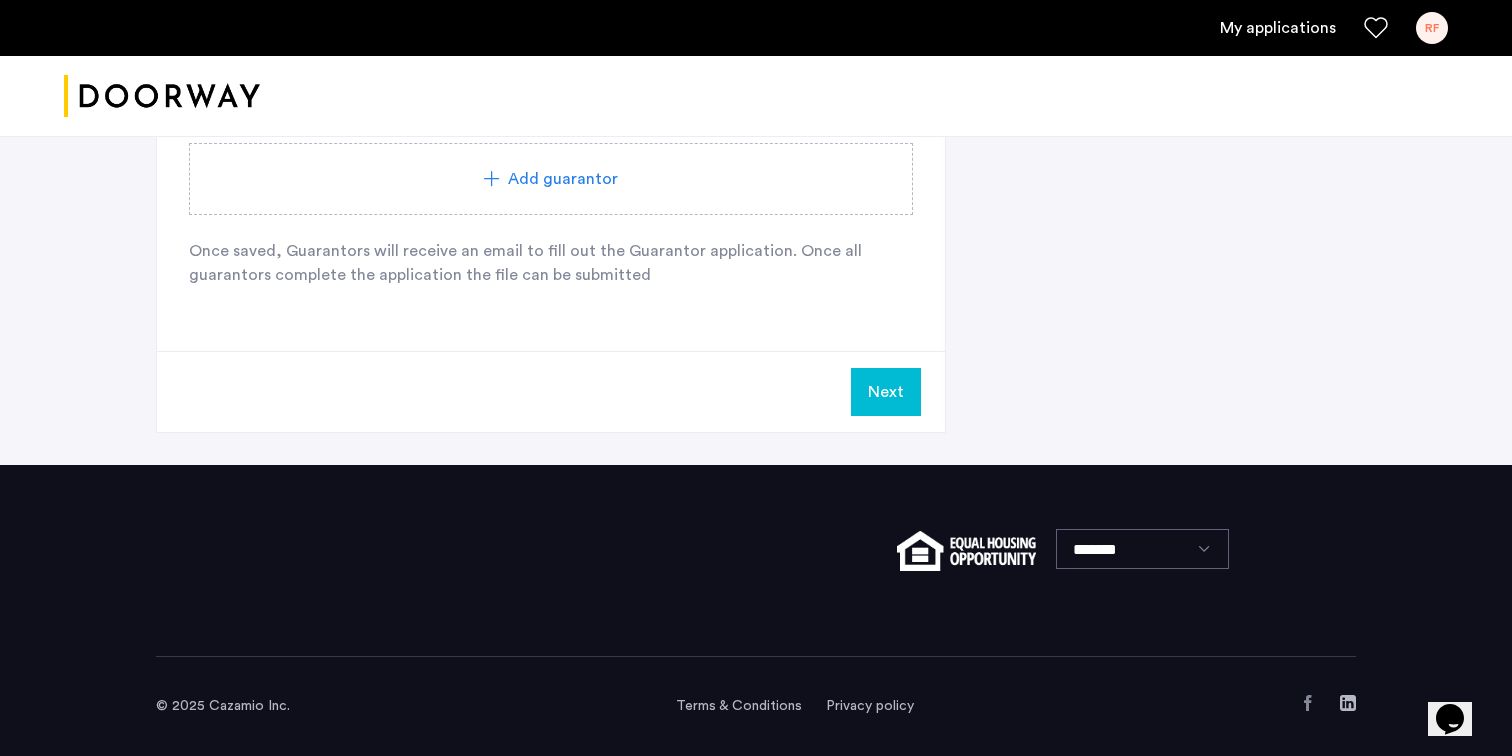 click on "Next" 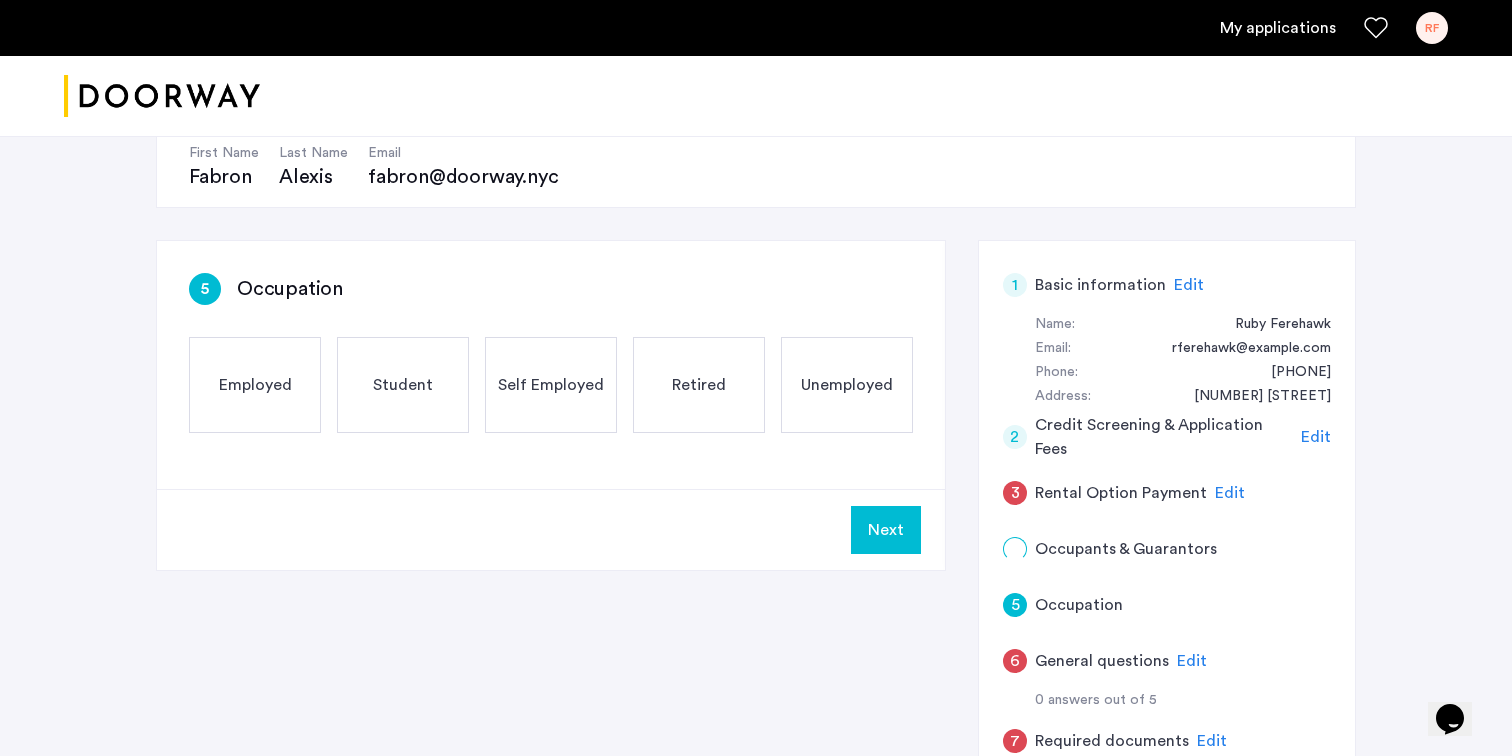 scroll, scrollTop: 205, scrollLeft: 0, axis: vertical 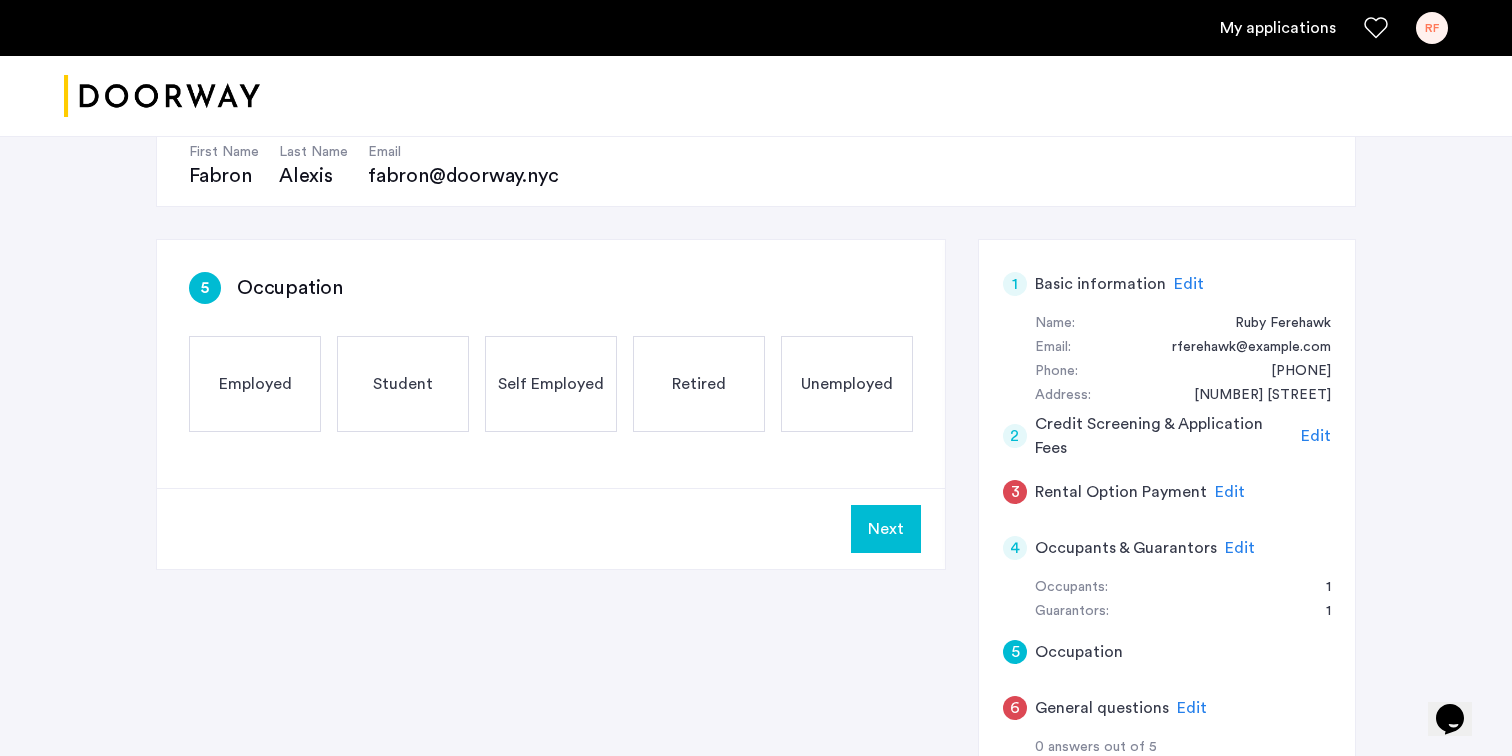 click on "Employed" 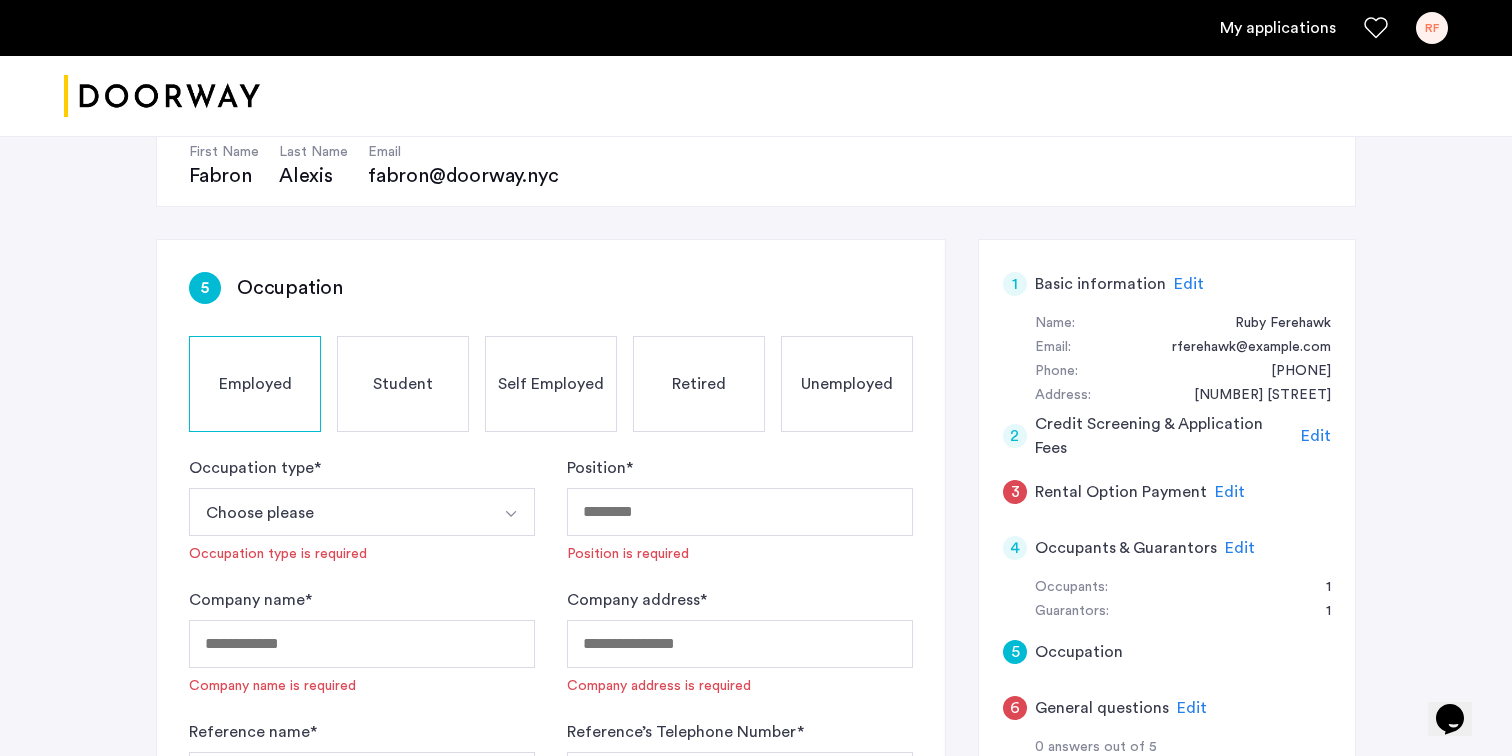 click on "Choose please" at bounding box center (338, 512) 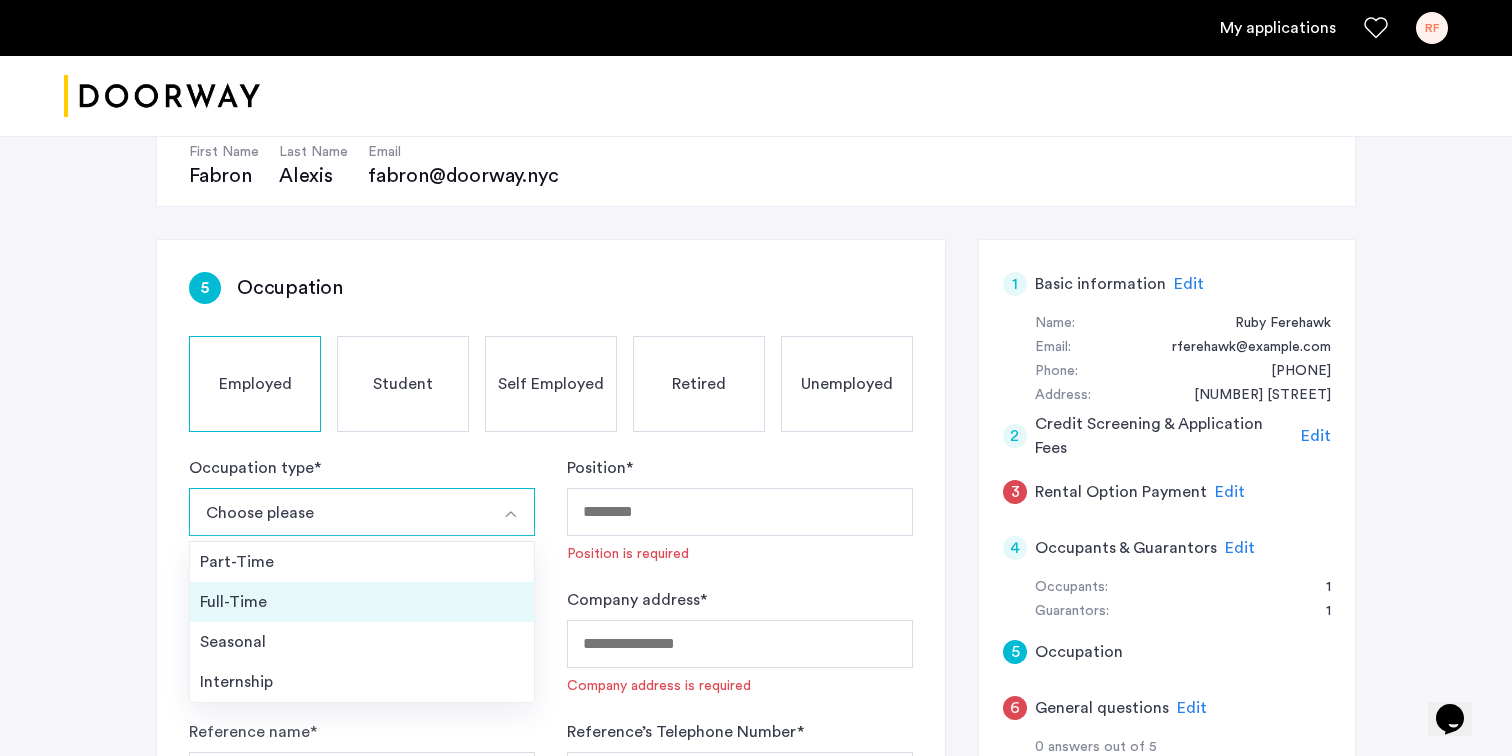 click on "Full-Time" at bounding box center [362, 602] 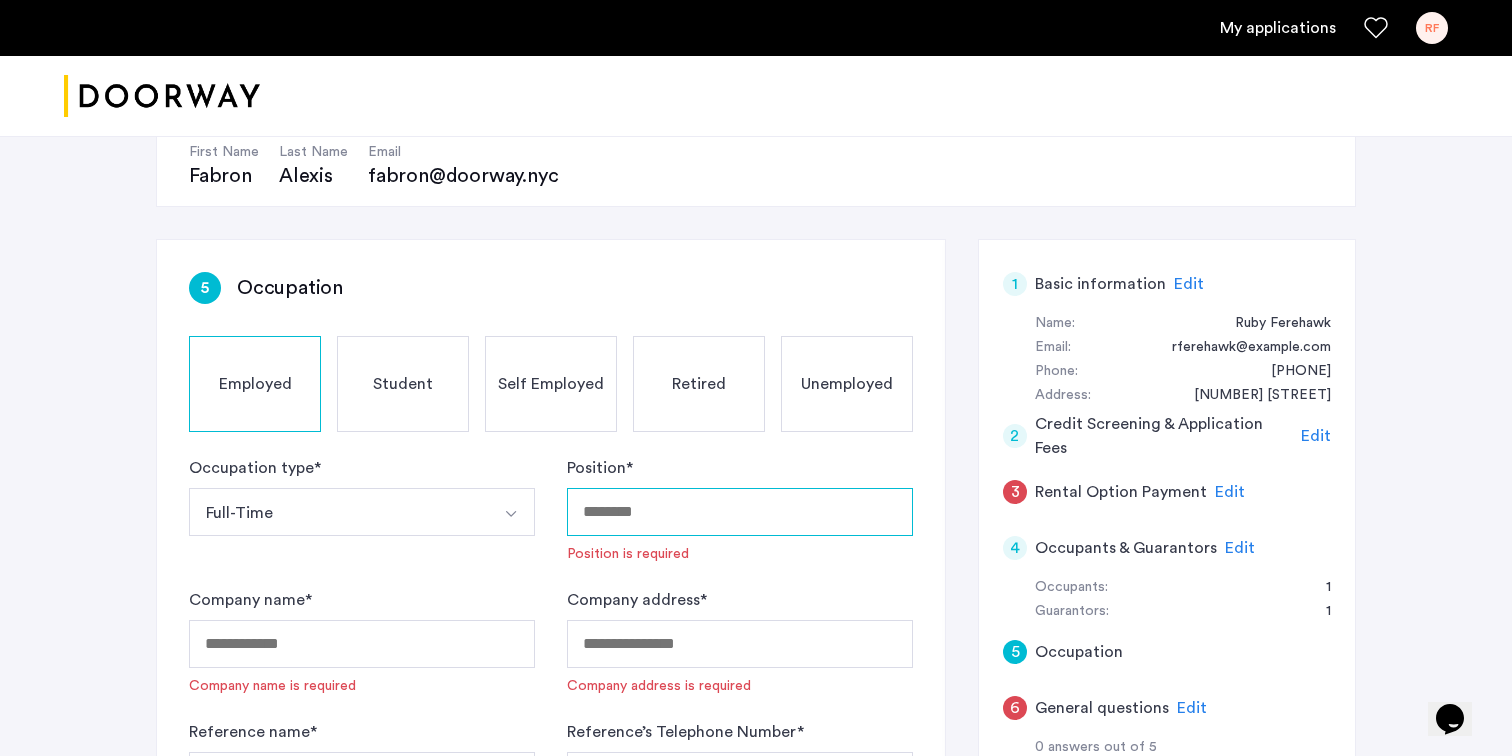 click on "Position  *" at bounding box center [740, 512] 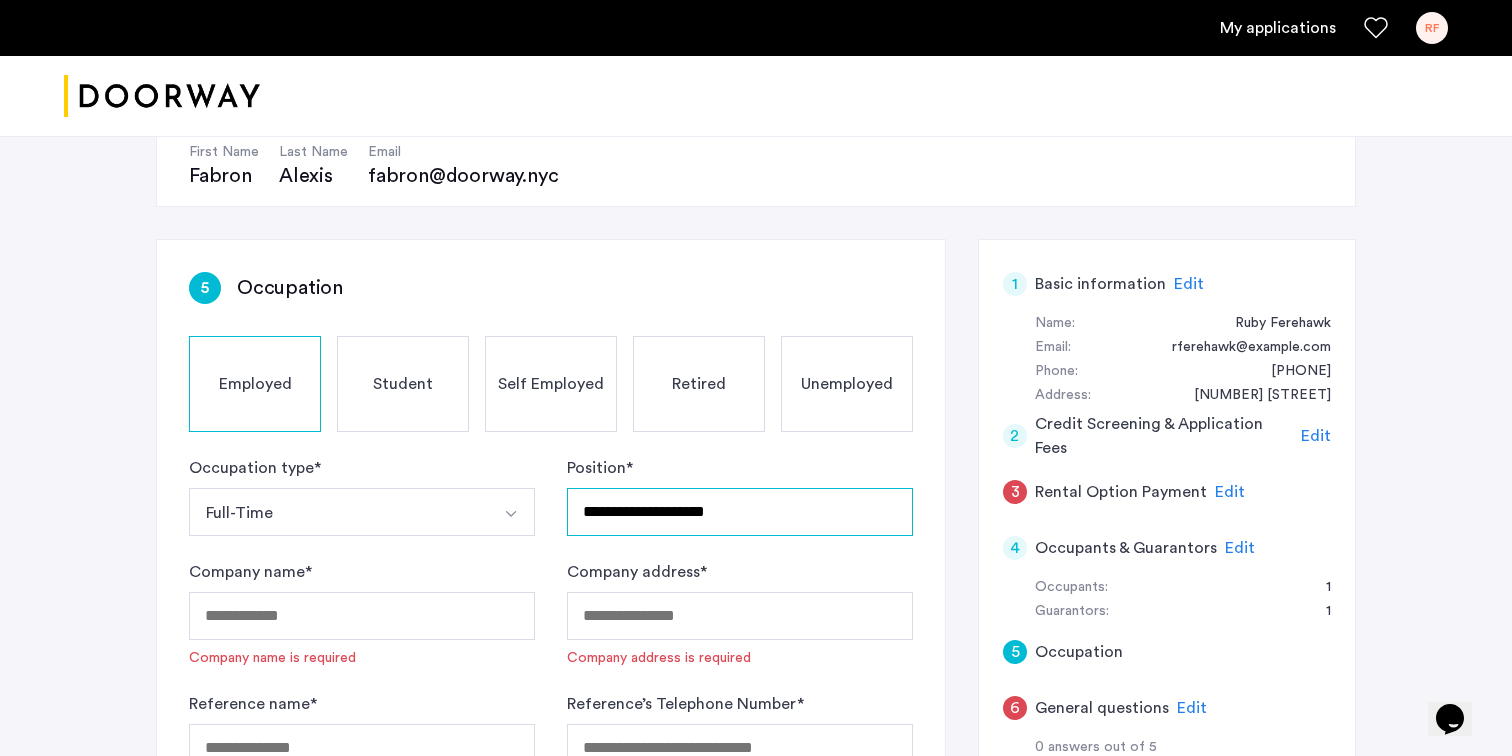 type on "**********" 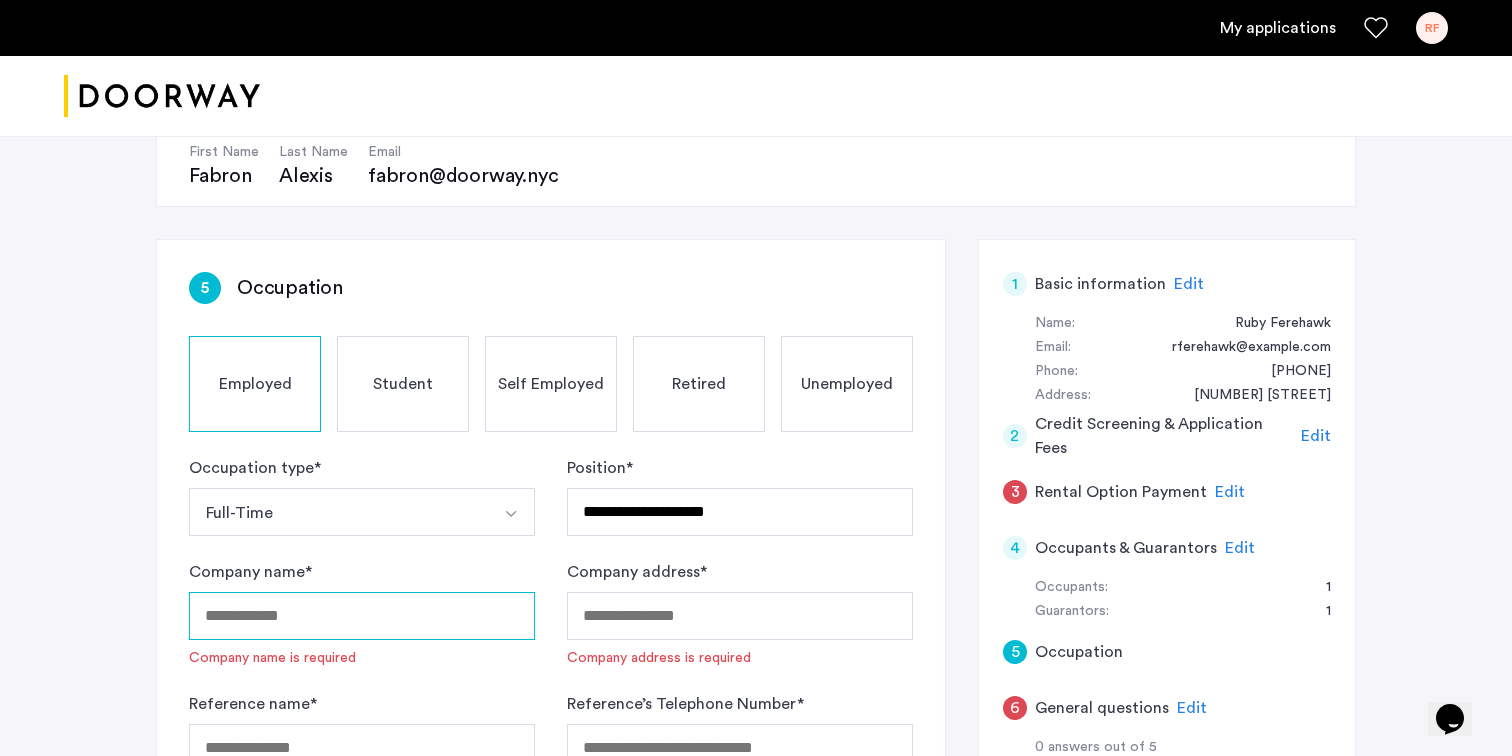 click on "Company name  *" at bounding box center [362, 616] 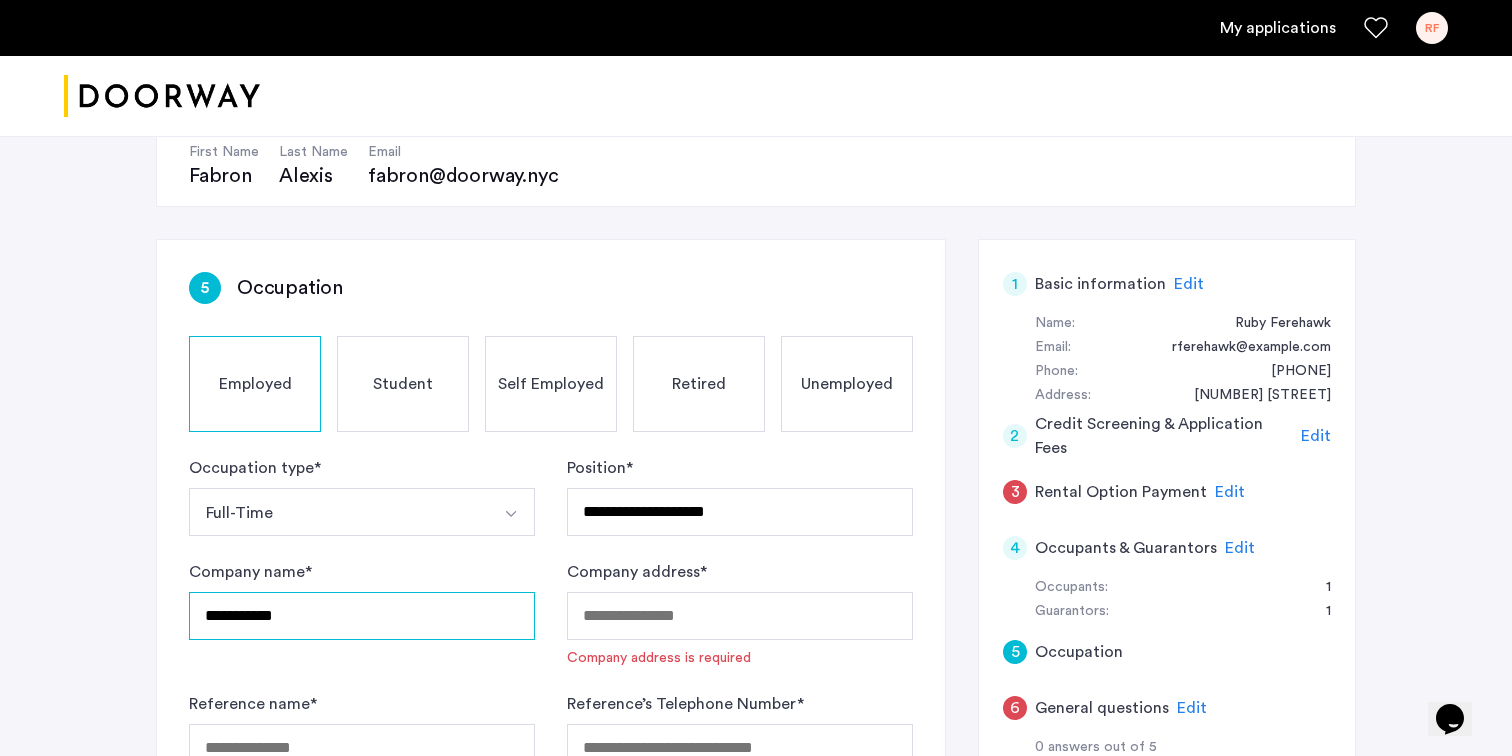 type on "**********" 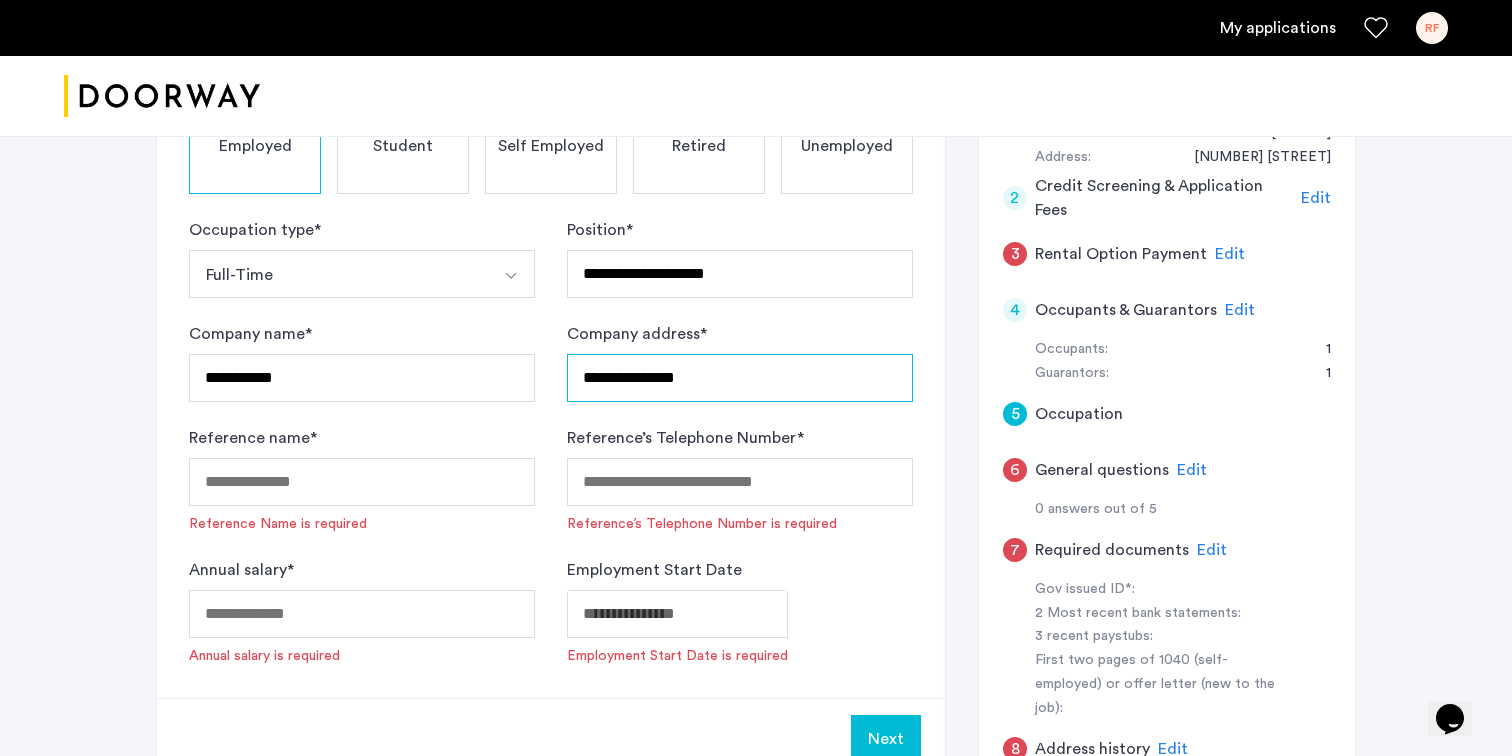 scroll, scrollTop: 456, scrollLeft: 0, axis: vertical 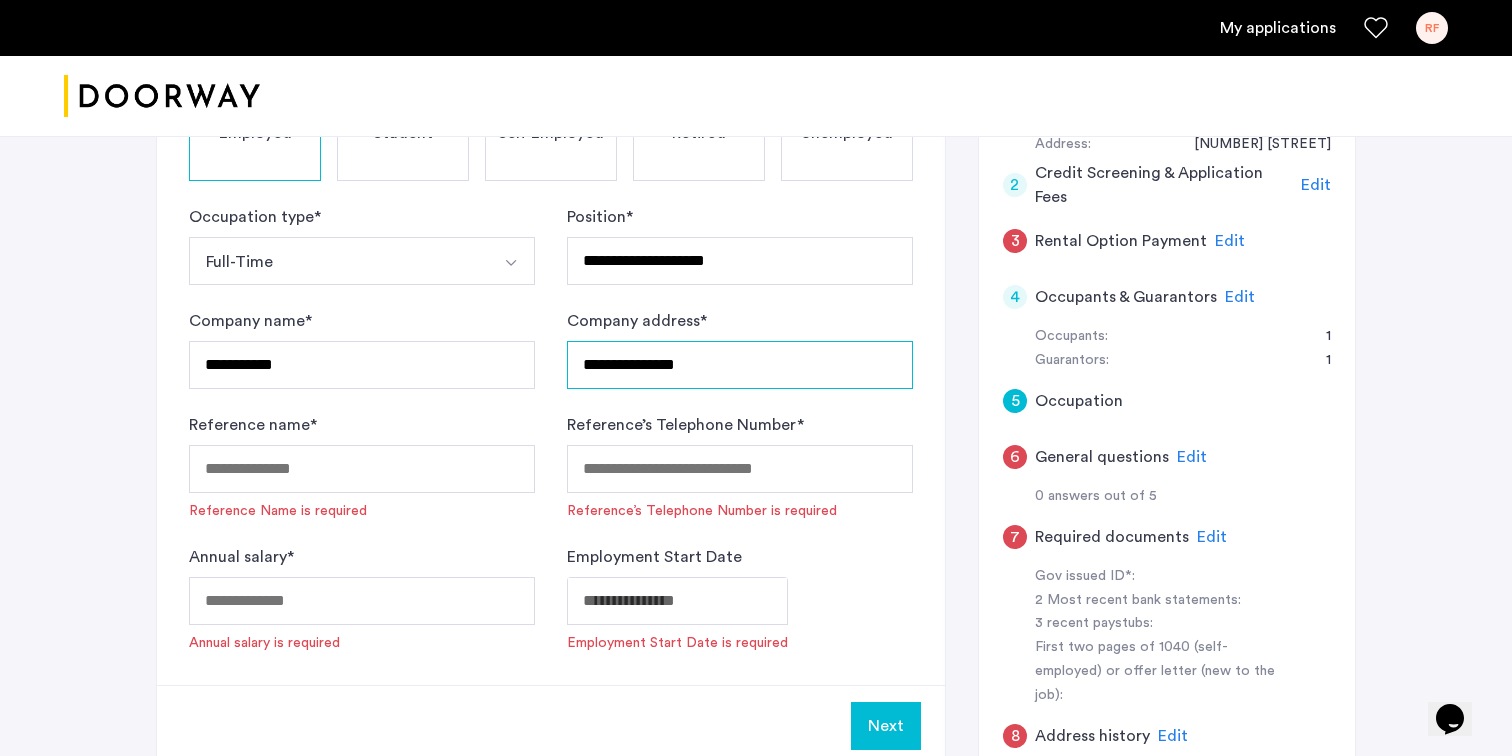 type on "**********" 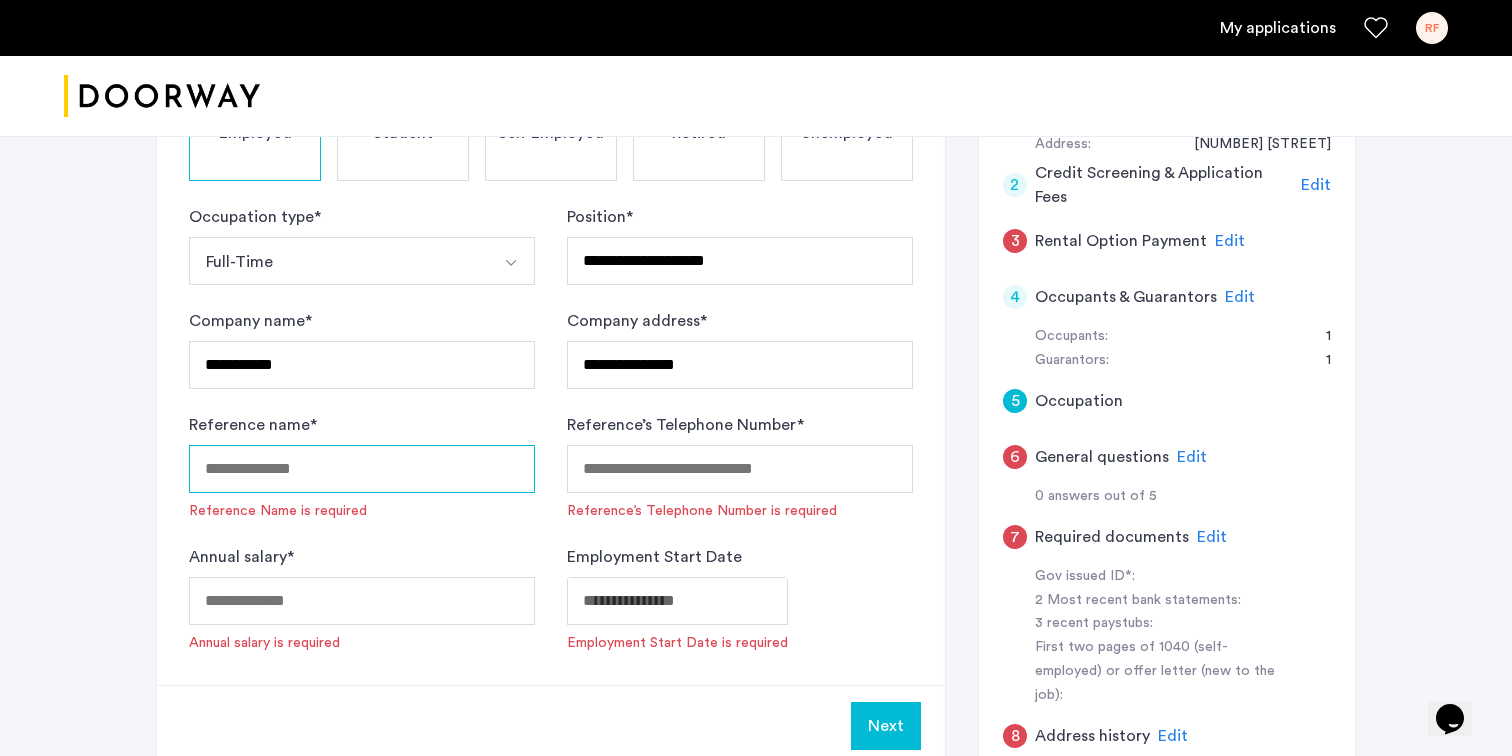 click on "Reference name  *" at bounding box center (362, 469) 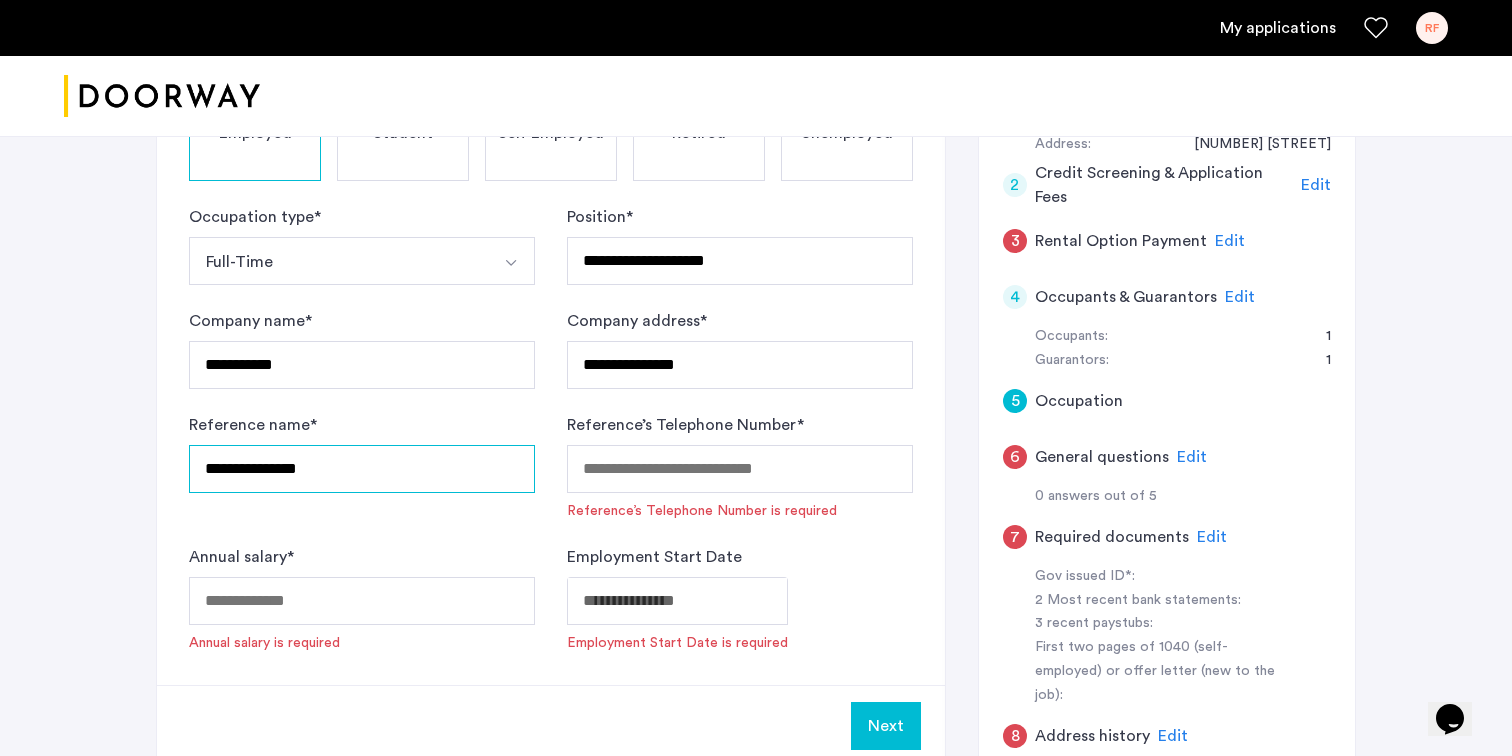 type on "**********" 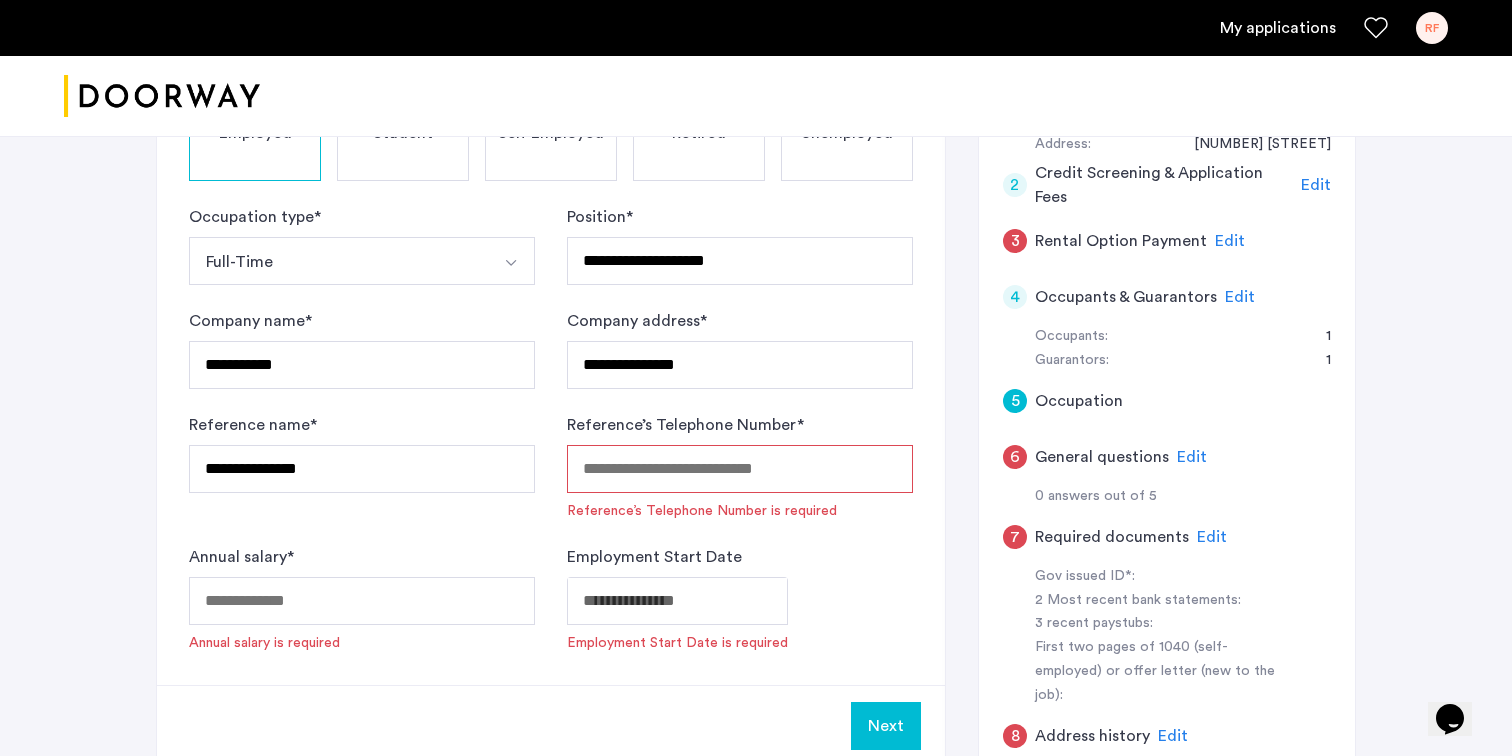 paste on "**********" 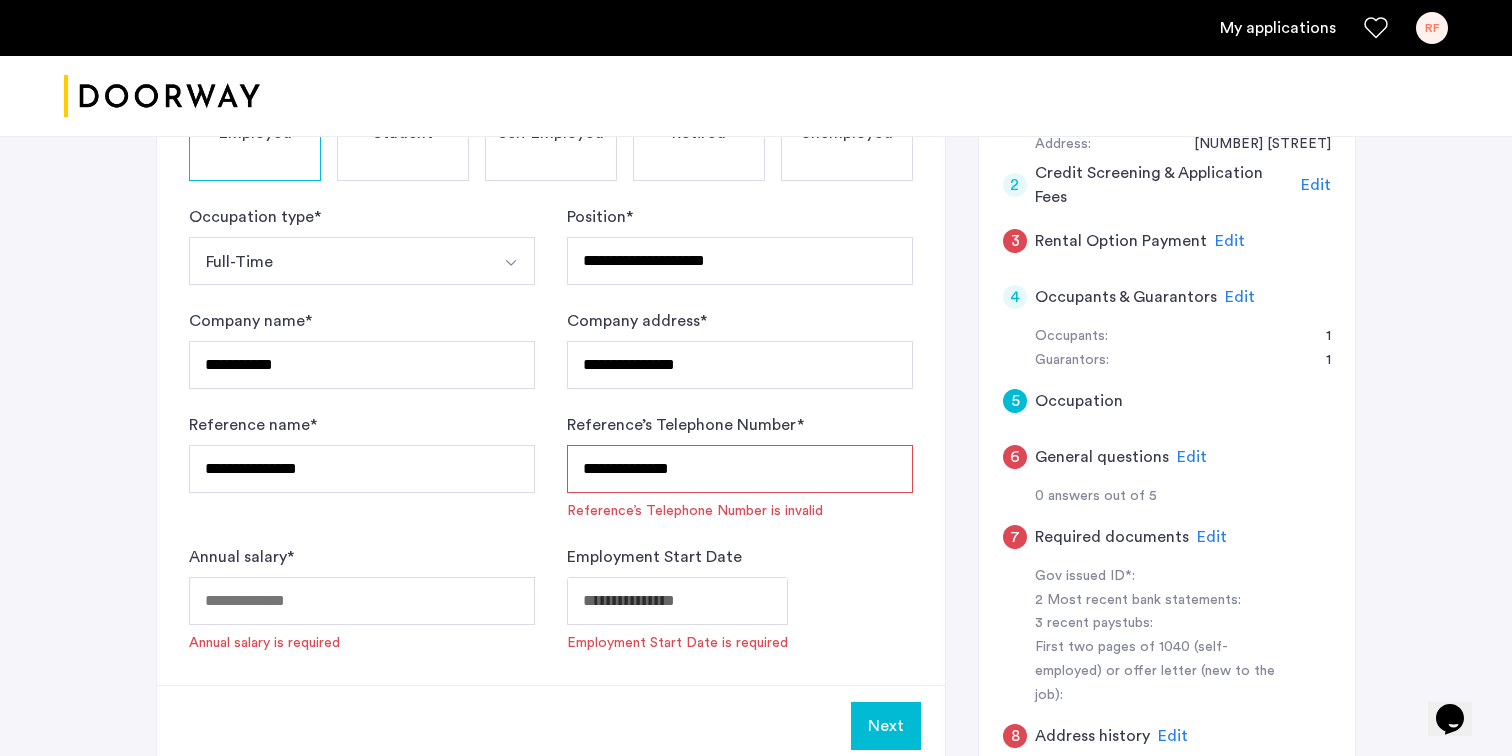 type on "**********" 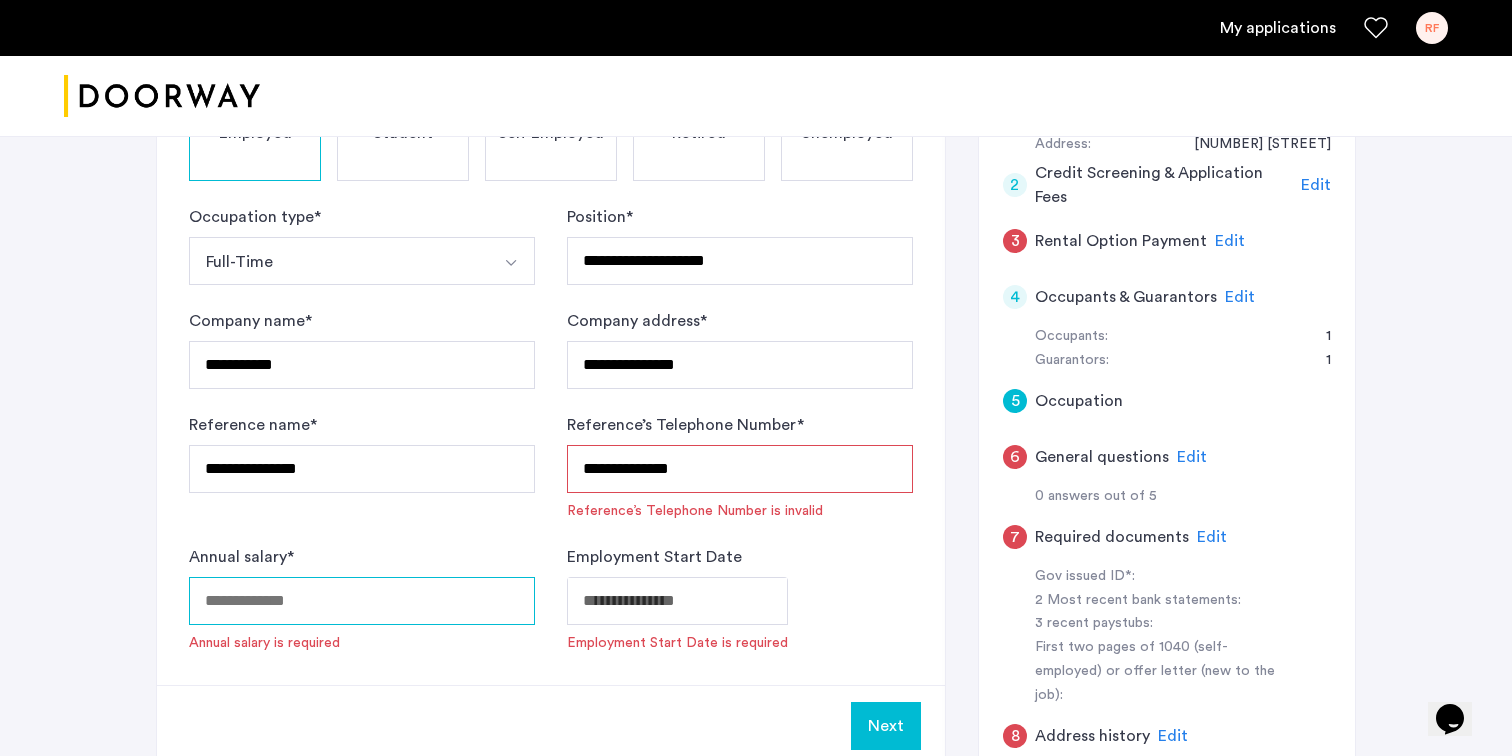 click on "Annual salary  *" at bounding box center (362, 601) 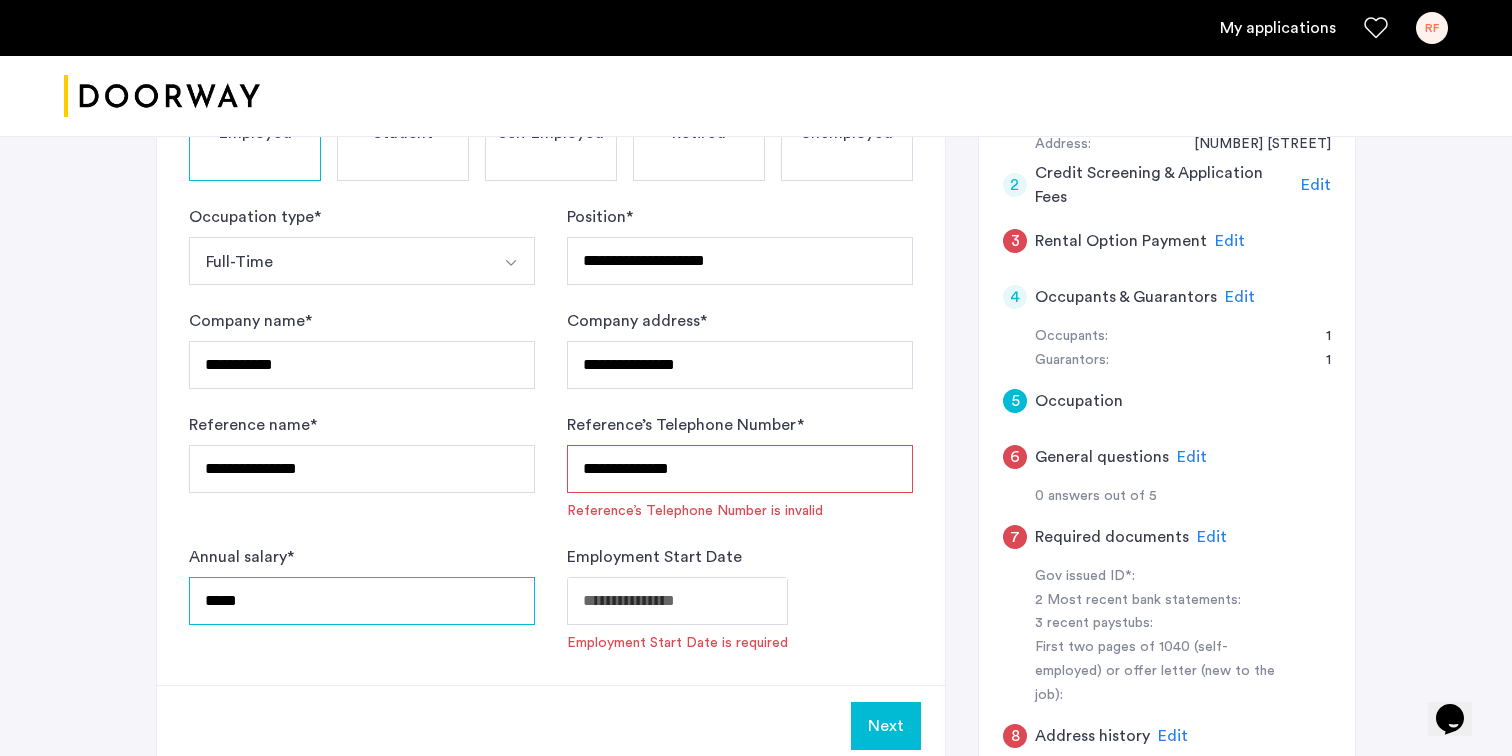 type on "*****" 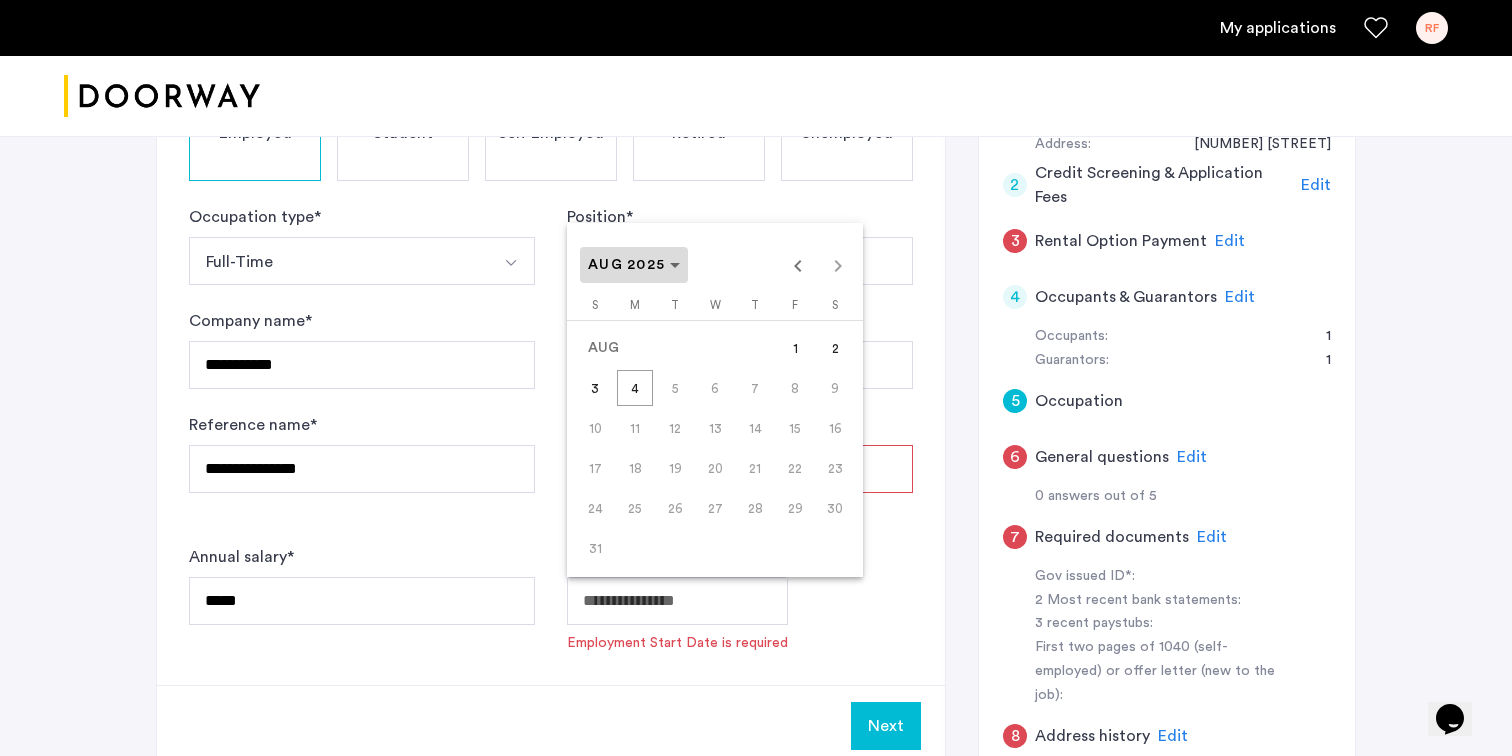 click on "AUG 2025" at bounding box center (634, 265) 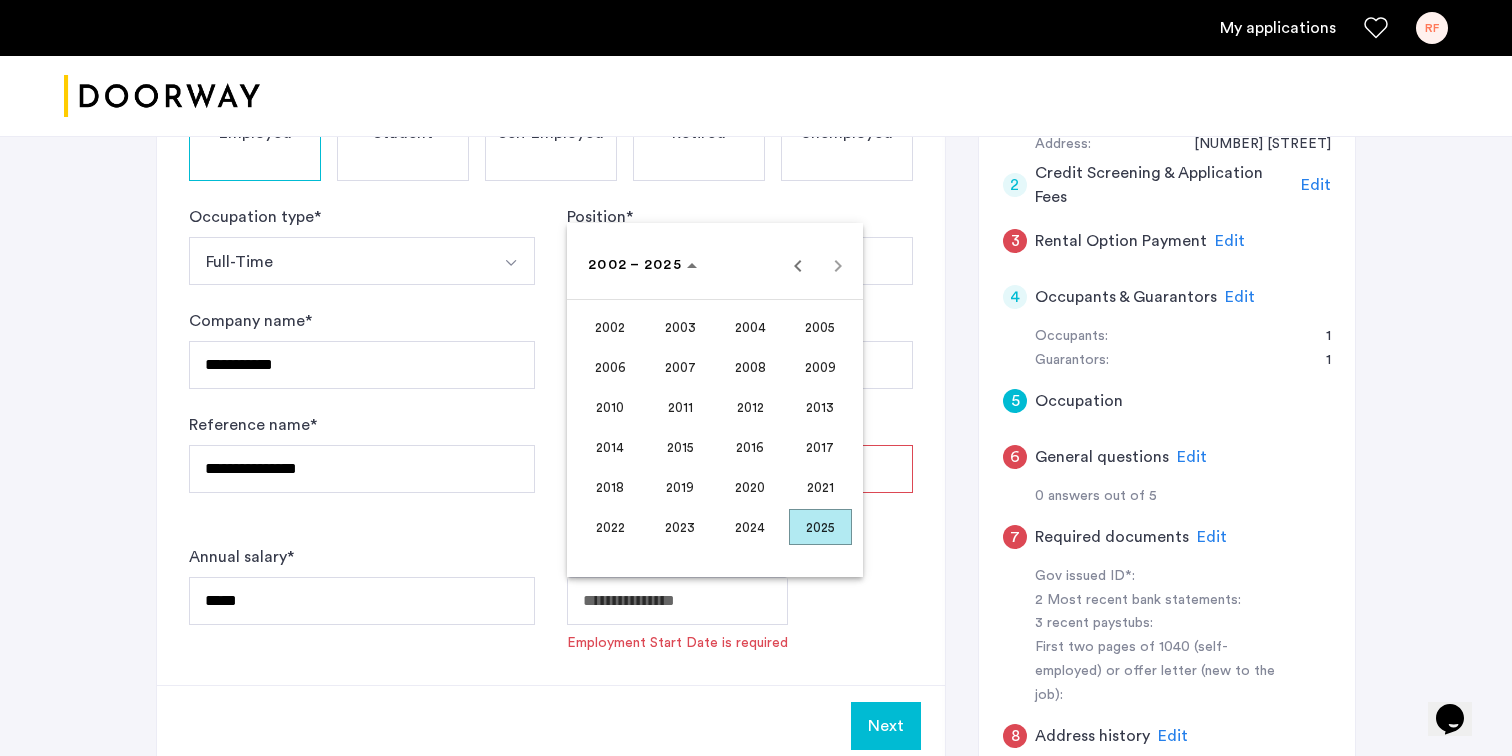 click on "2024" at bounding box center (750, 527) 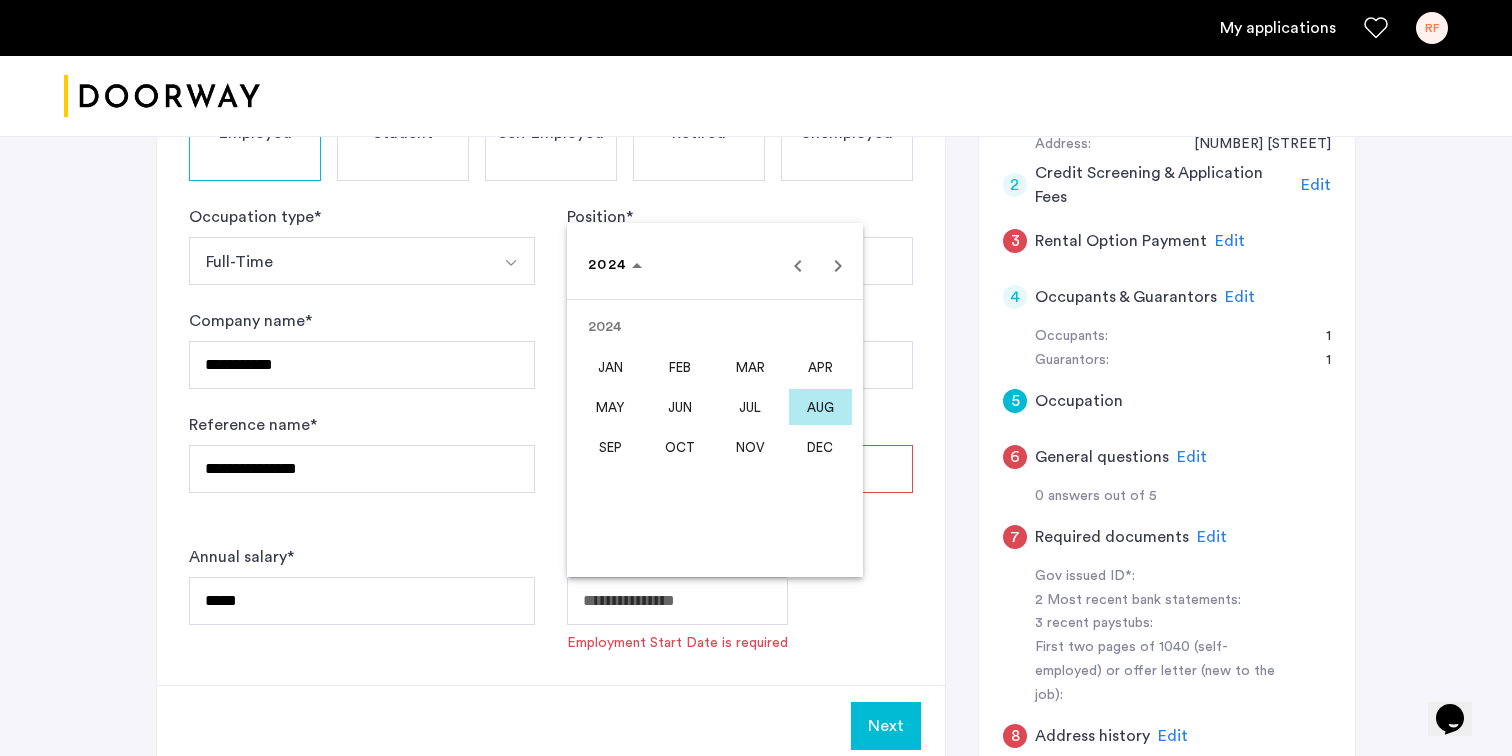click on "JAN" at bounding box center [610, 367] 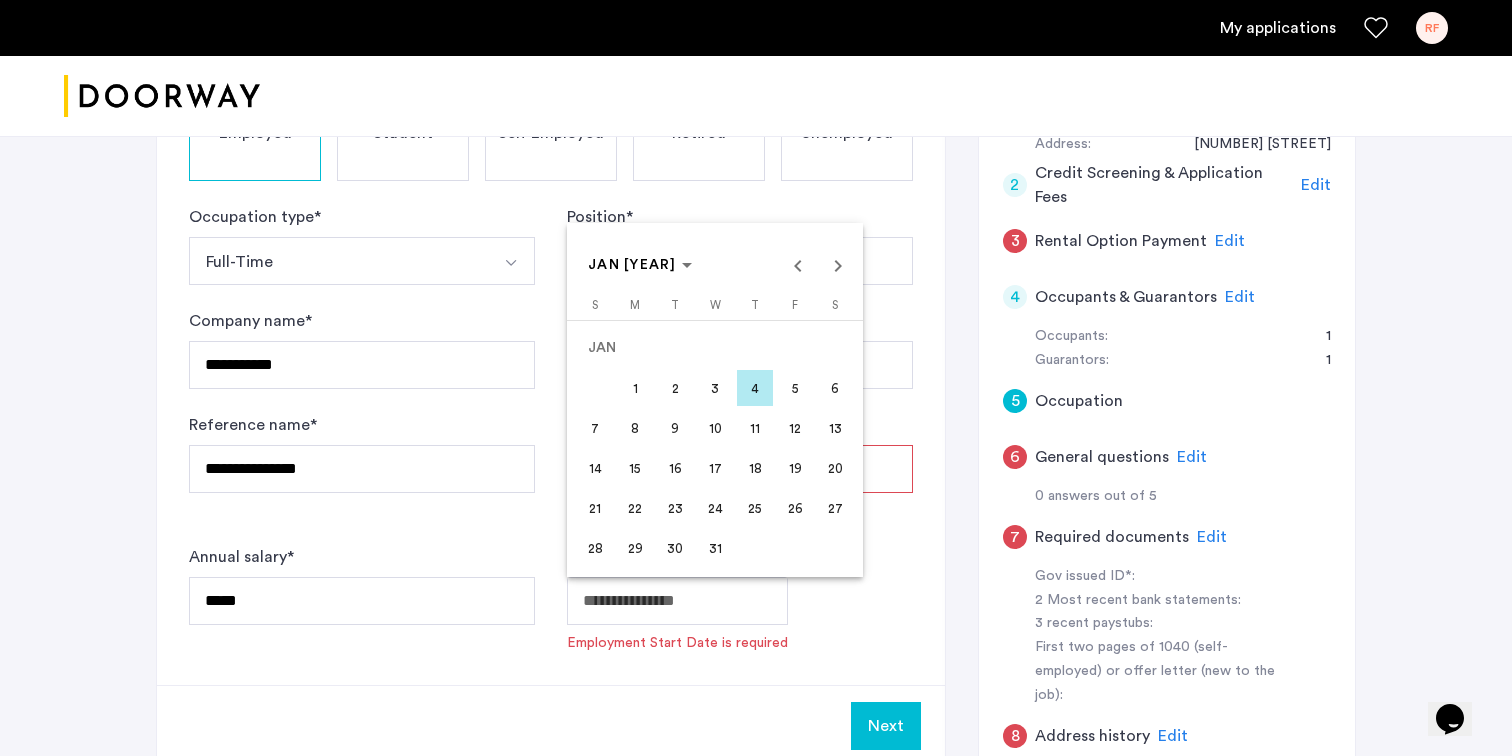 click on "1" at bounding box center (635, 388) 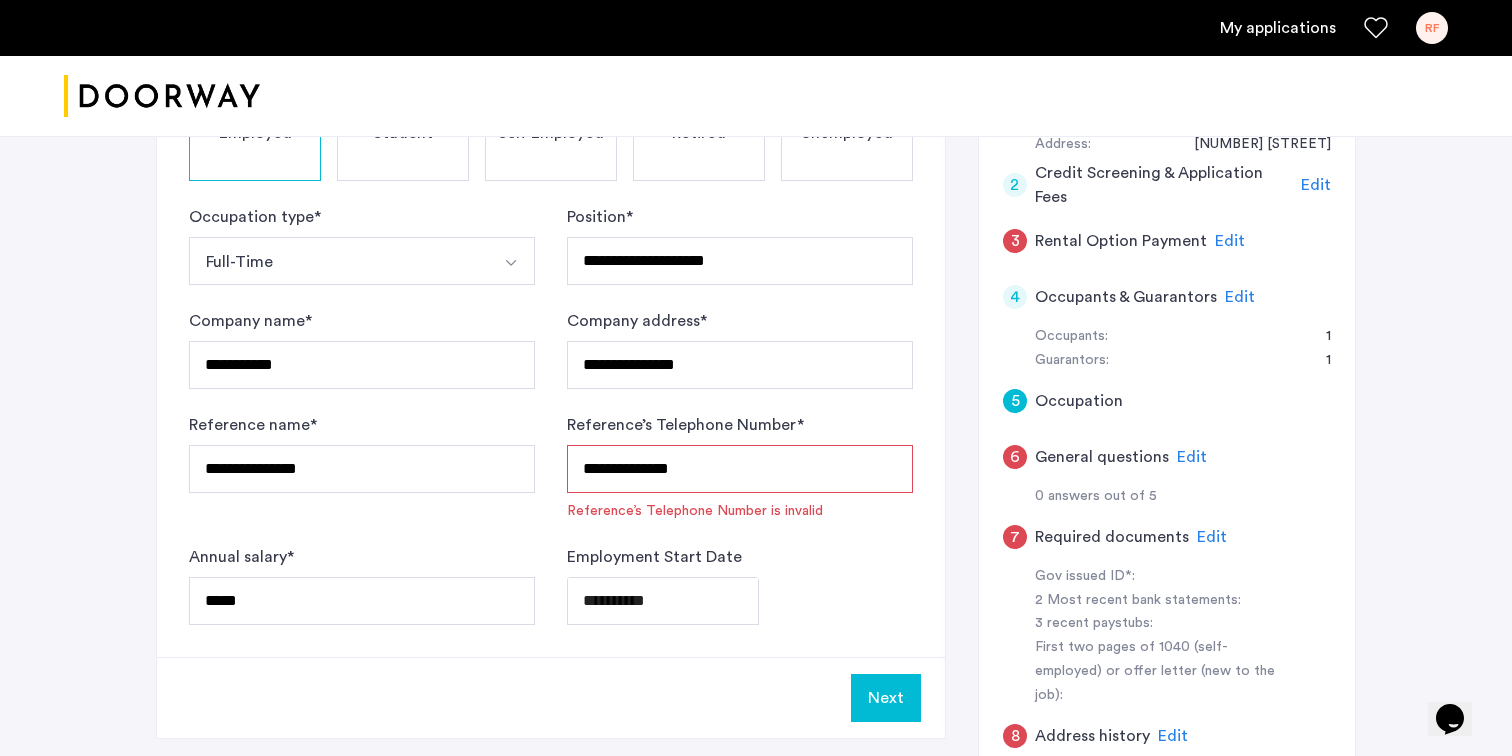 click on "**********" at bounding box center [756, -78] 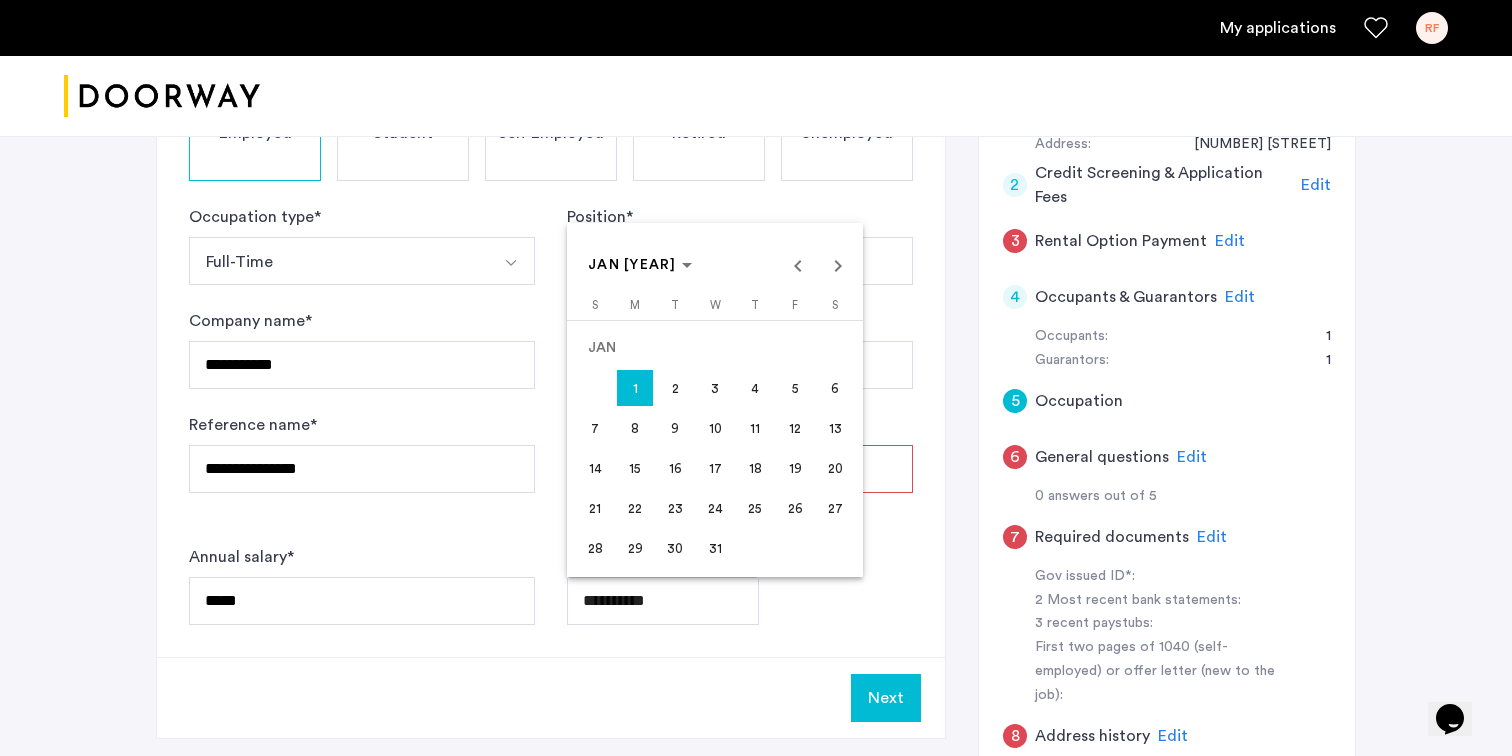 click on "15" at bounding box center [635, 468] 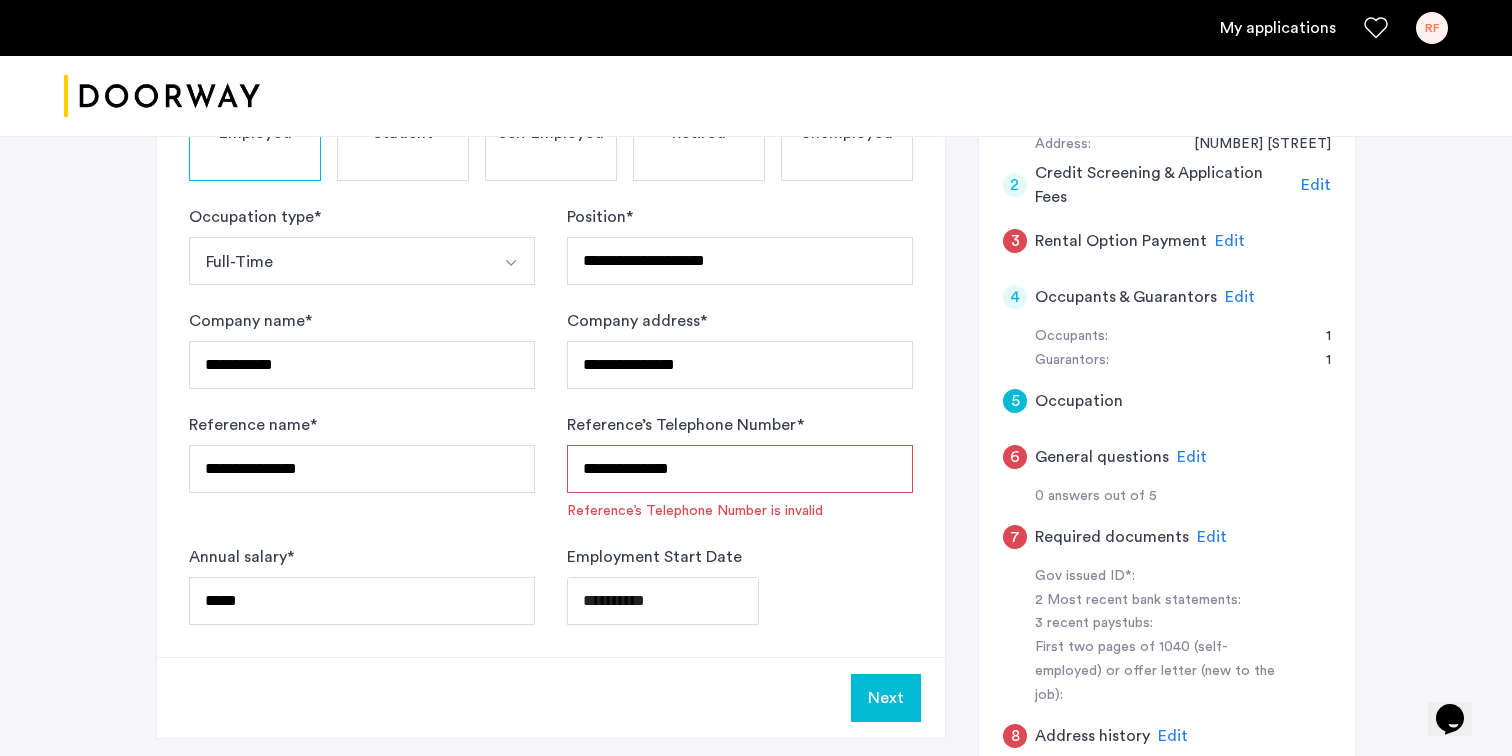 type on "**********" 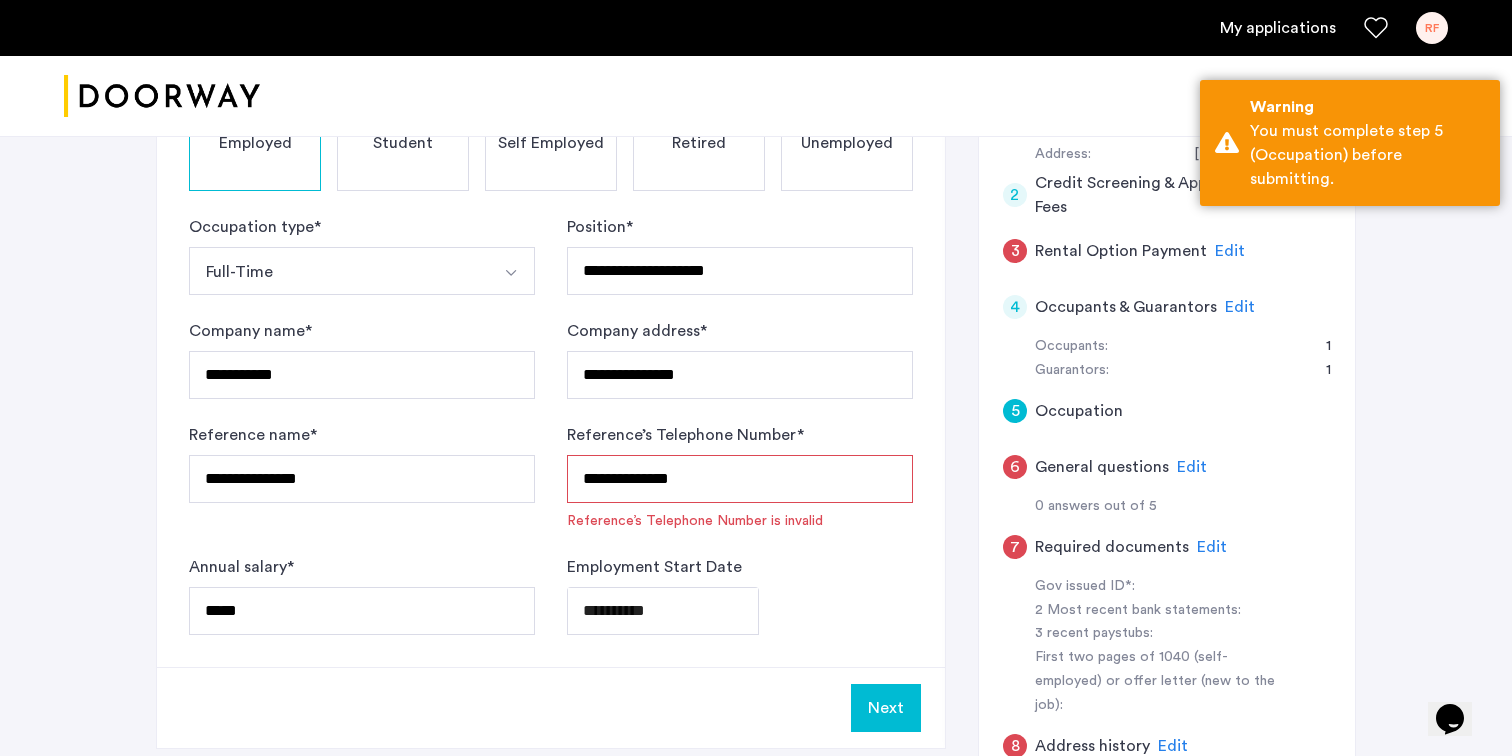 scroll, scrollTop: 363, scrollLeft: 0, axis: vertical 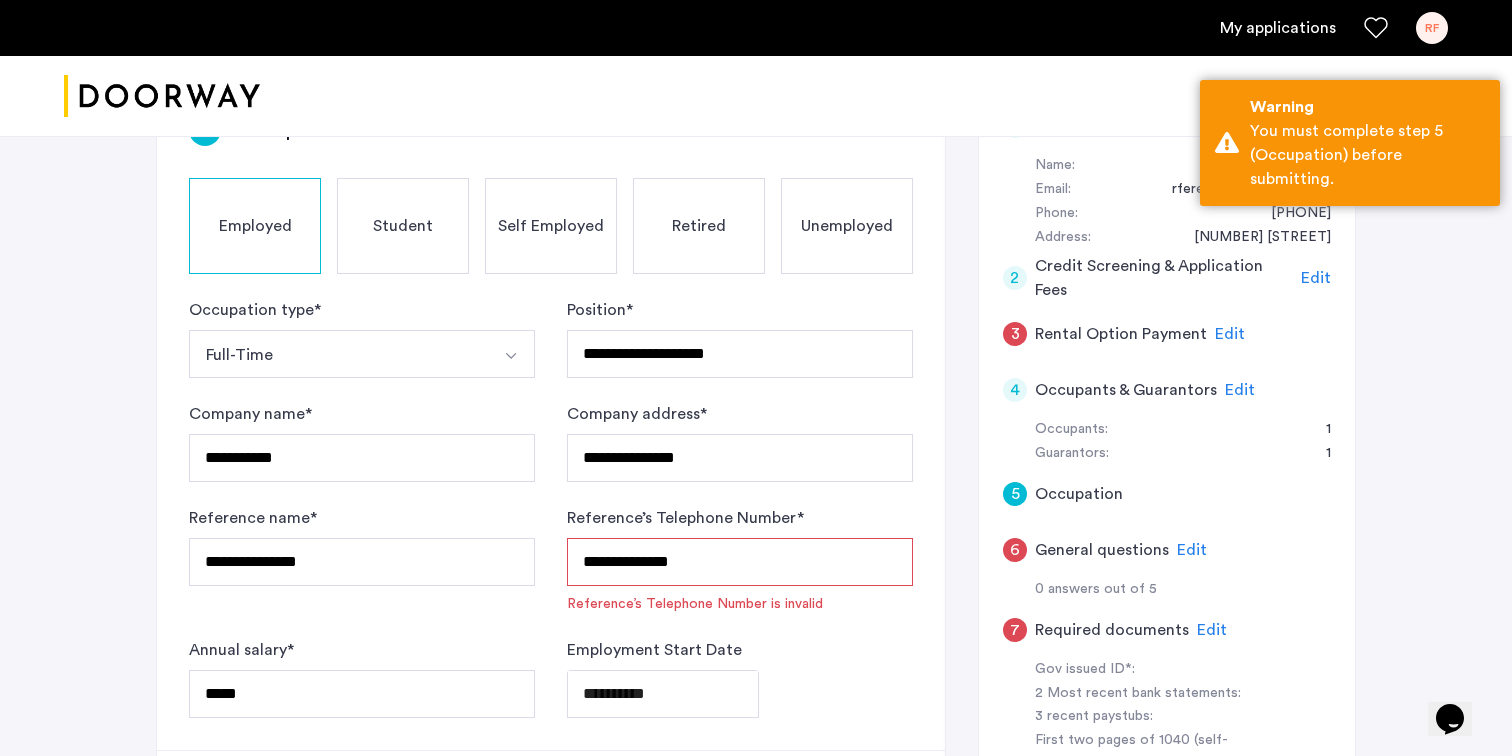 click on "**********" at bounding box center (740, 562) 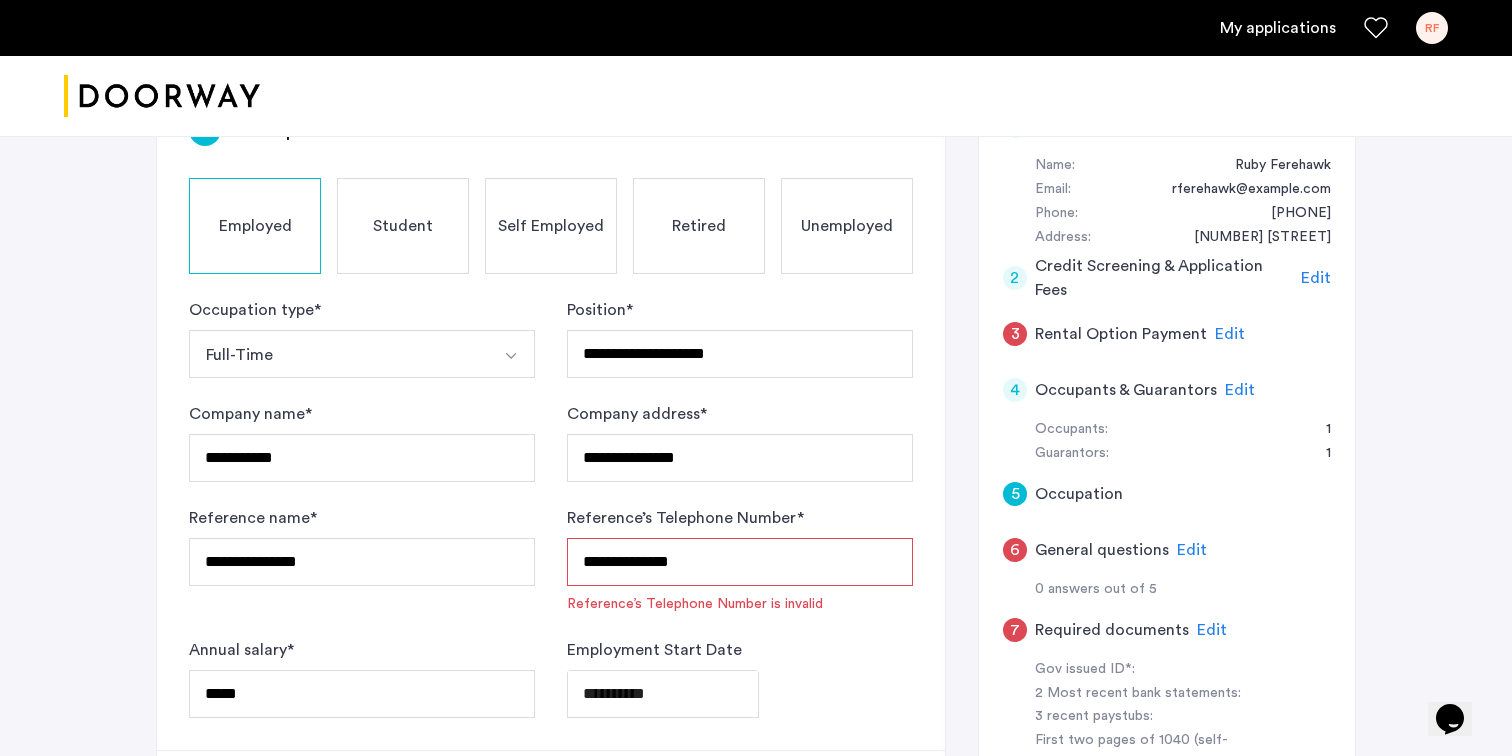 drag, startPoint x: 576, startPoint y: 561, endPoint x: 717, endPoint y: 561, distance: 141 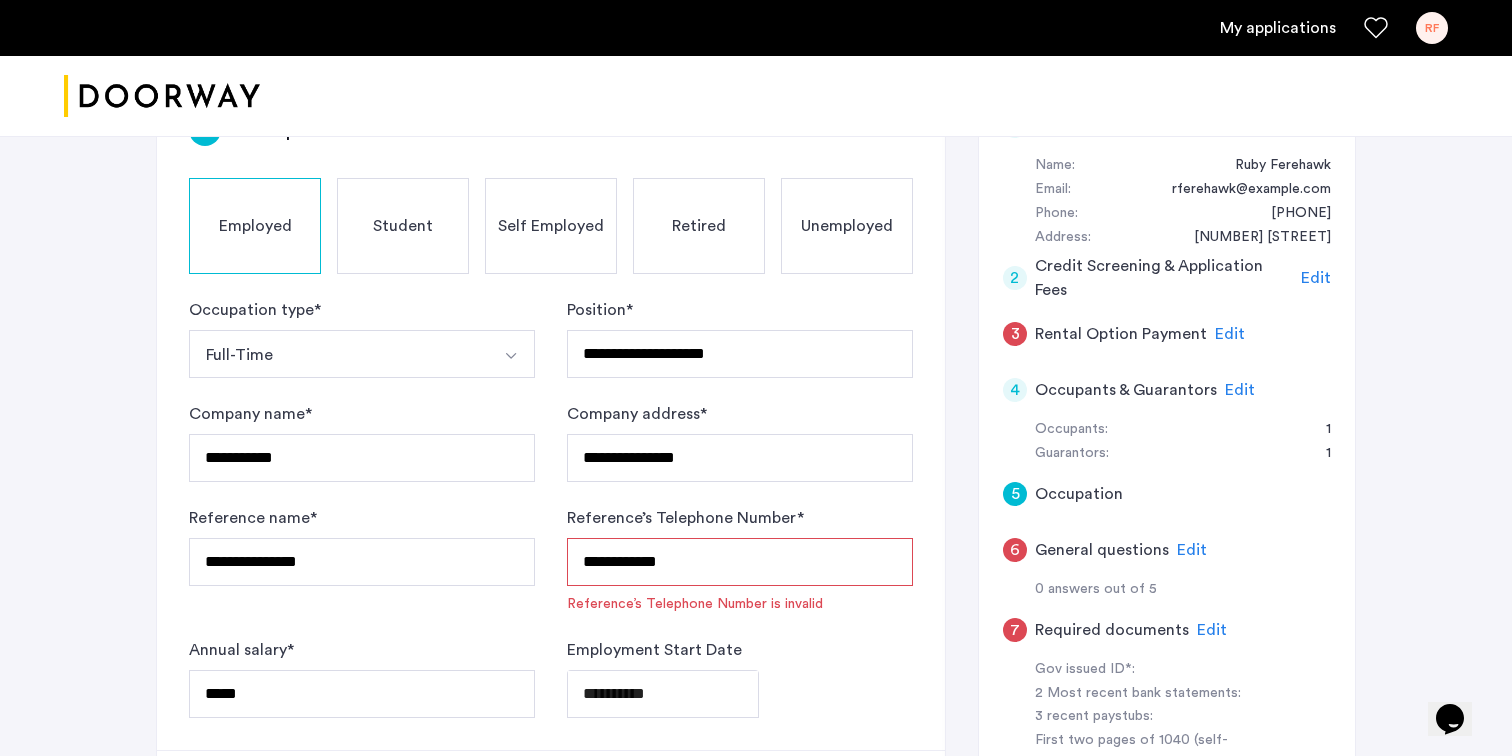 click on "**********" at bounding box center [740, 562] 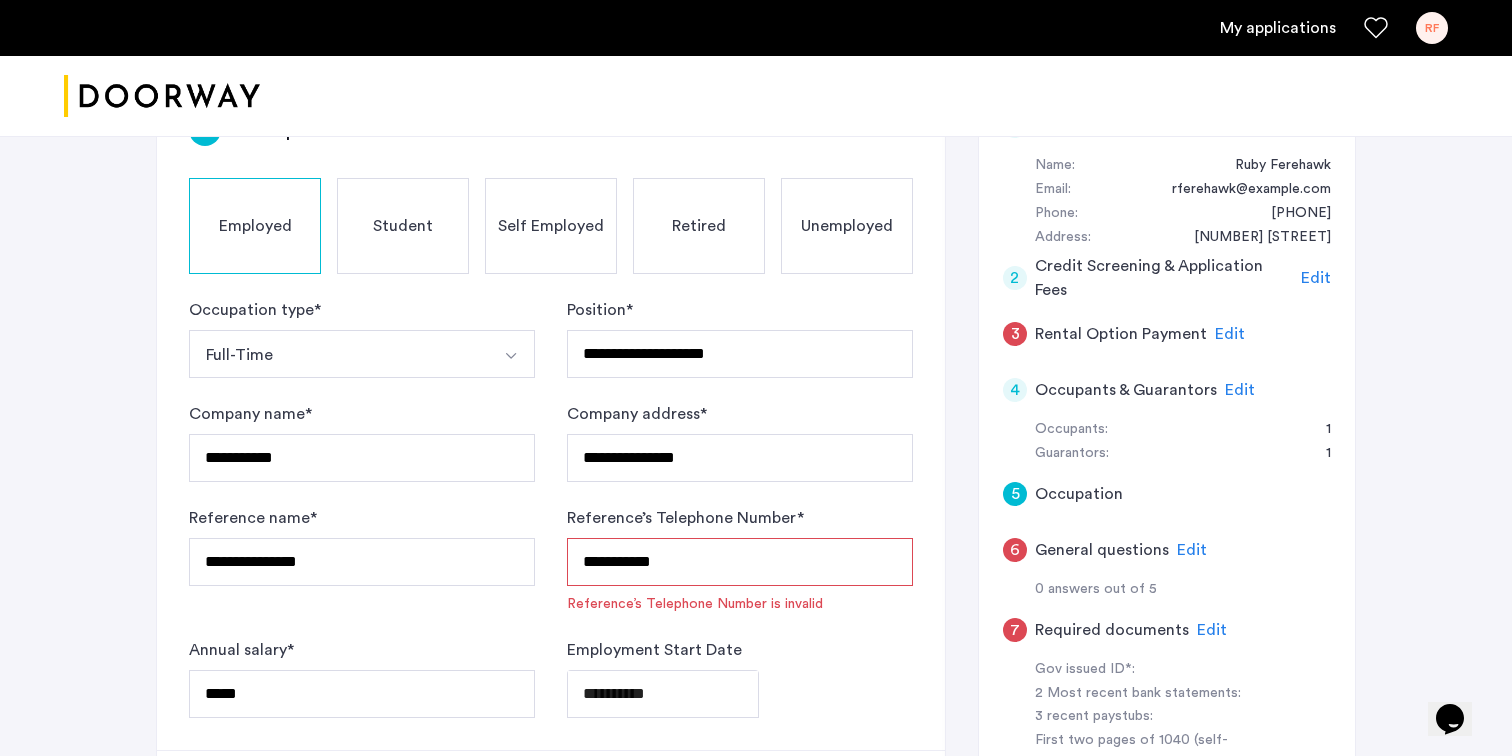 click on "**********" at bounding box center (740, 562) 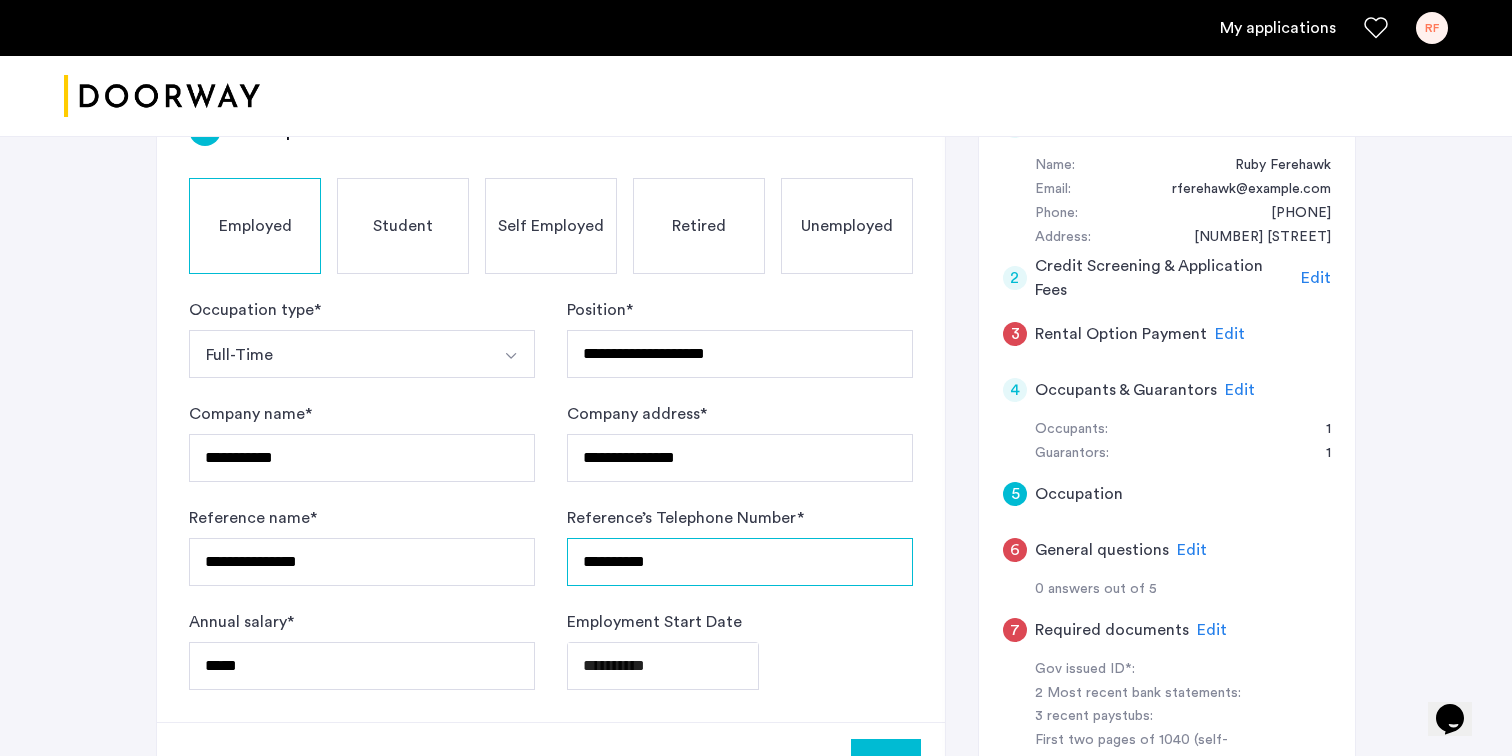 type on "**********" 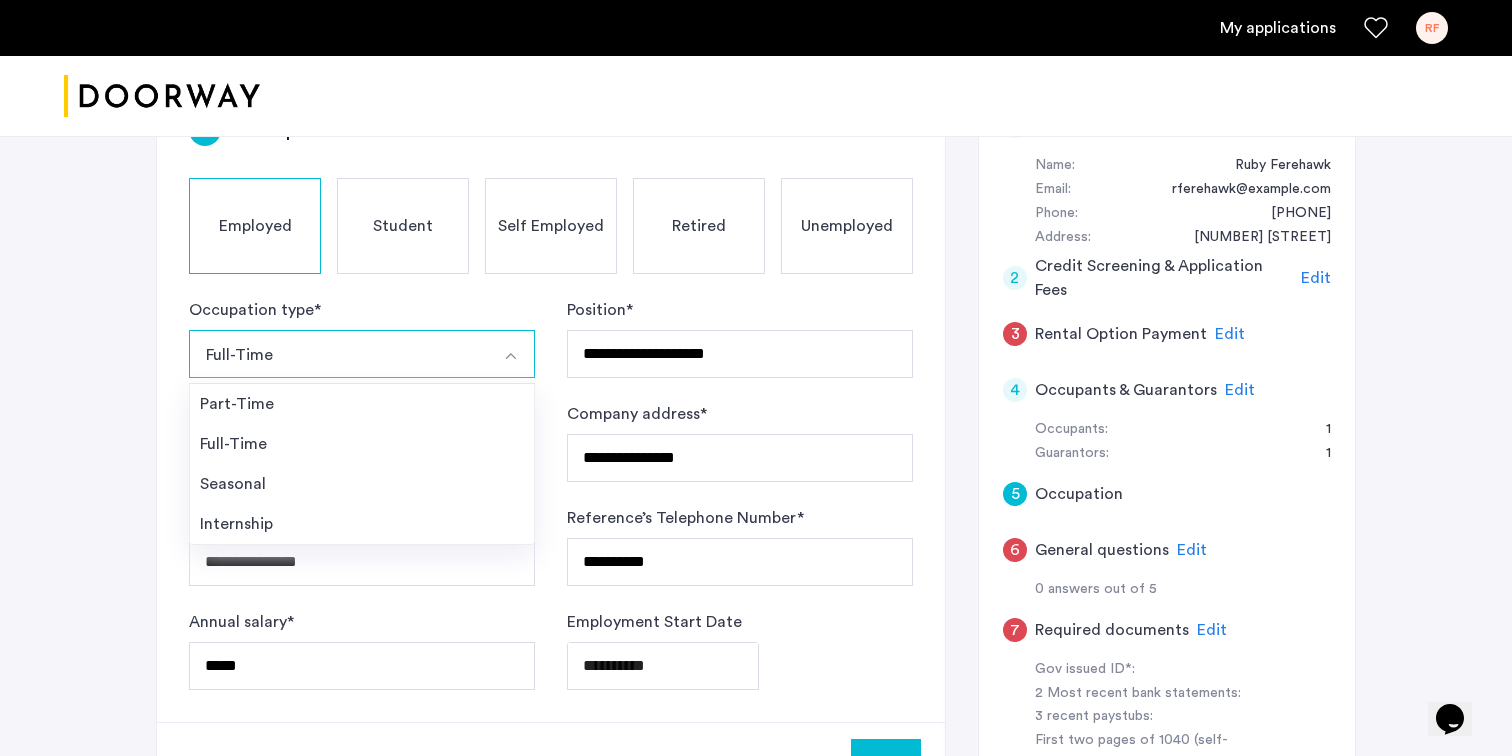 click on "**********" 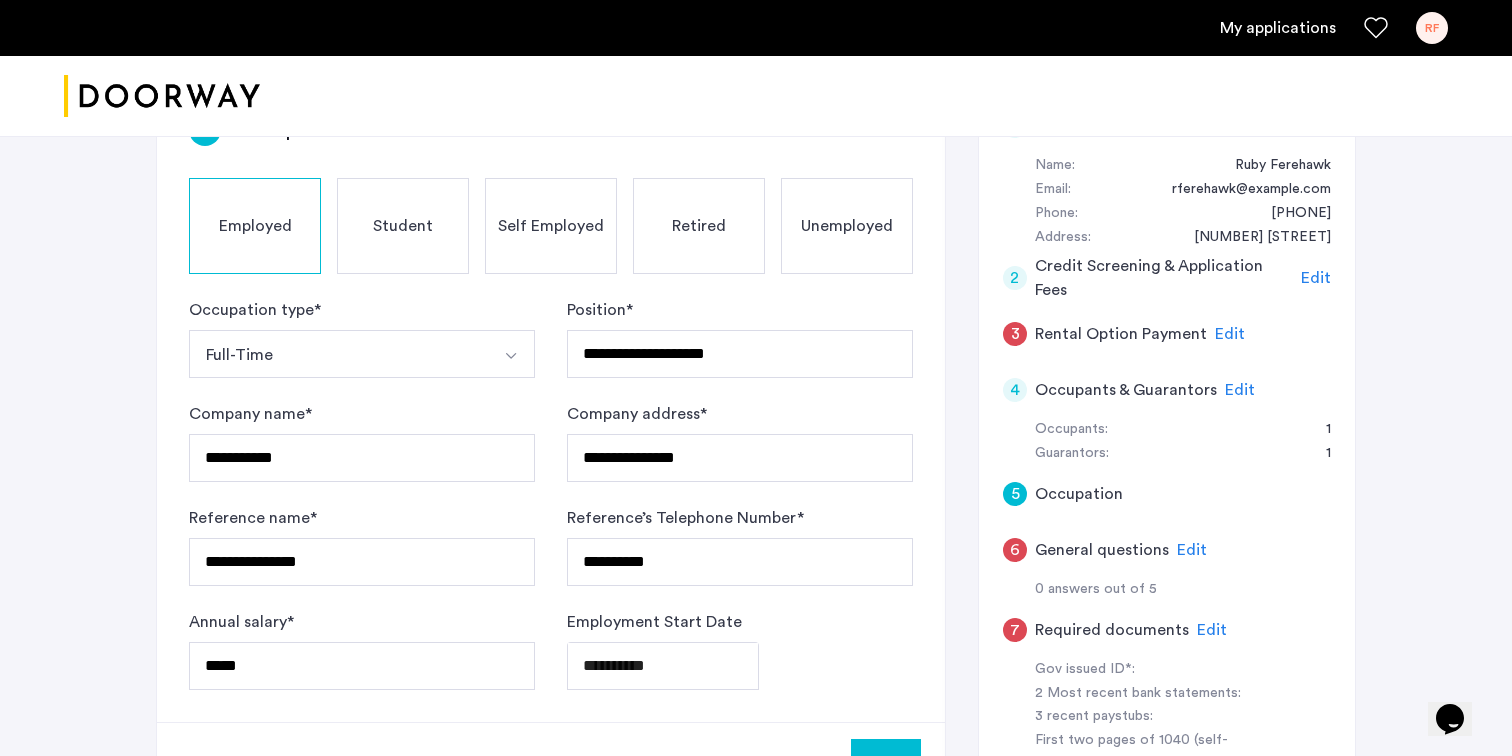 scroll, scrollTop: 483, scrollLeft: 0, axis: vertical 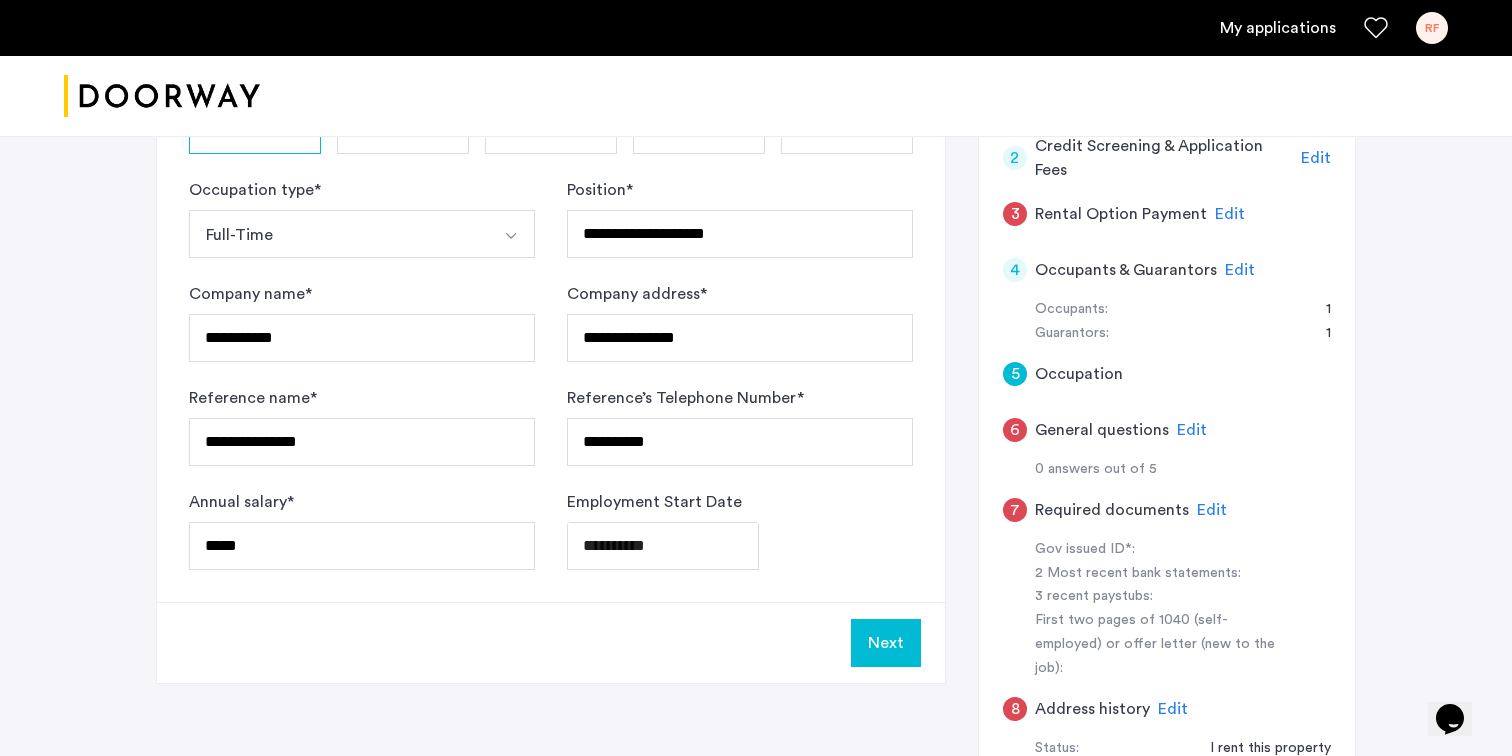 click on "Next" 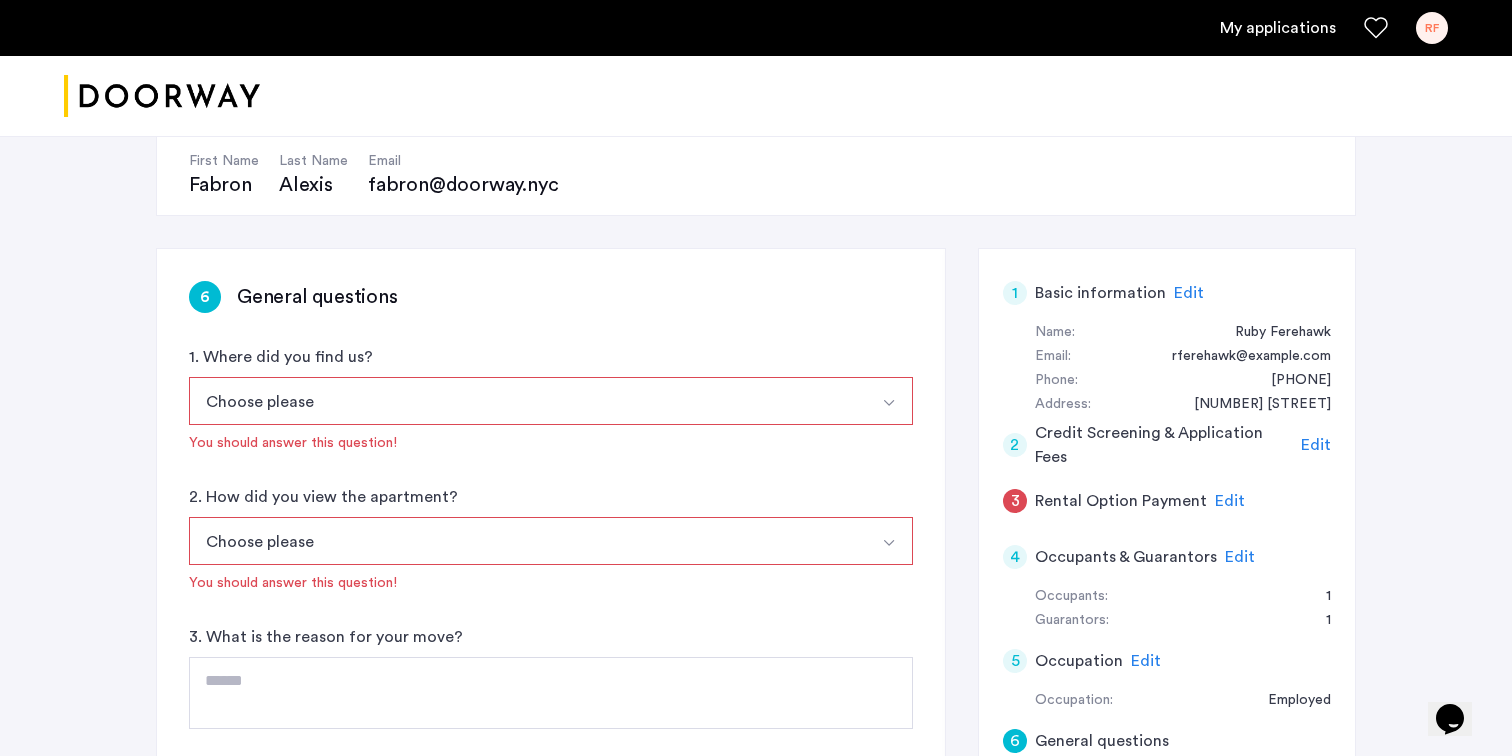 scroll, scrollTop: 206, scrollLeft: 0, axis: vertical 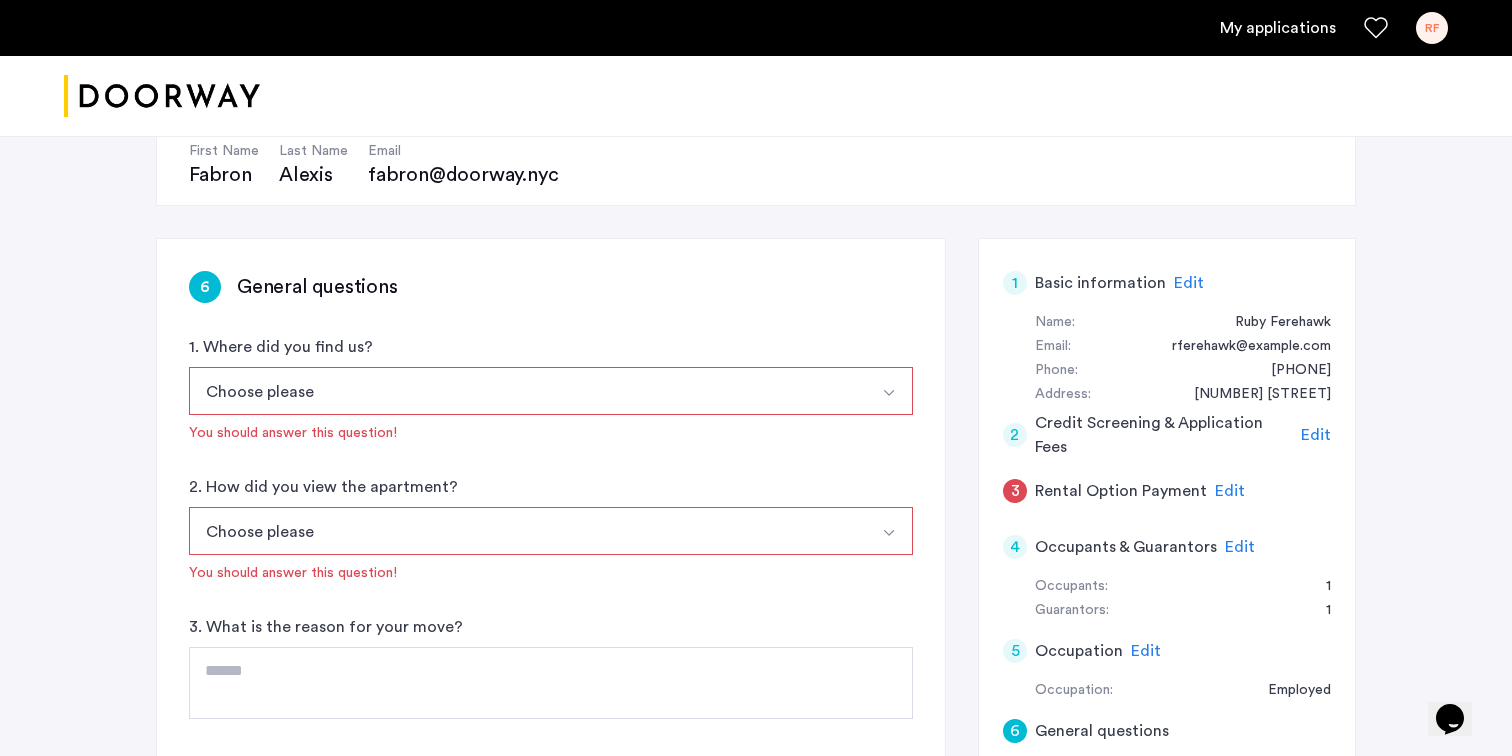 click on "Choose please" at bounding box center (527, 391) 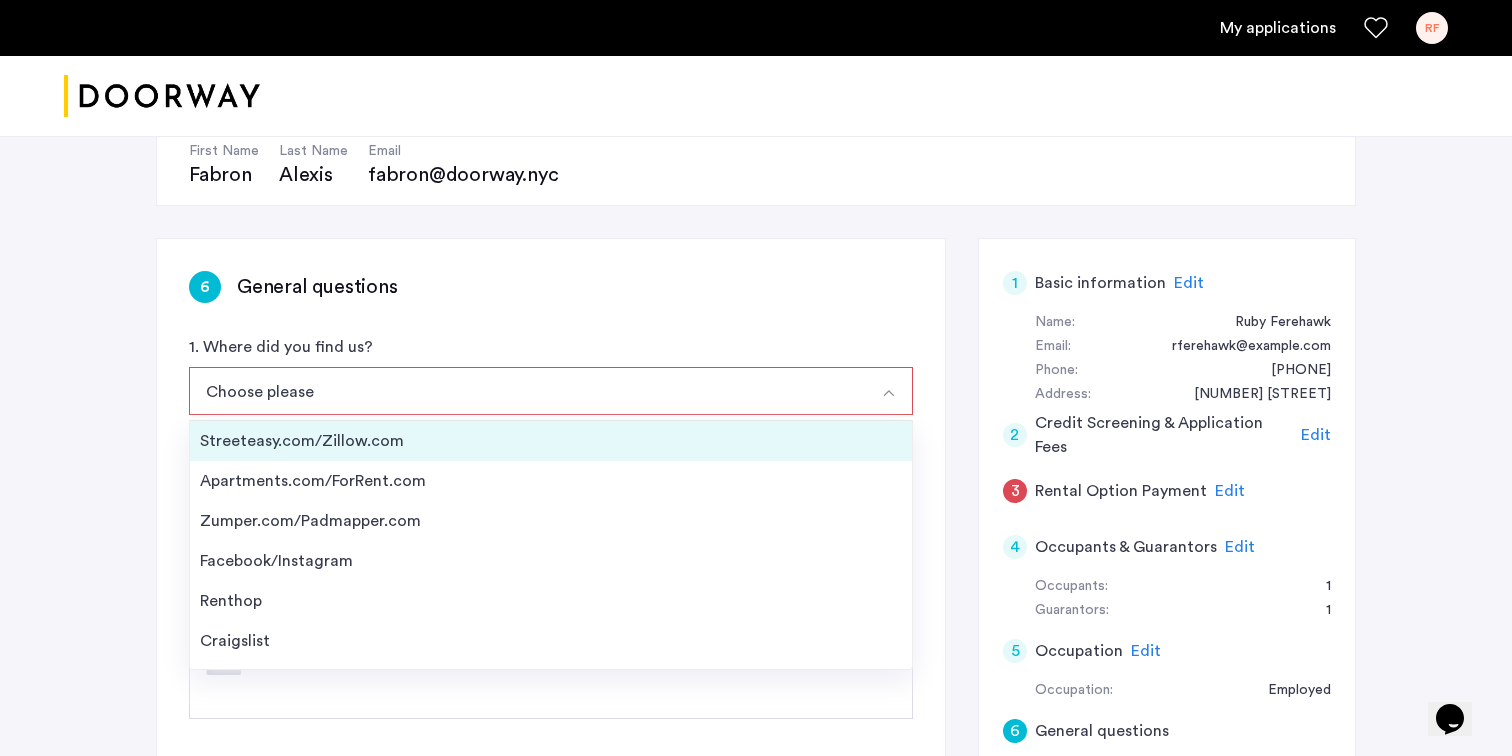 click on "Streeteasy.com/Zillow.com" at bounding box center [551, 441] 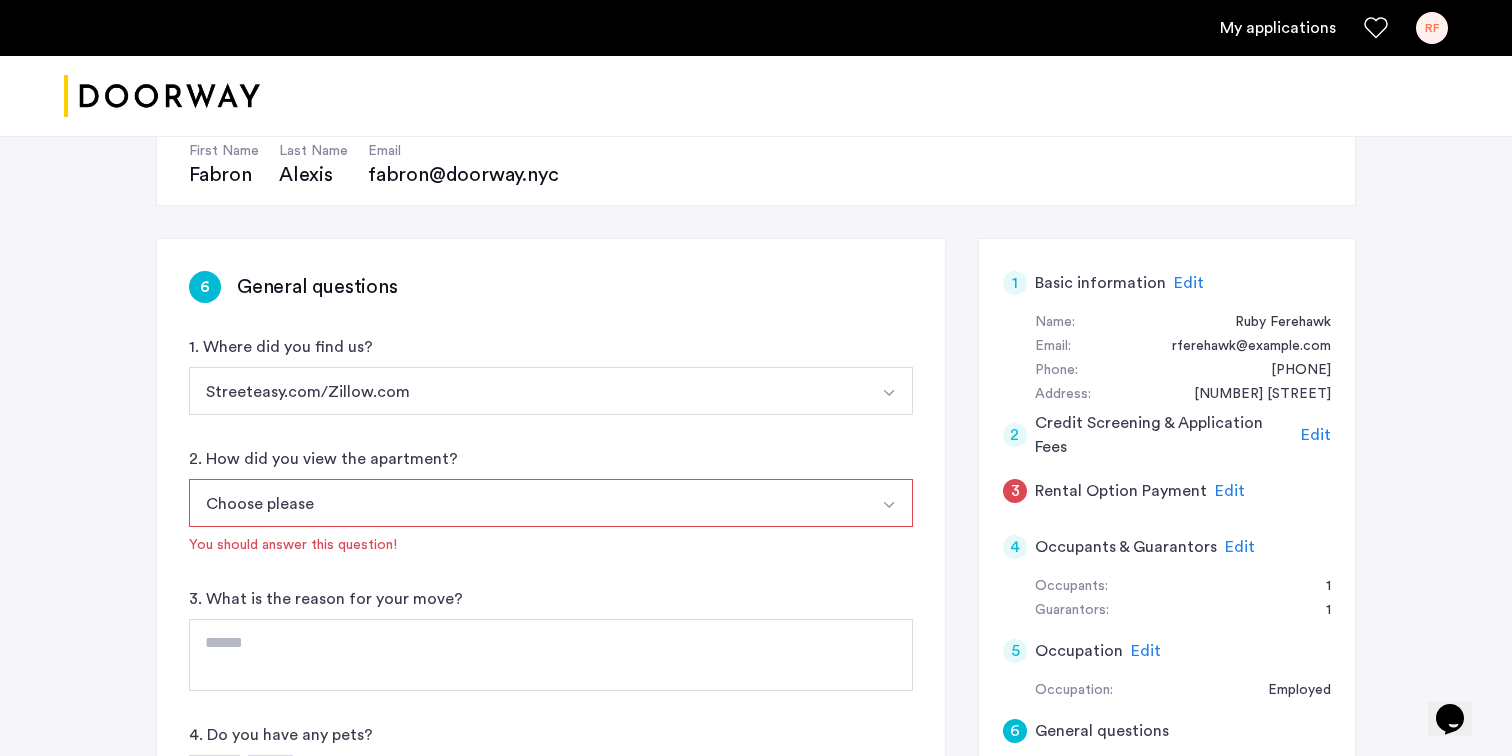 click on "Choose please" at bounding box center [527, 503] 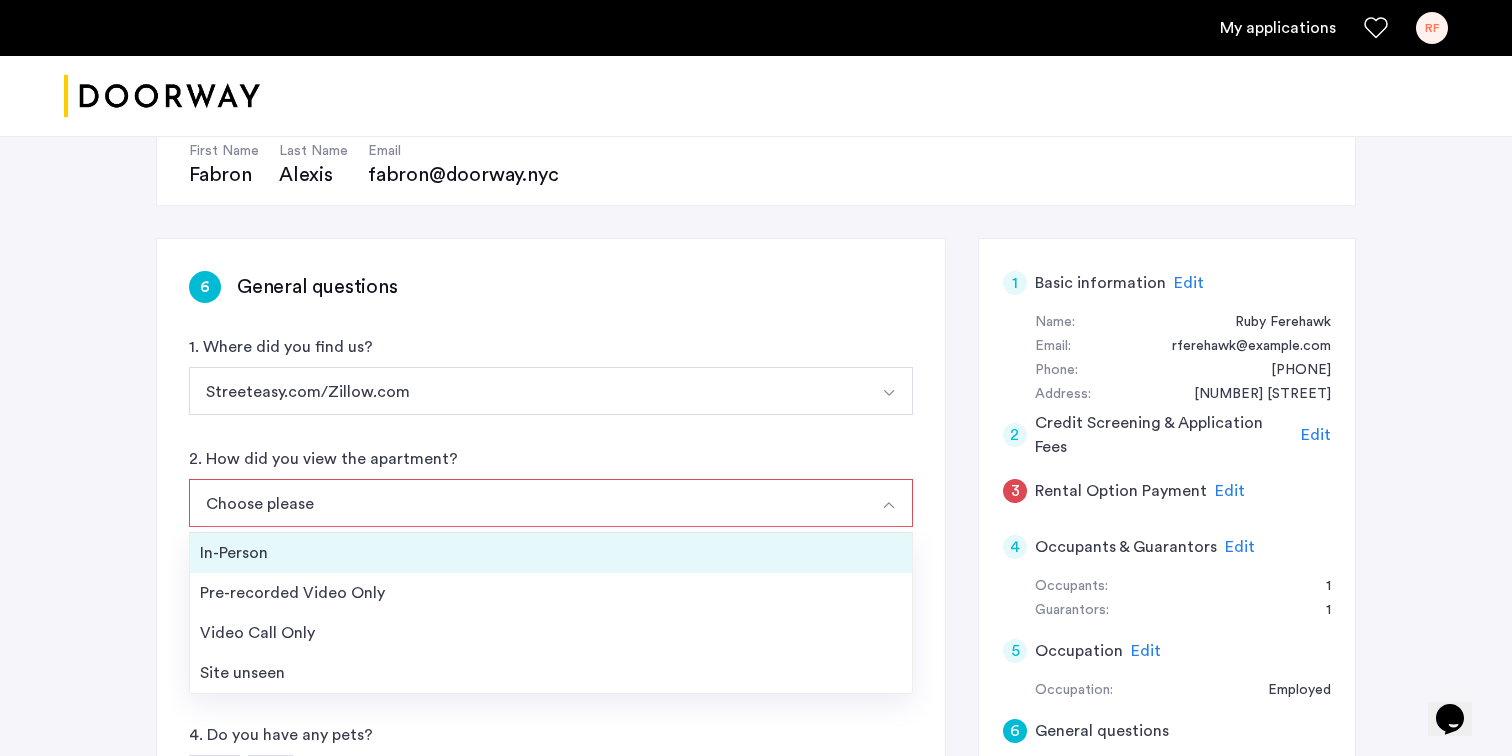 click on "In-Person" at bounding box center [551, 553] 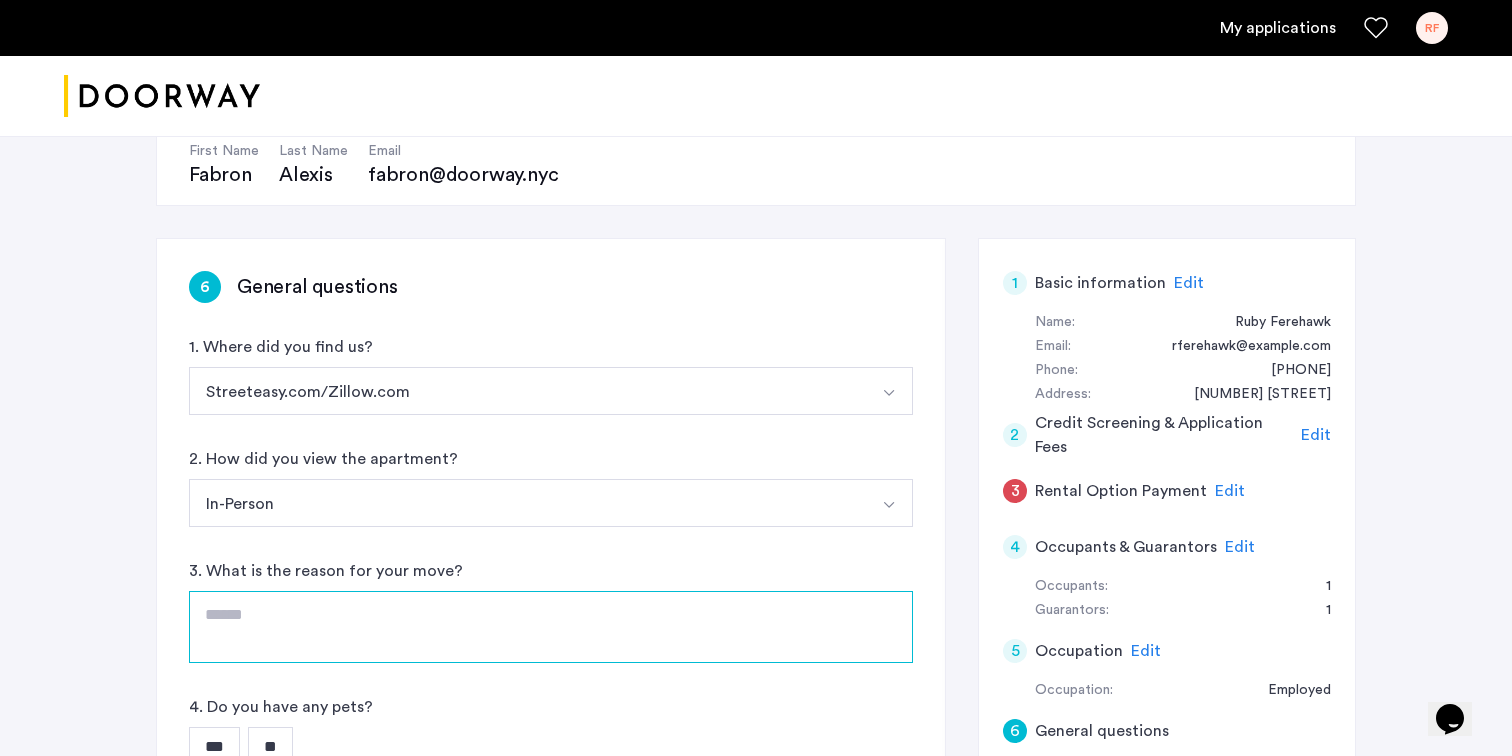 click 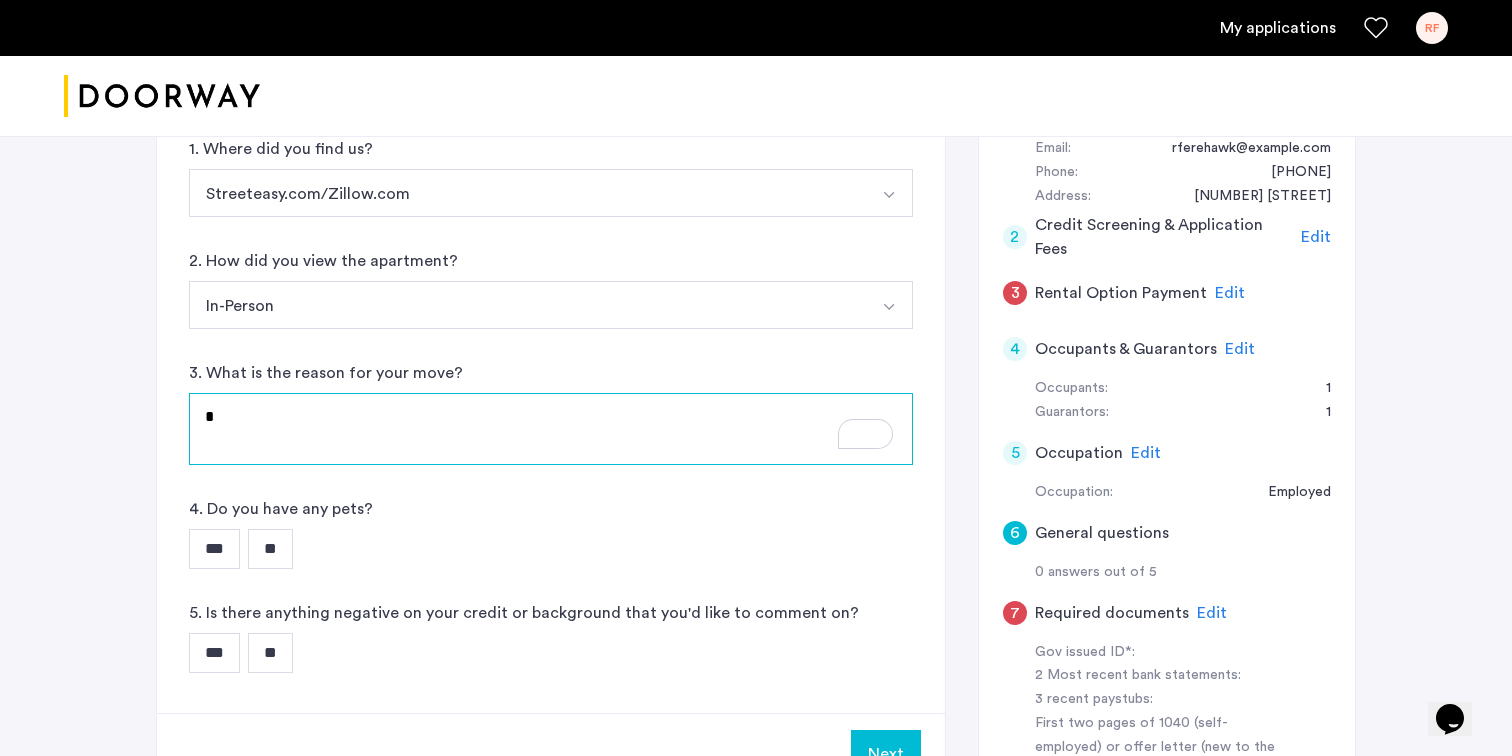 scroll, scrollTop: 423, scrollLeft: 0, axis: vertical 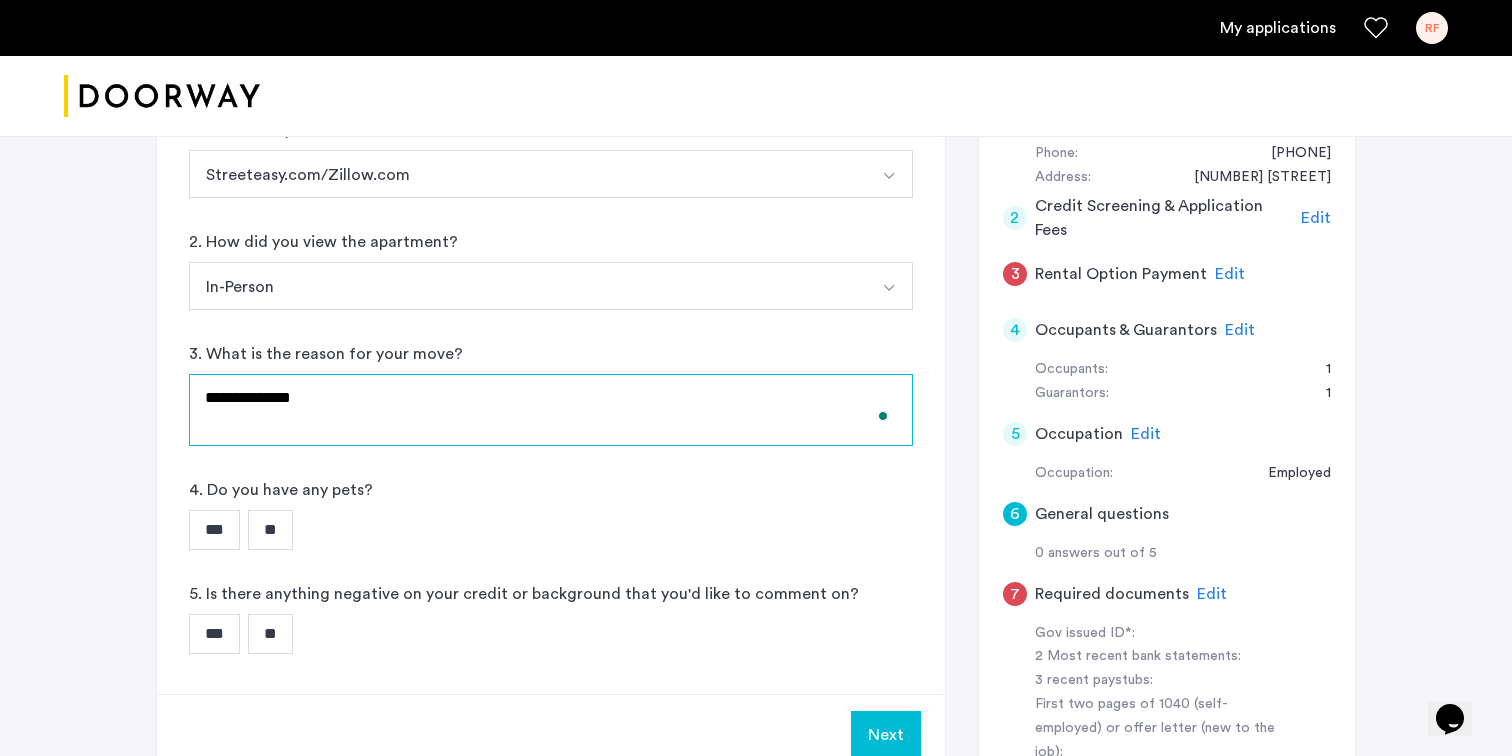 type on "**********" 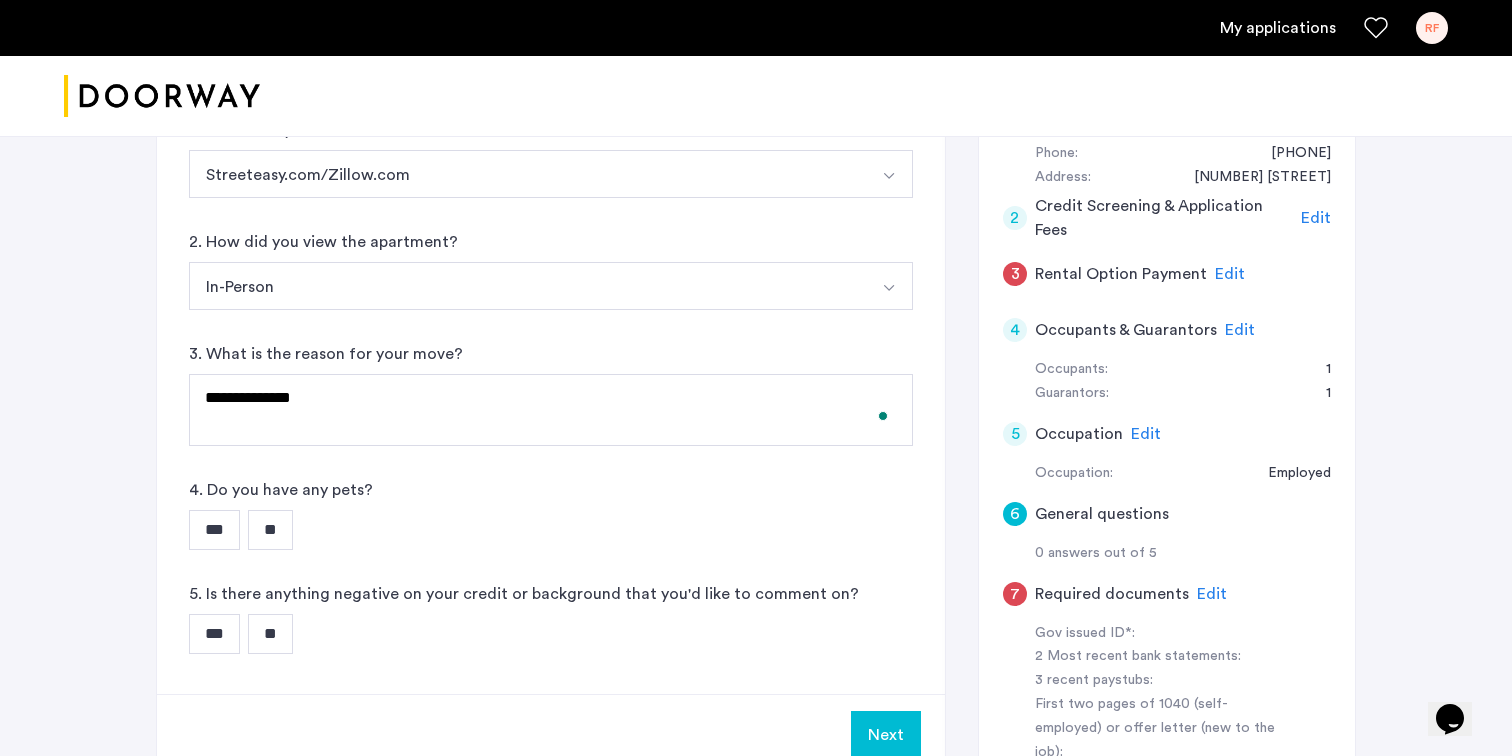 click on "***" at bounding box center [214, 530] 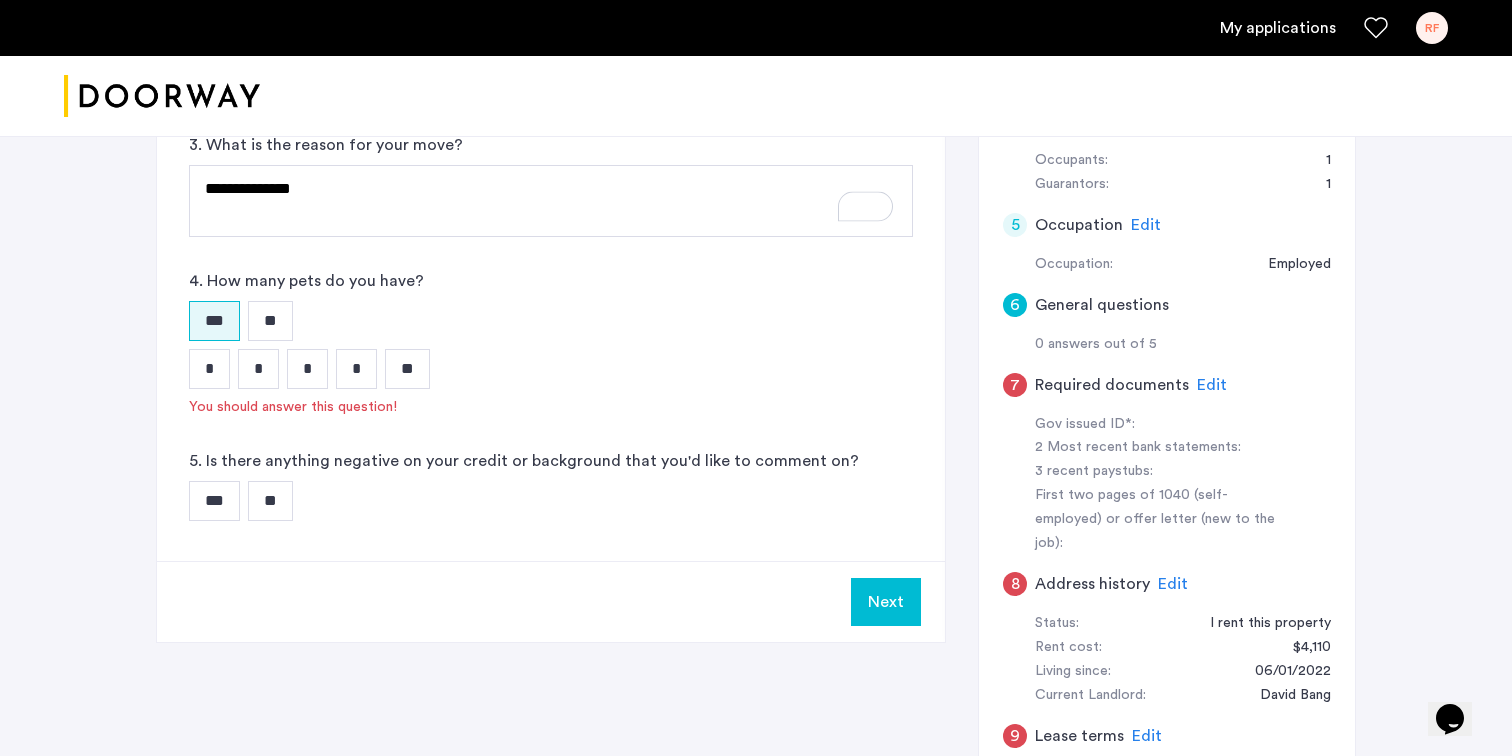 scroll, scrollTop: 631, scrollLeft: 0, axis: vertical 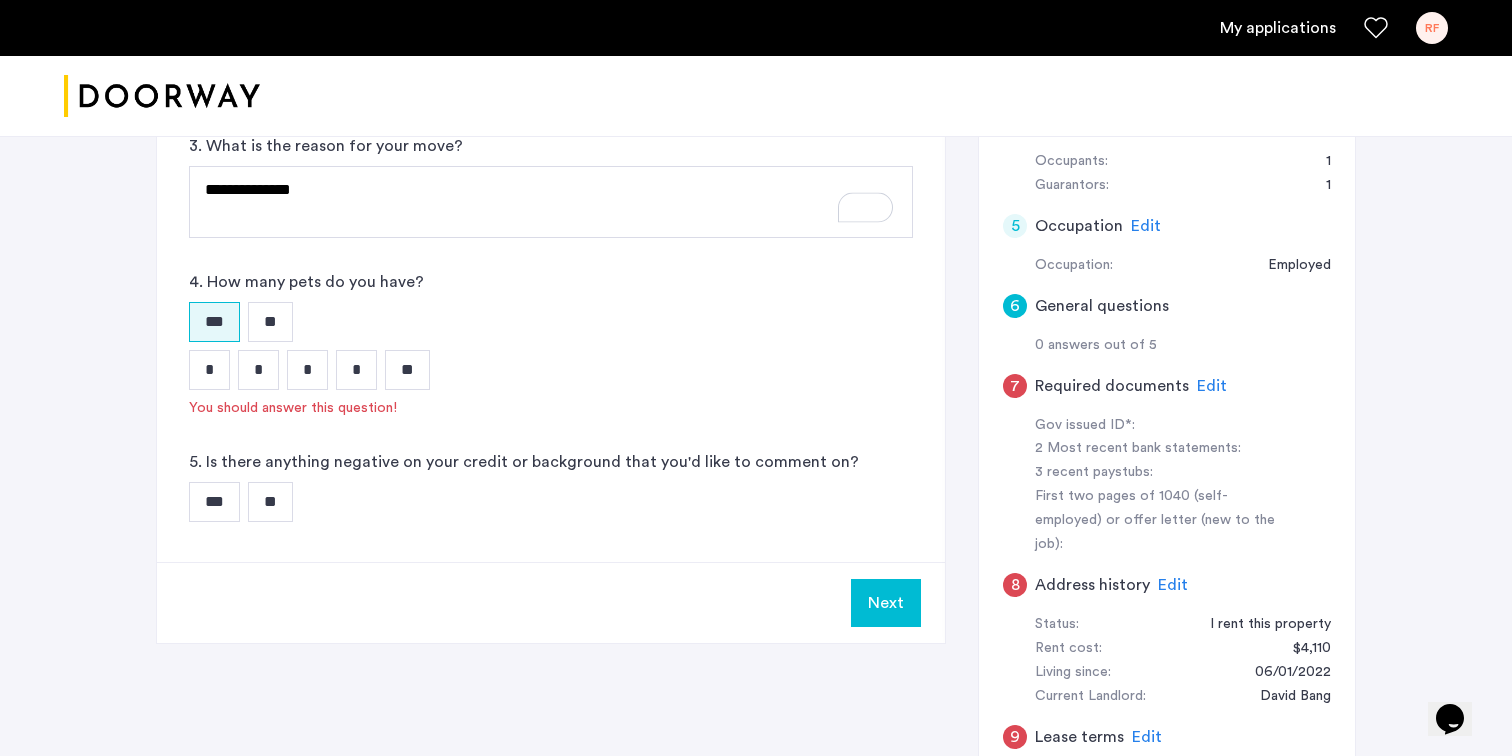 click on "**" at bounding box center [270, 502] 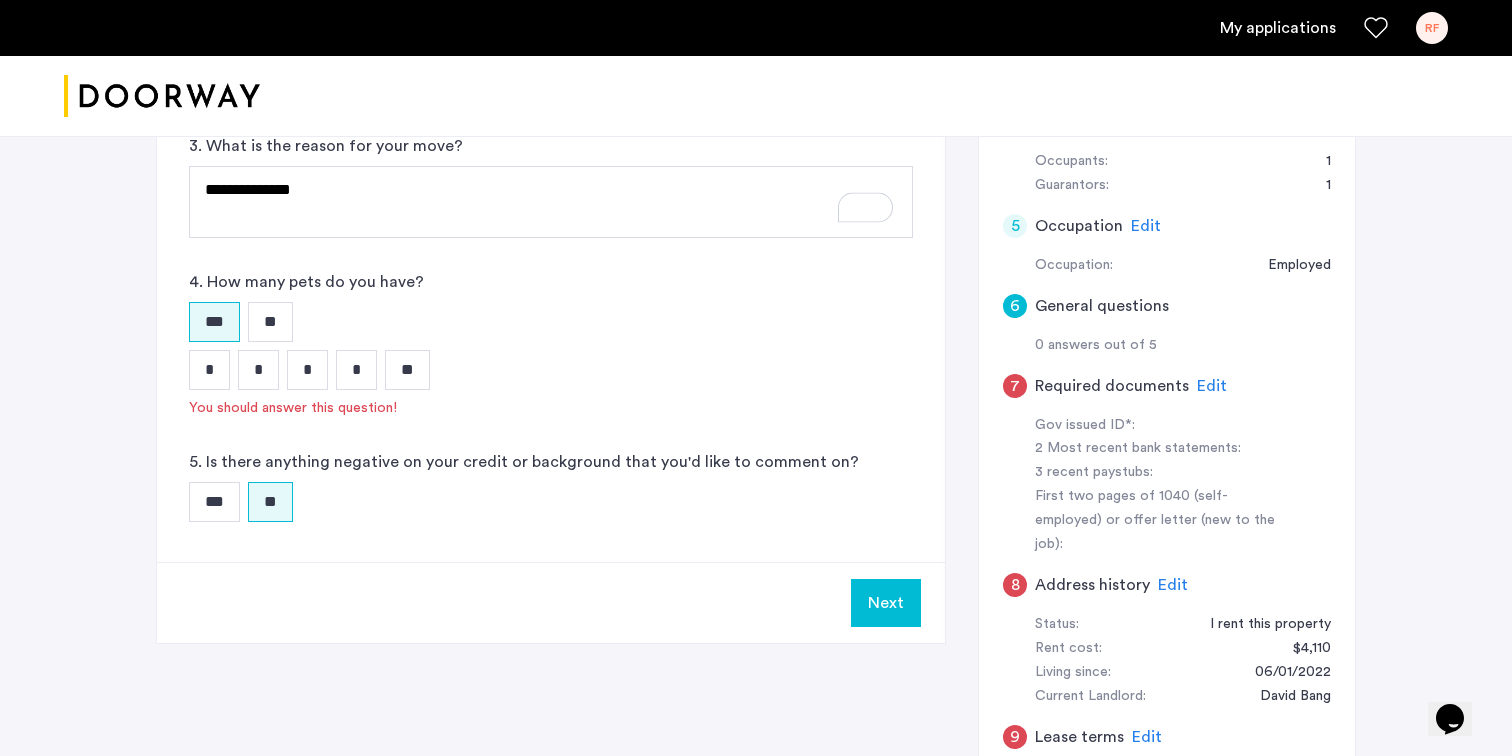 click on "*" at bounding box center [258, 370] 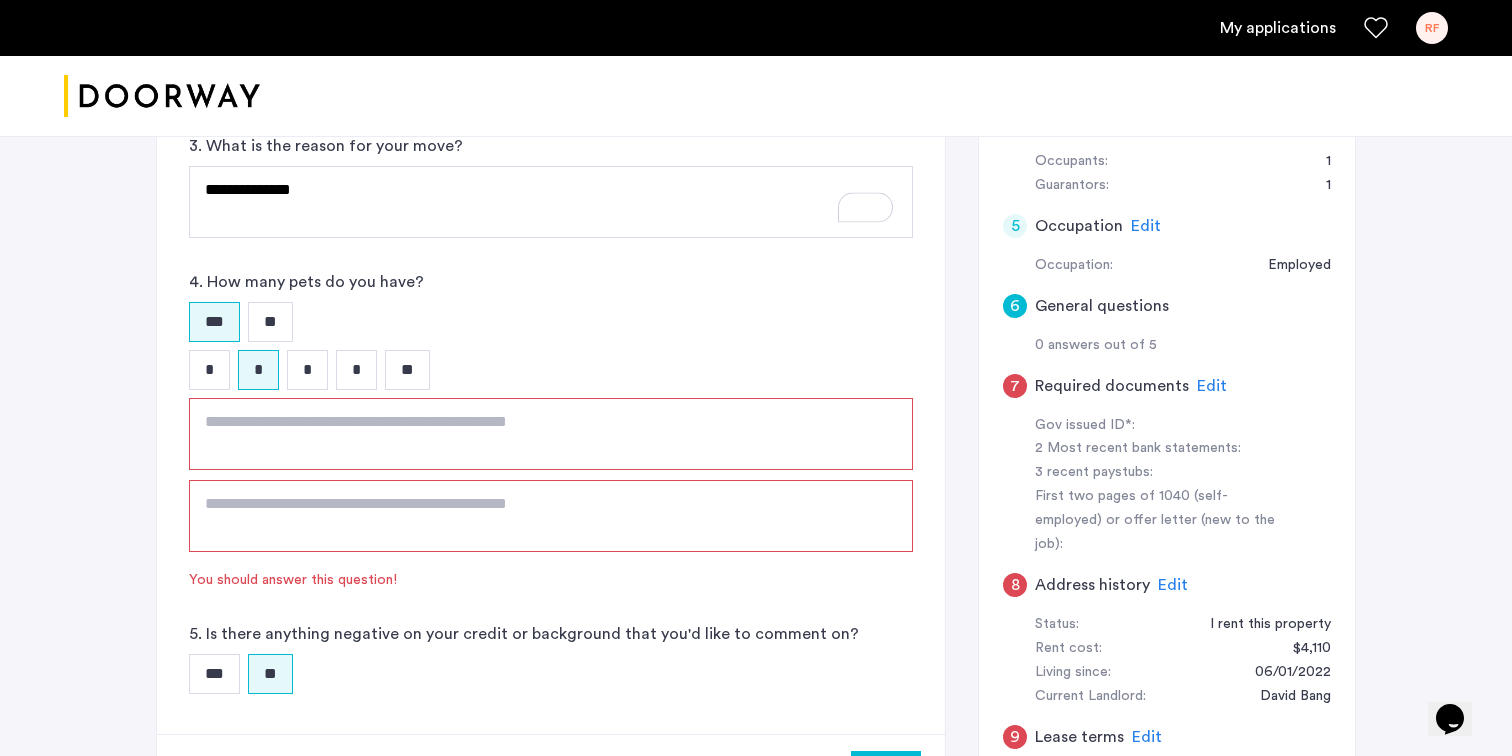 click 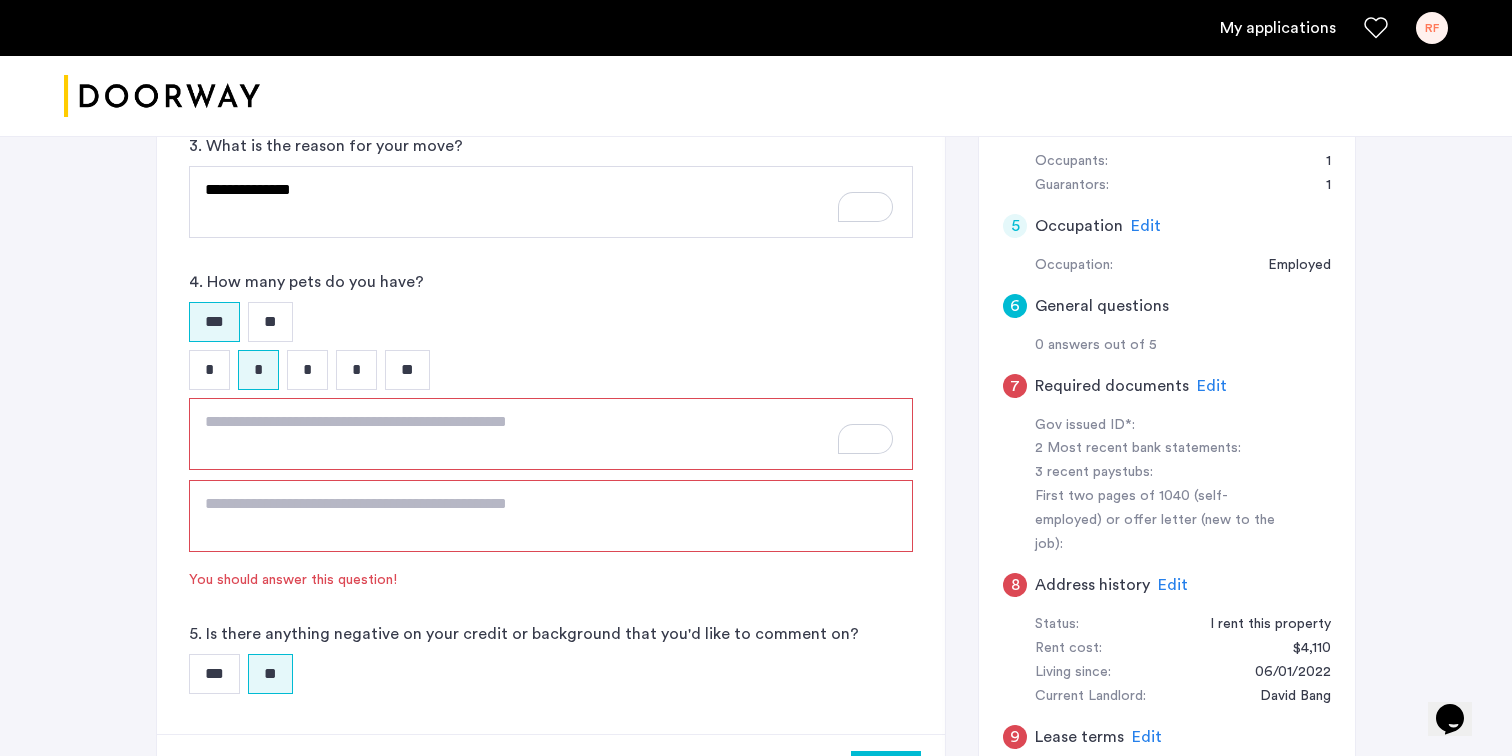 type on "*" 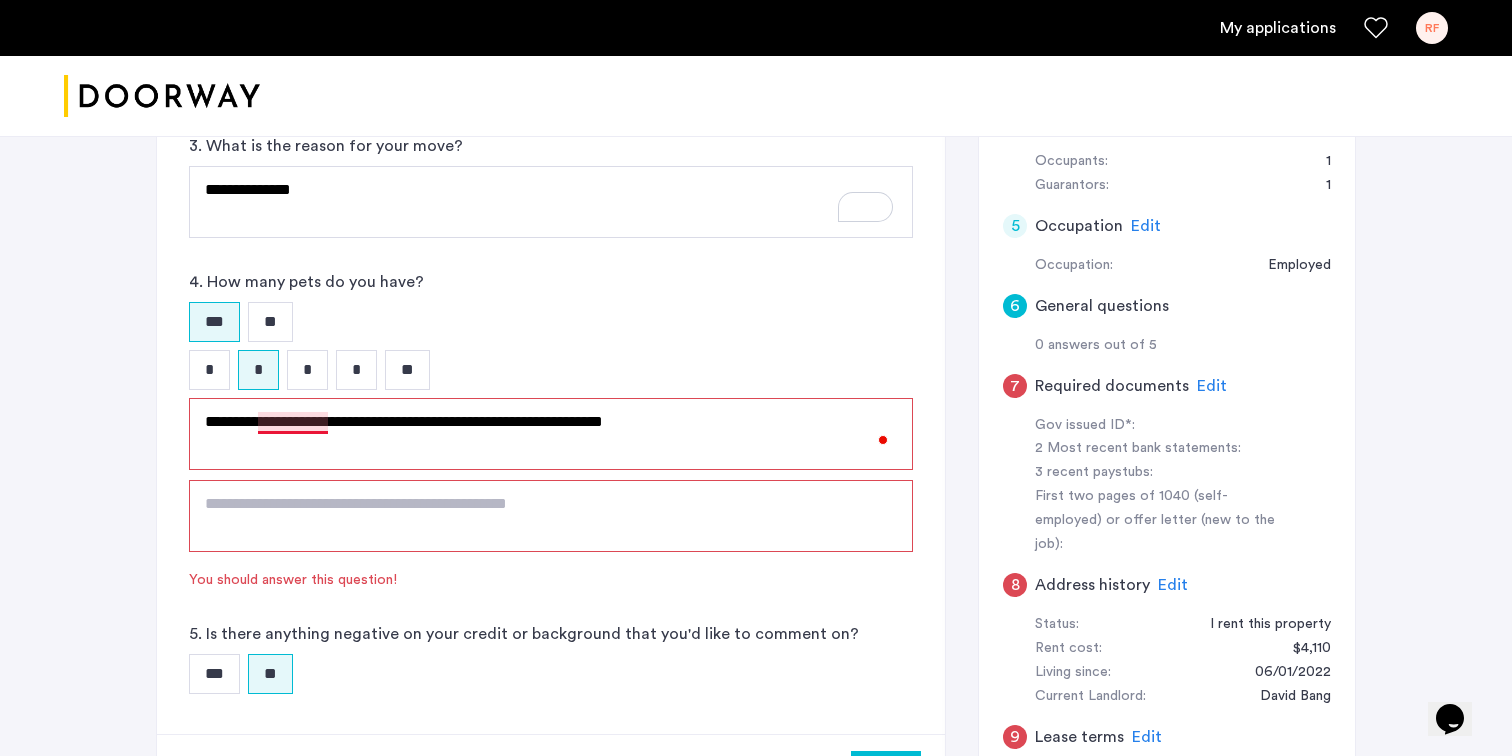 click on "**********" 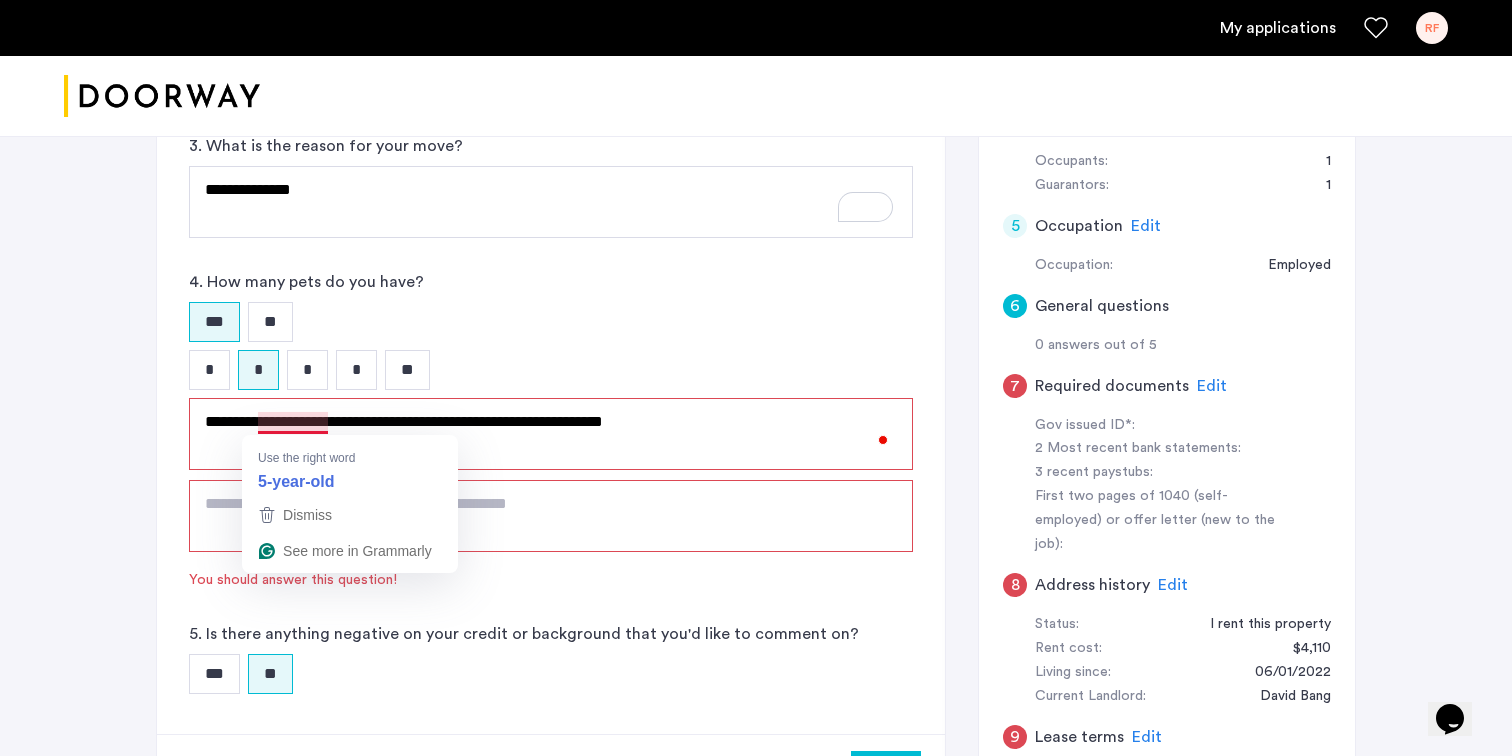 click on "**********" 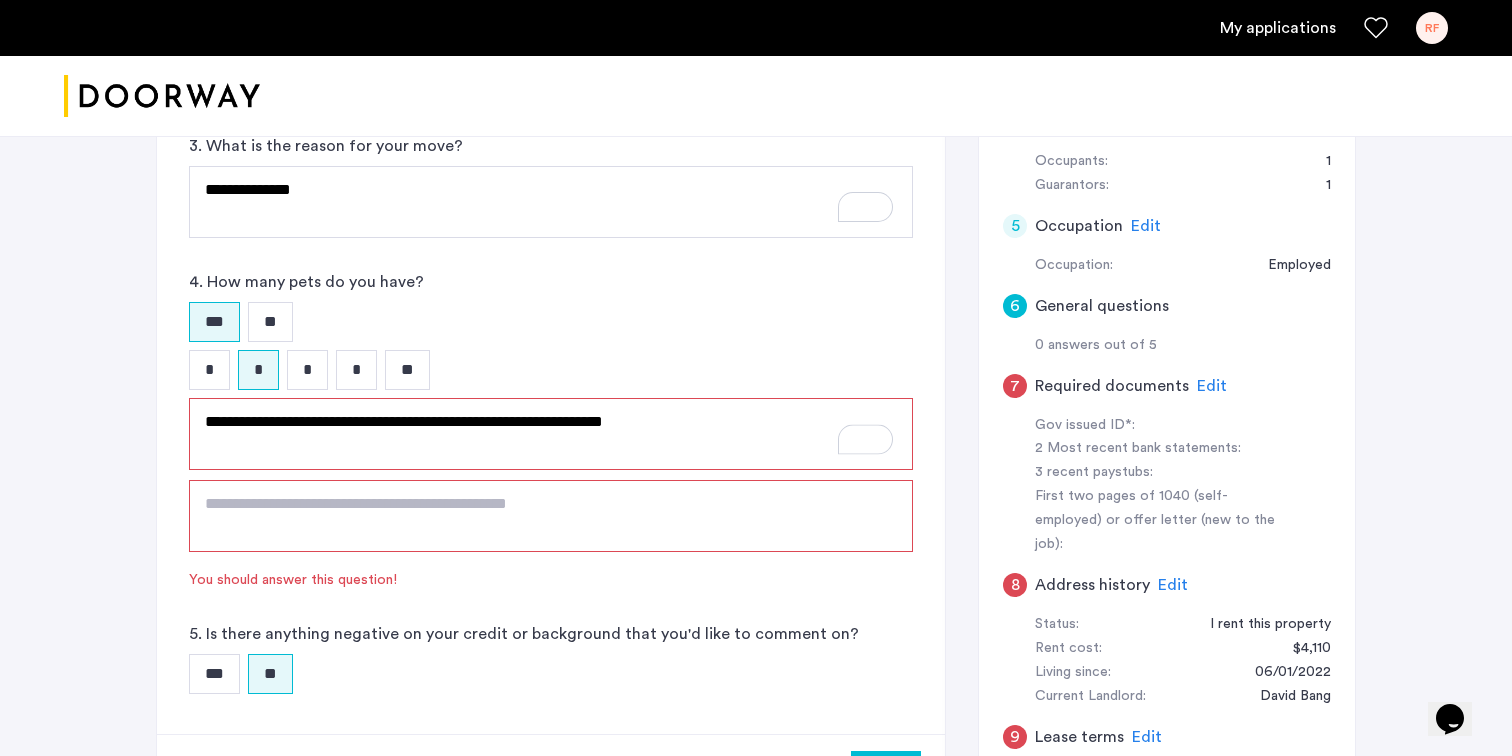 click on "**********" 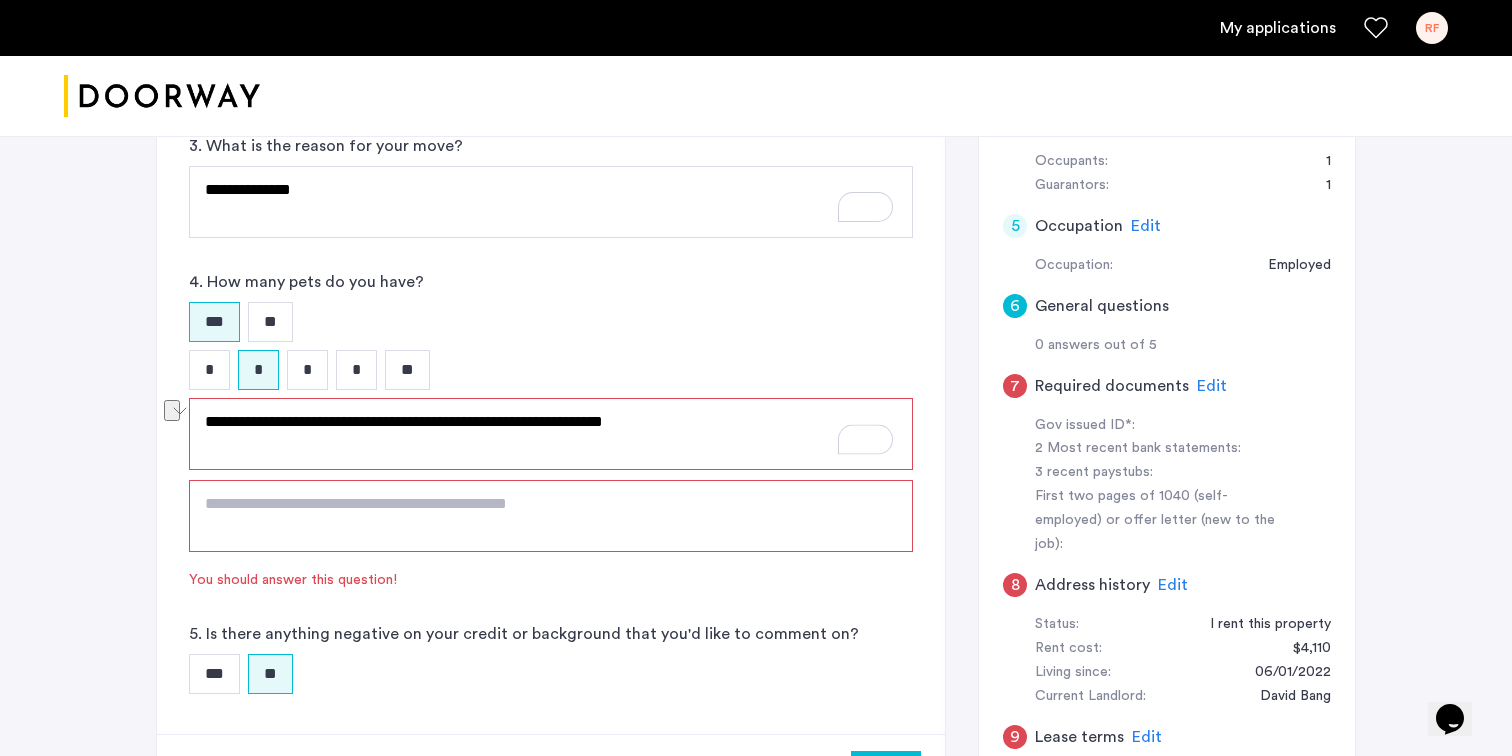 type on "**********" 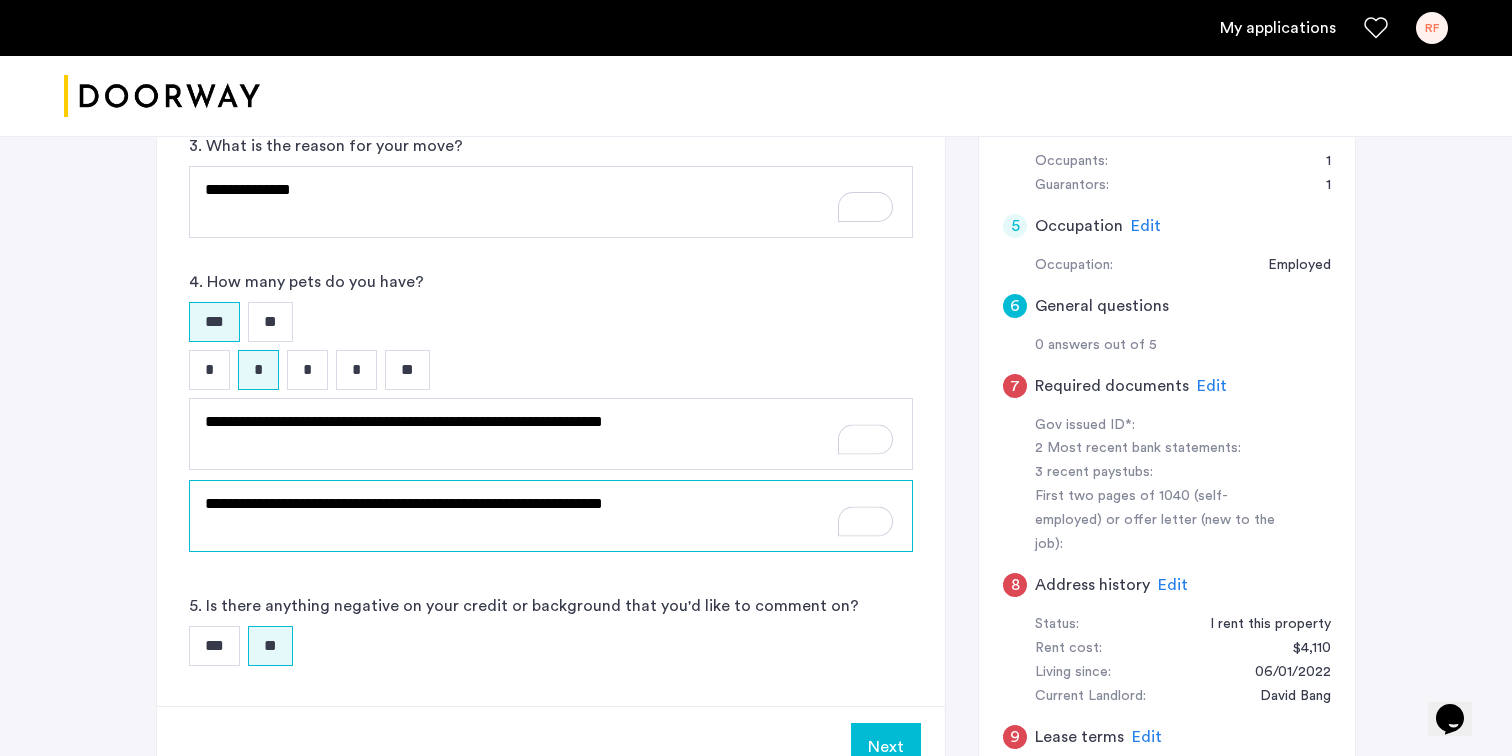 click on "**********" 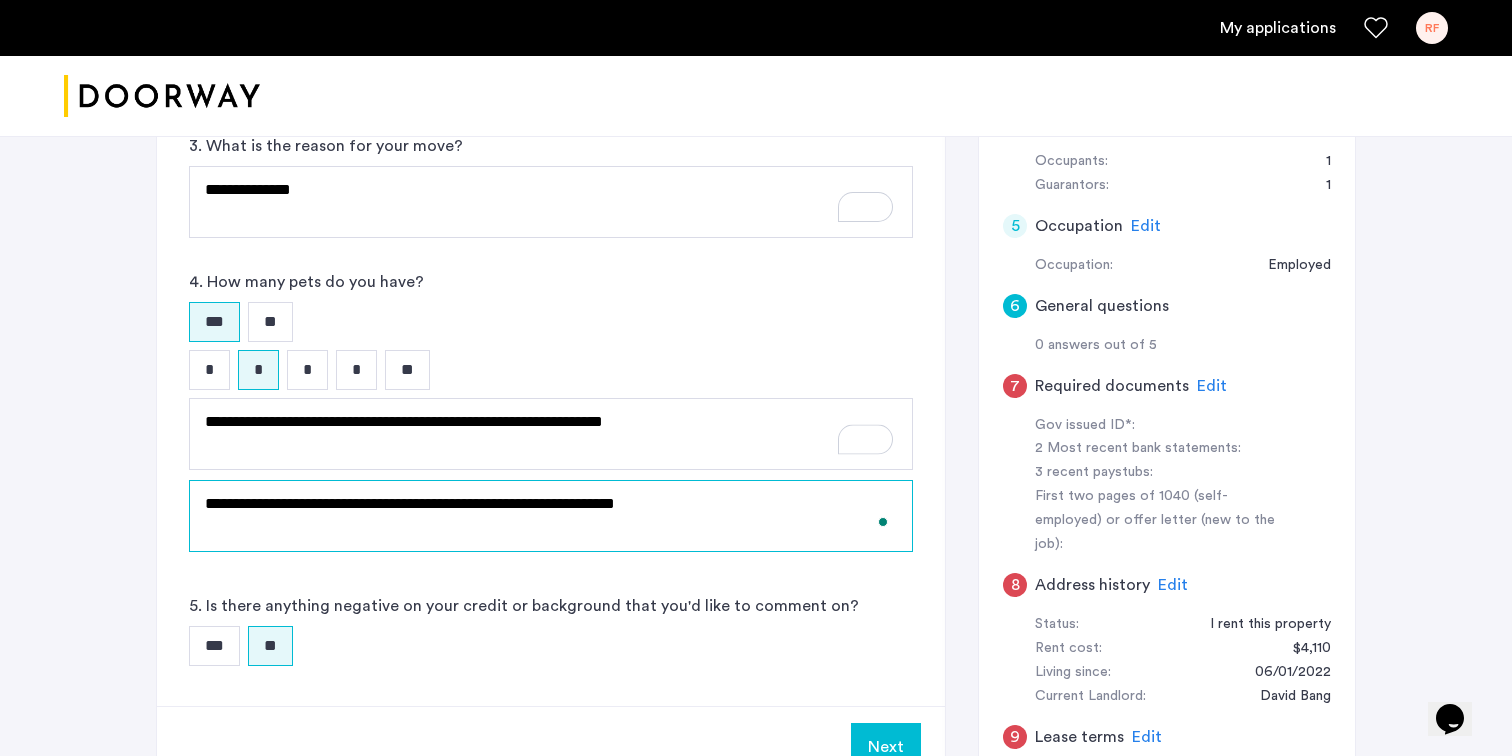 click on "**********" 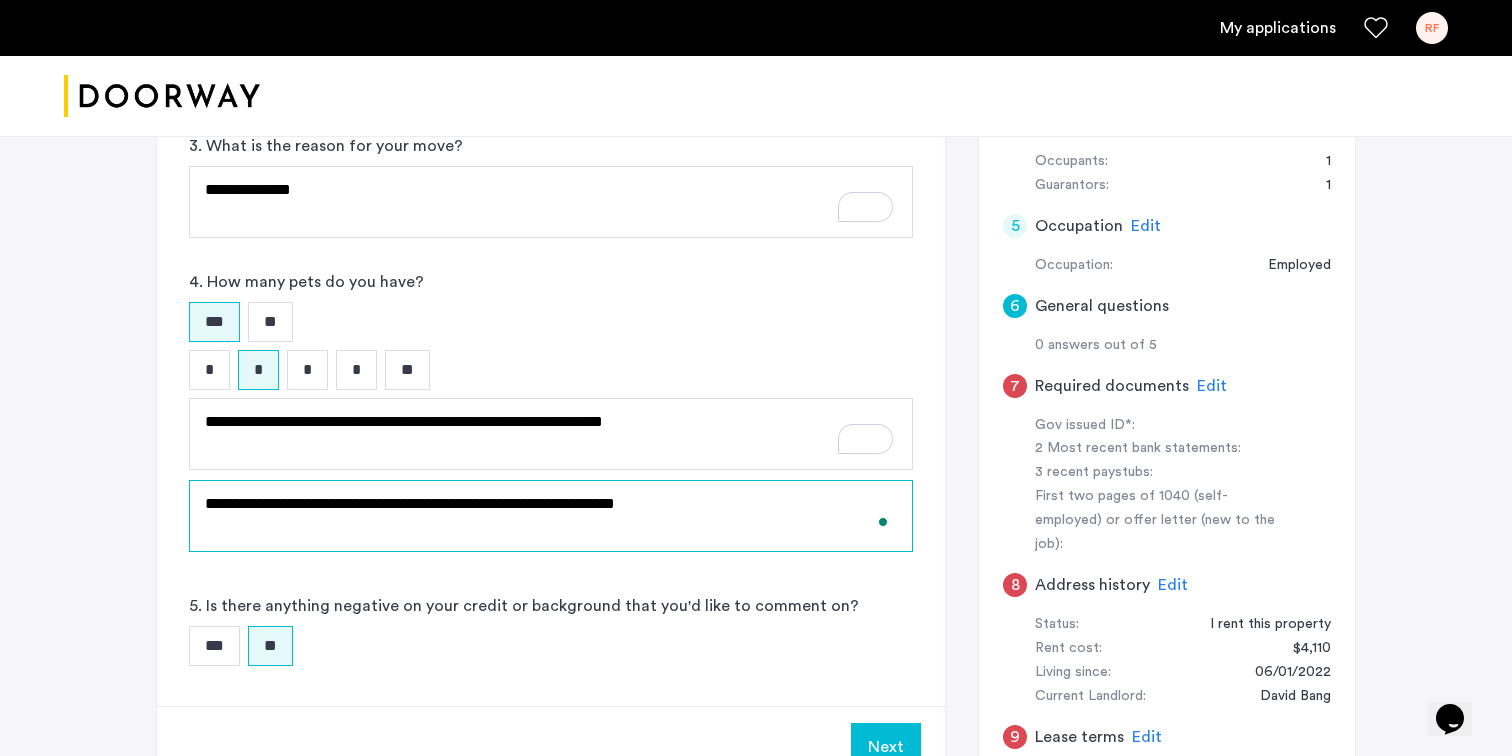 click on "**********" 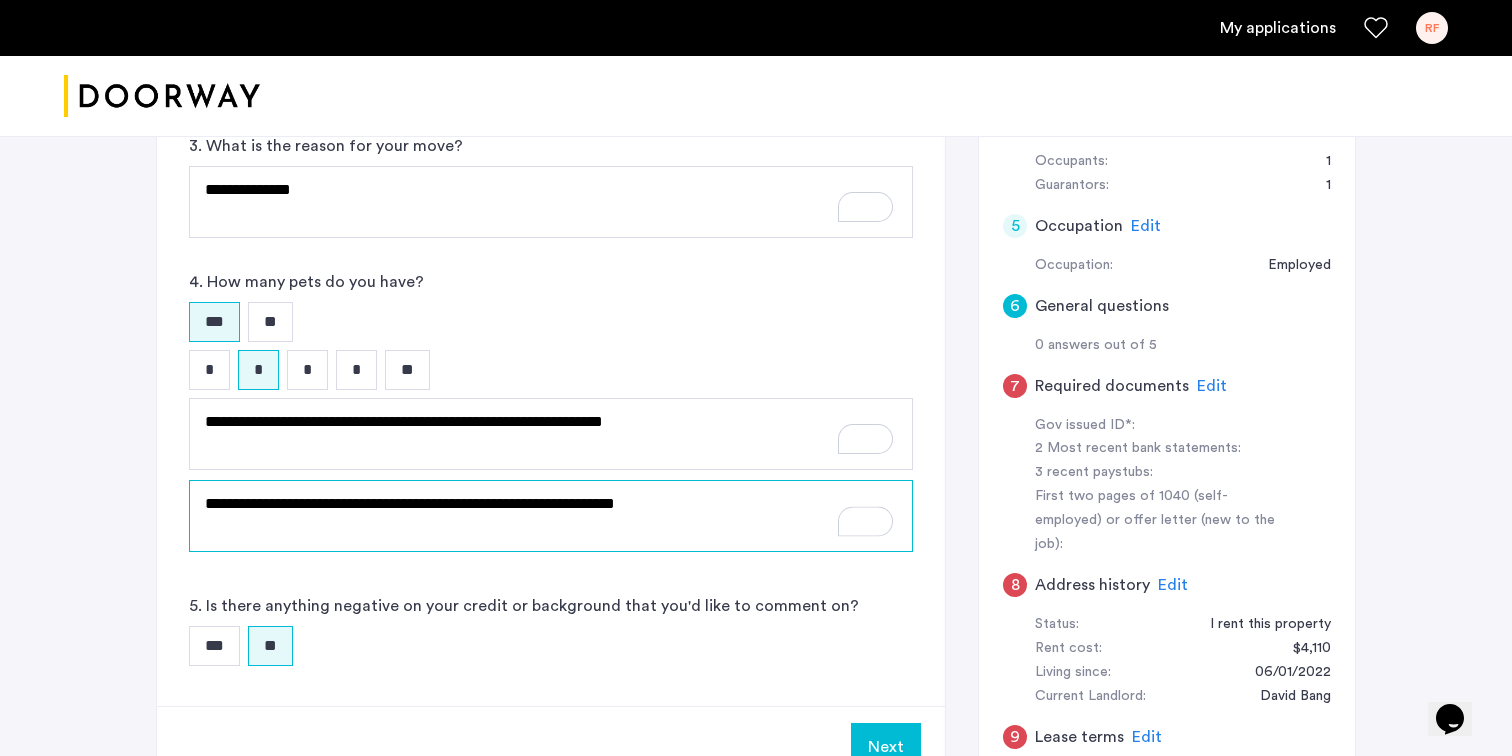 click on "**********" 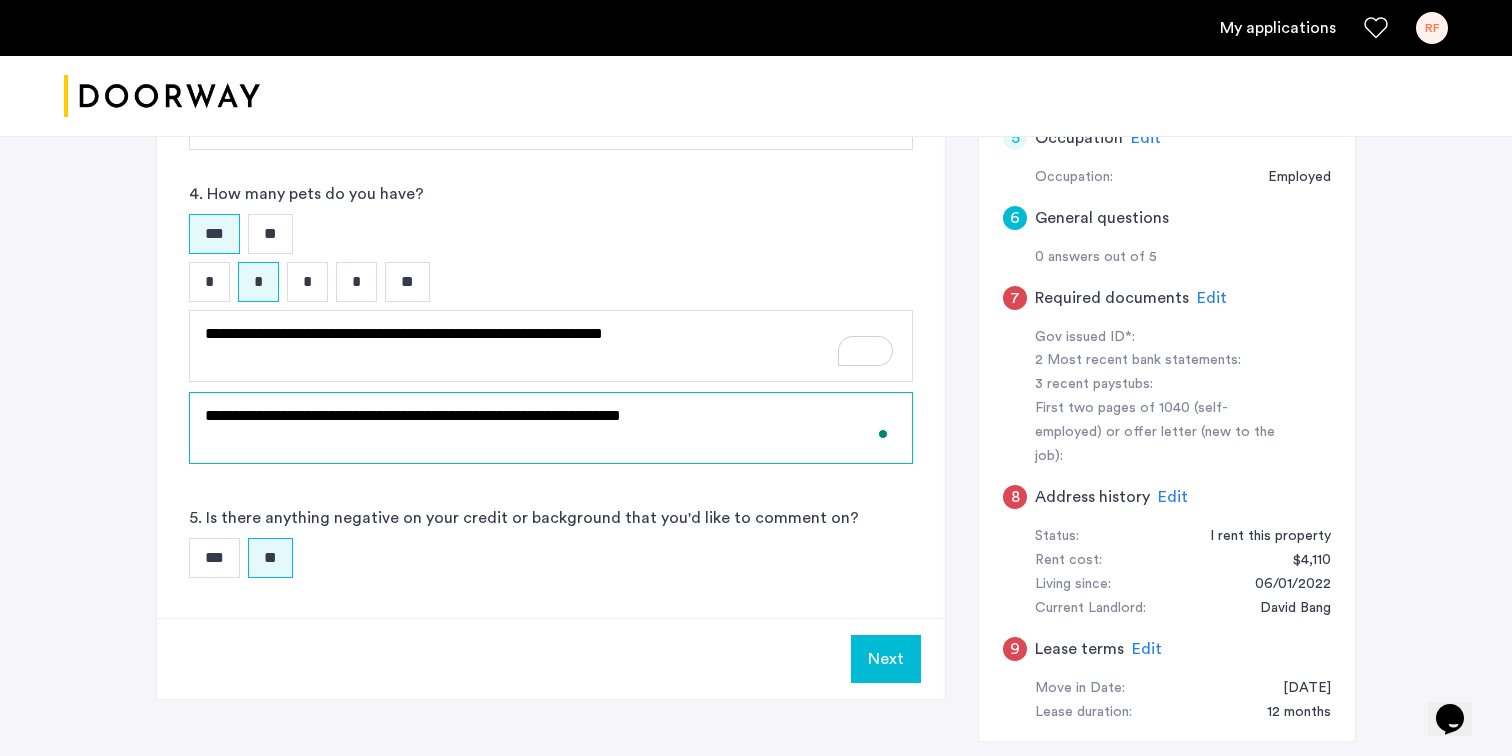 scroll, scrollTop: 721, scrollLeft: 0, axis: vertical 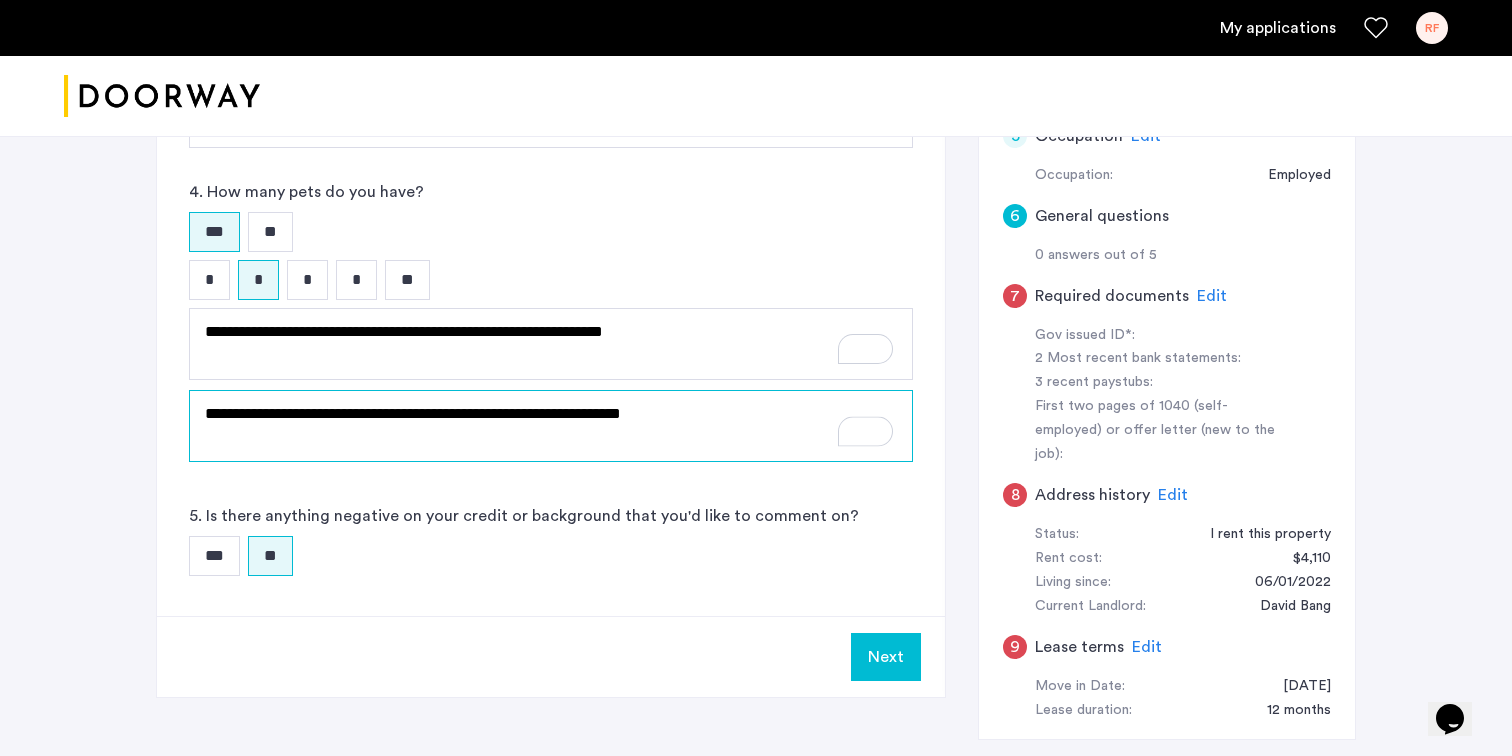 type on "**********" 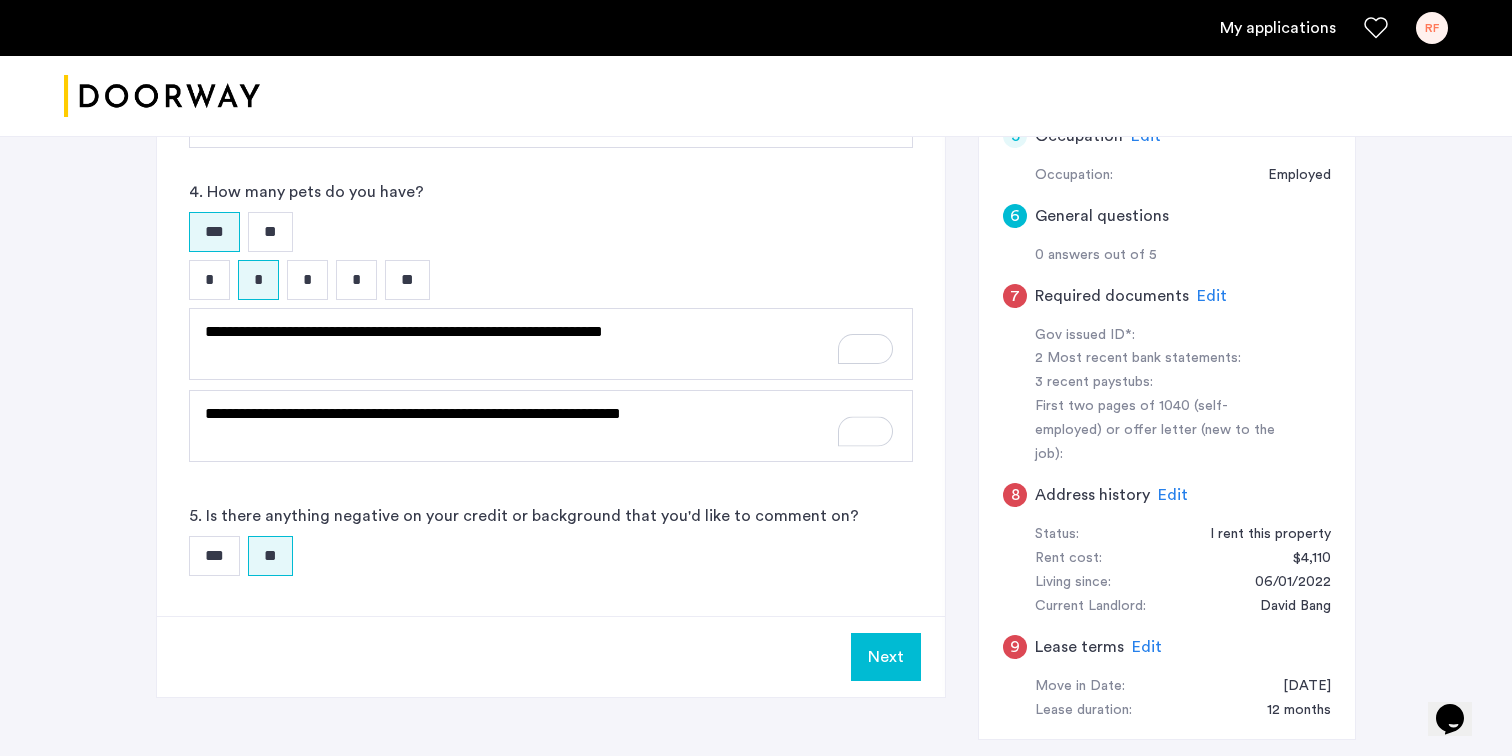 click on "Next" at bounding box center (886, 657) 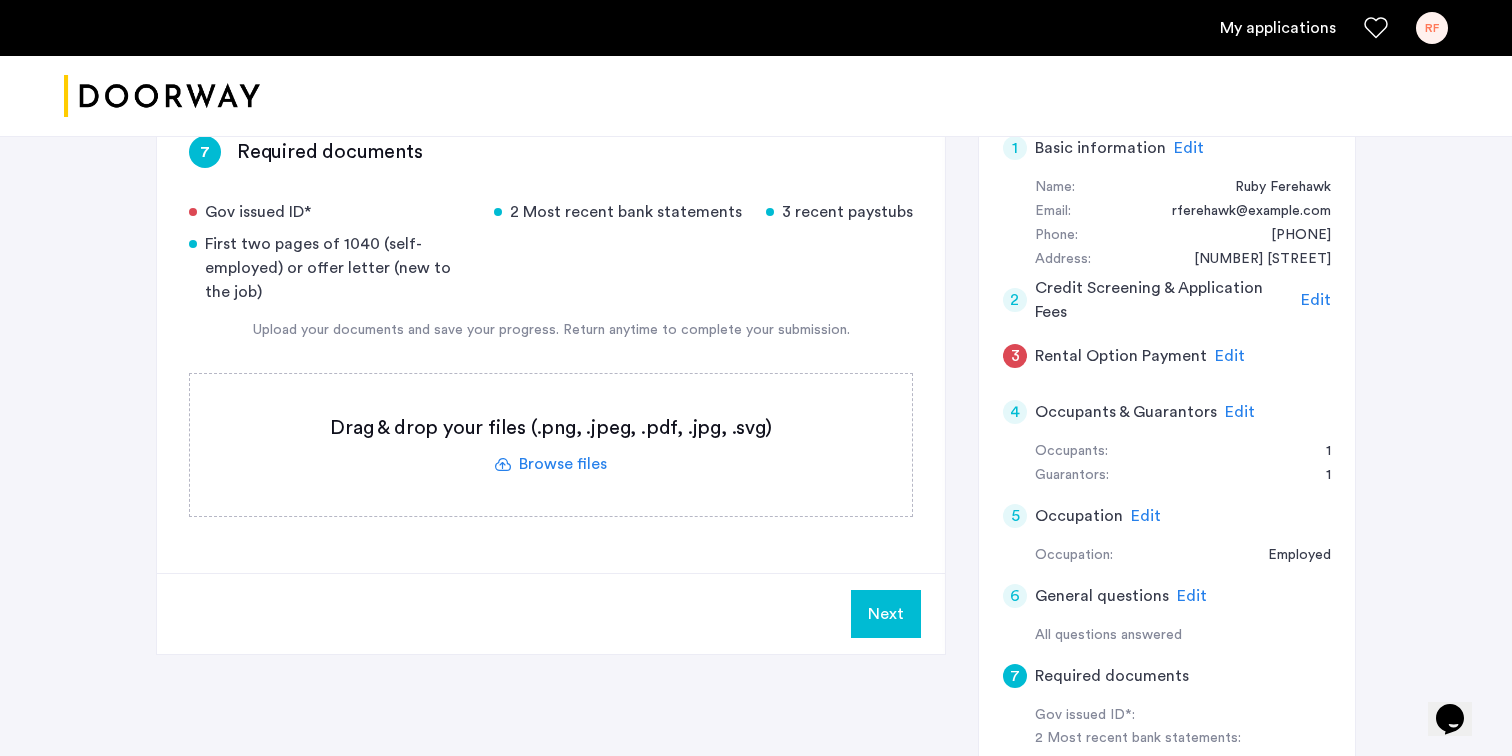 scroll, scrollTop: 342, scrollLeft: 0, axis: vertical 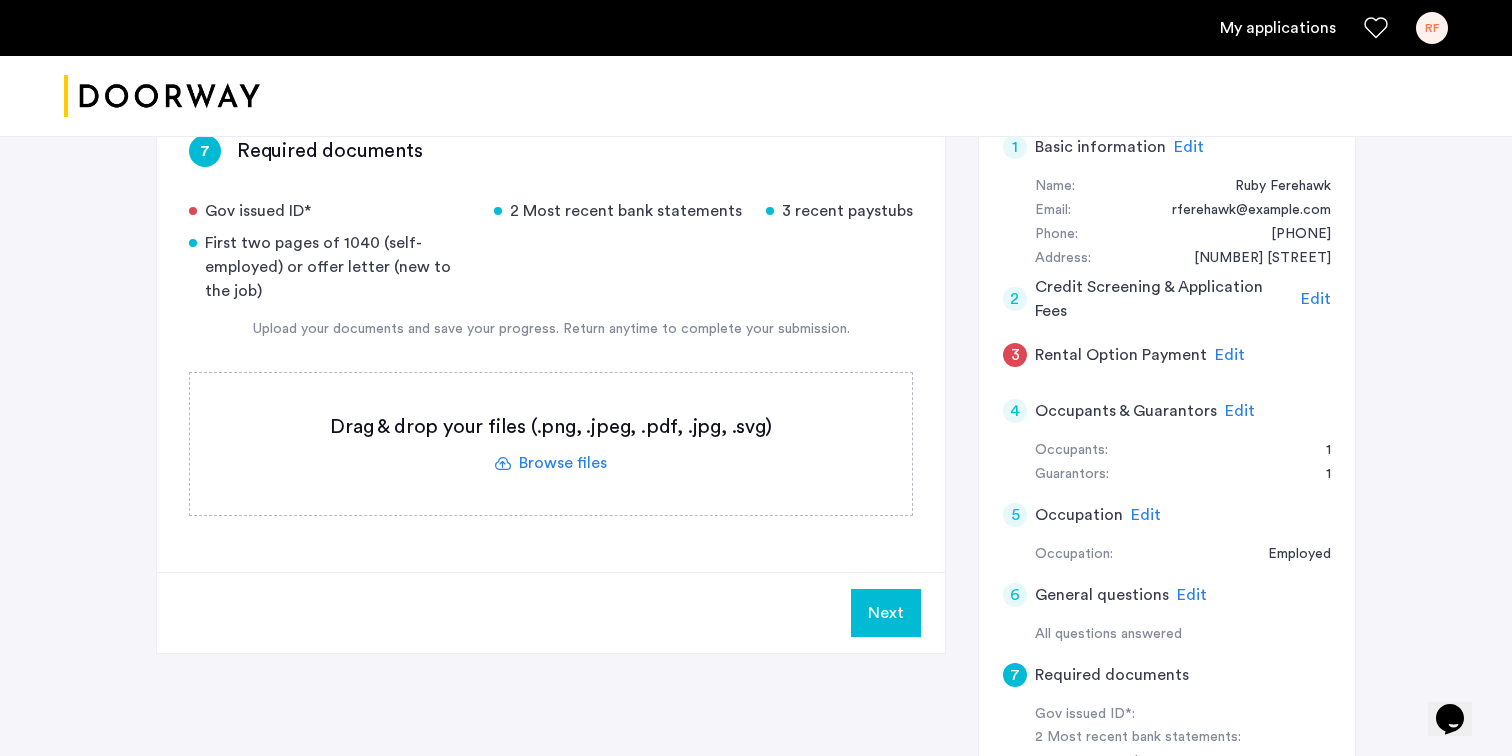 click 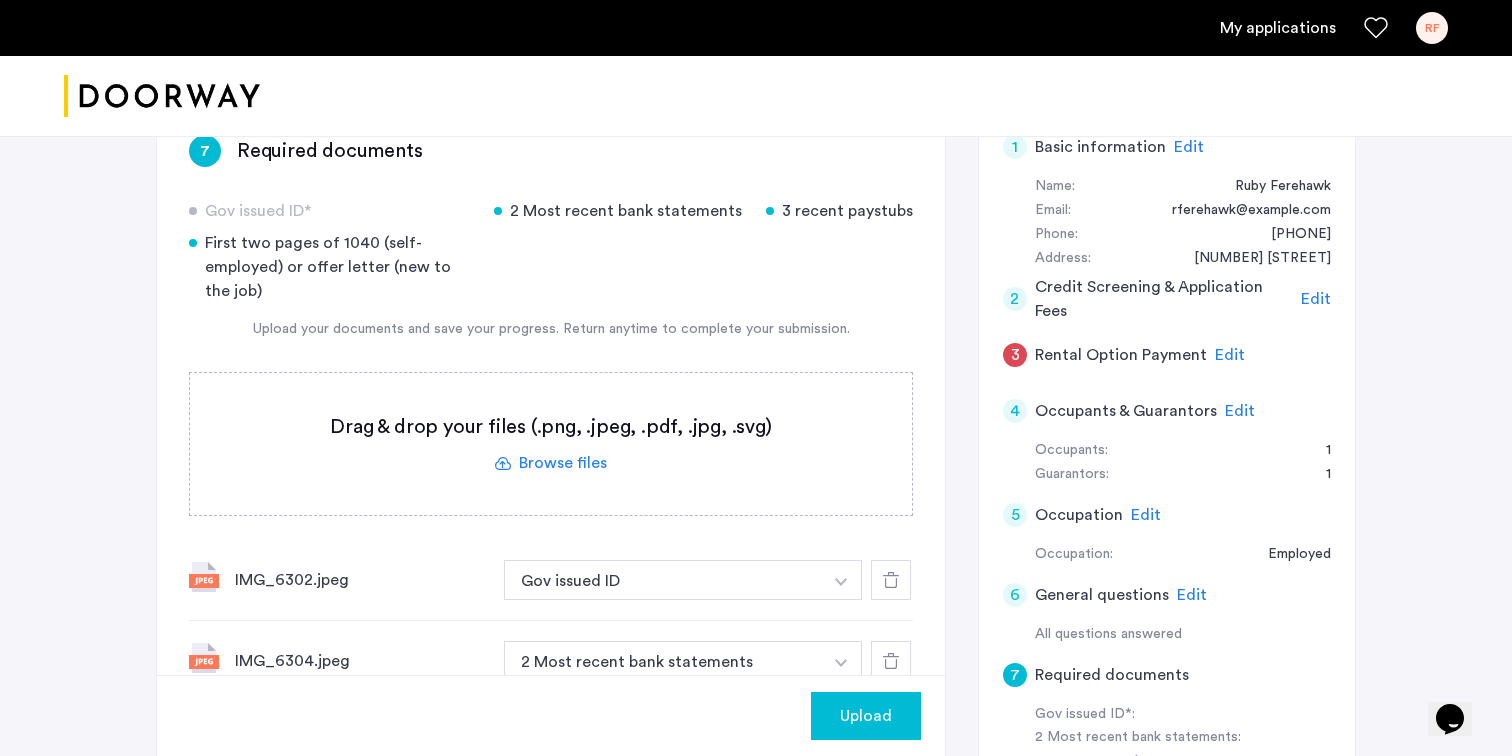 scroll, scrollTop: 412, scrollLeft: 0, axis: vertical 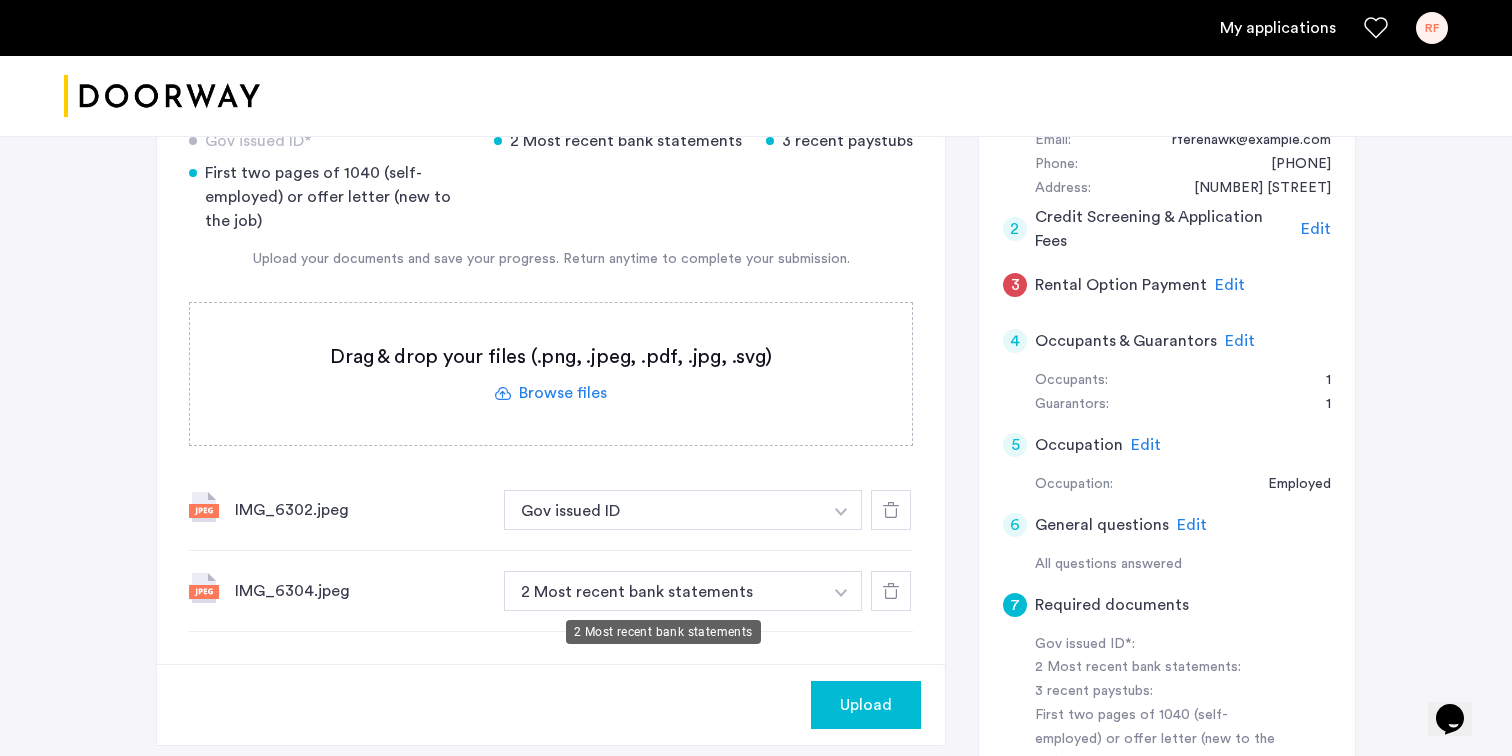 click on "2 Most recent bank statements" at bounding box center [663, 591] 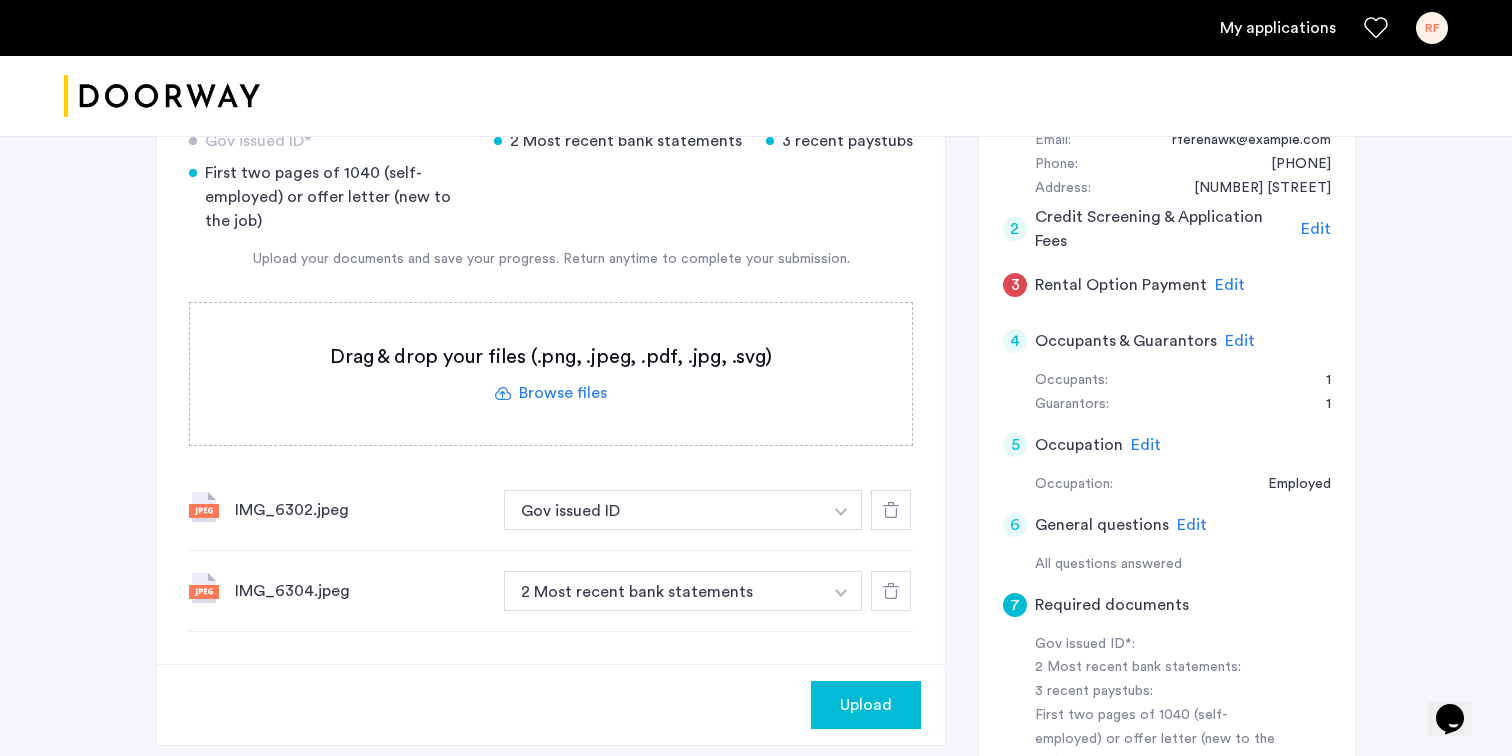 click on "2 Most recent bank statements" at bounding box center [663, 591] 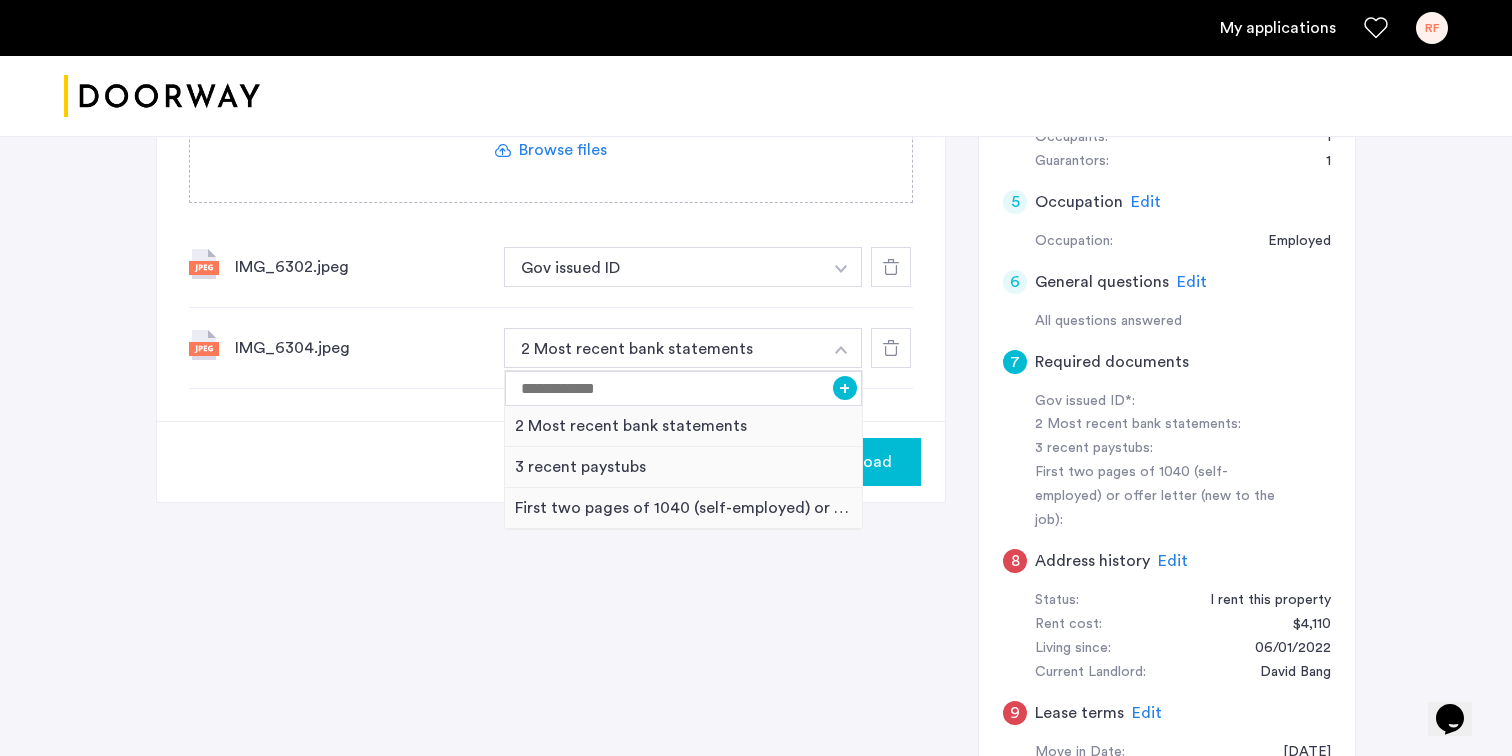 scroll, scrollTop: 624, scrollLeft: 0, axis: vertical 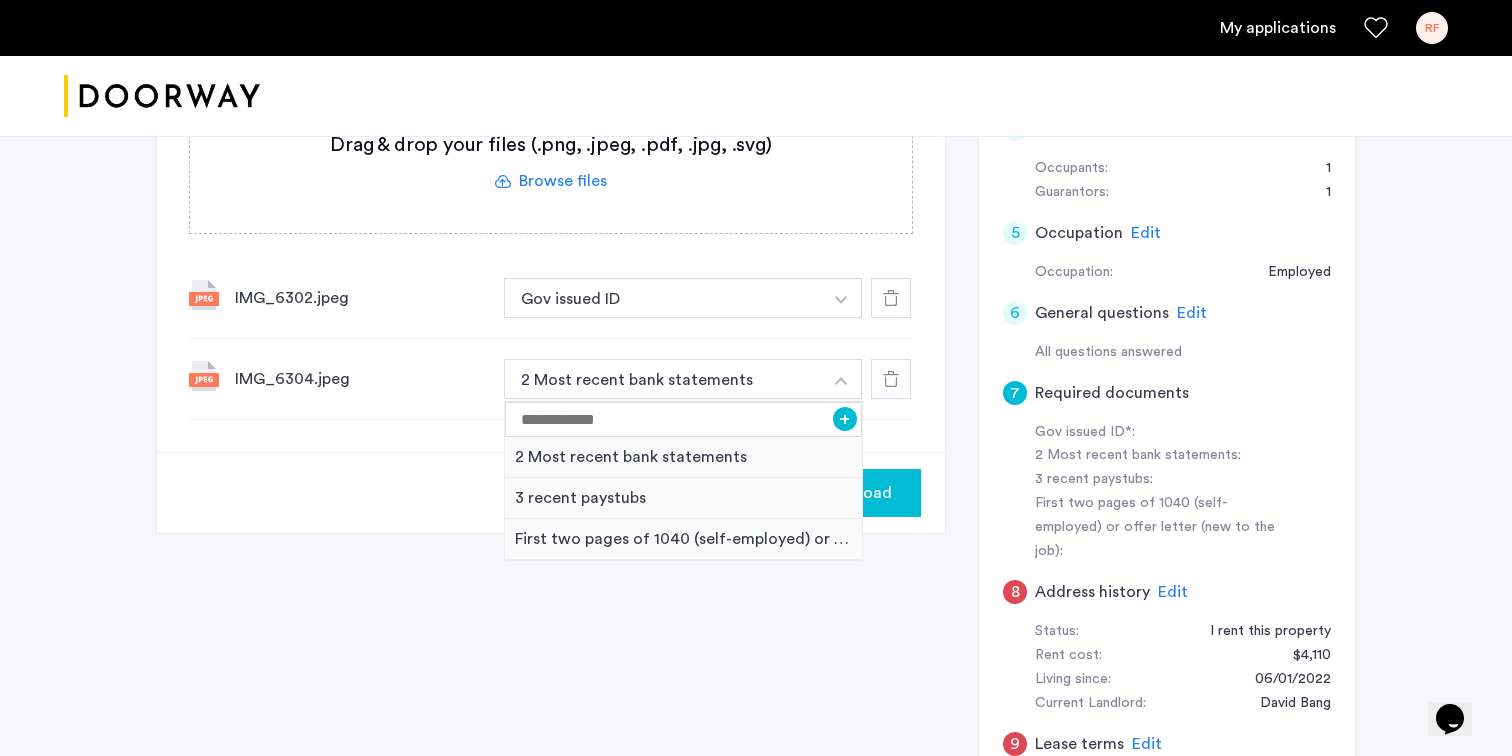 click on "eStmt_[DATE].pdf 2 Most recent bank statements + 2 Most recent bank statements 3 recent paystubs First two pages of 1040 (self-employed) or offer letter (new to the job)" 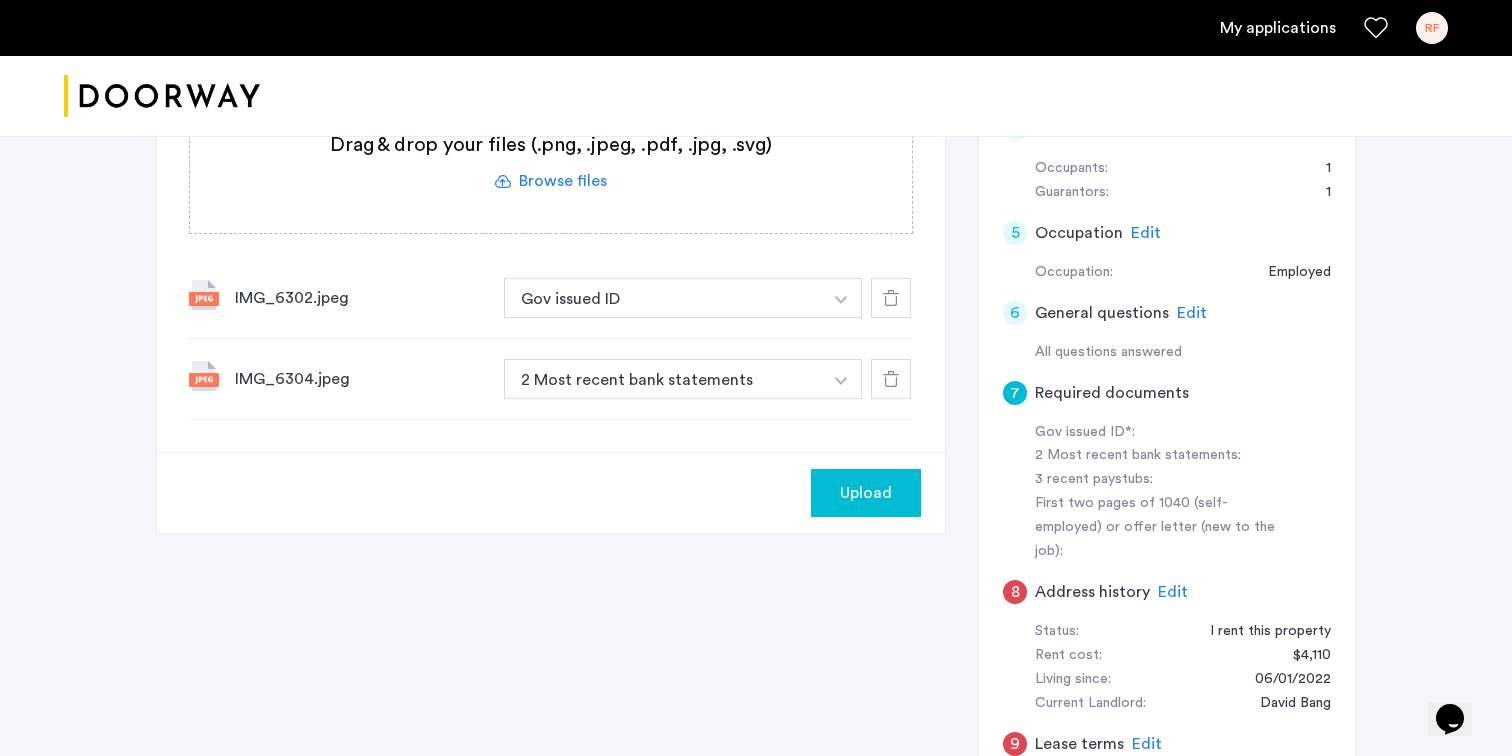 click 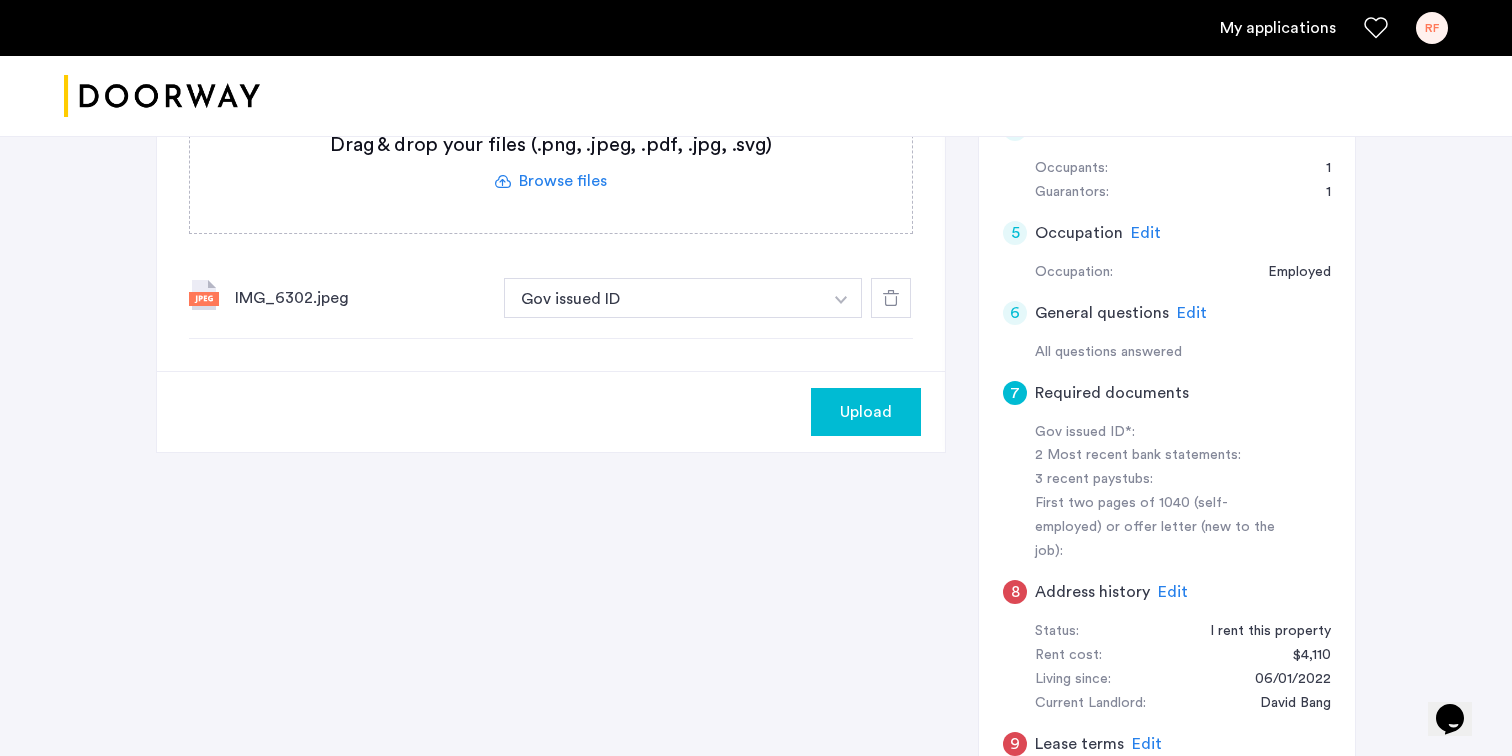 click 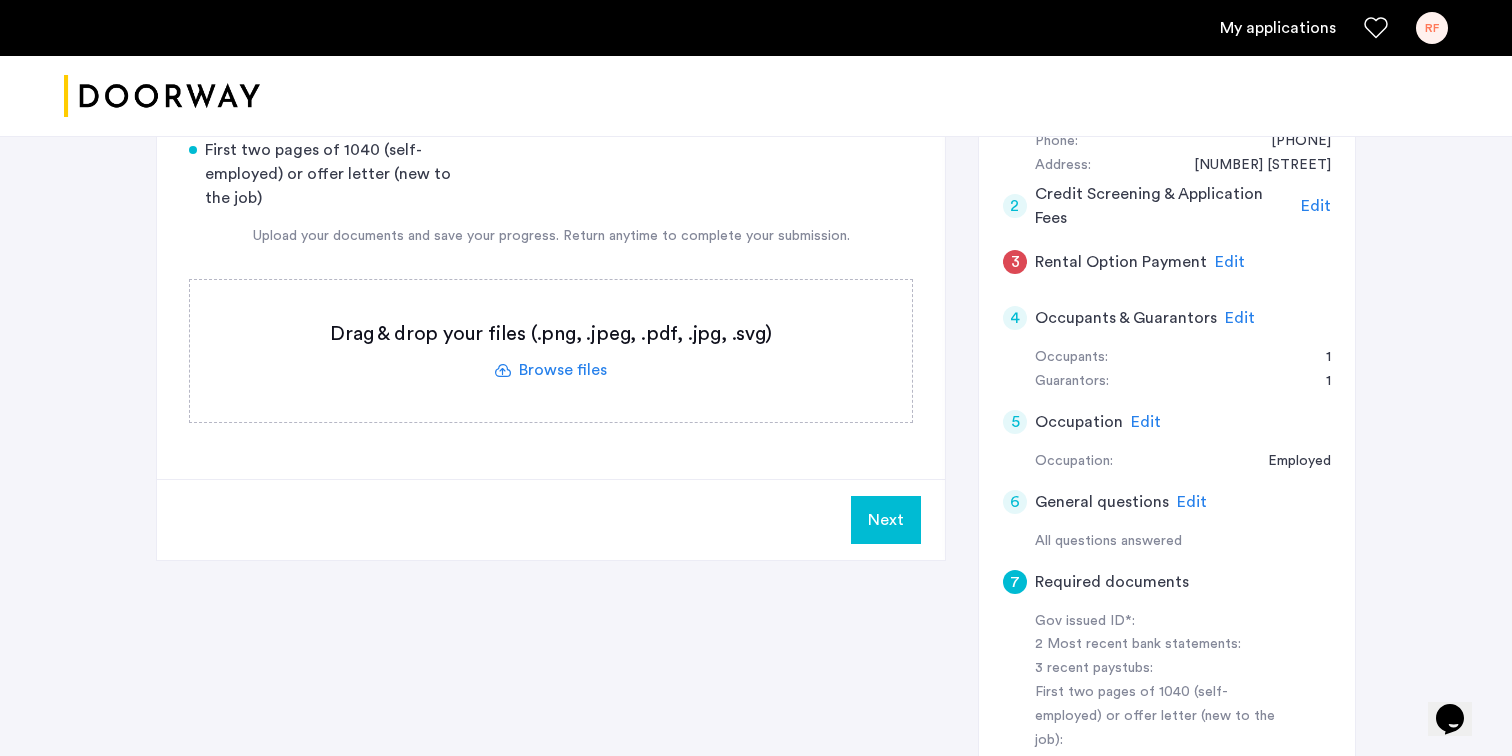 scroll, scrollTop: 370, scrollLeft: 0, axis: vertical 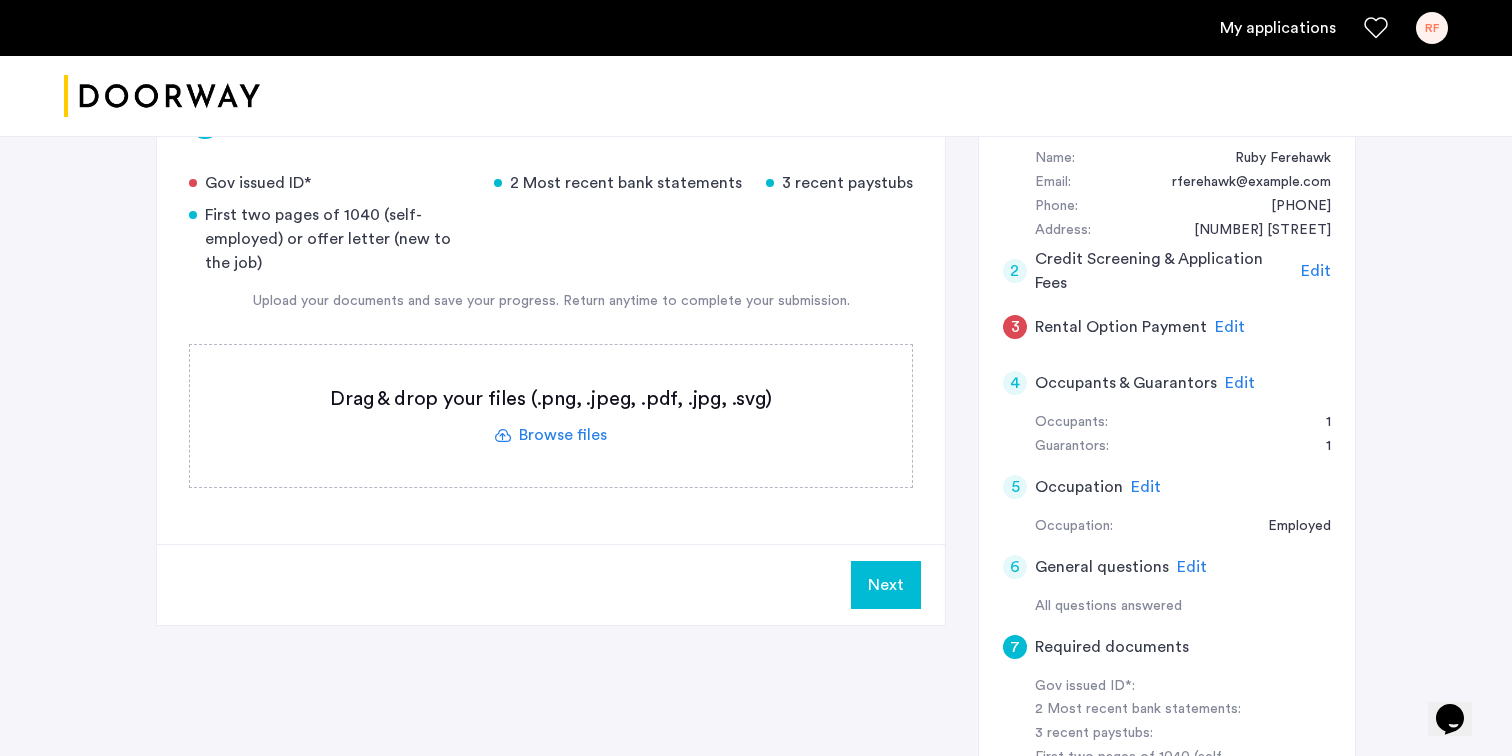 click 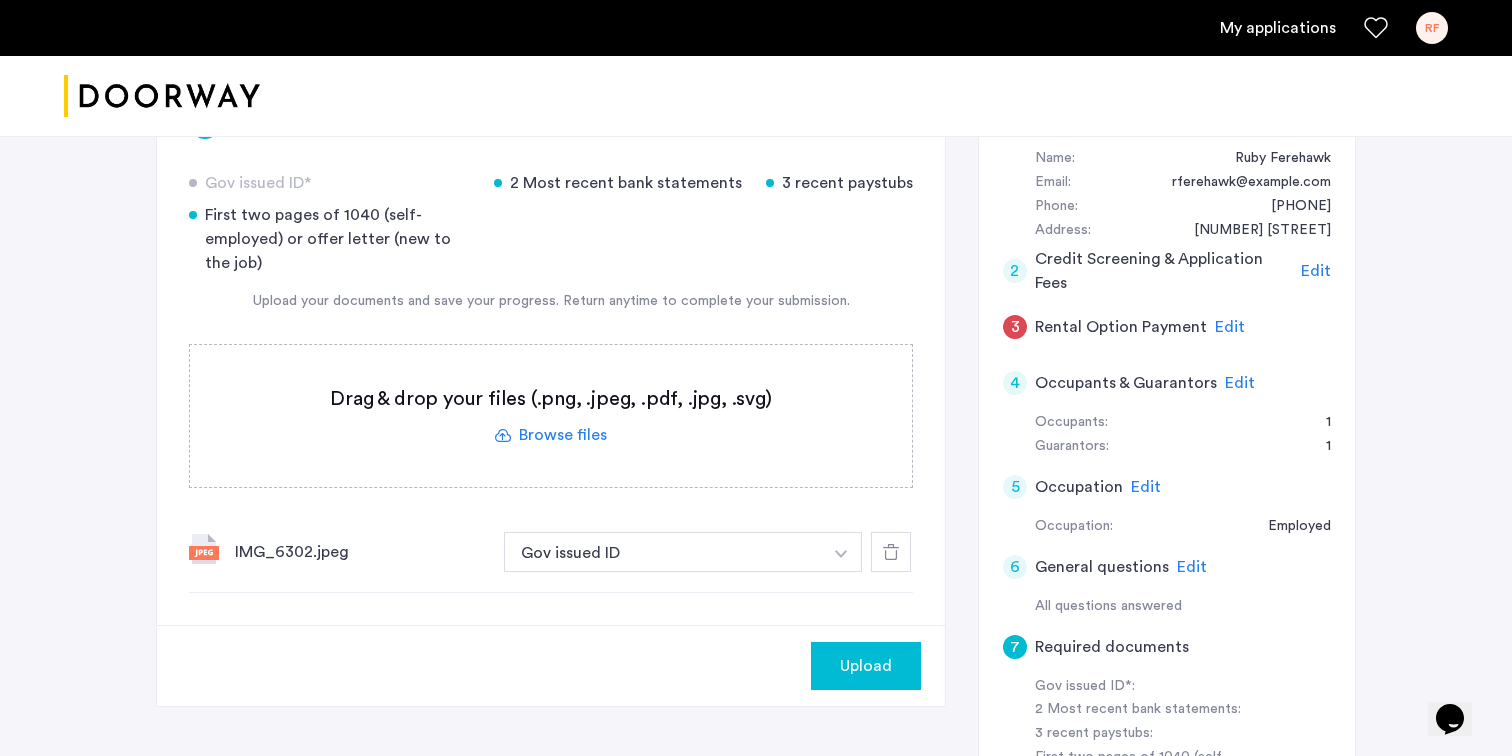 scroll, scrollTop: 333, scrollLeft: 0, axis: vertical 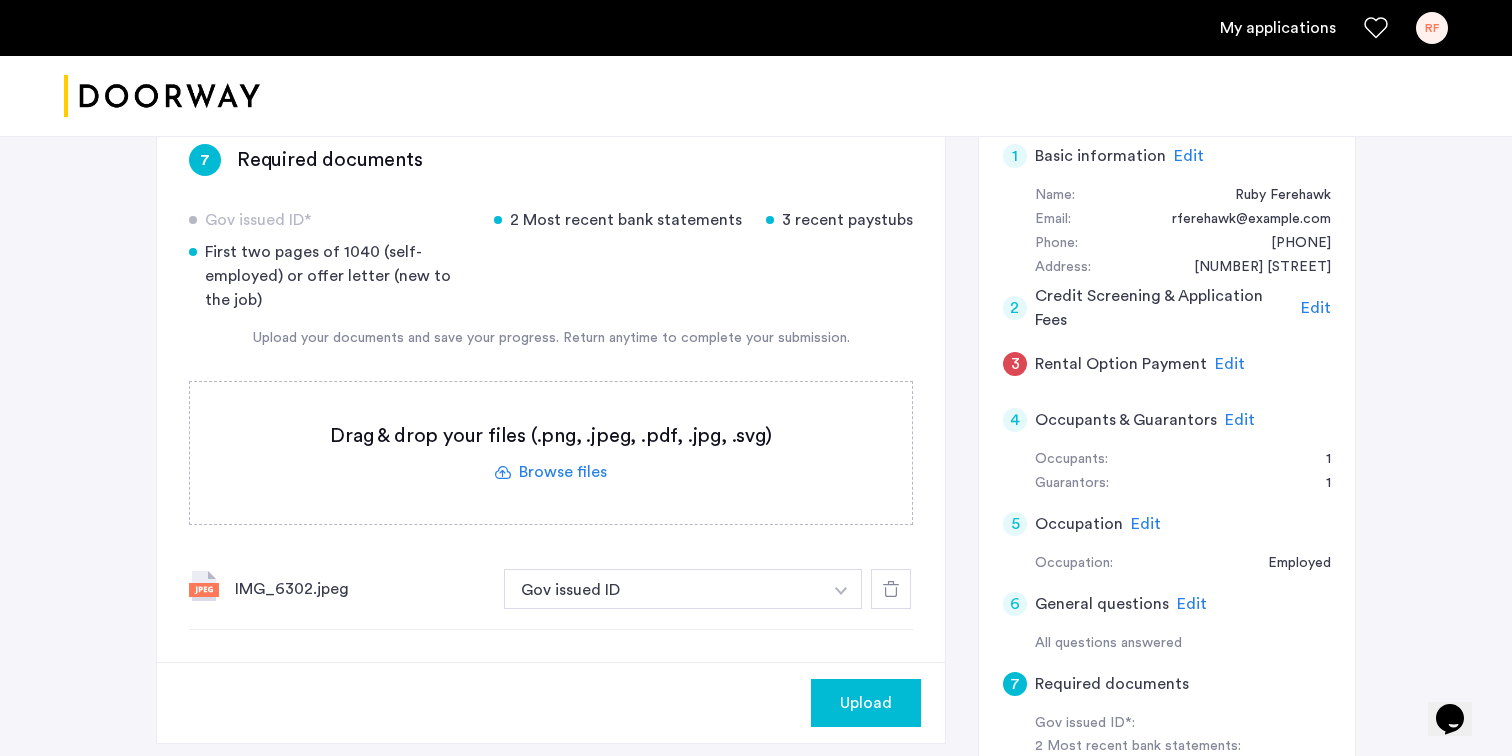 click 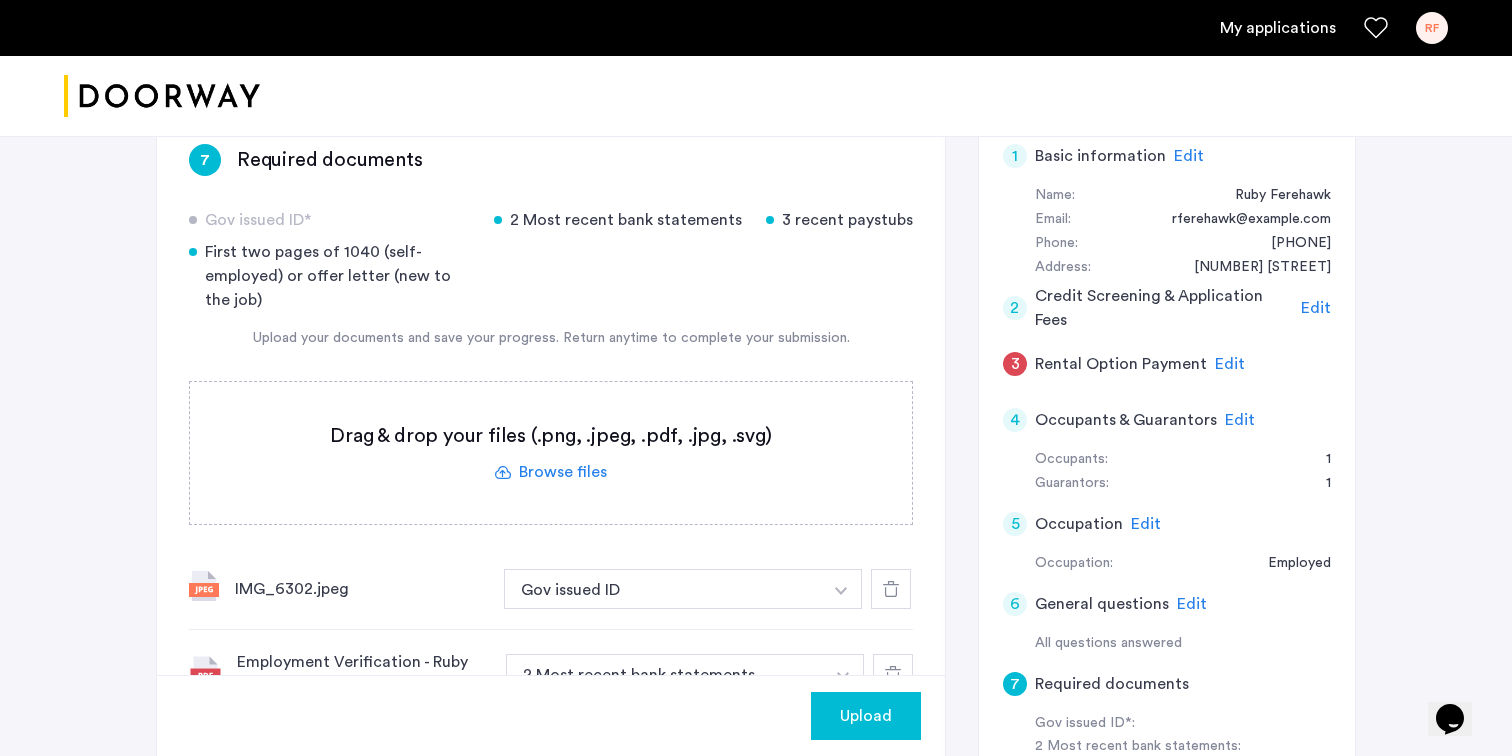 click 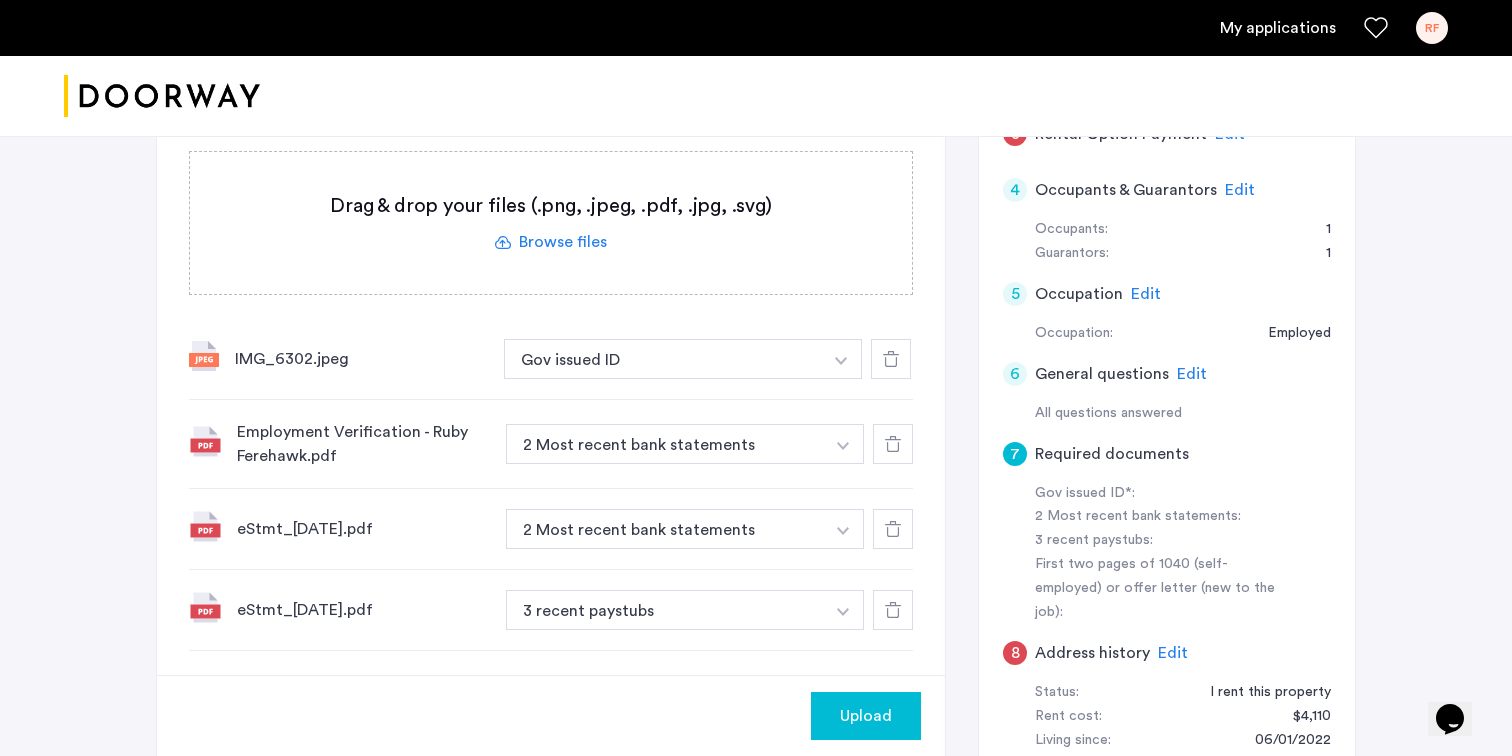 scroll, scrollTop: 608, scrollLeft: 0, axis: vertical 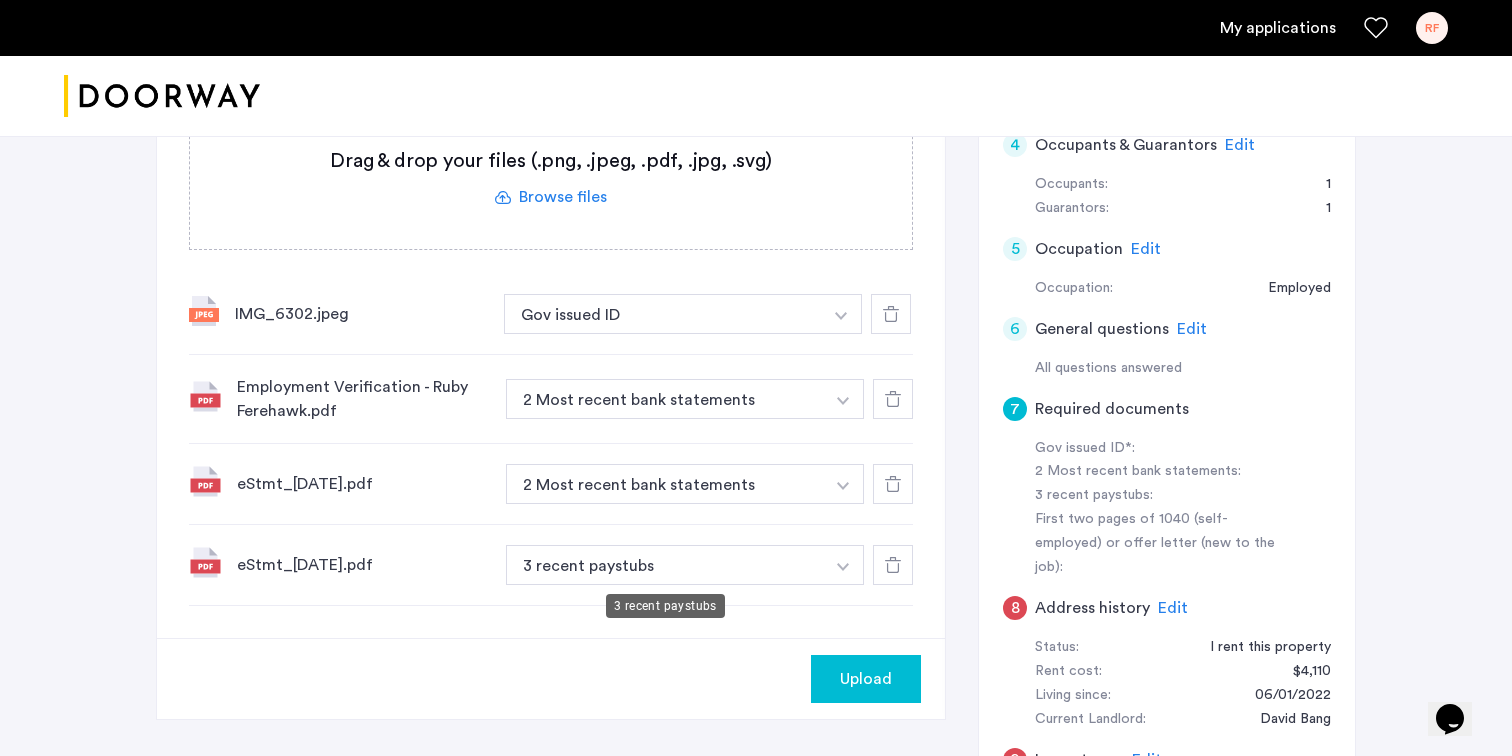 click on "3 recent paystubs" at bounding box center (665, 565) 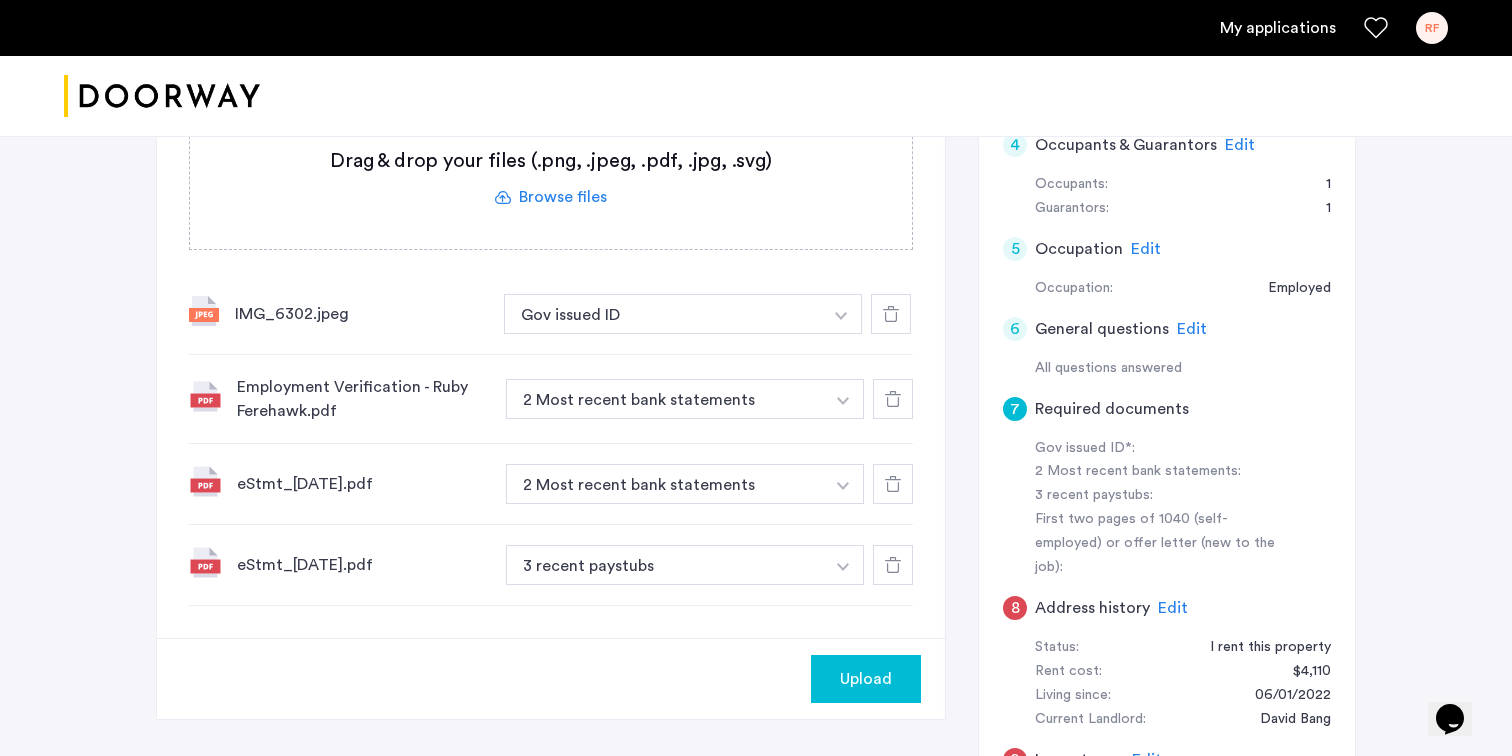 click on "3 recent paystubs" at bounding box center [665, 565] 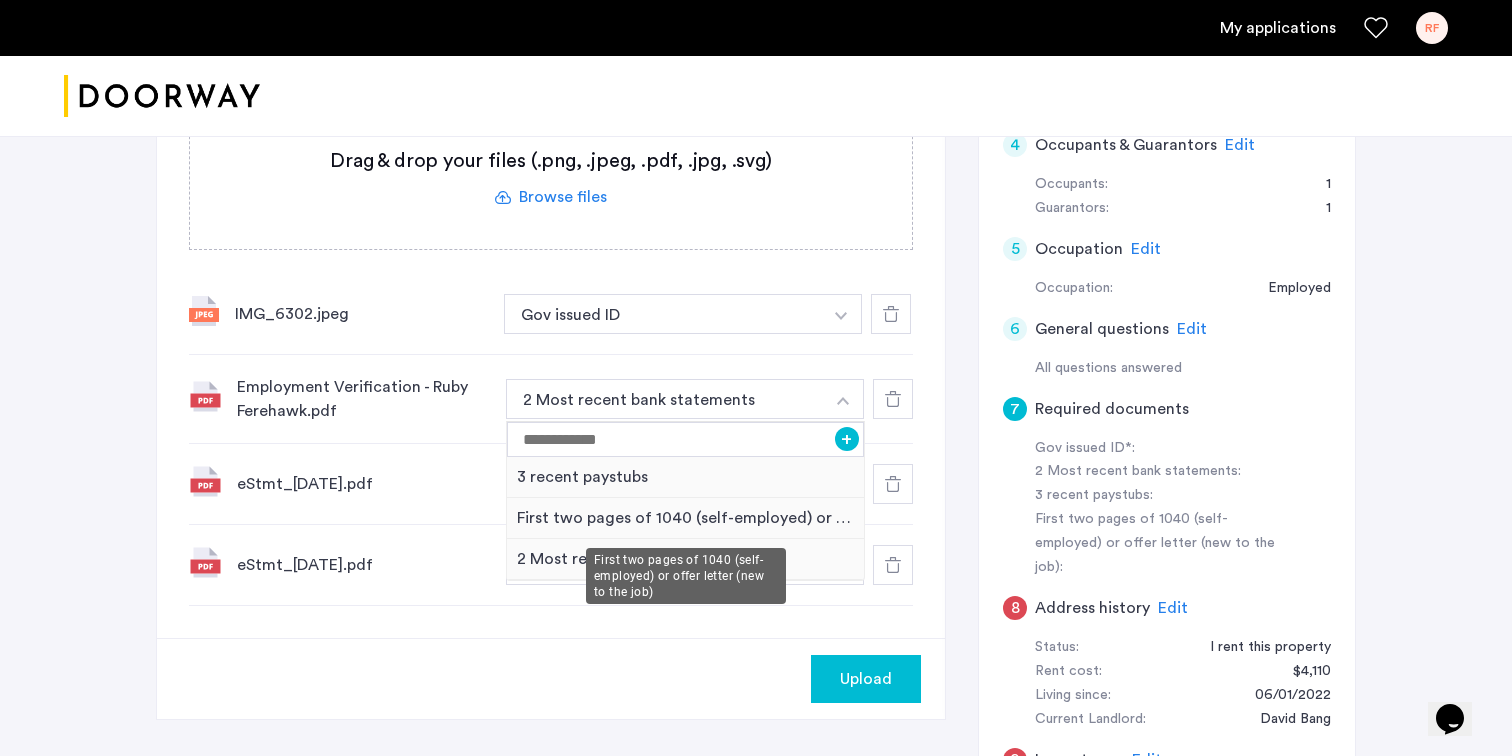 click on "First two pages of 1040 (self-employed) or offer letter (new to the job)" at bounding box center (685, 518) 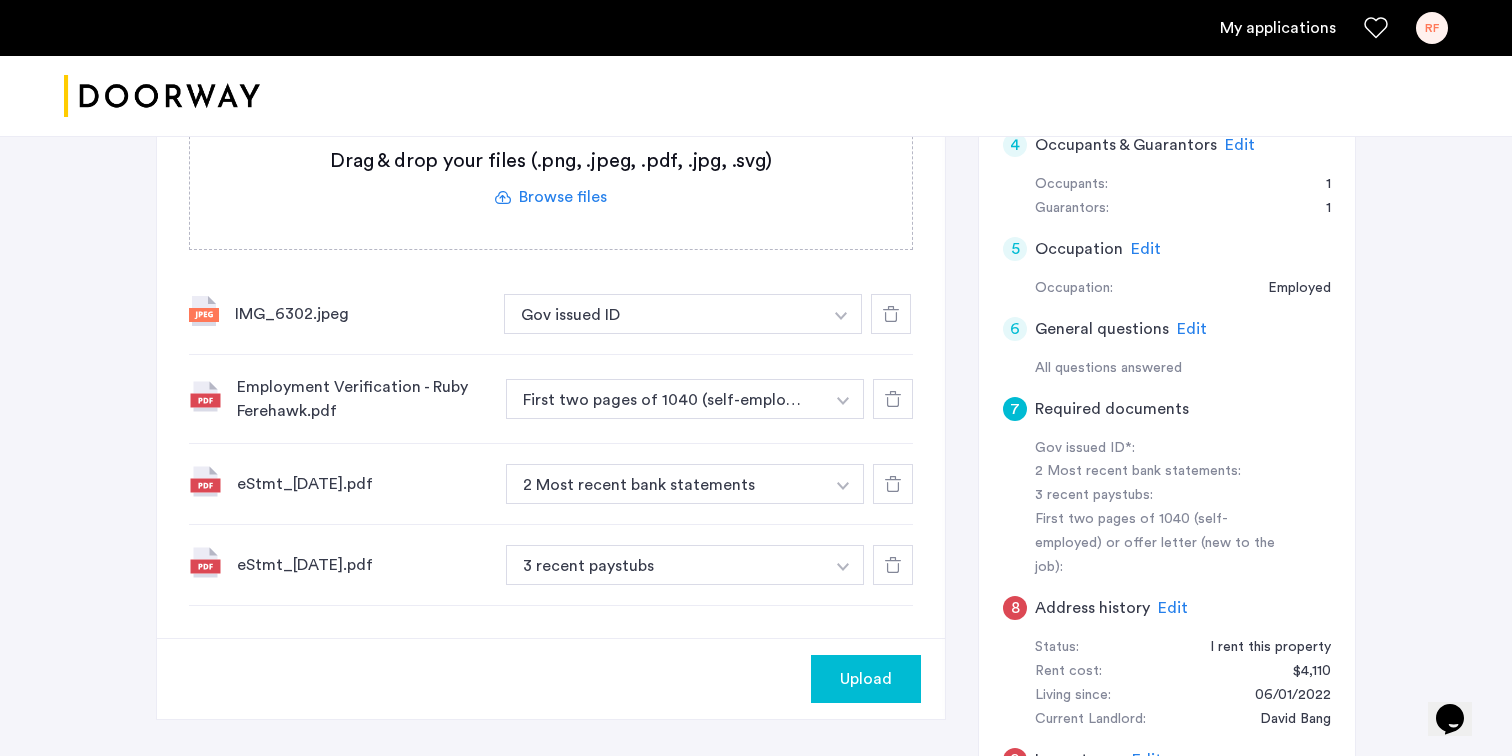 click at bounding box center [841, 314] 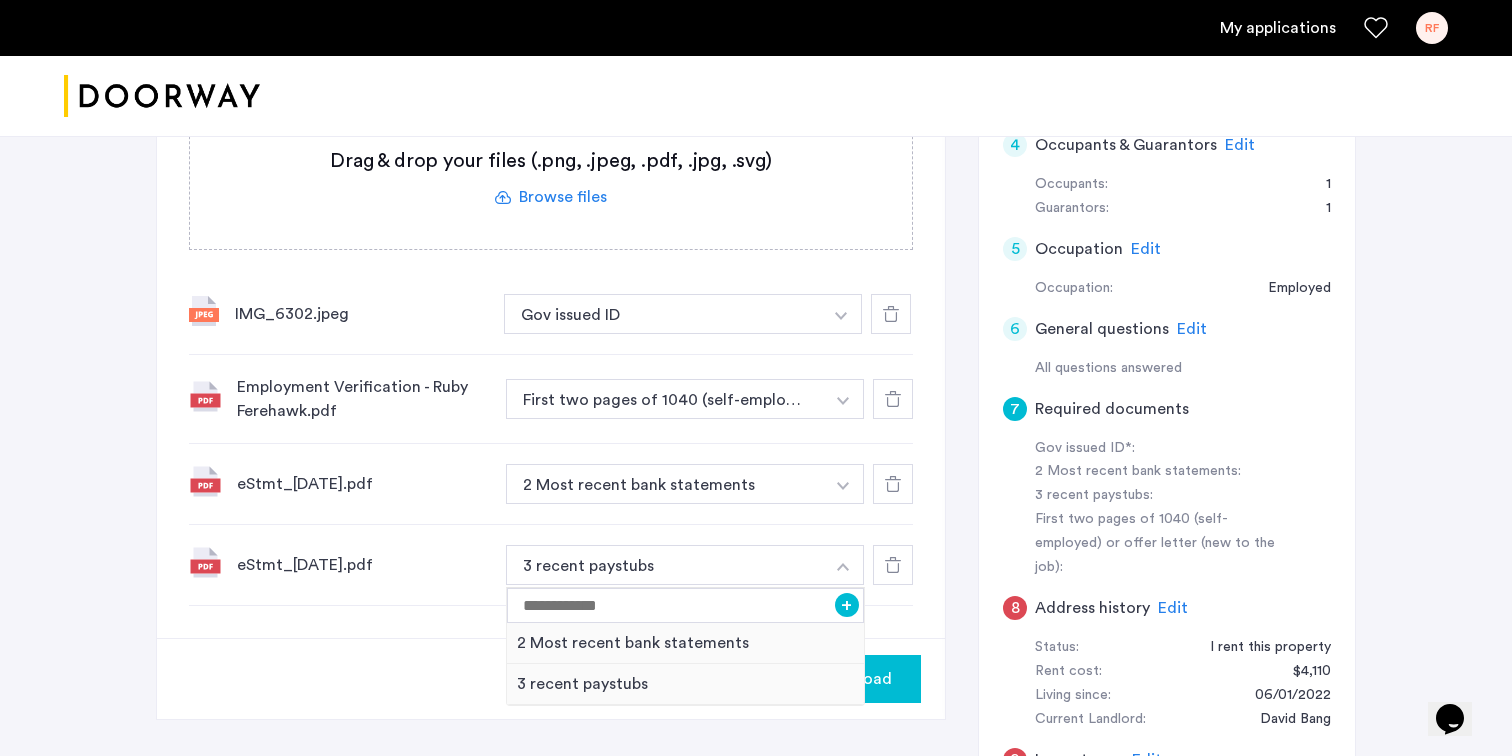 scroll, scrollTop: 689, scrollLeft: 0, axis: vertical 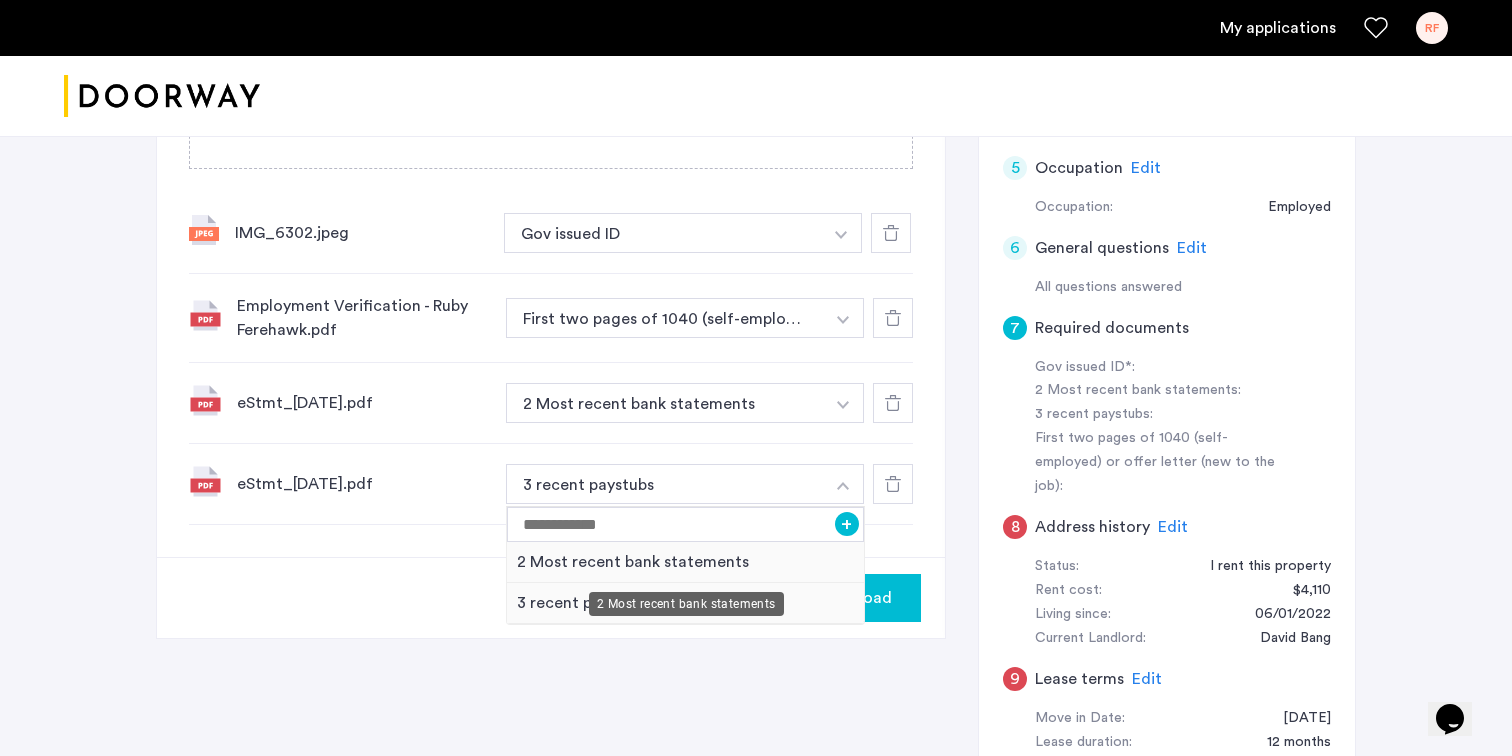click on "2 Most recent bank statements" at bounding box center (685, 562) 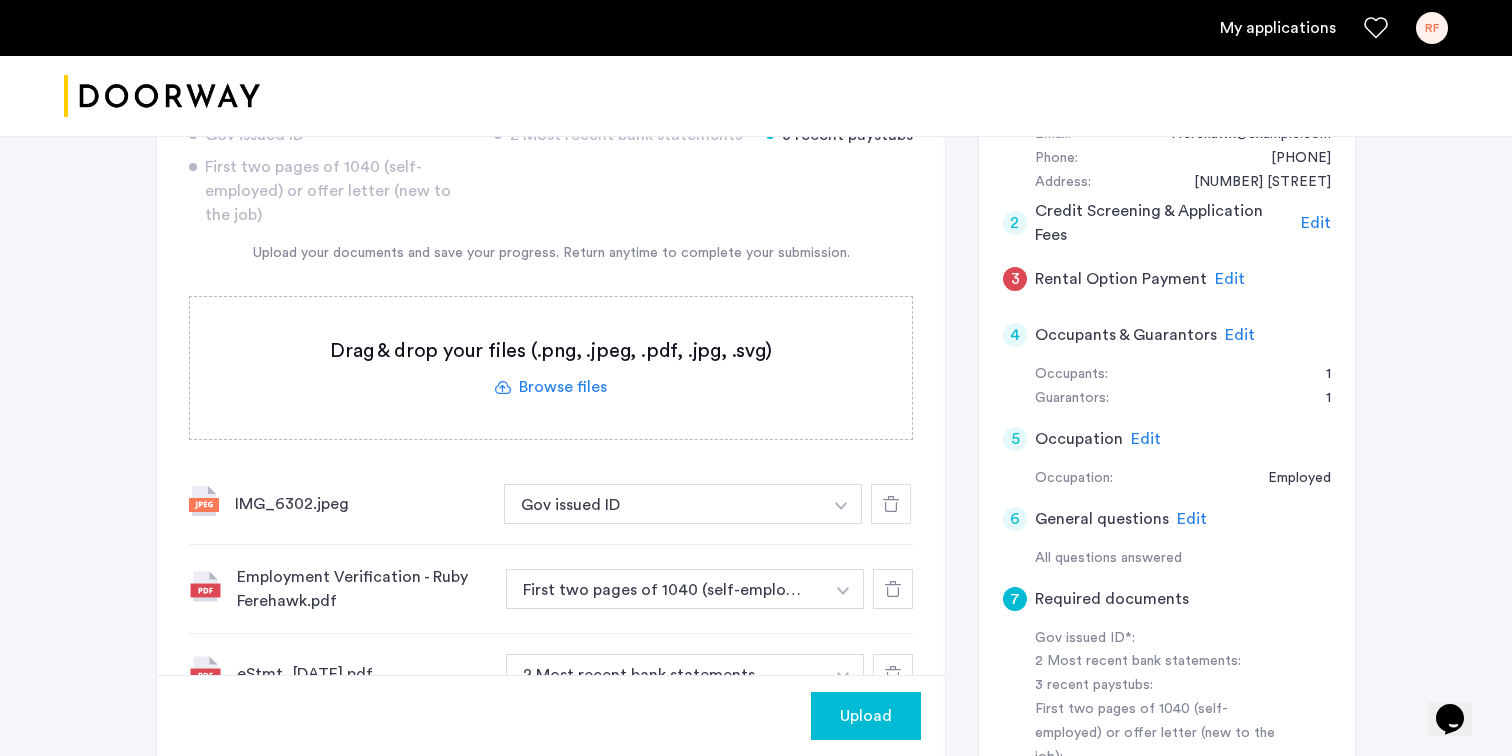 scroll, scrollTop: 316, scrollLeft: 0, axis: vertical 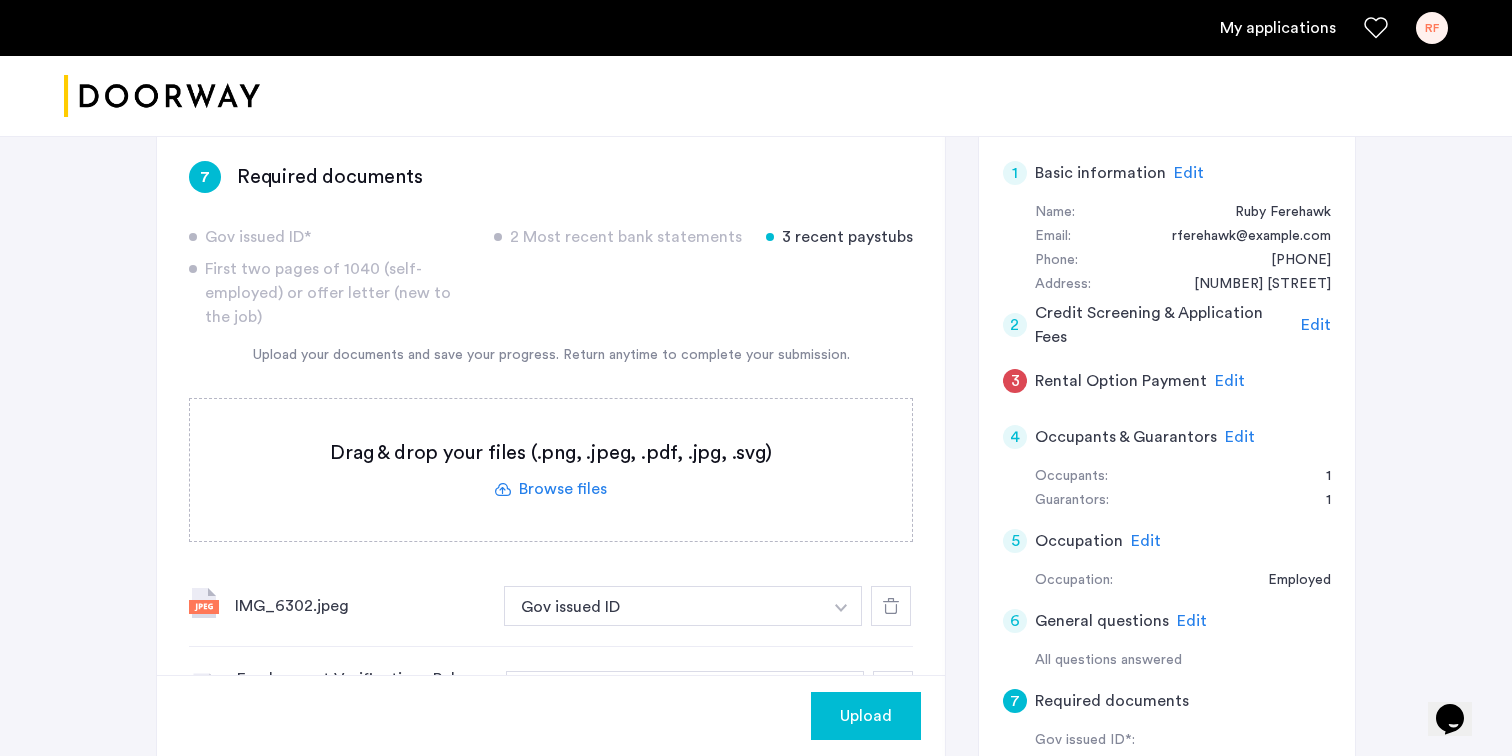click 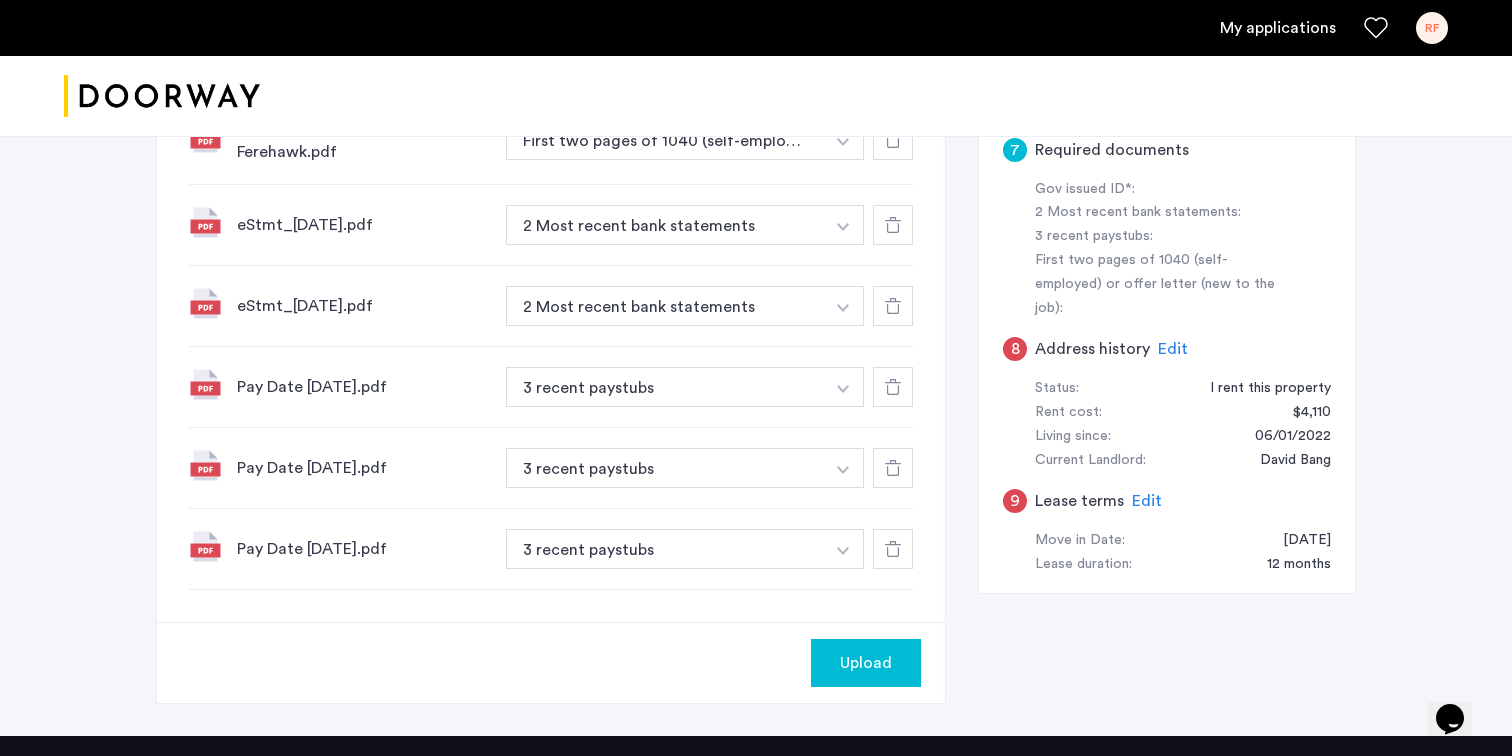 scroll, scrollTop: 908, scrollLeft: 0, axis: vertical 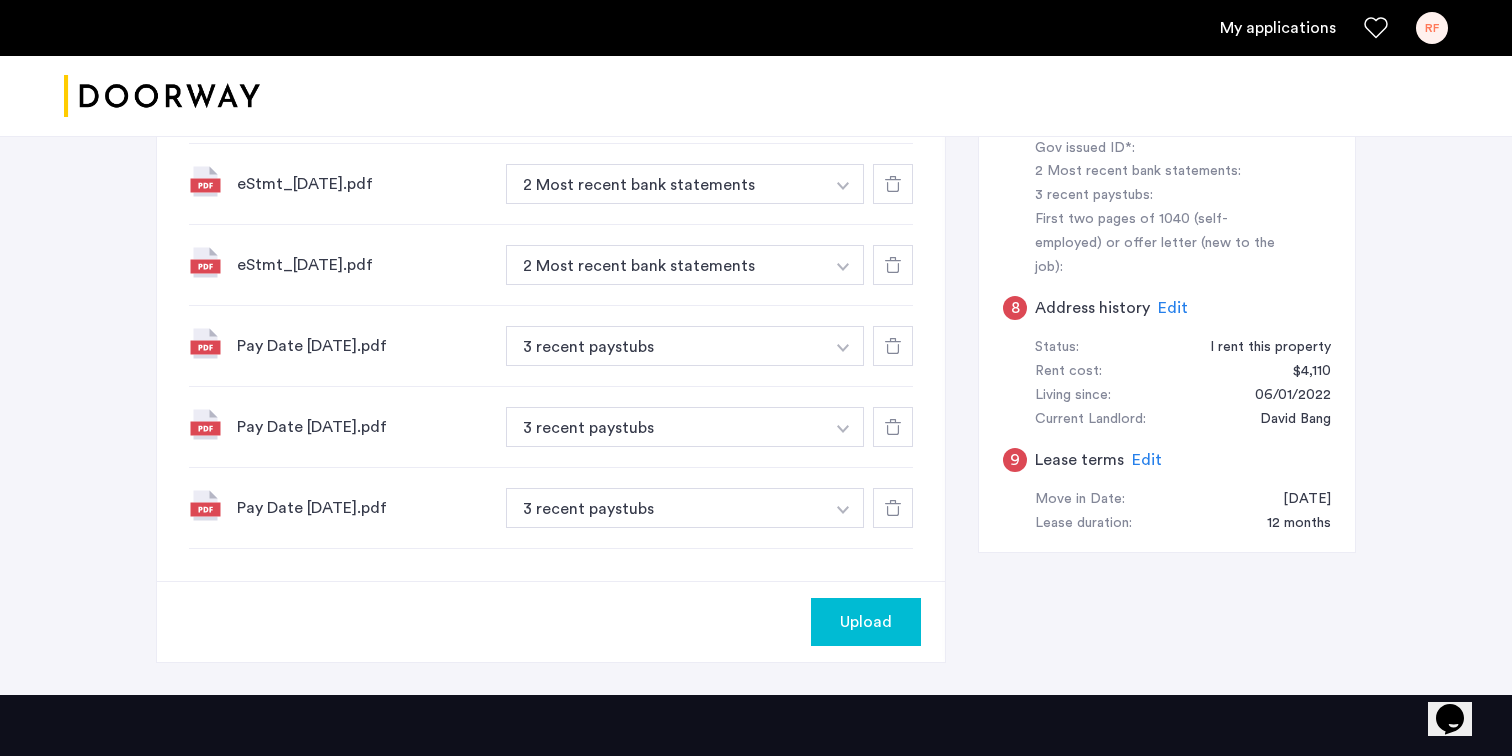 click on "Upload" 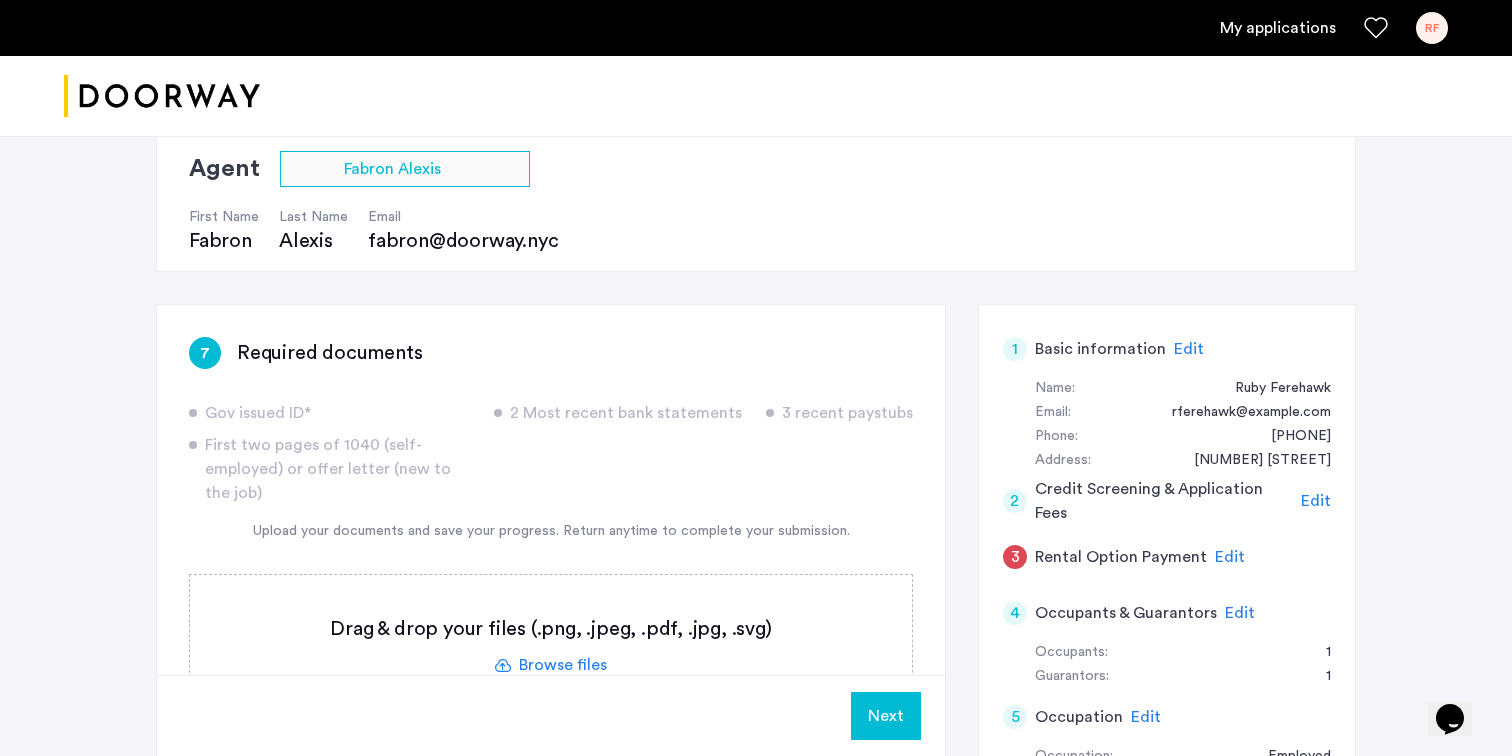 scroll, scrollTop: 119, scrollLeft: 0, axis: vertical 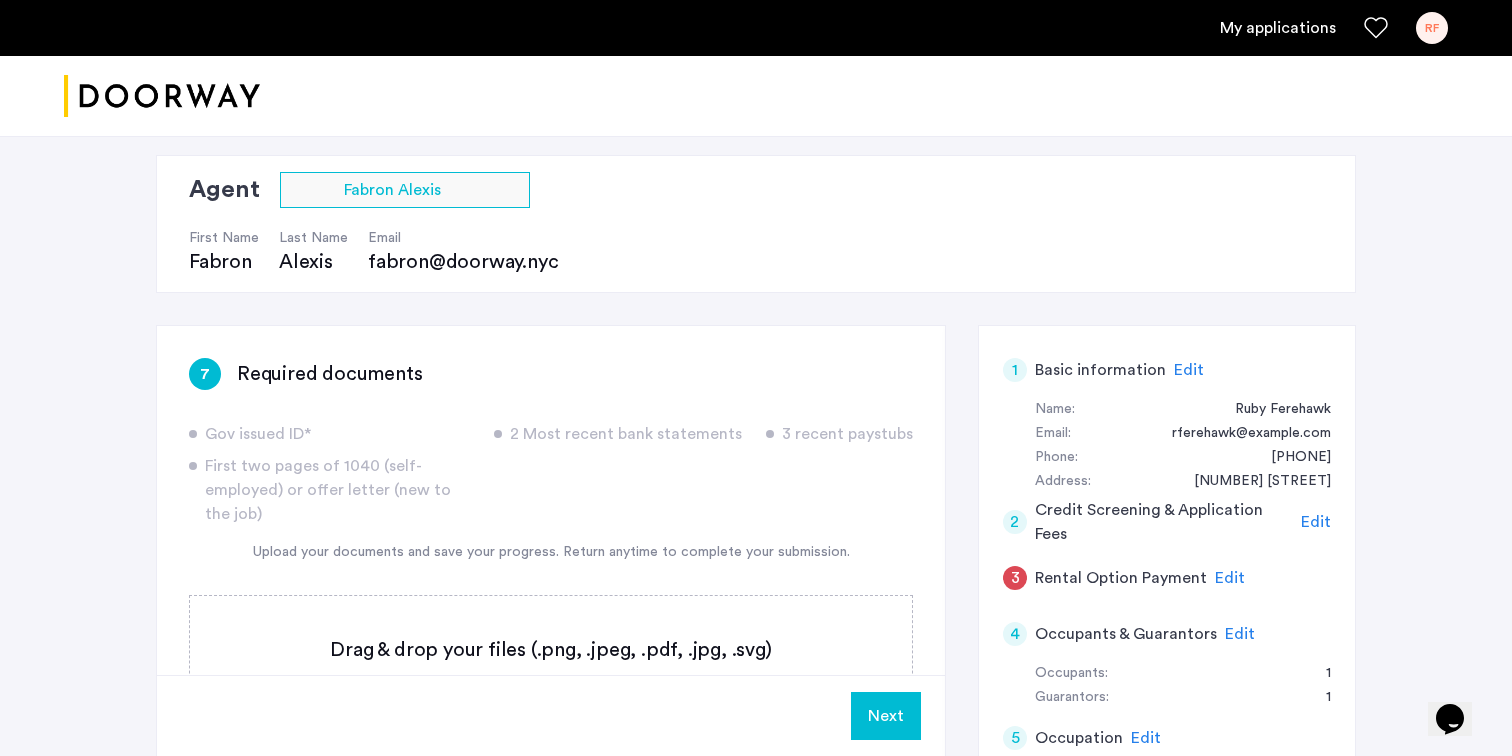 click on "Next" 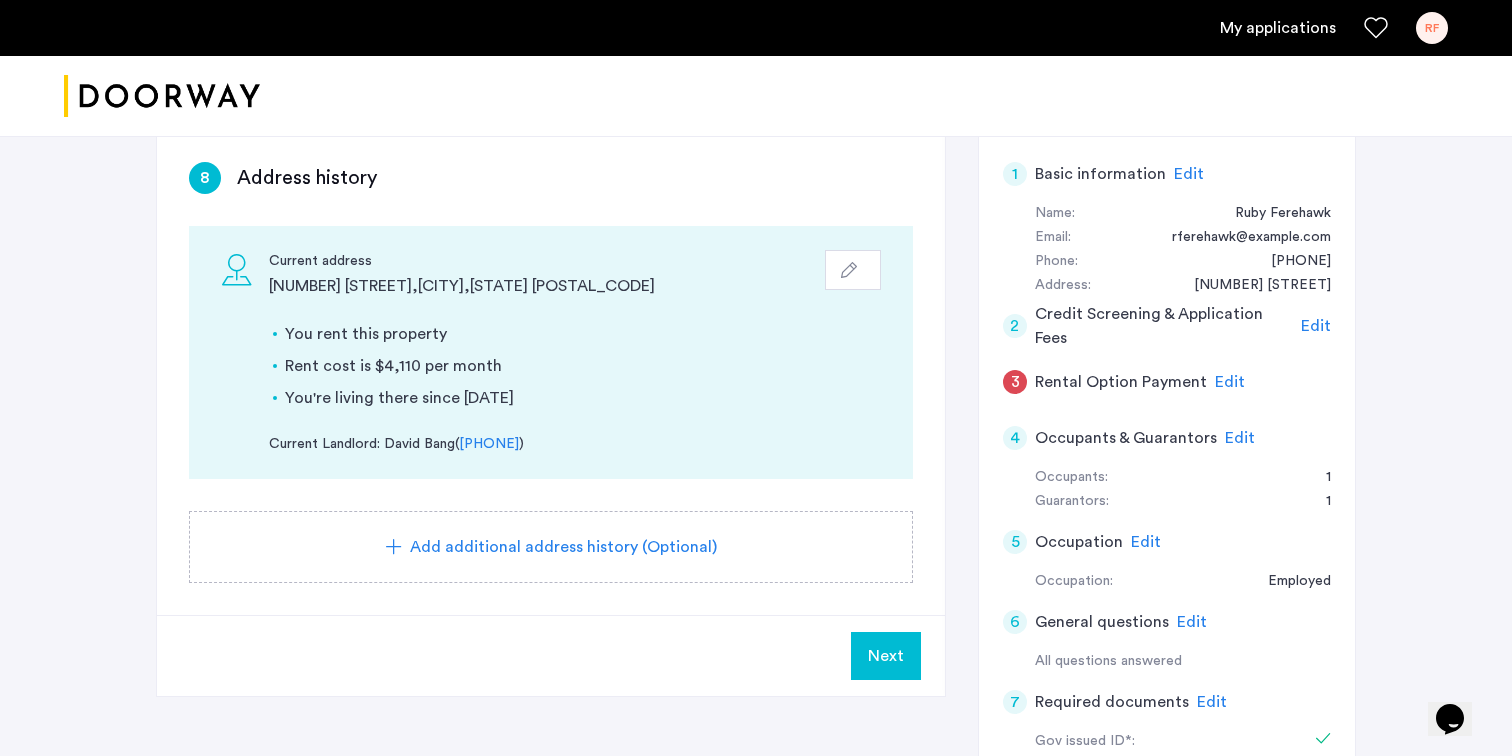 scroll, scrollTop: 319, scrollLeft: 0, axis: vertical 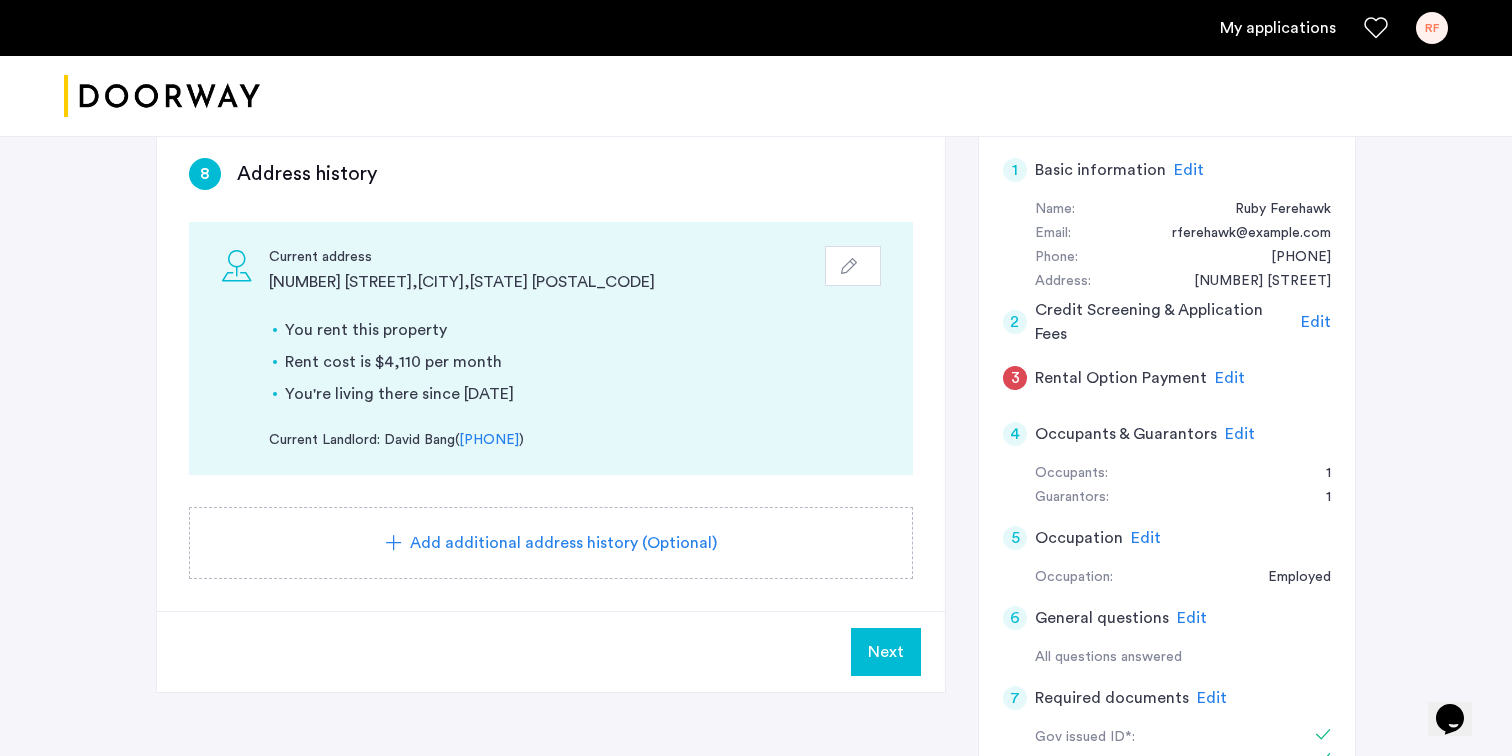 click on "Next" 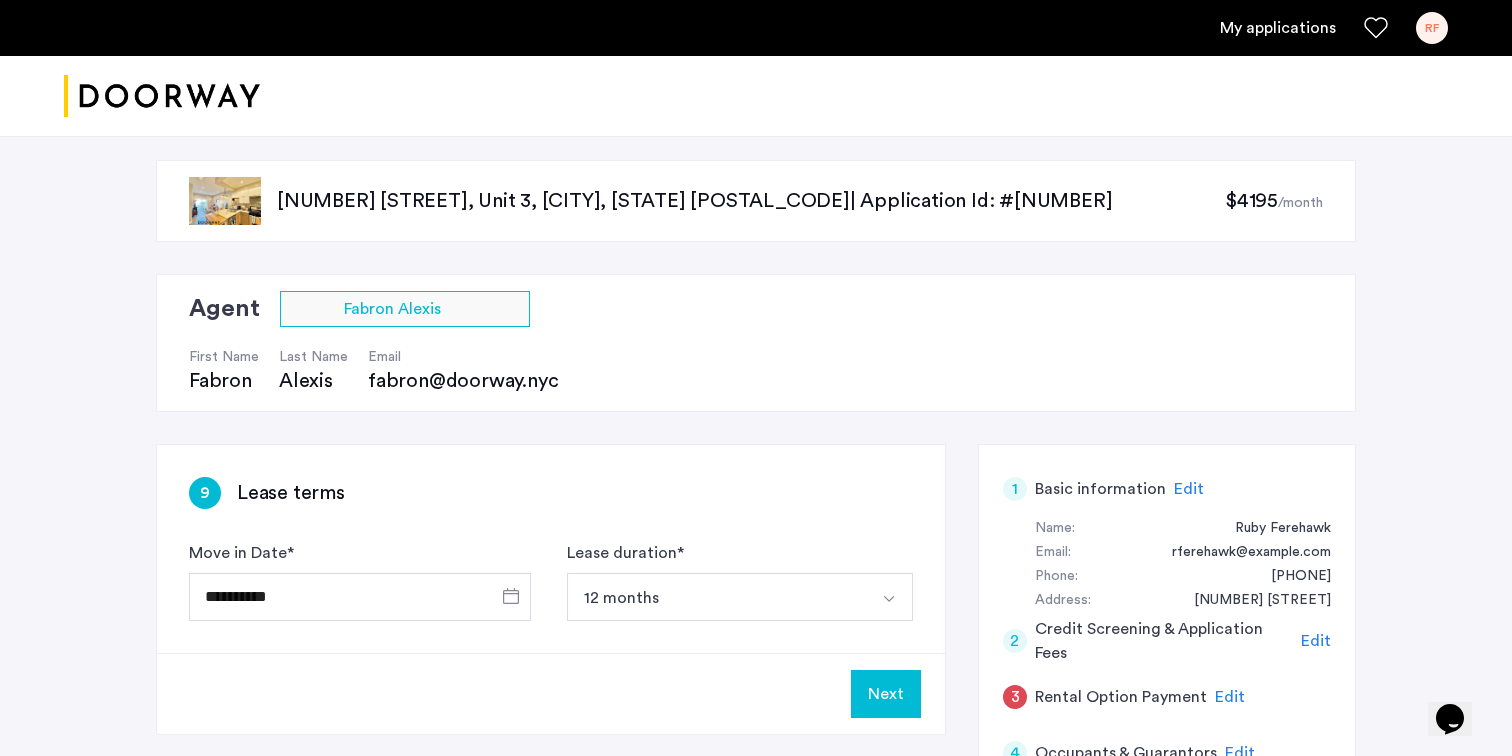 scroll, scrollTop: 74, scrollLeft: 0, axis: vertical 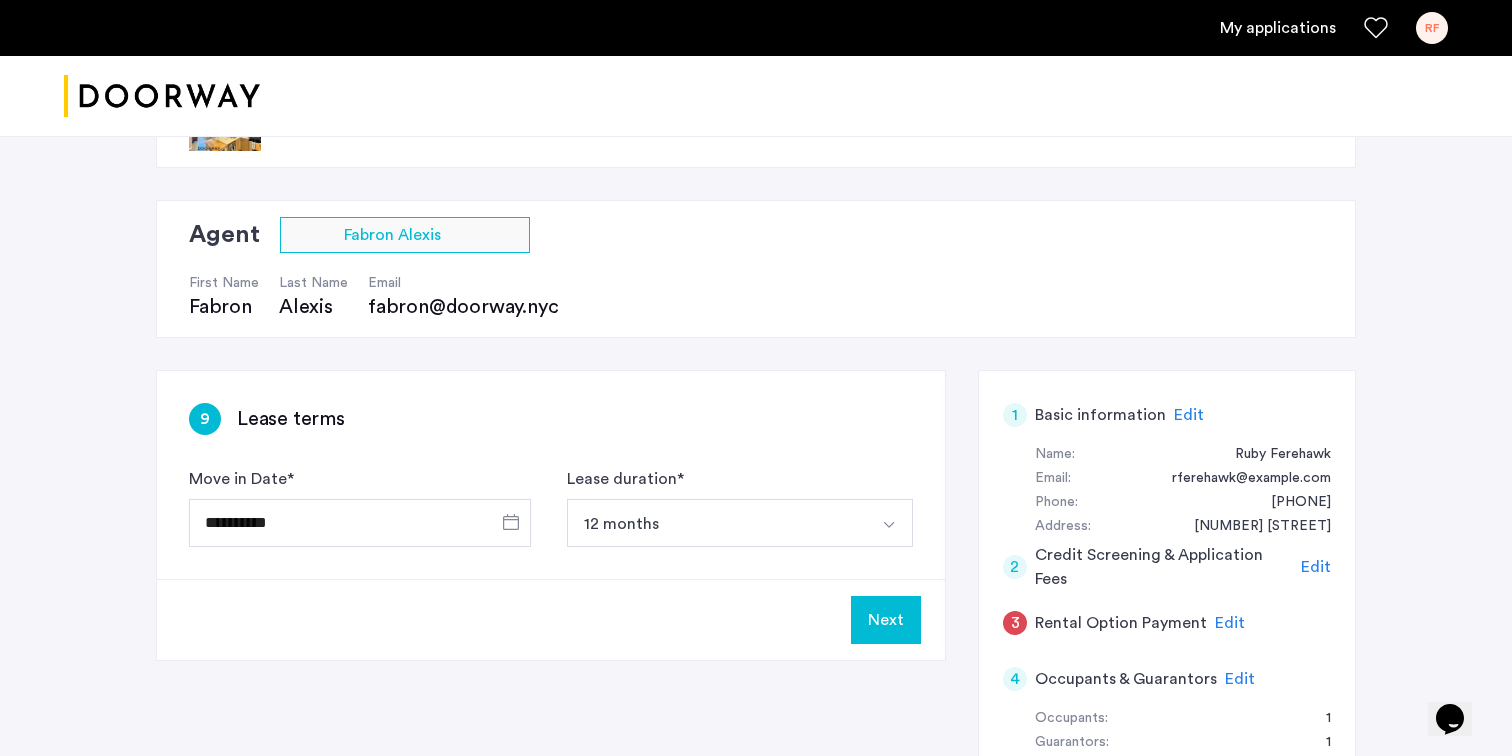 click on "Next" 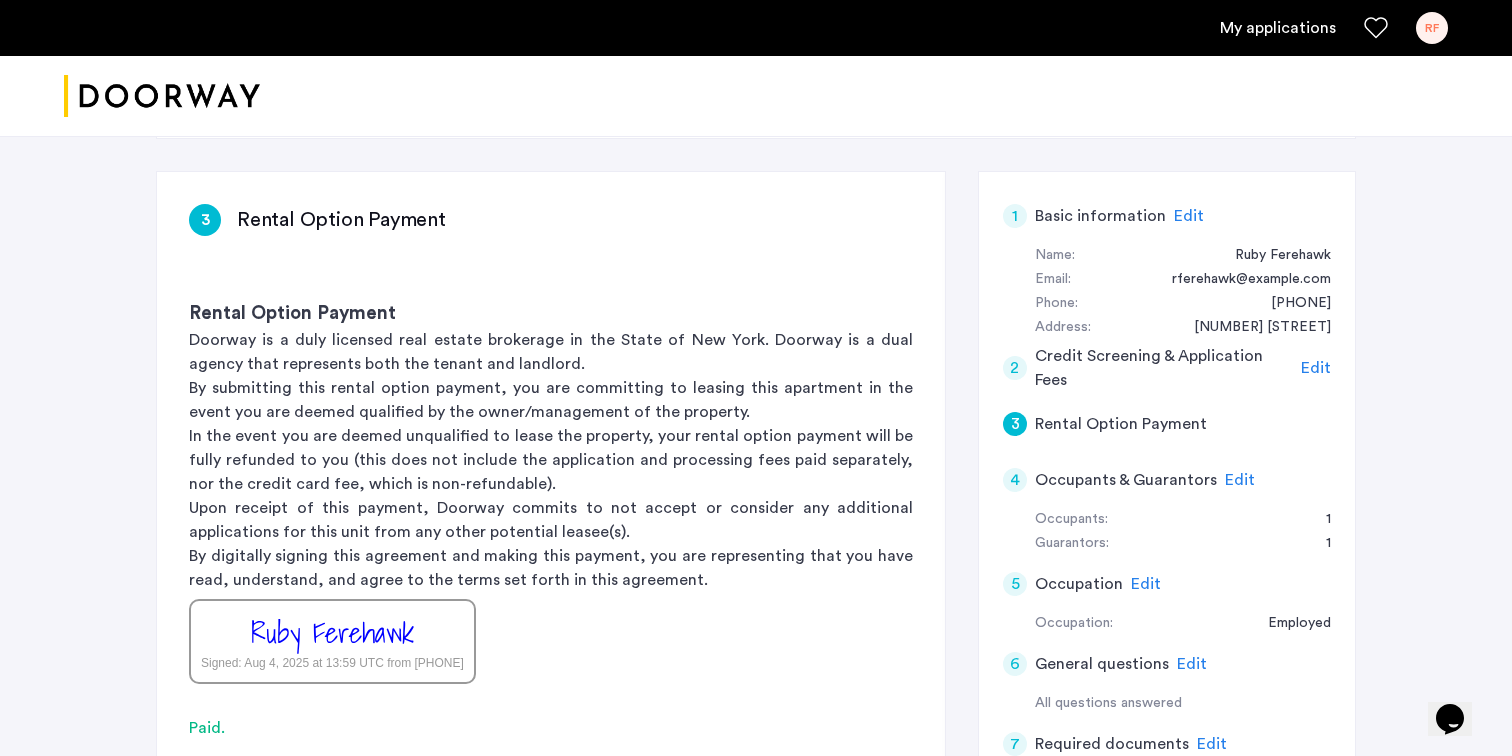 scroll, scrollTop: 285, scrollLeft: 0, axis: vertical 